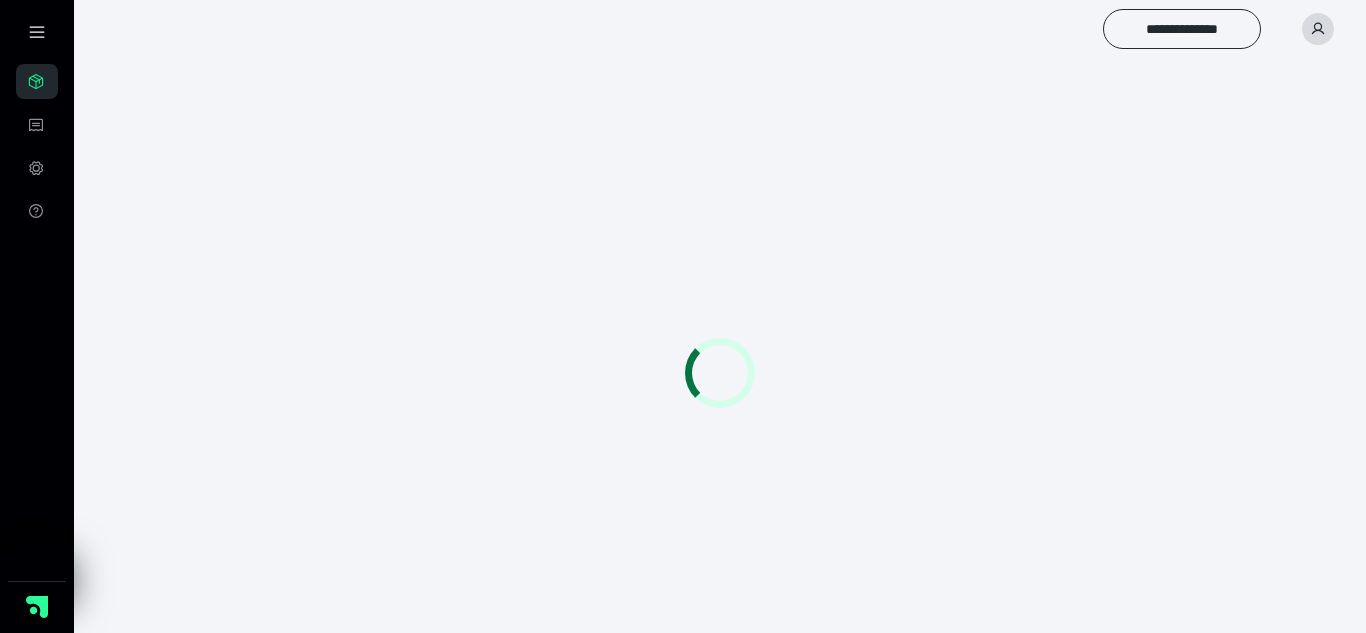 scroll, scrollTop: 0, scrollLeft: 0, axis: both 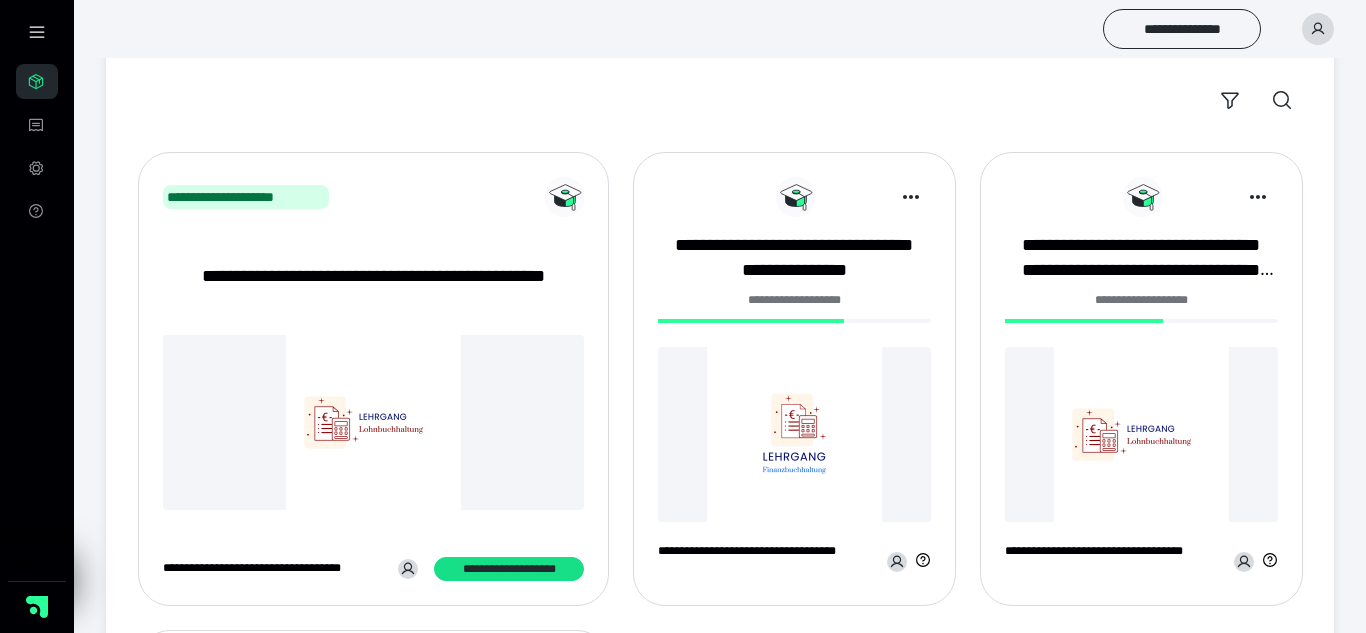 click on "**********" at bounding box center (794, 306) 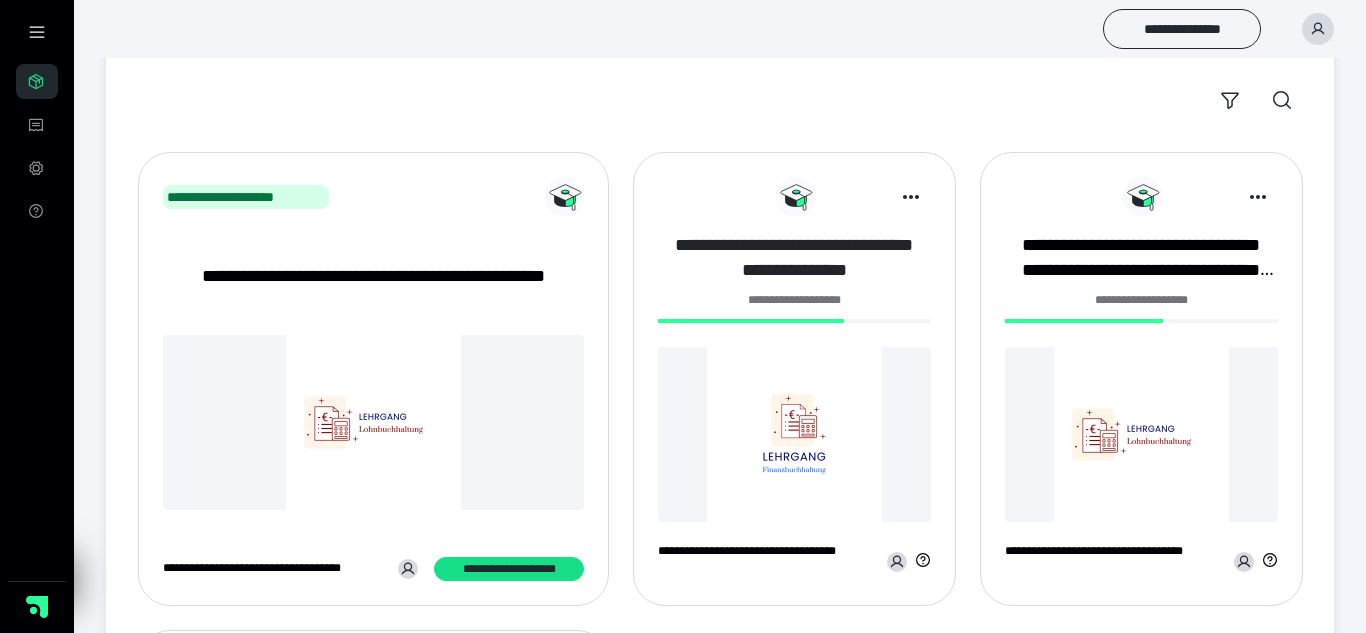 click on "**********" at bounding box center (794, 257) 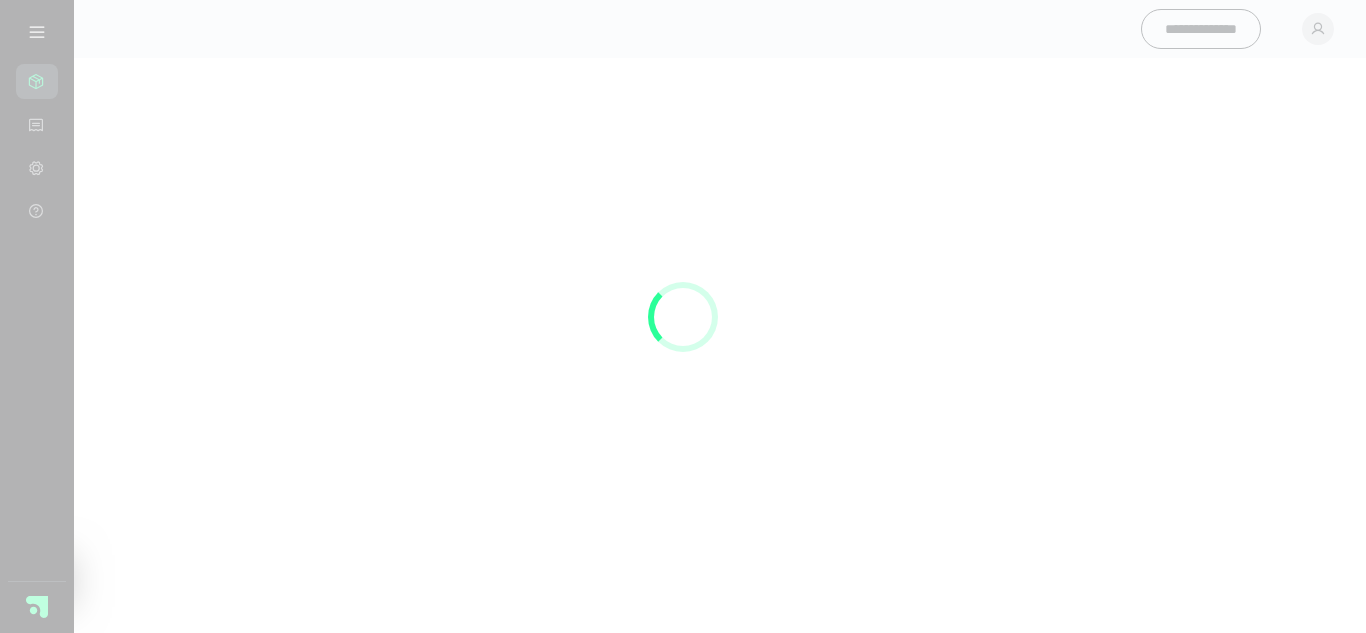 scroll, scrollTop: 0, scrollLeft: 0, axis: both 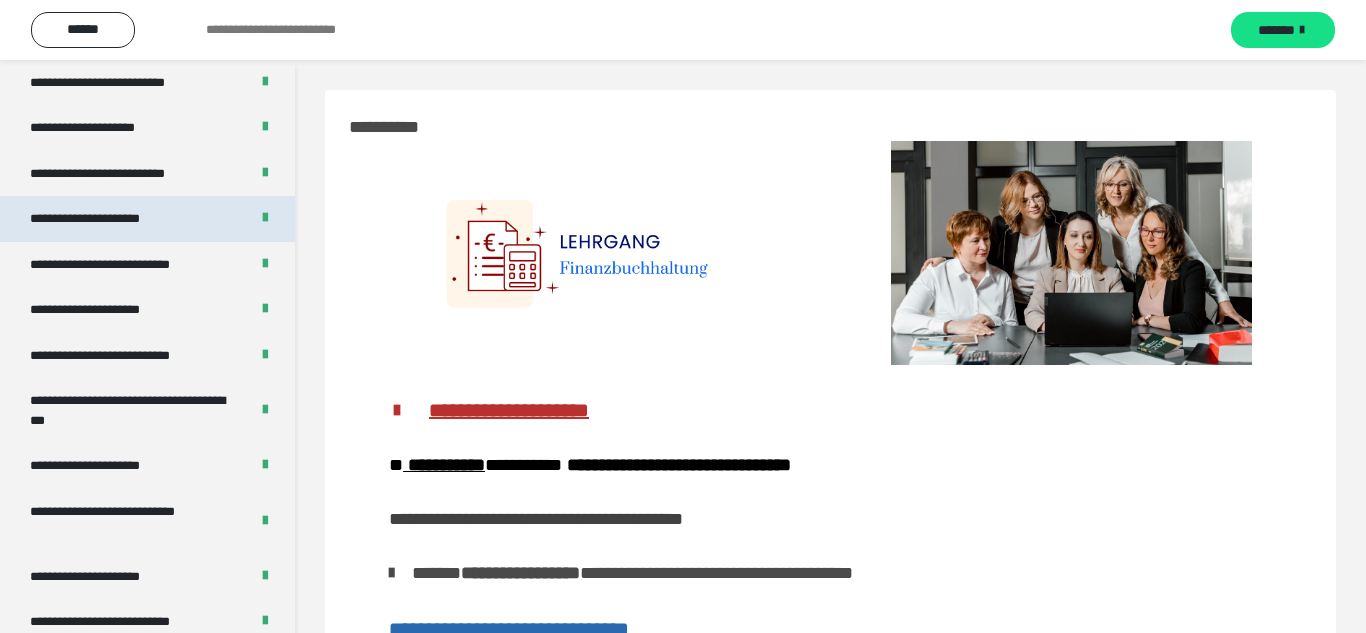 click at bounding box center [265, 219] 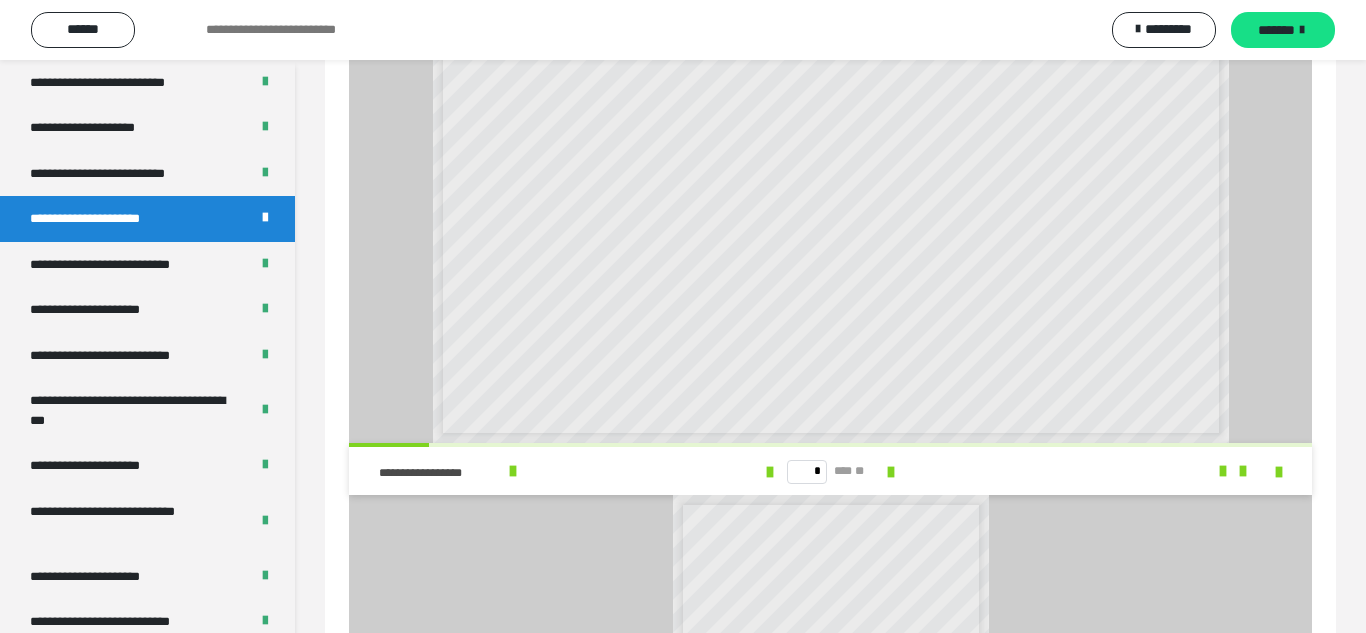 scroll, scrollTop: 188, scrollLeft: 0, axis: vertical 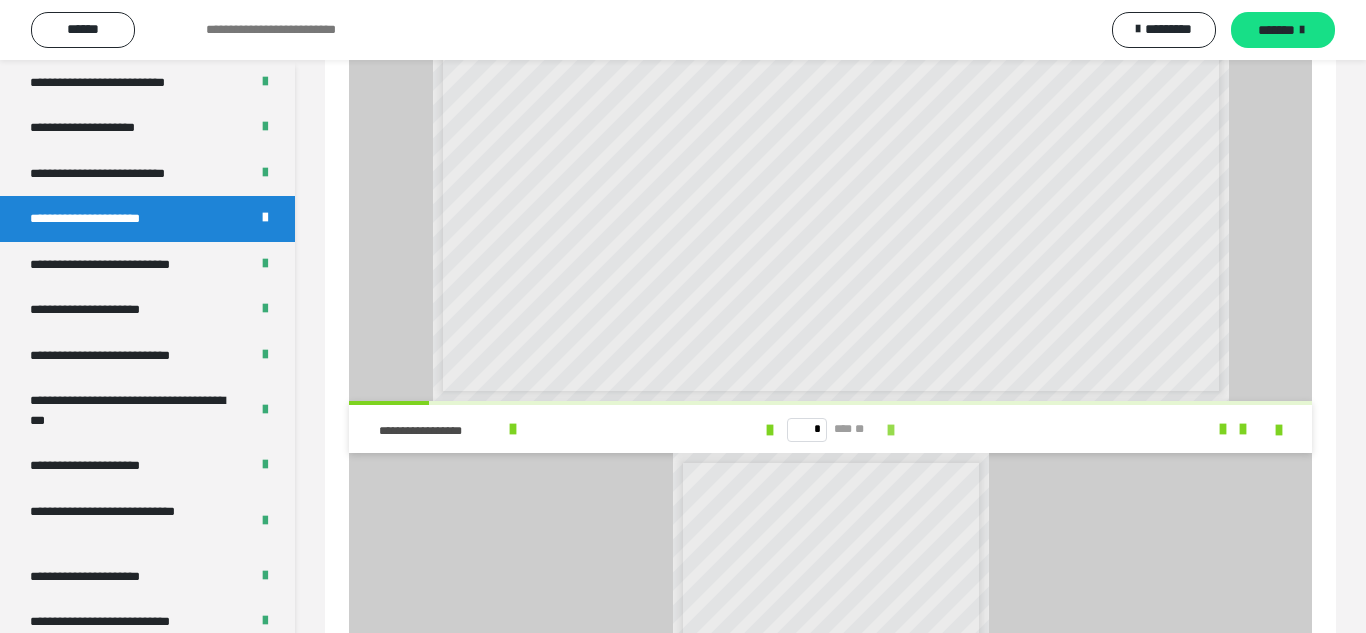 click at bounding box center (891, 430) 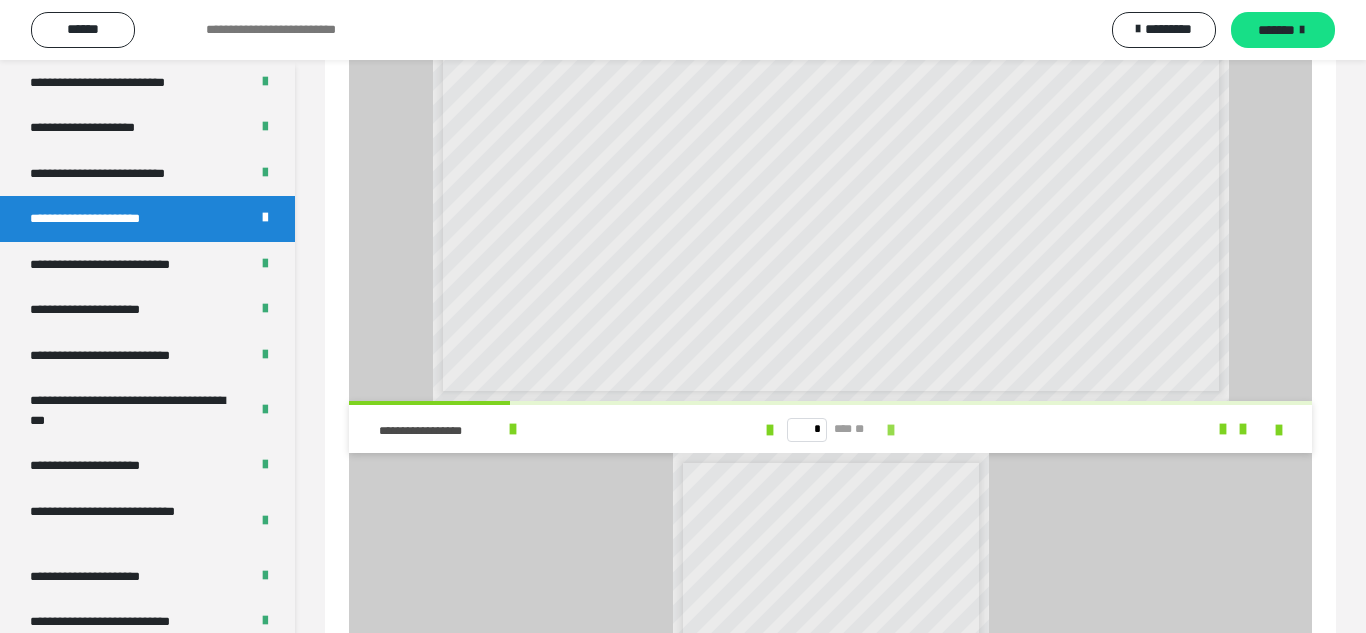 click at bounding box center [891, 430] 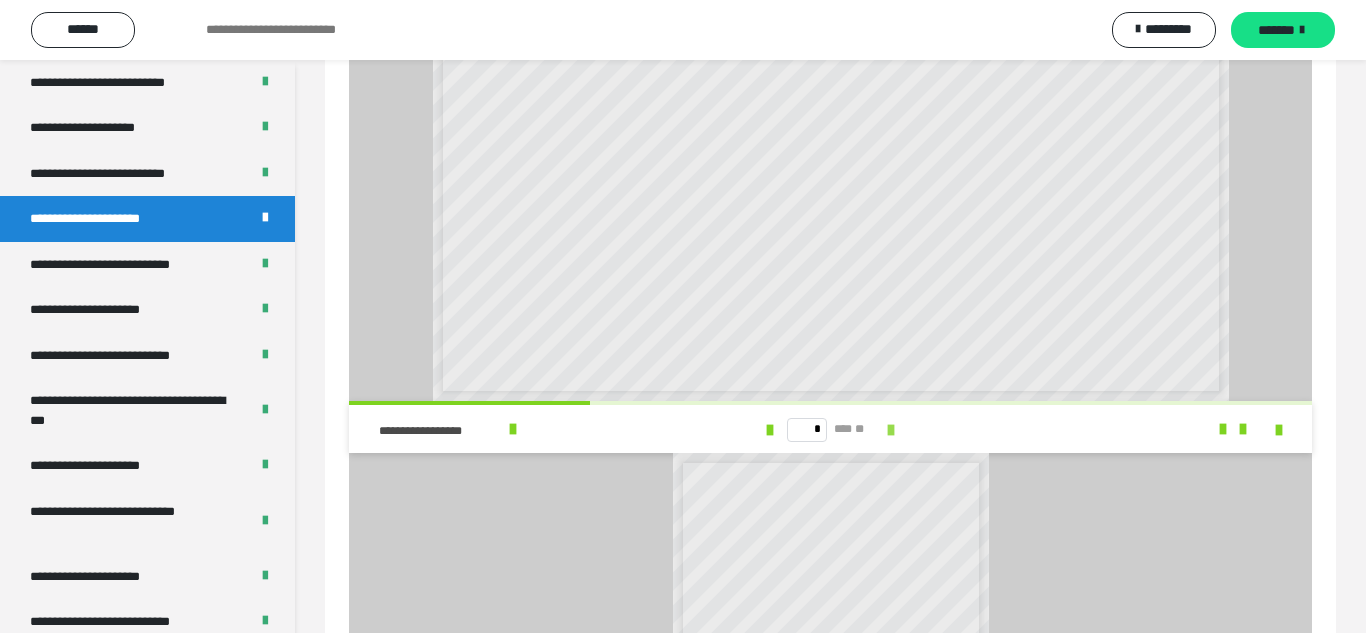 click at bounding box center [891, 430] 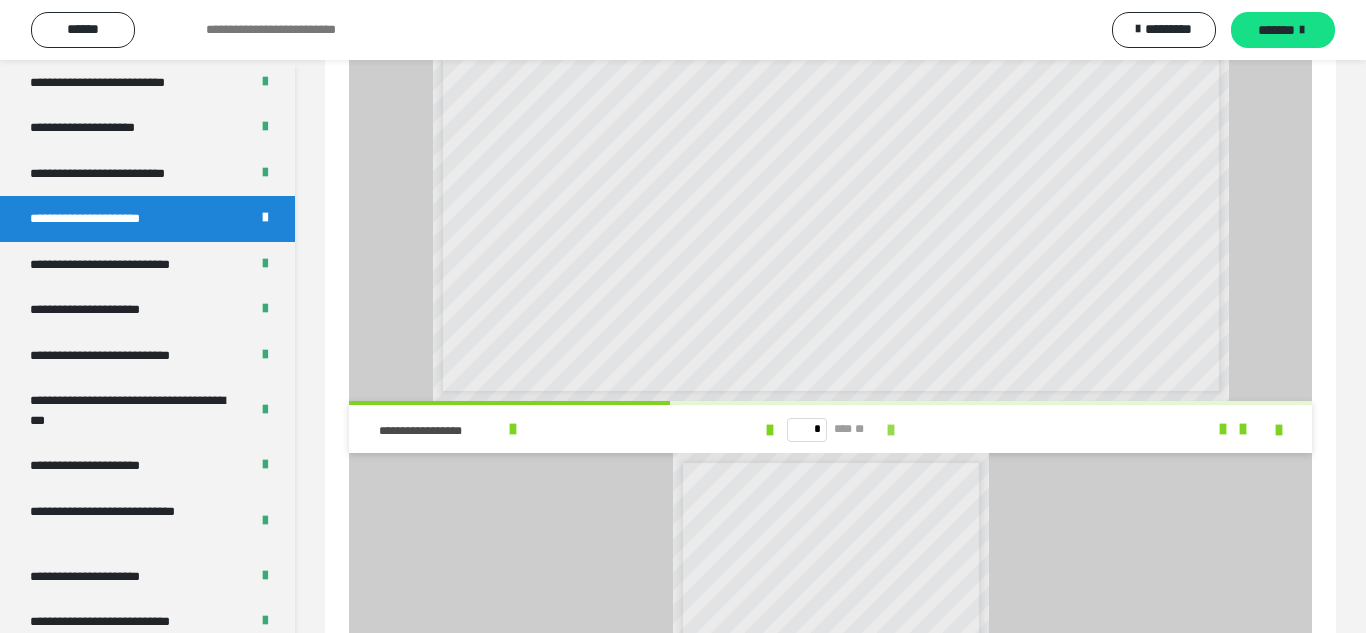 click at bounding box center [891, 430] 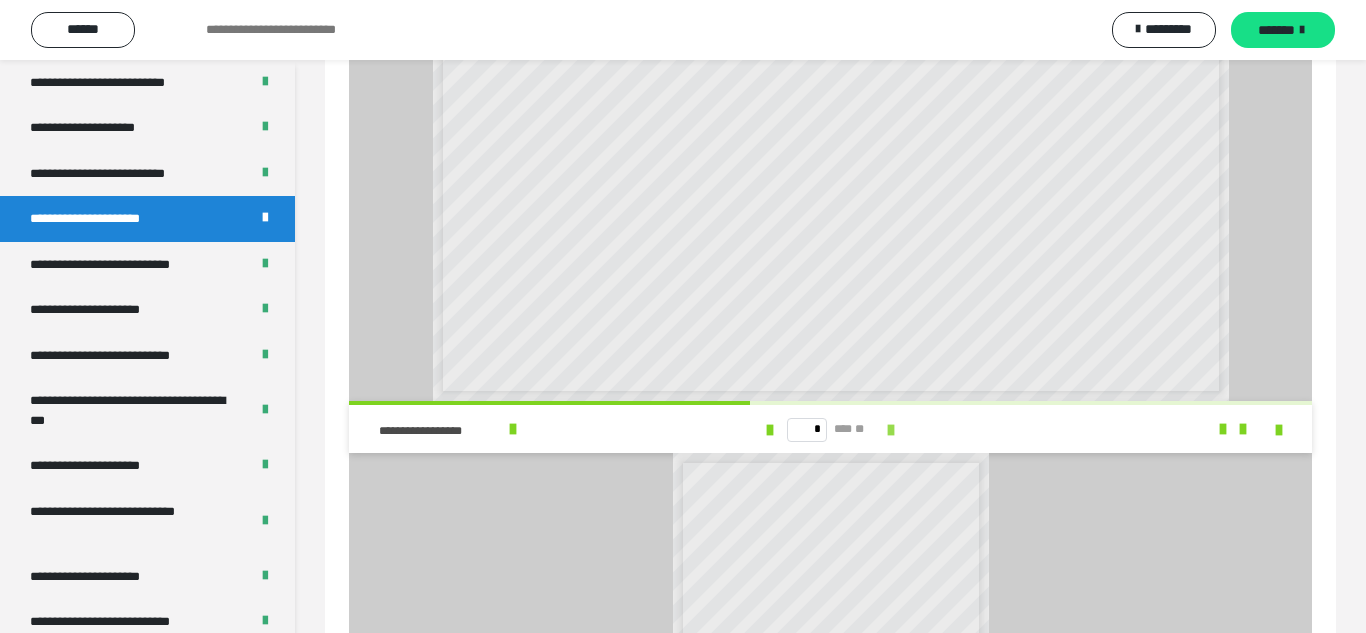 click at bounding box center [891, 430] 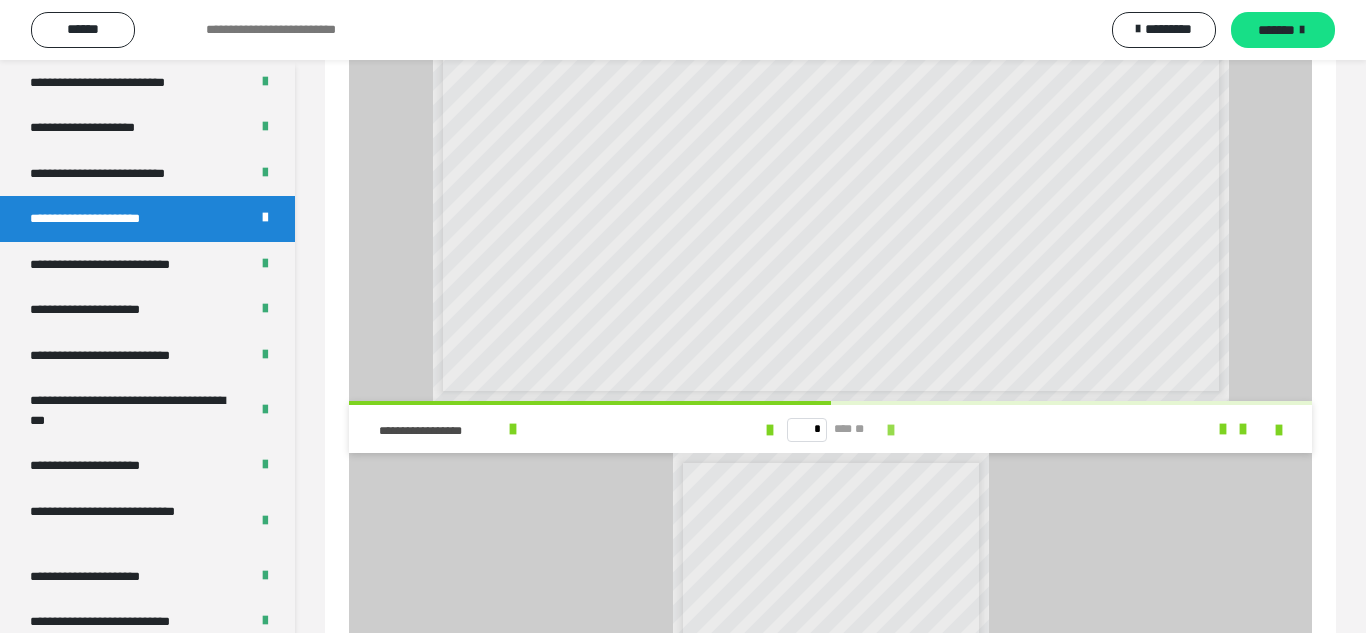 click at bounding box center [891, 430] 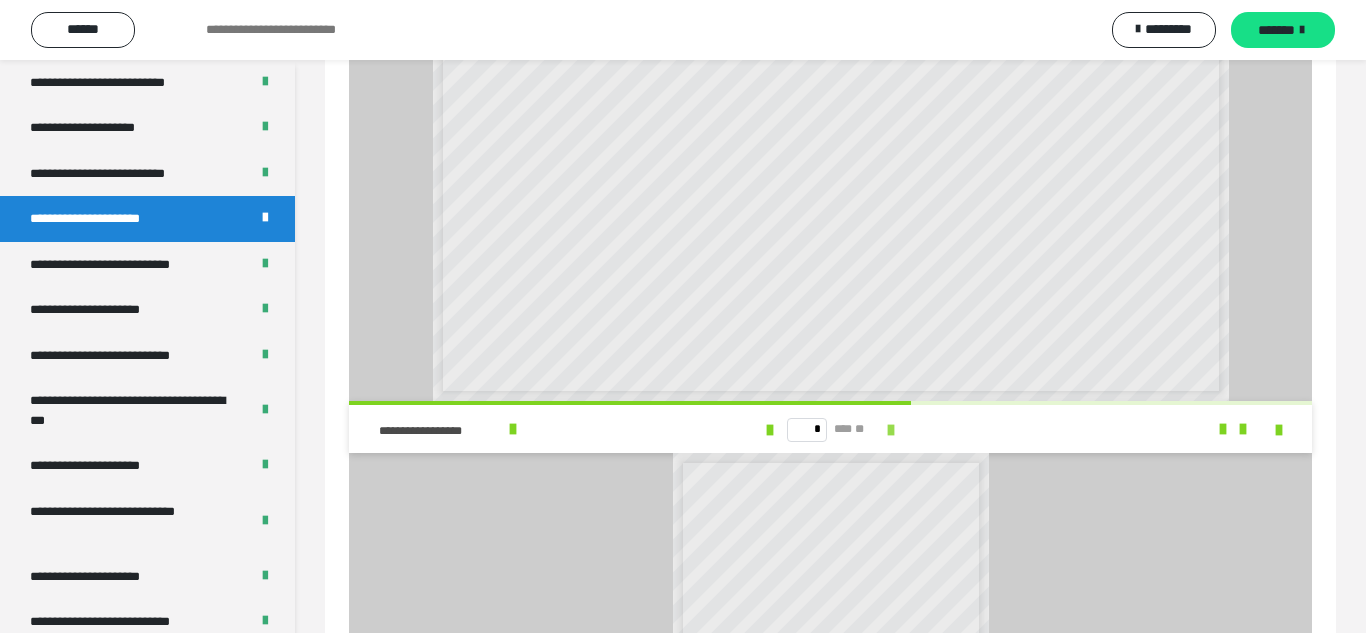 click at bounding box center [891, 430] 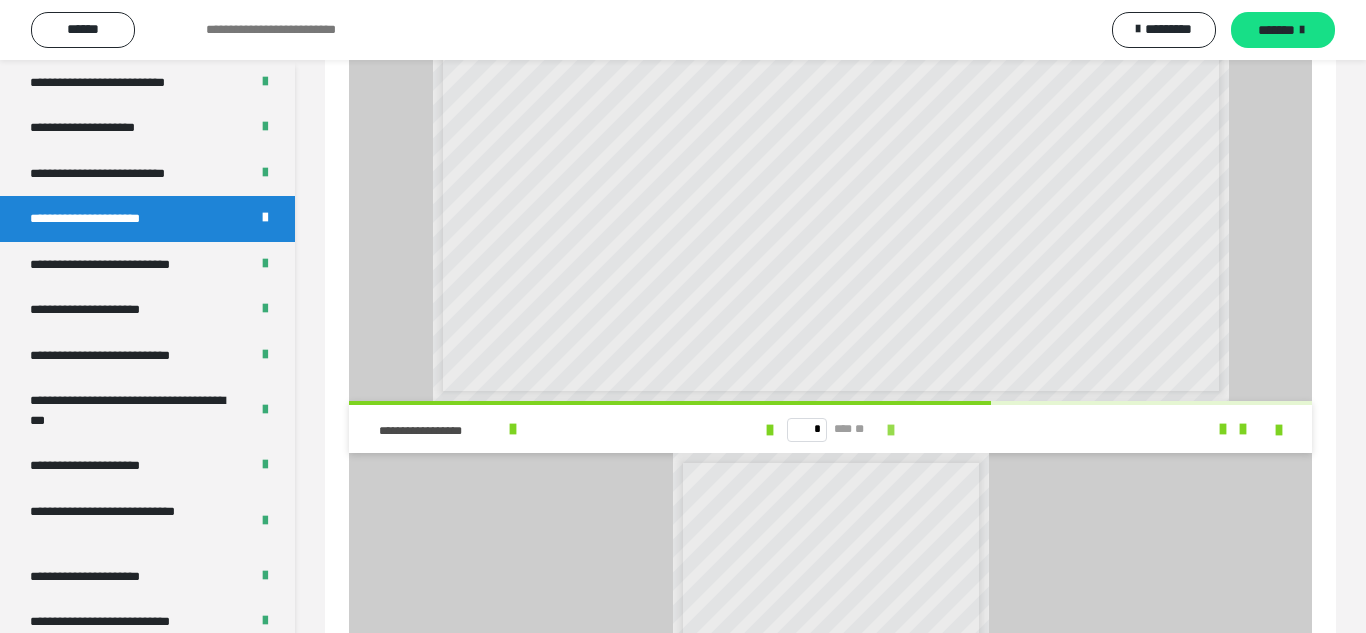 click at bounding box center (891, 430) 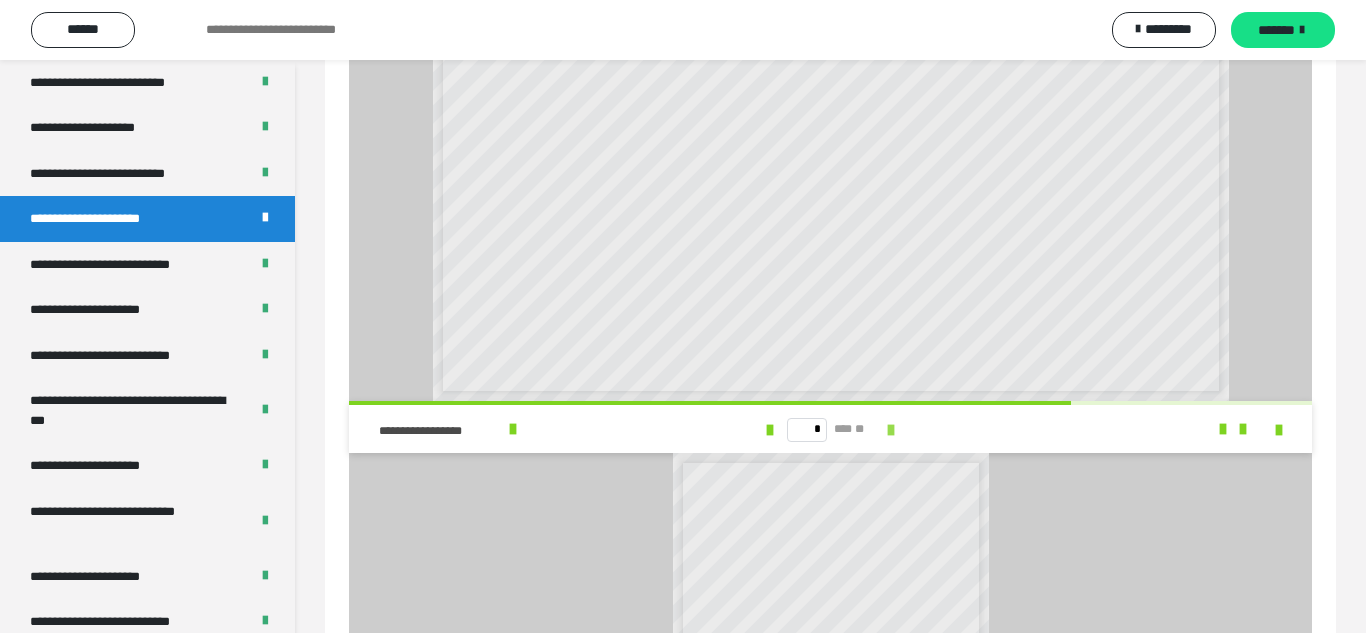 click at bounding box center [891, 430] 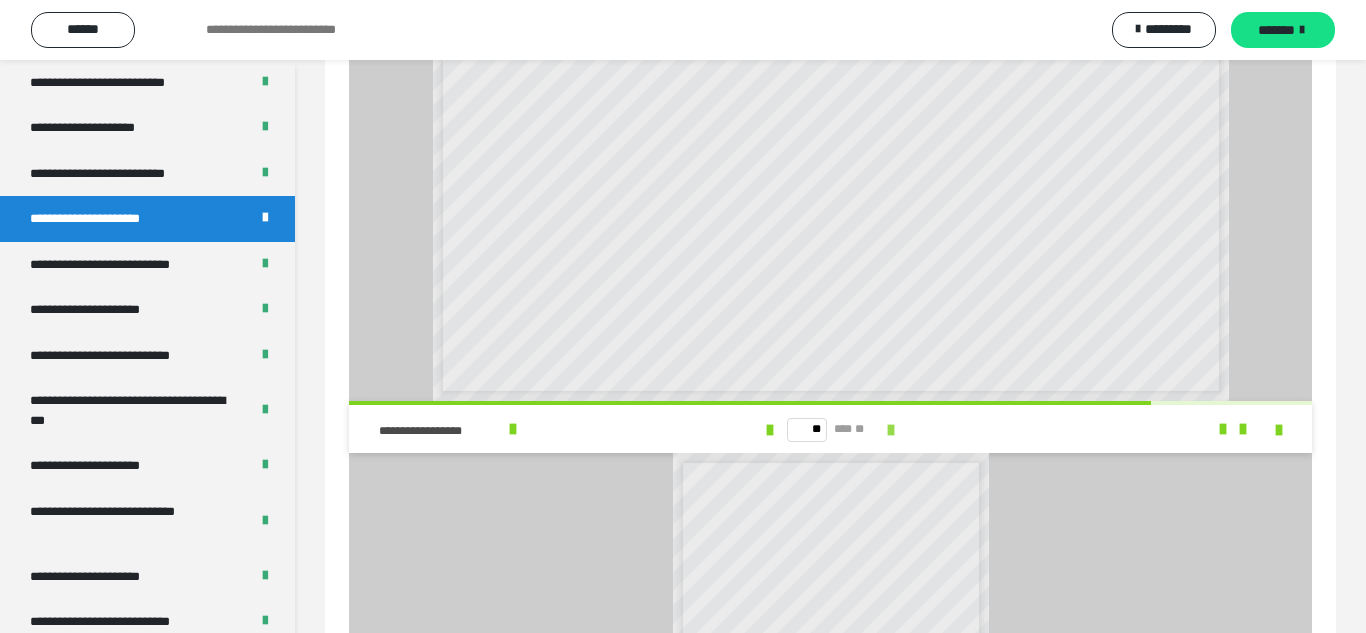 click at bounding box center (891, 430) 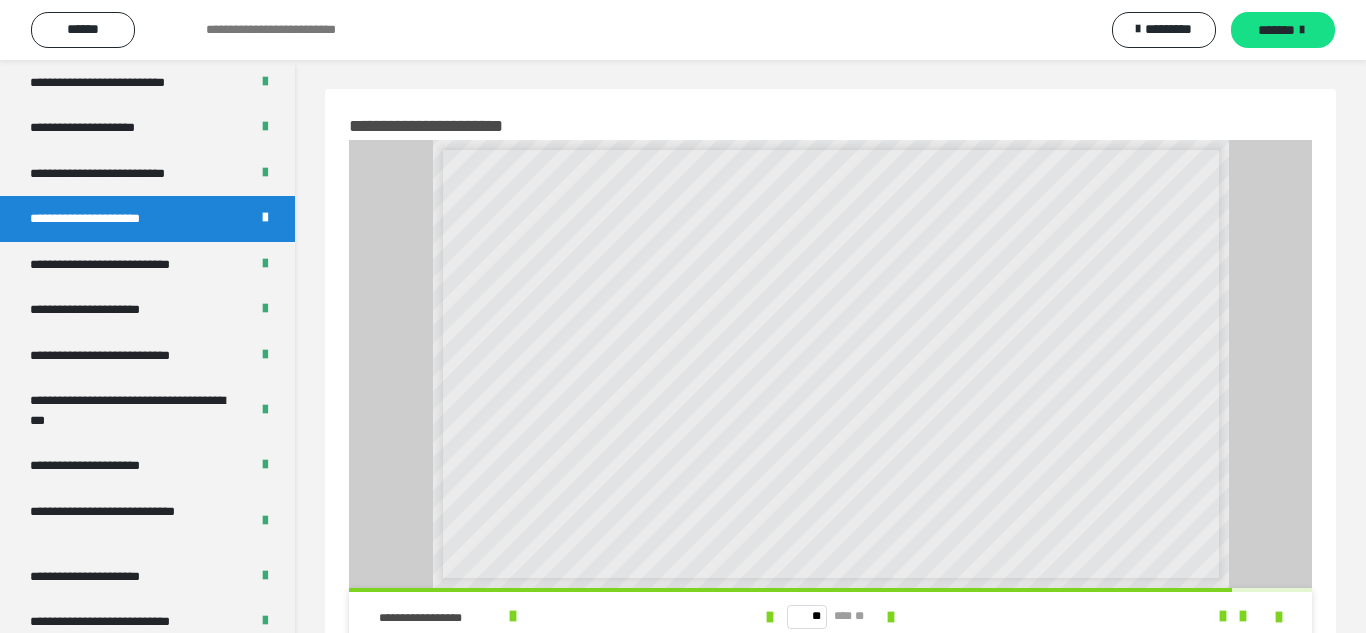 scroll, scrollTop: 0, scrollLeft: 0, axis: both 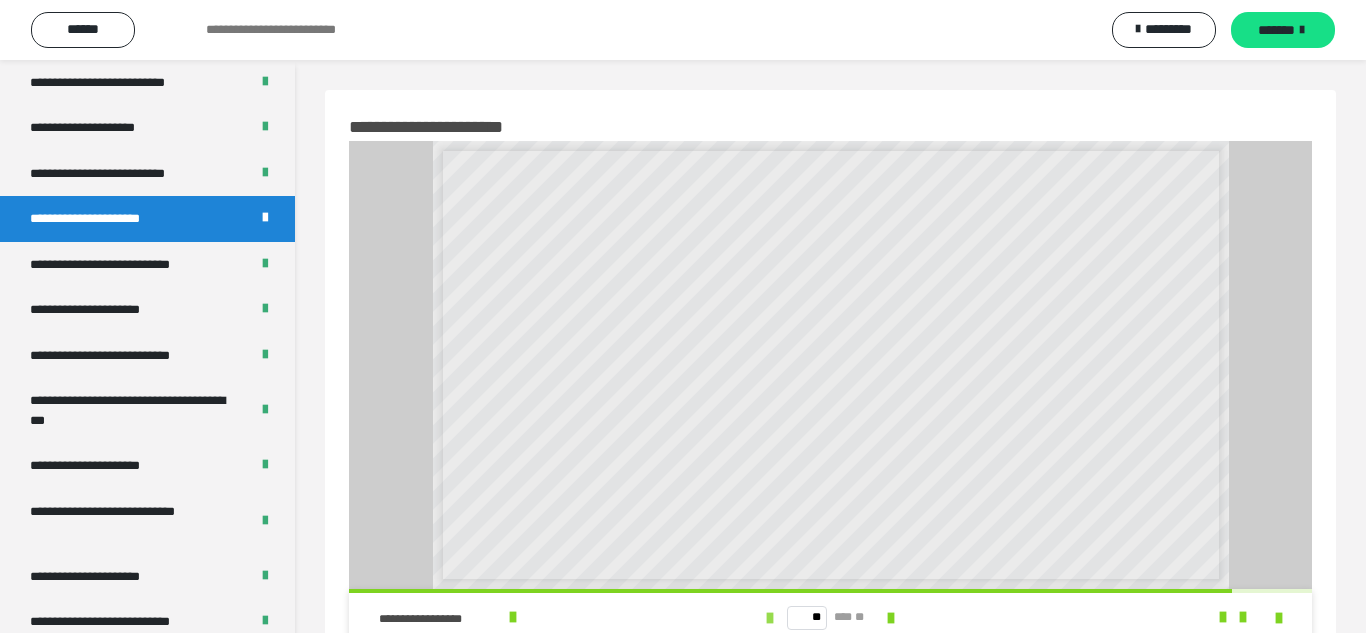 click at bounding box center (770, 618) 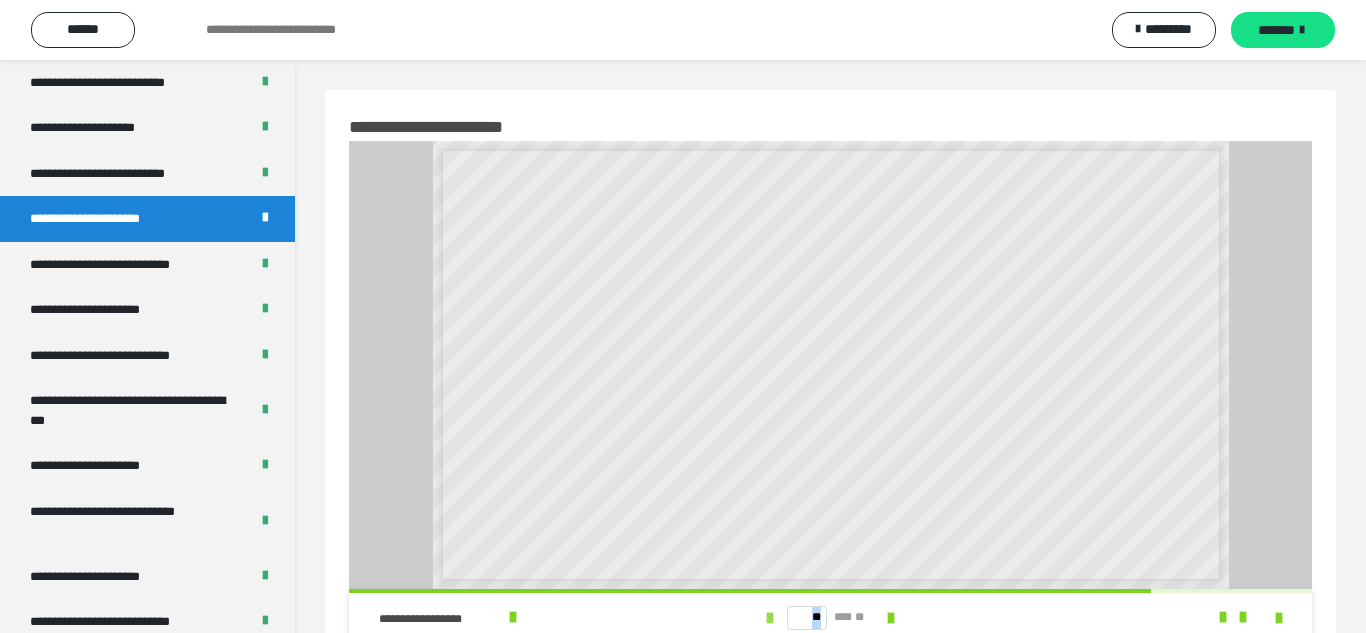 click at bounding box center (770, 617) 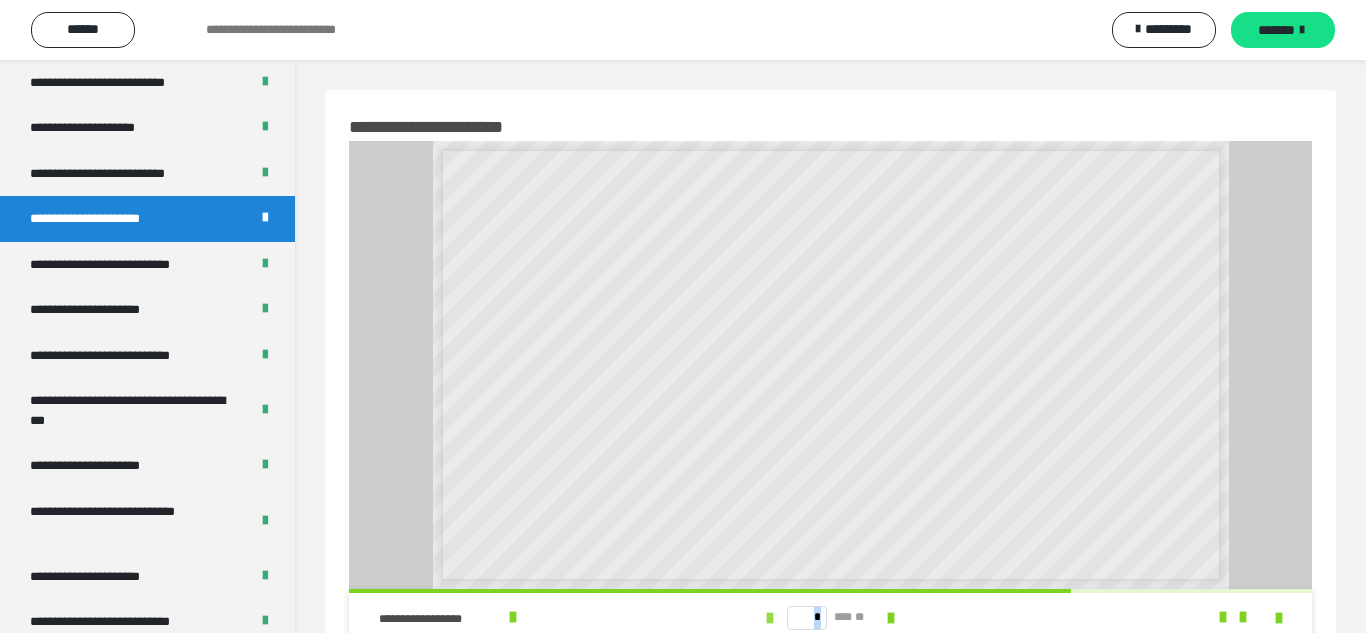 scroll, scrollTop: 18, scrollLeft: 0, axis: vertical 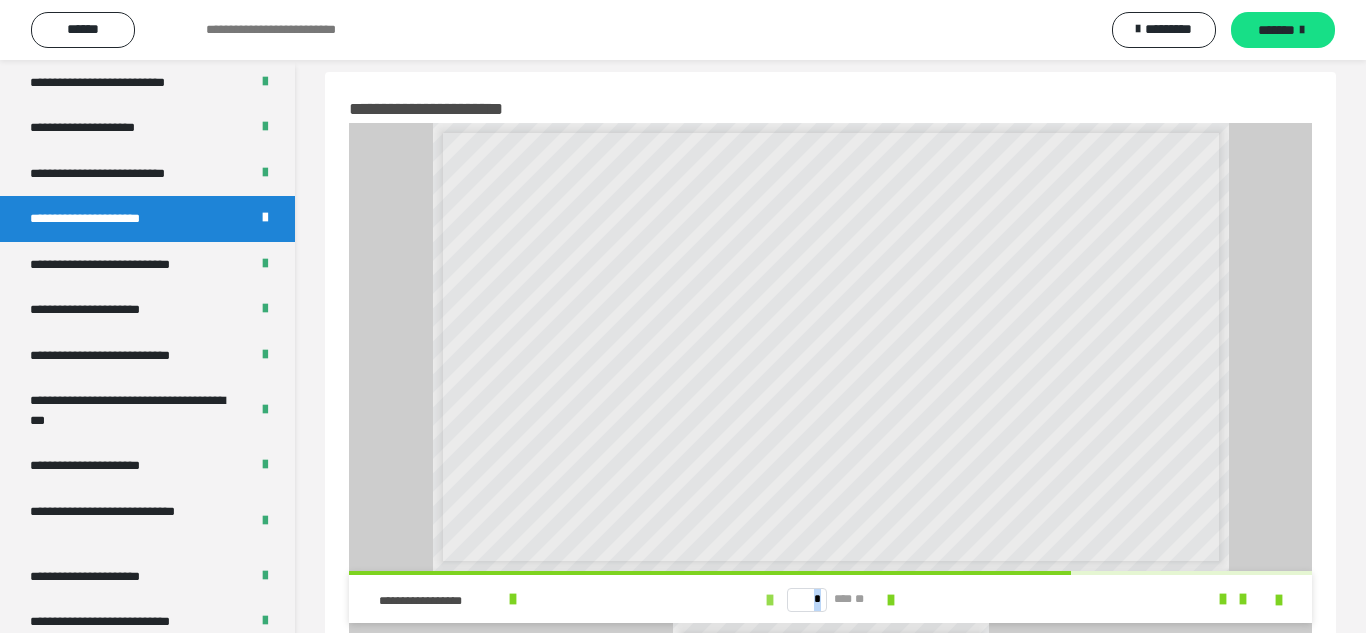 click at bounding box center [770, 599] 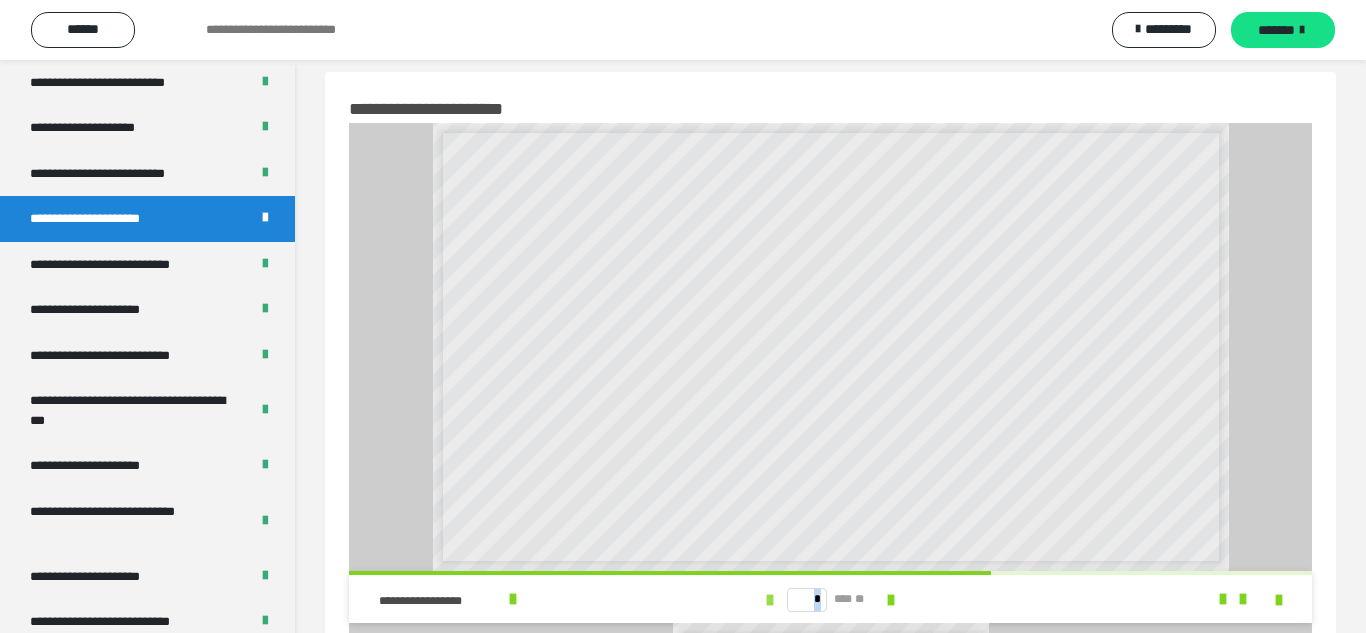 click at bounding box center [770, 599] 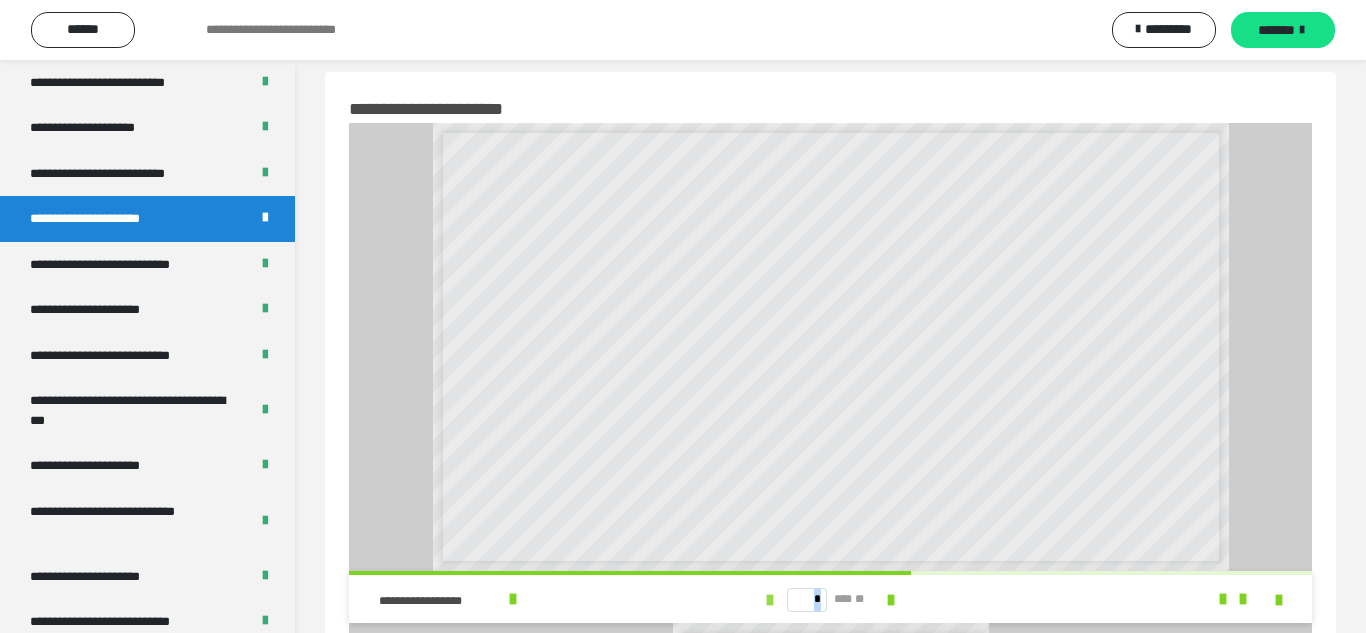 click at bounding box center [770, 599] 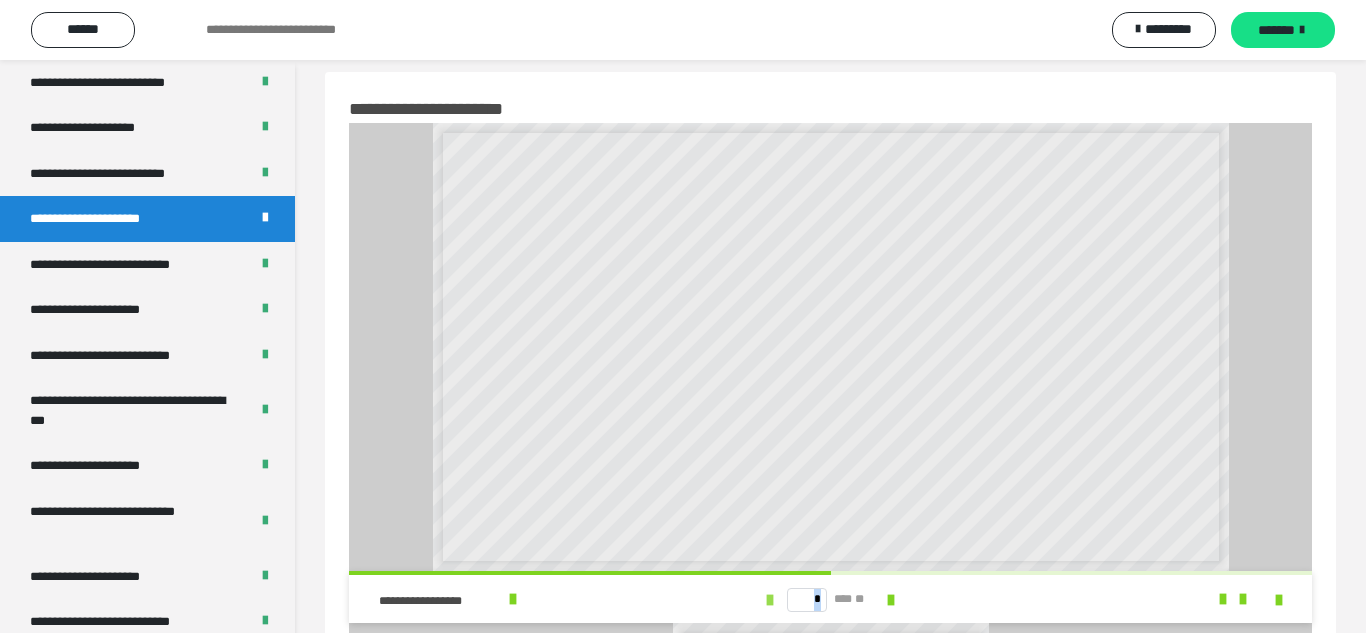click at bounding box center [770, 599] 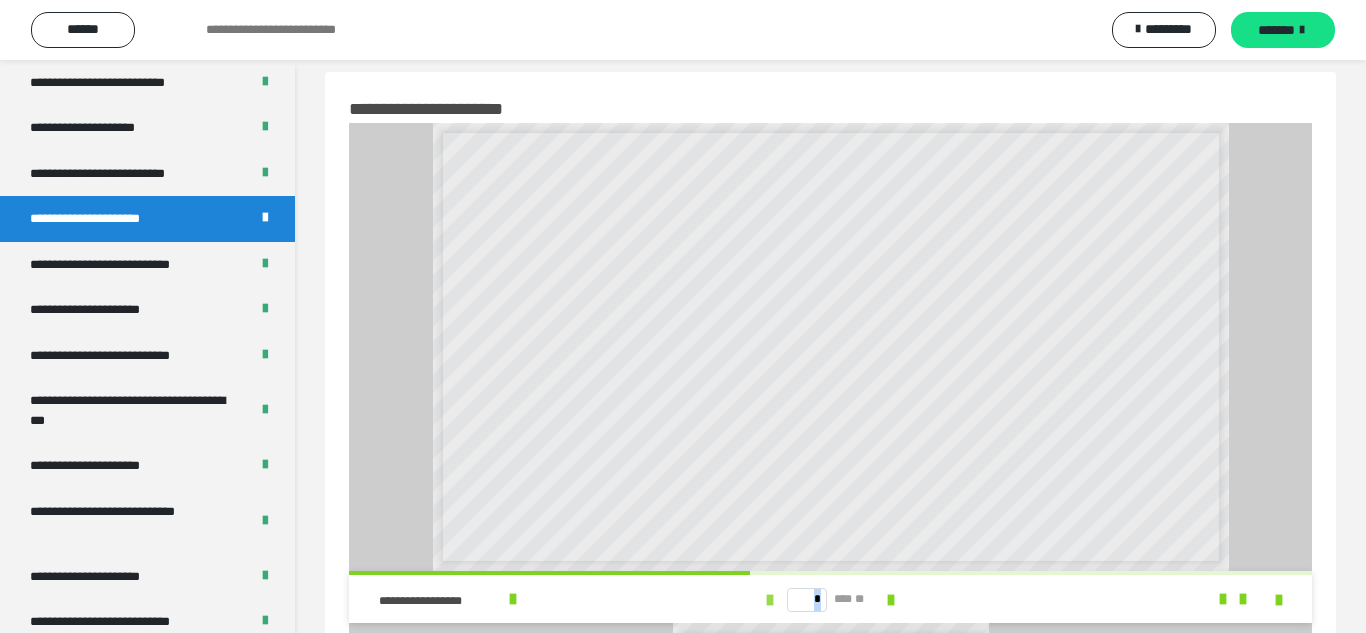 click at bounding box center (770, 599) 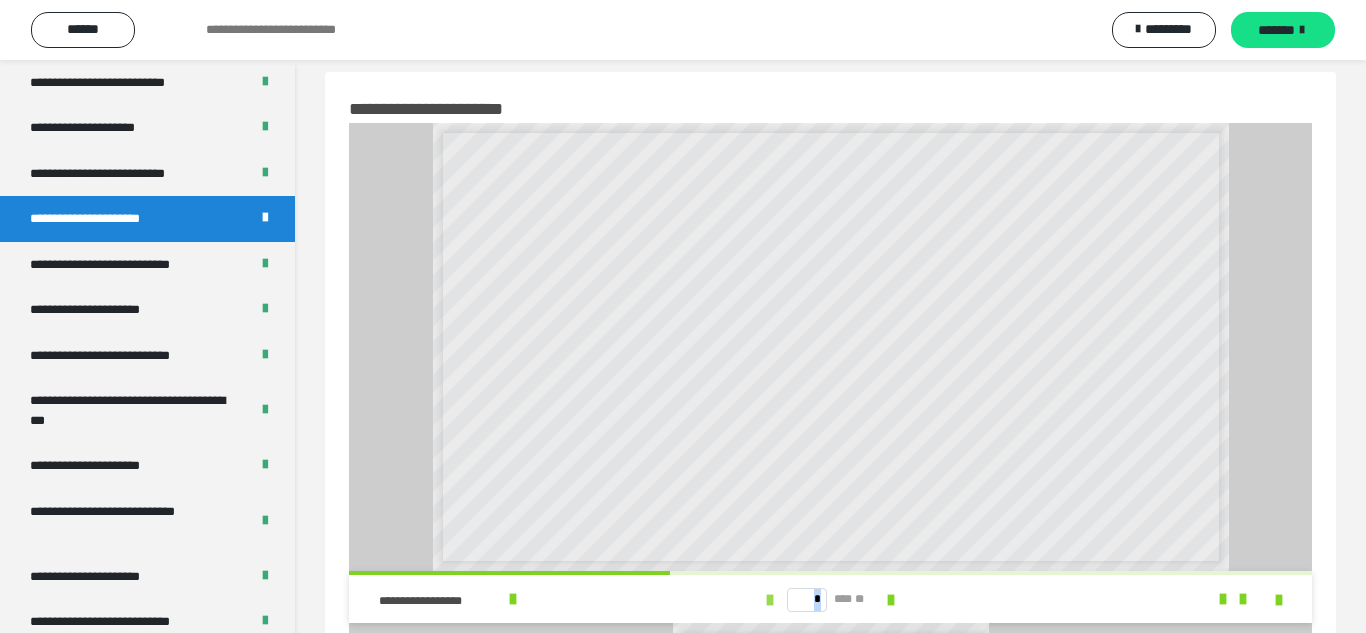 click at bounding box center [770, 599] 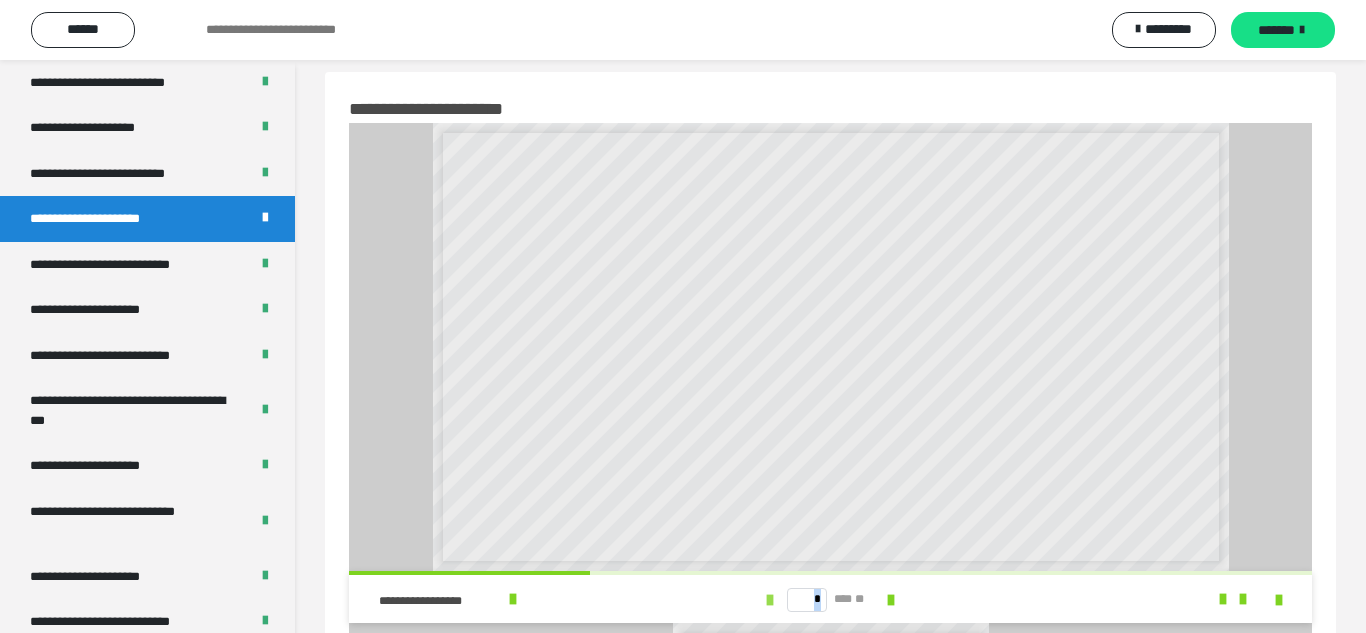 click at bounding box center [770, 599] 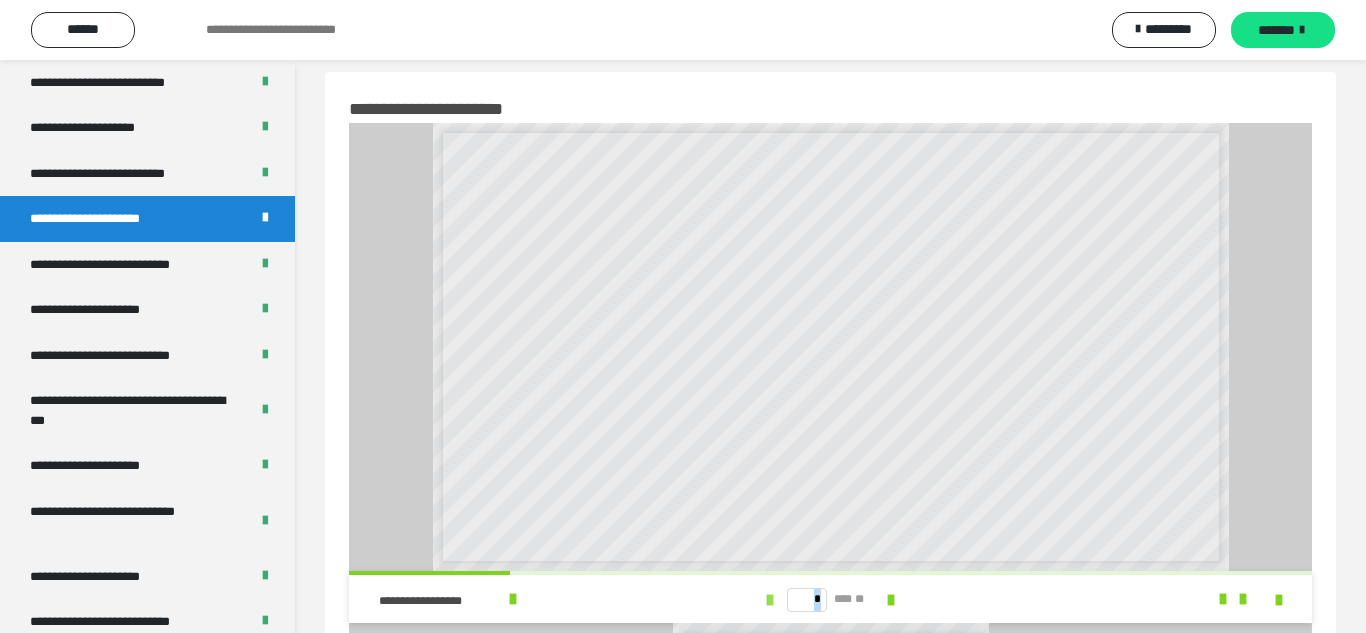 click at bounding box center [770, 599] 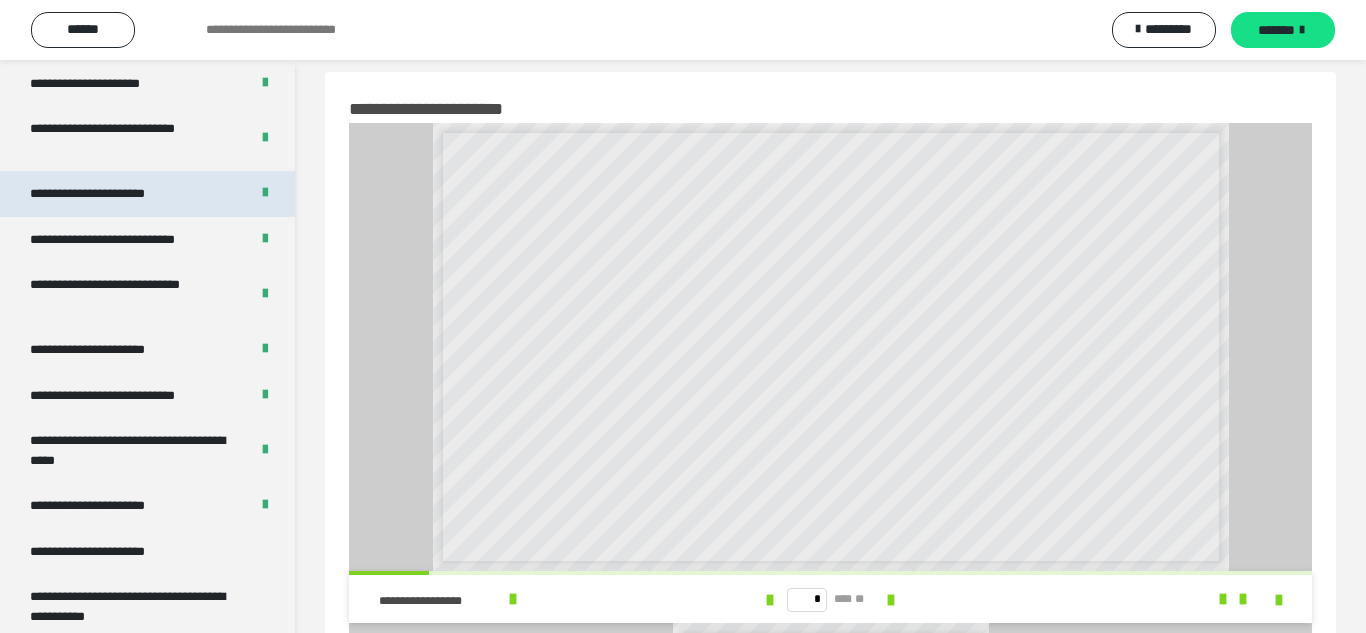 scroll, scrollTop: 3654, scrollLeft: 0, axis: vertical 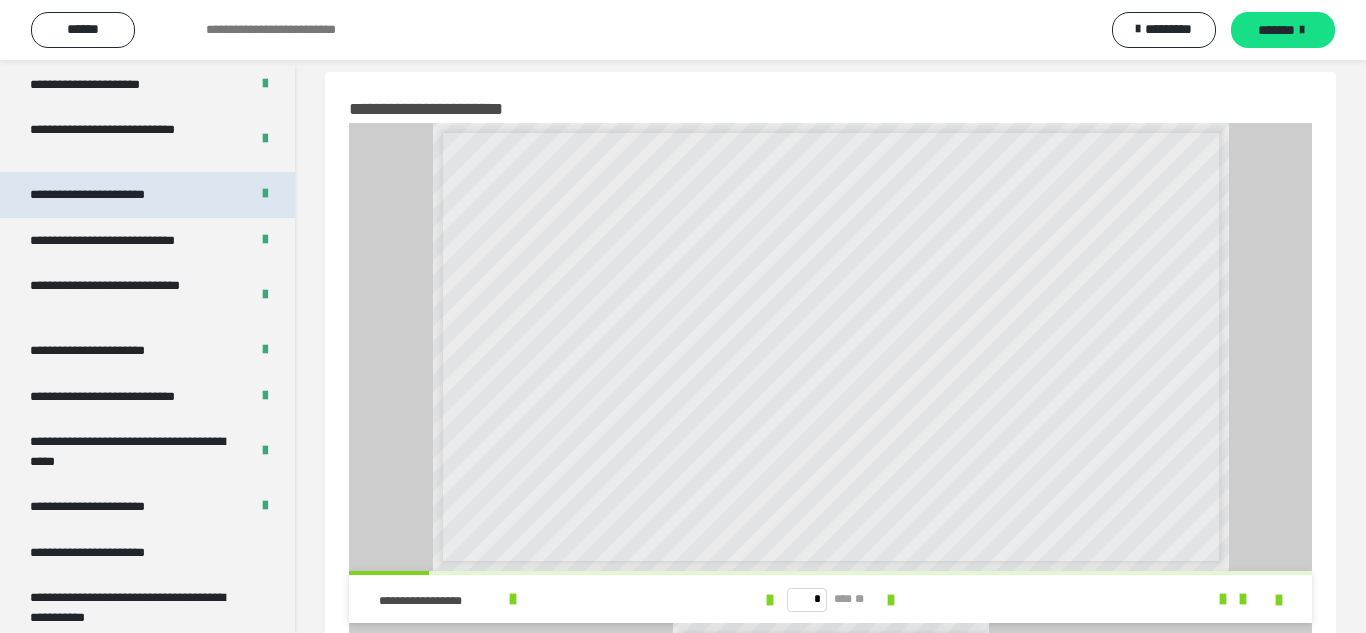 click on "**********" at bounding box center [111, 195] 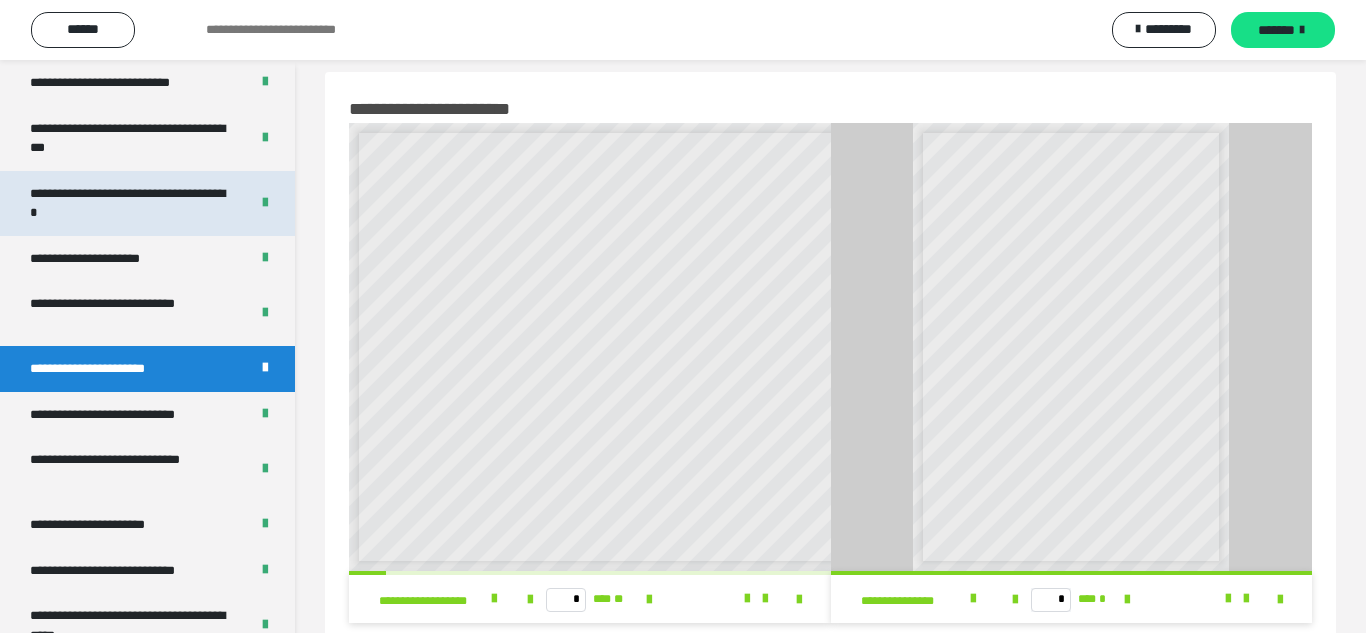 scroll, scrollTop: 3478, scrollLeft: 0, axis: vertical 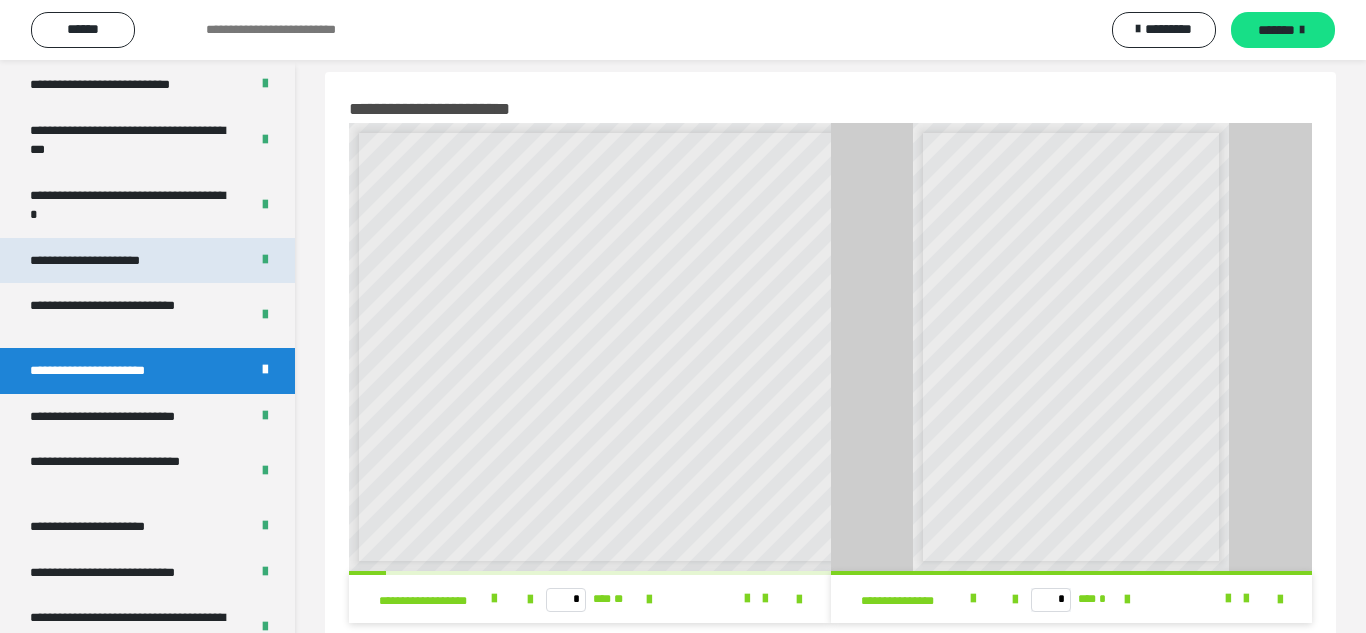 click on "**********" at bounding box center [147, 261] 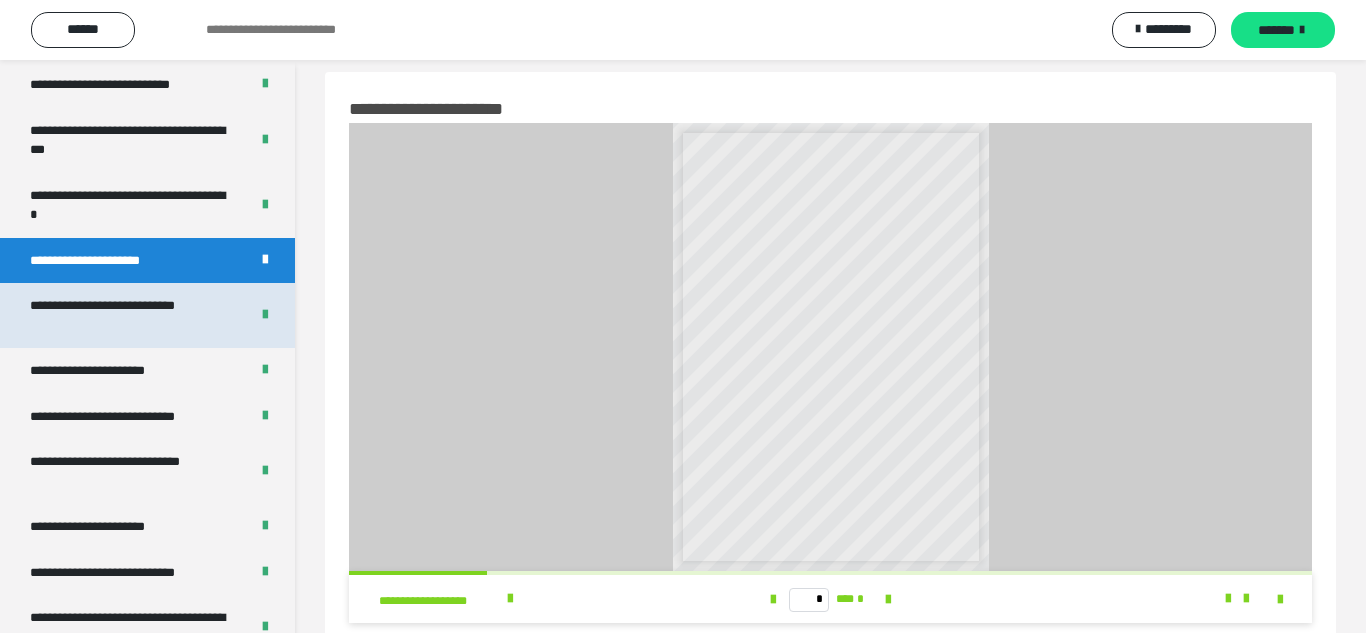 click on "**********" at bounding box center [131, 315] 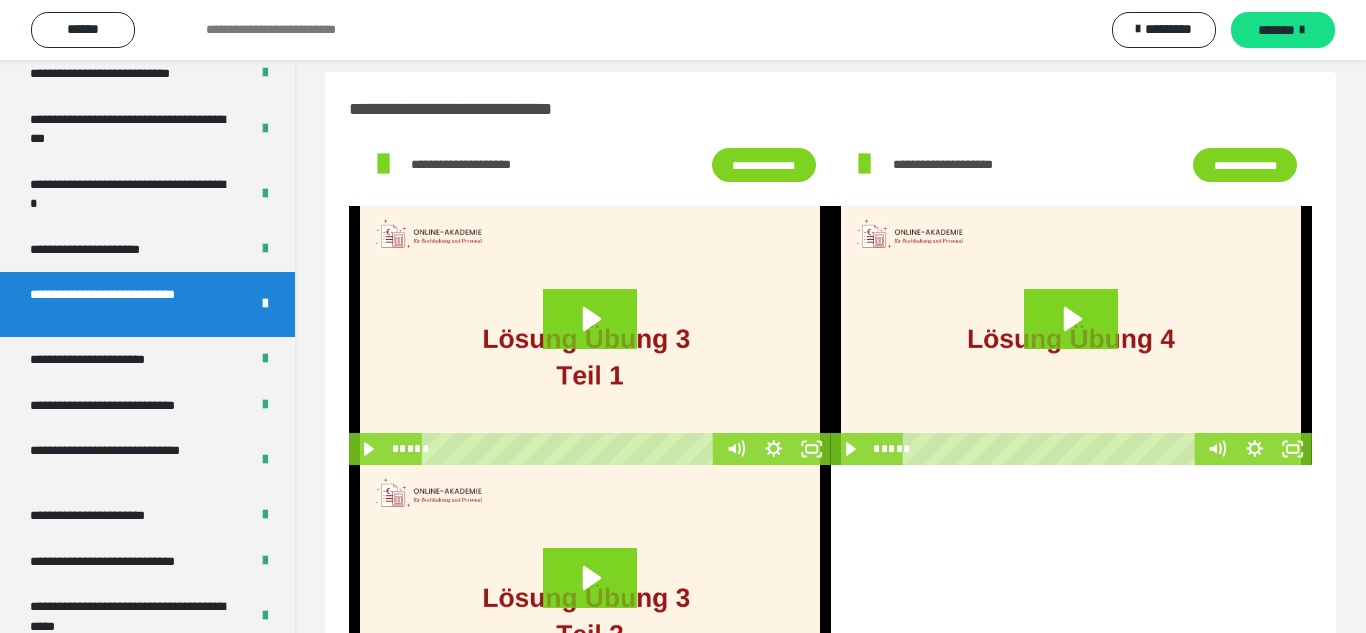 scroll, scrollTop: 3528, scrollLeft: 0, axis: vertical 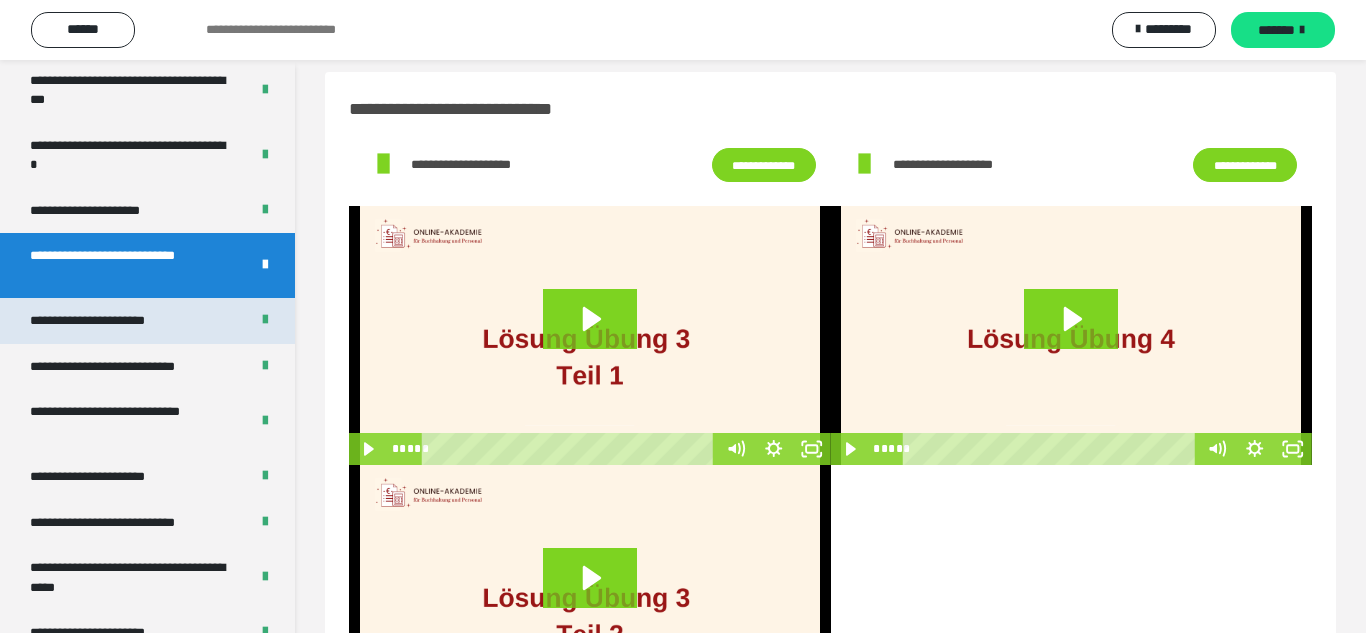 click on "**********" at bounding box center [111, 321] 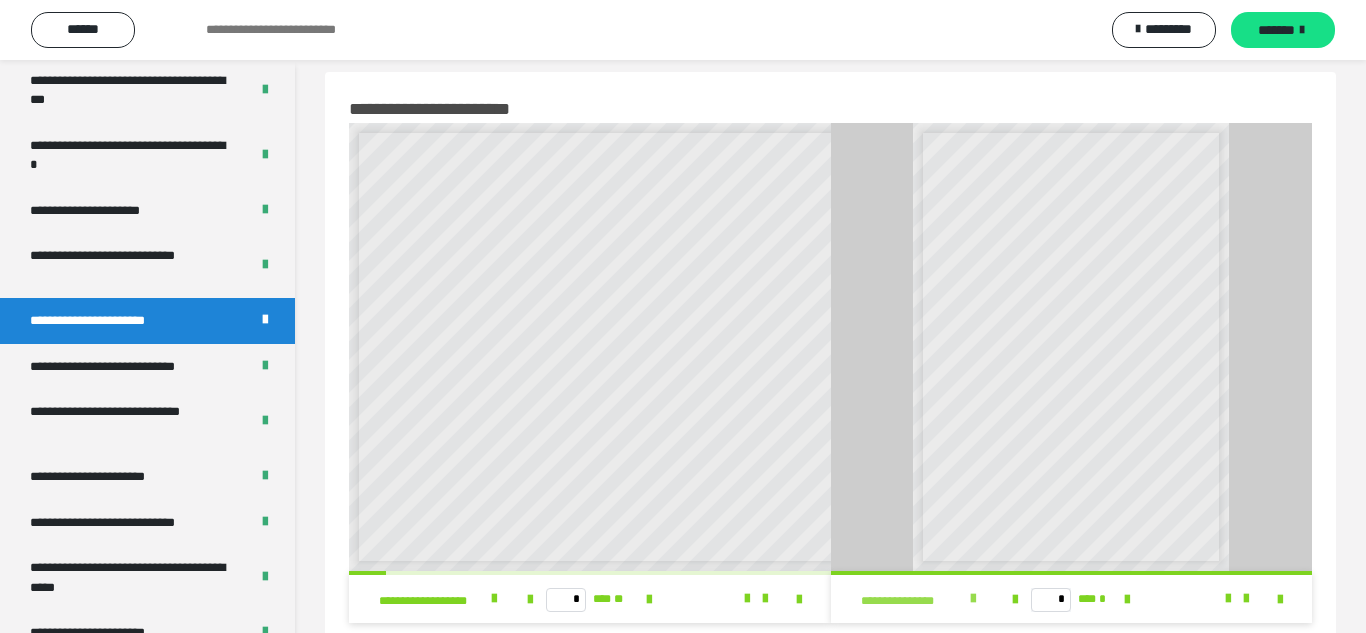 click at bounding box center (973, 599) 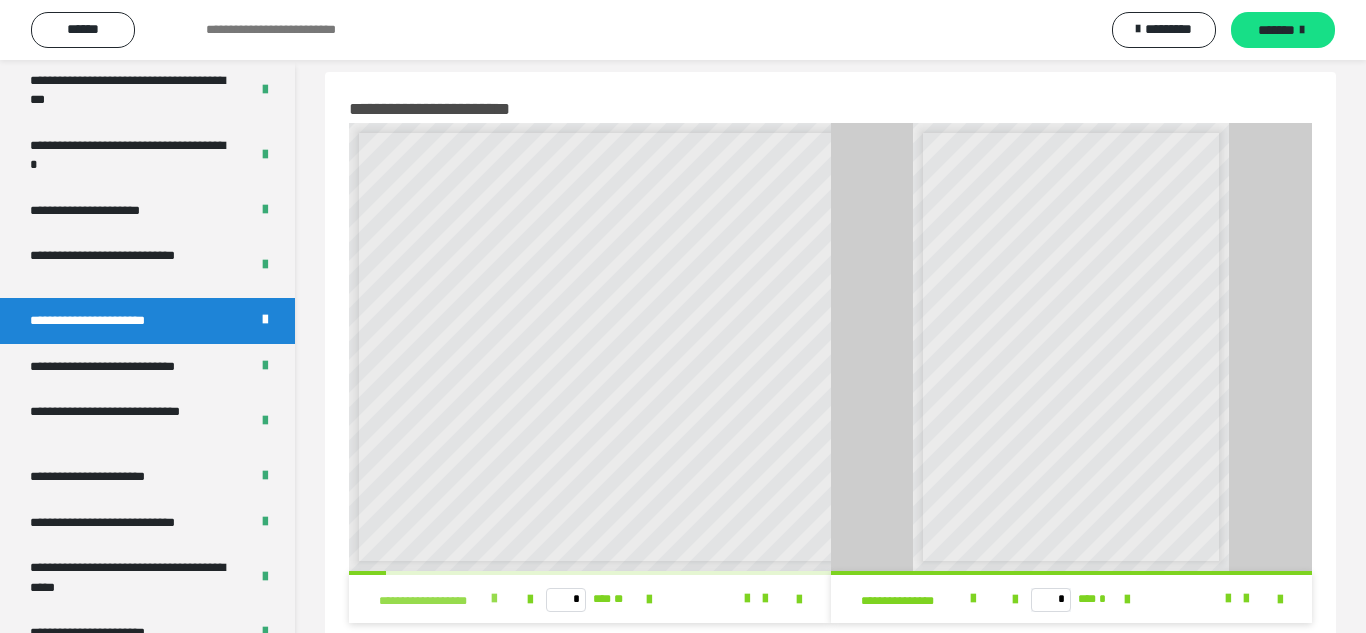 click at bounding box center [494, 599] 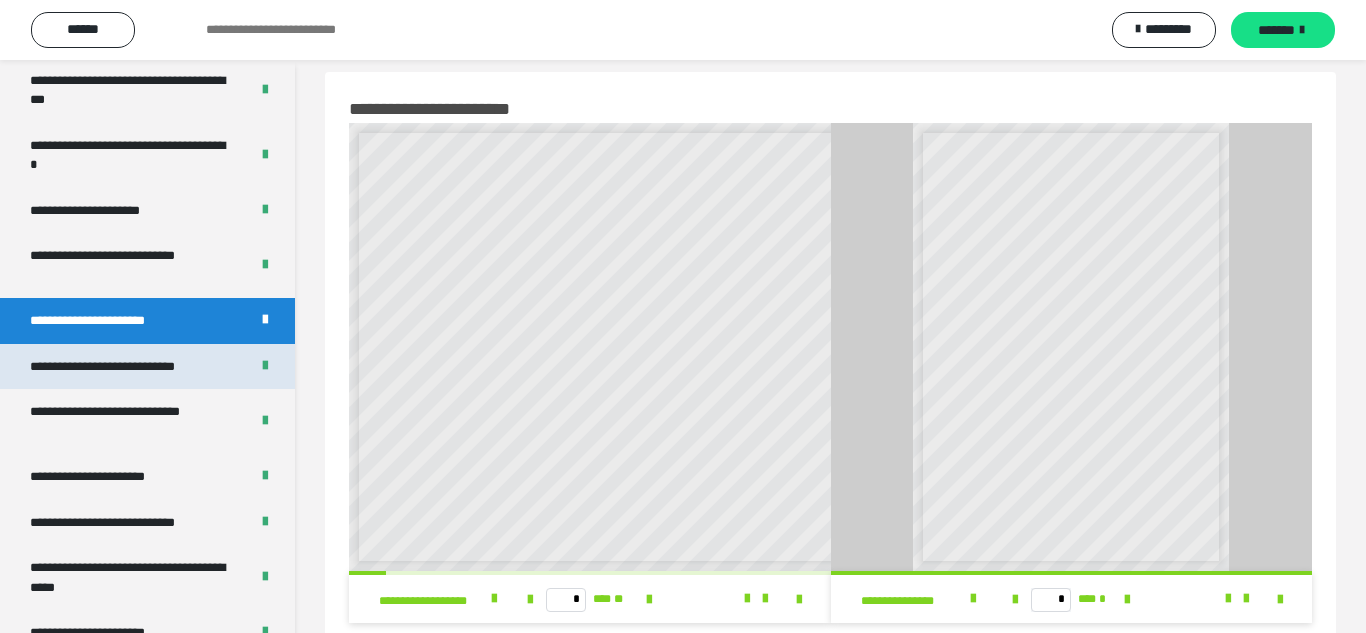 click on "**********" at bounding box center [131, 367] 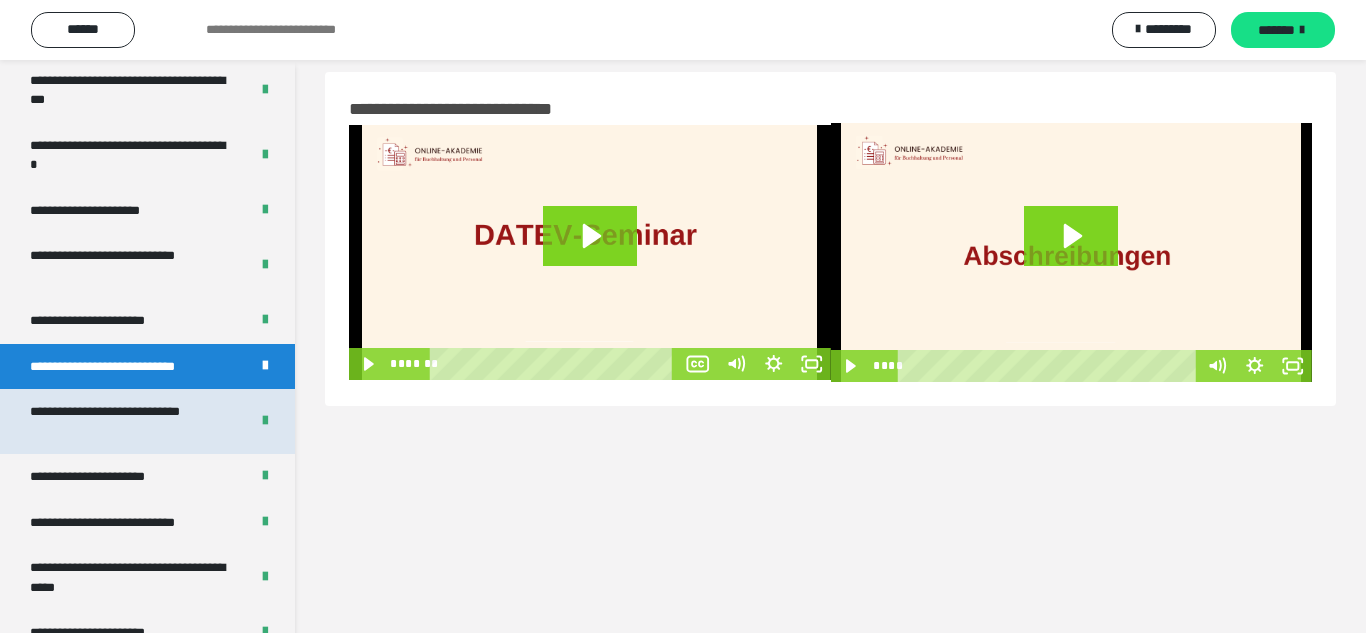 click on "**********" at bounding box center [131, 421] 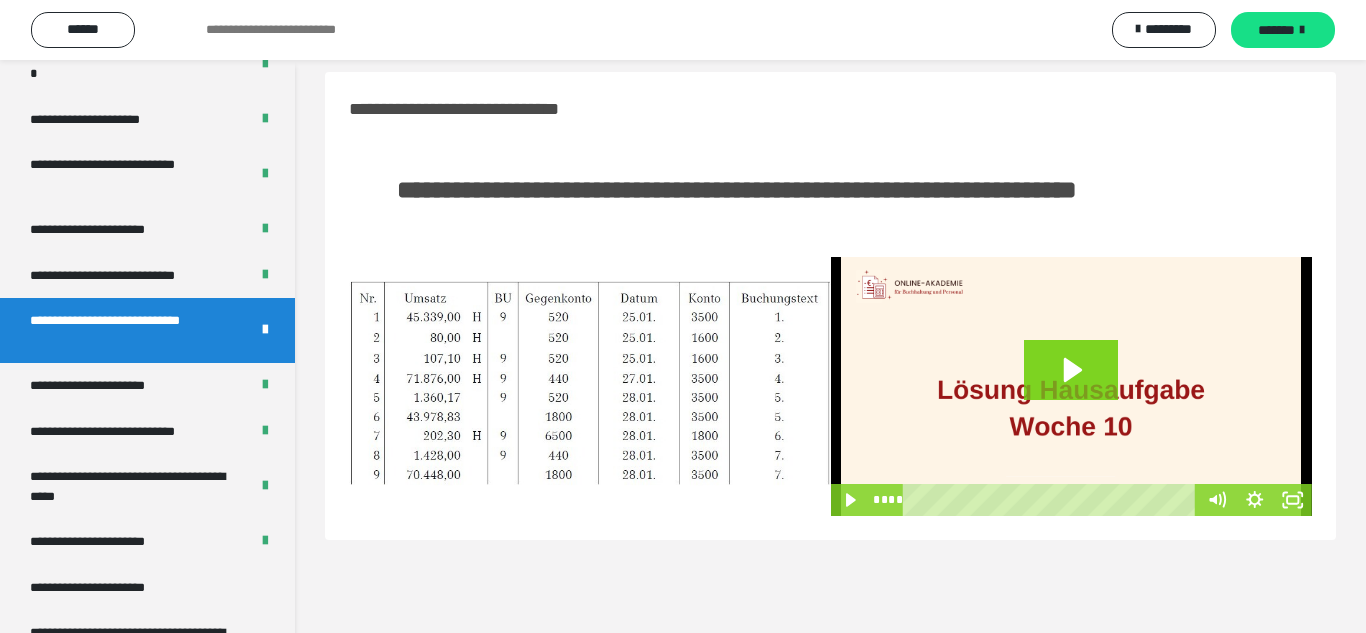 scroll, scrollTop: 3623, scrollLeft: 0, axis: vertical 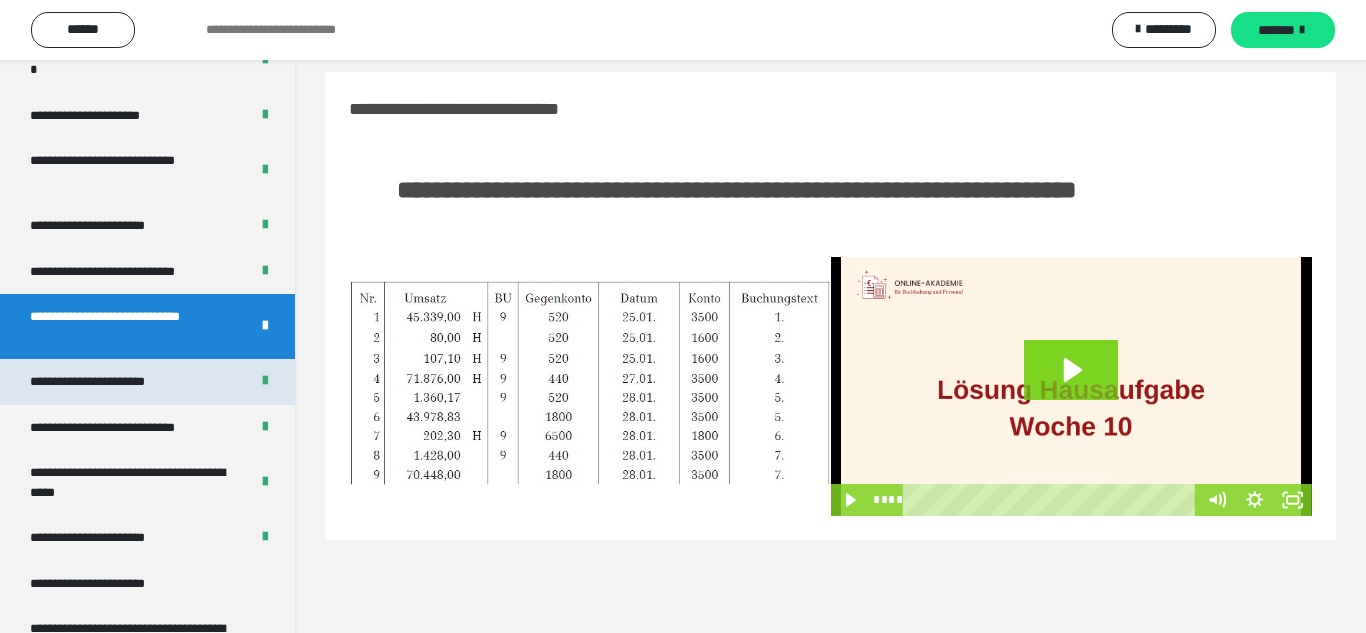 click on "**********" at bounding box center [109, 382] 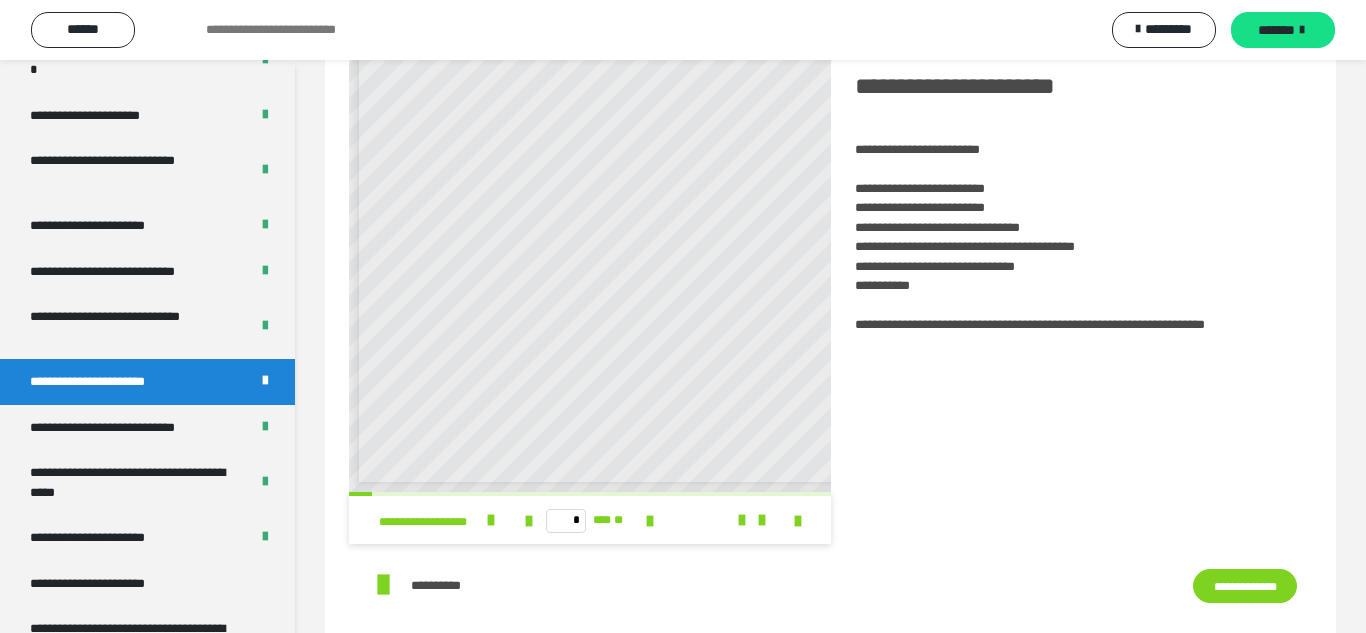 scroll, scrollTop: 106, scrollLeft: 0, axis: vertical 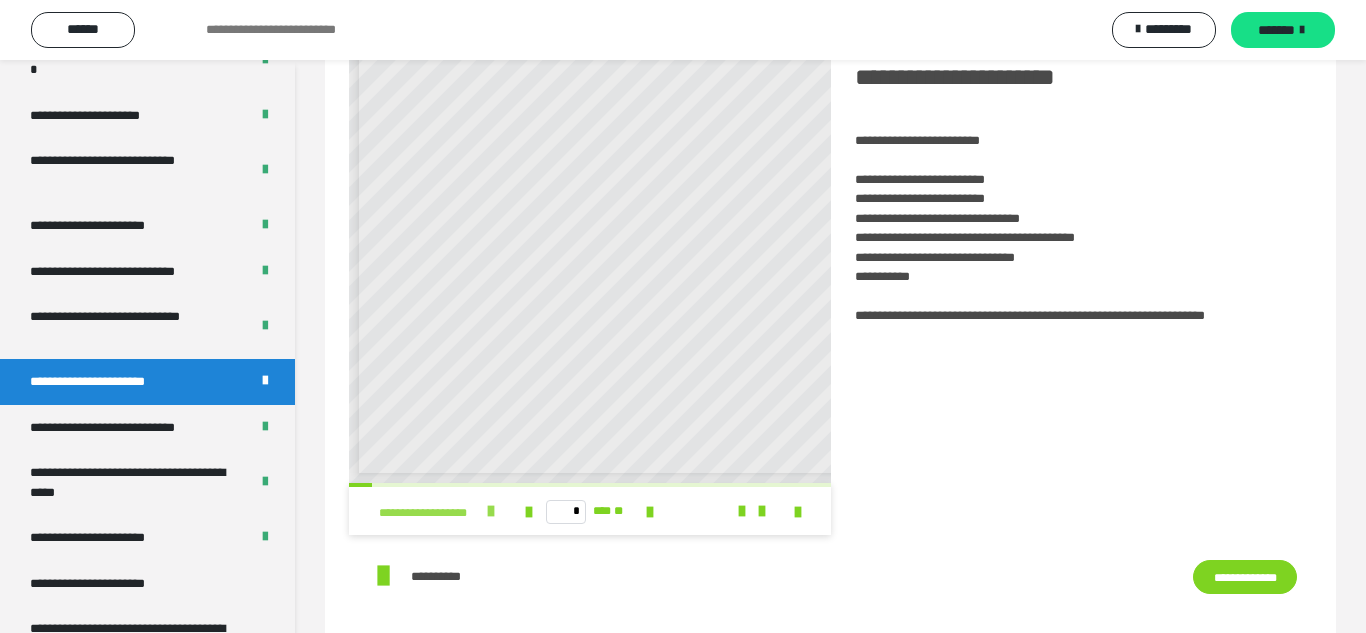 click at bounding box center (491, 511) 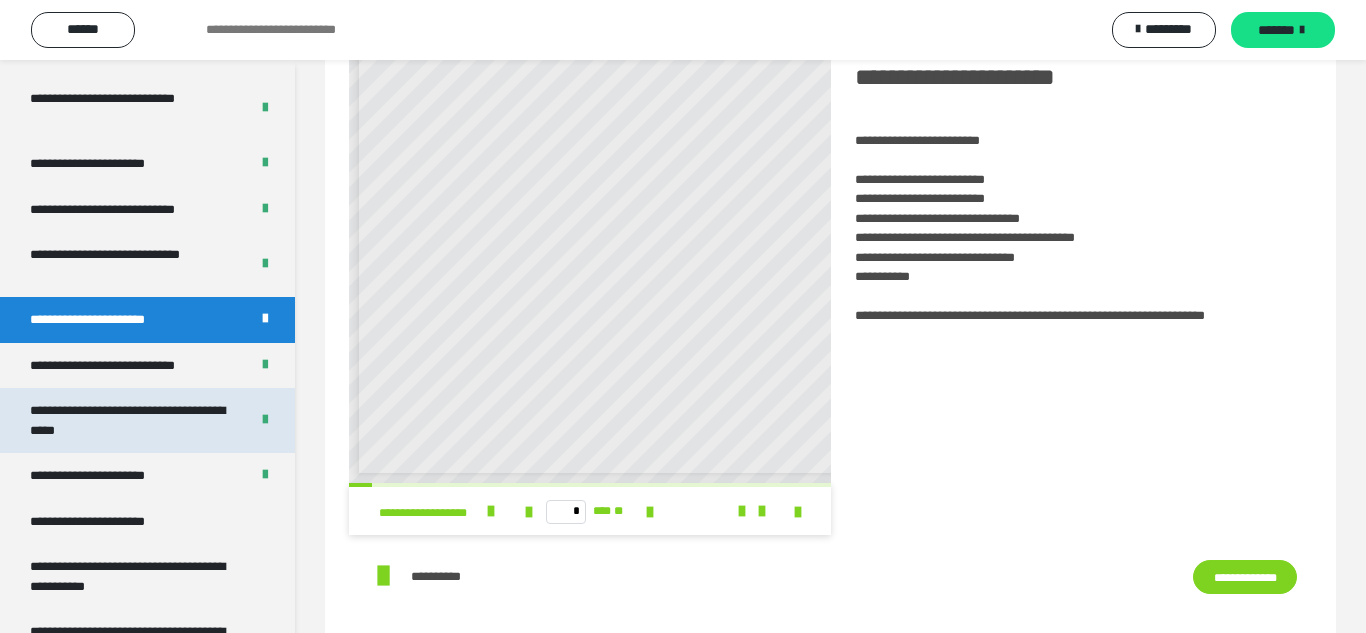 scroll, scrollTop: 3686, scrollLeft: 0, axis: vertical 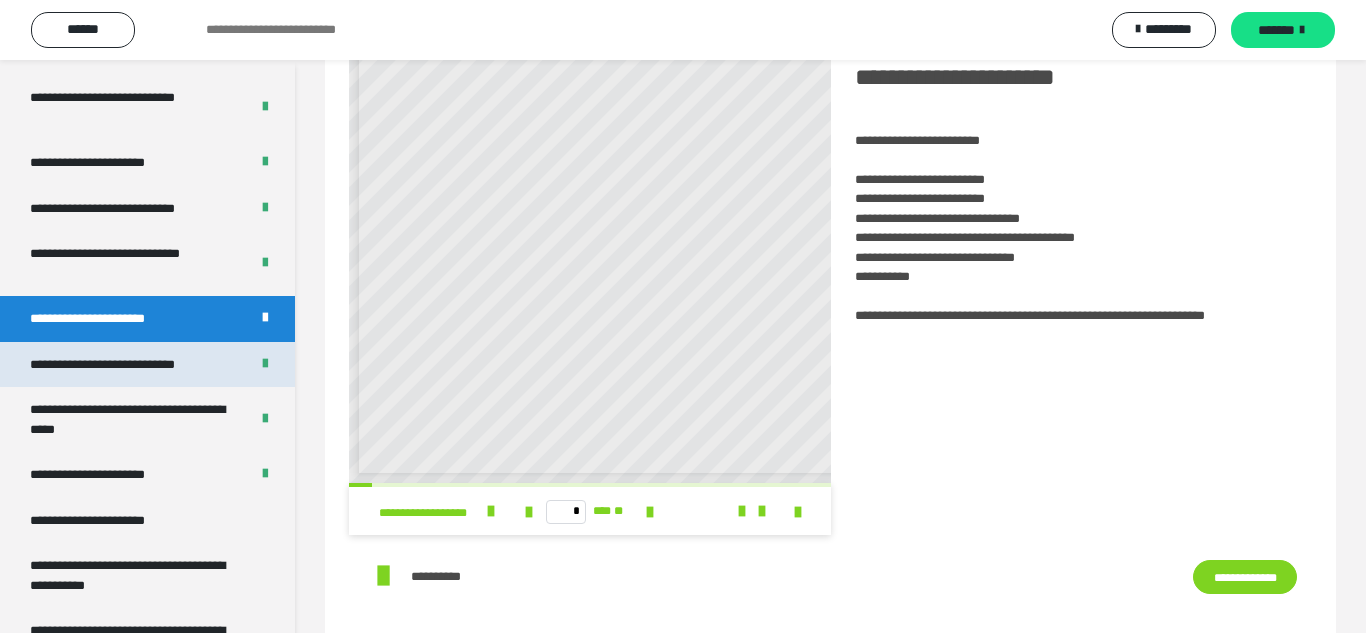 click on "**********" at bounding box center [147, 365] 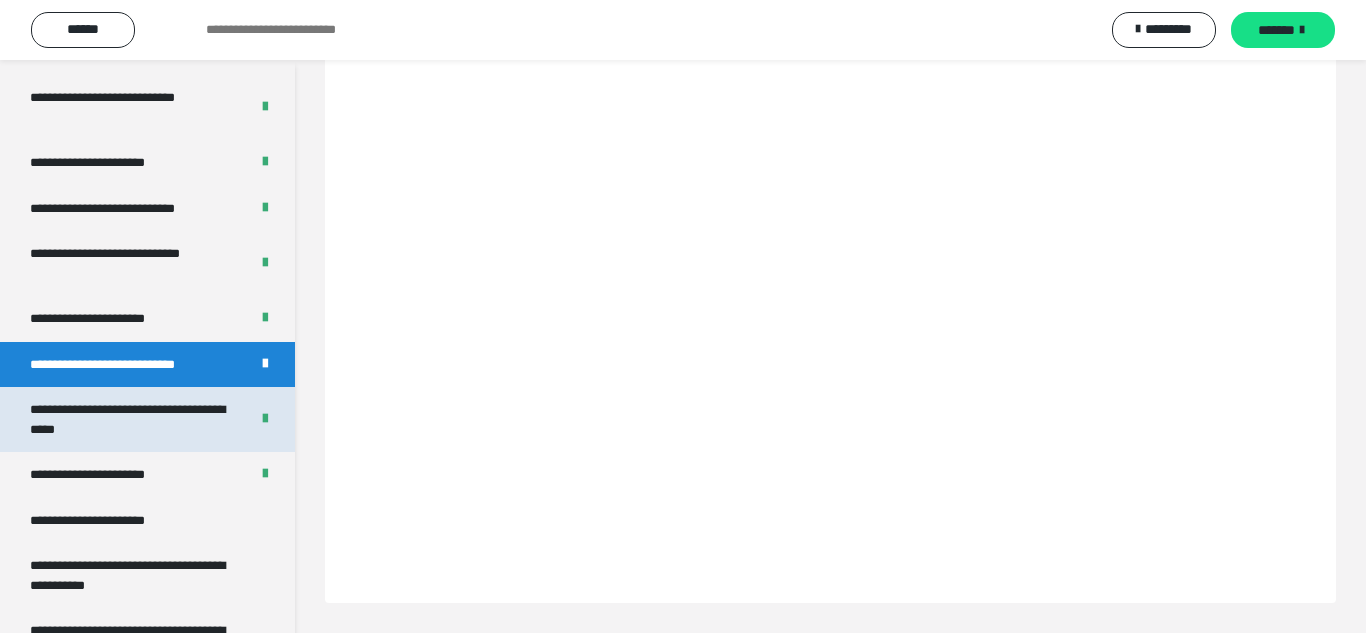 scroll, scrollTop: 60, scrollLeft: 0, axis: vertical 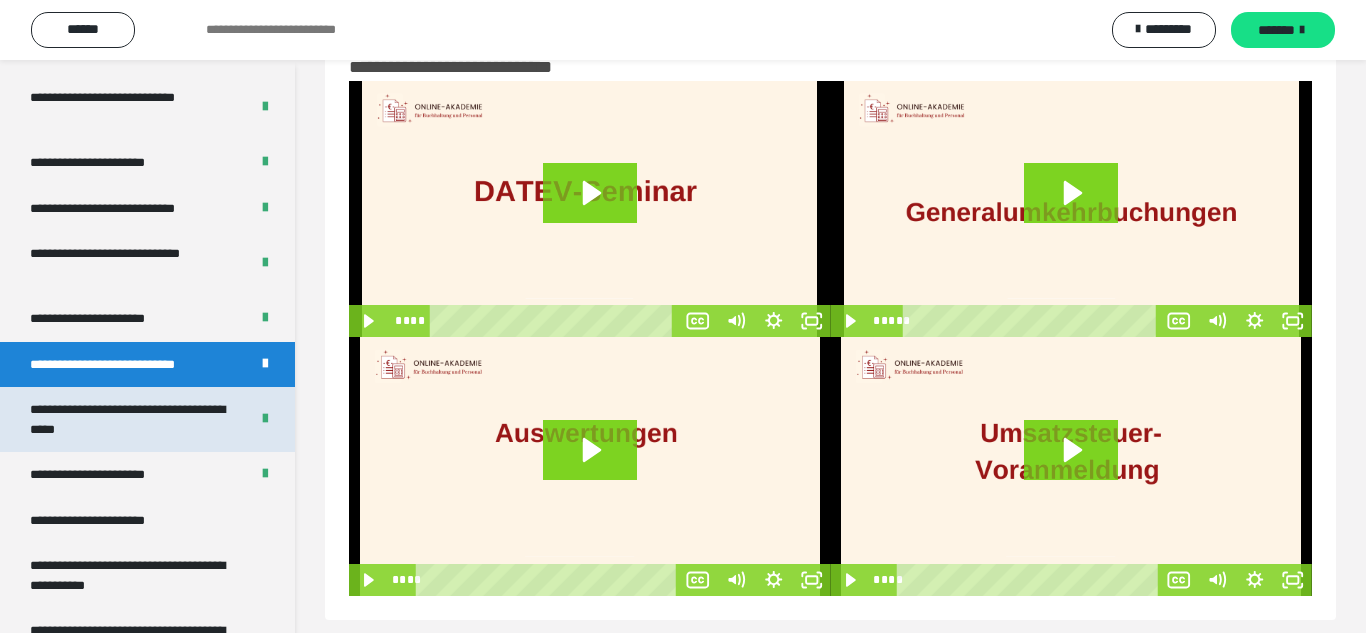 click on "**********" at bounding box center (131, 419) 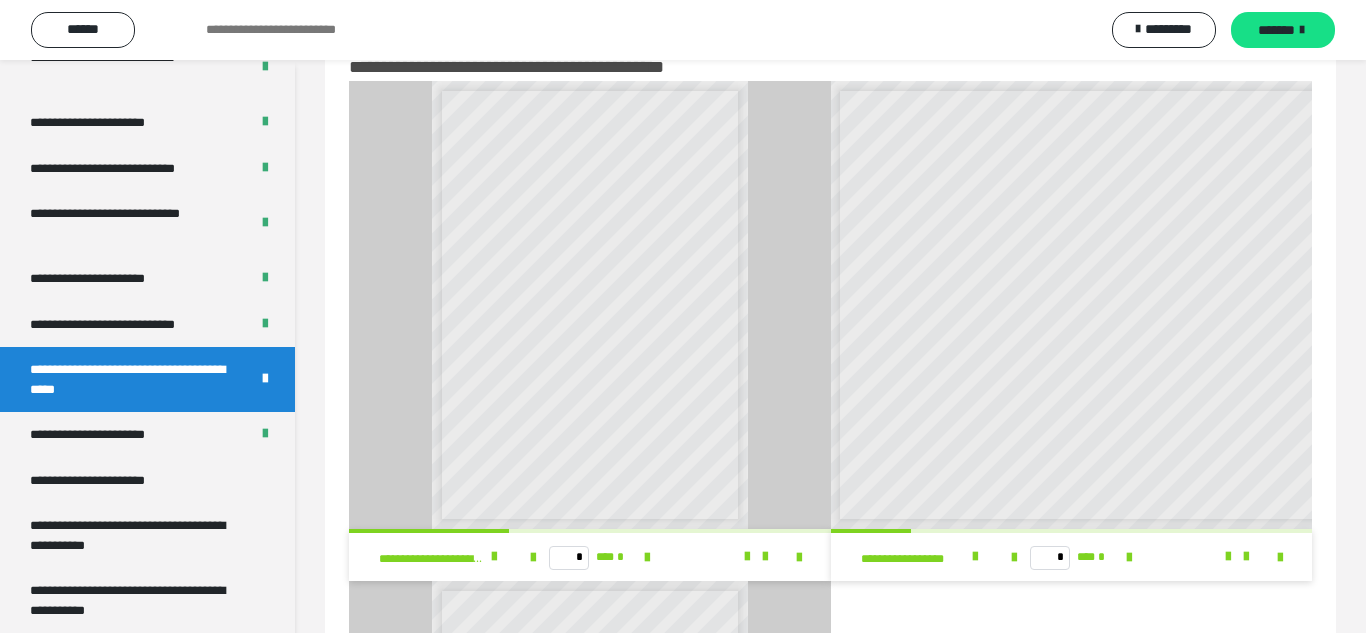 scroll, scrollTop: 3732, scrollLeft: 0, axis: vertical 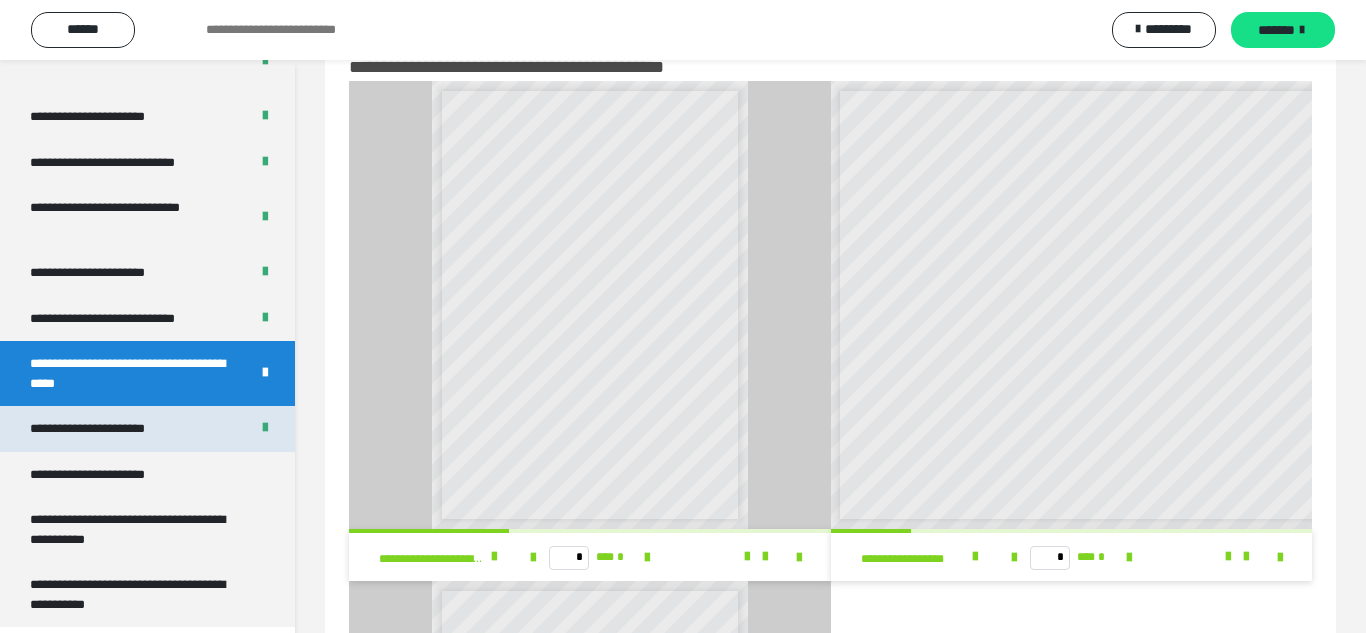 click on "**********" at bounding box center (110, 429) 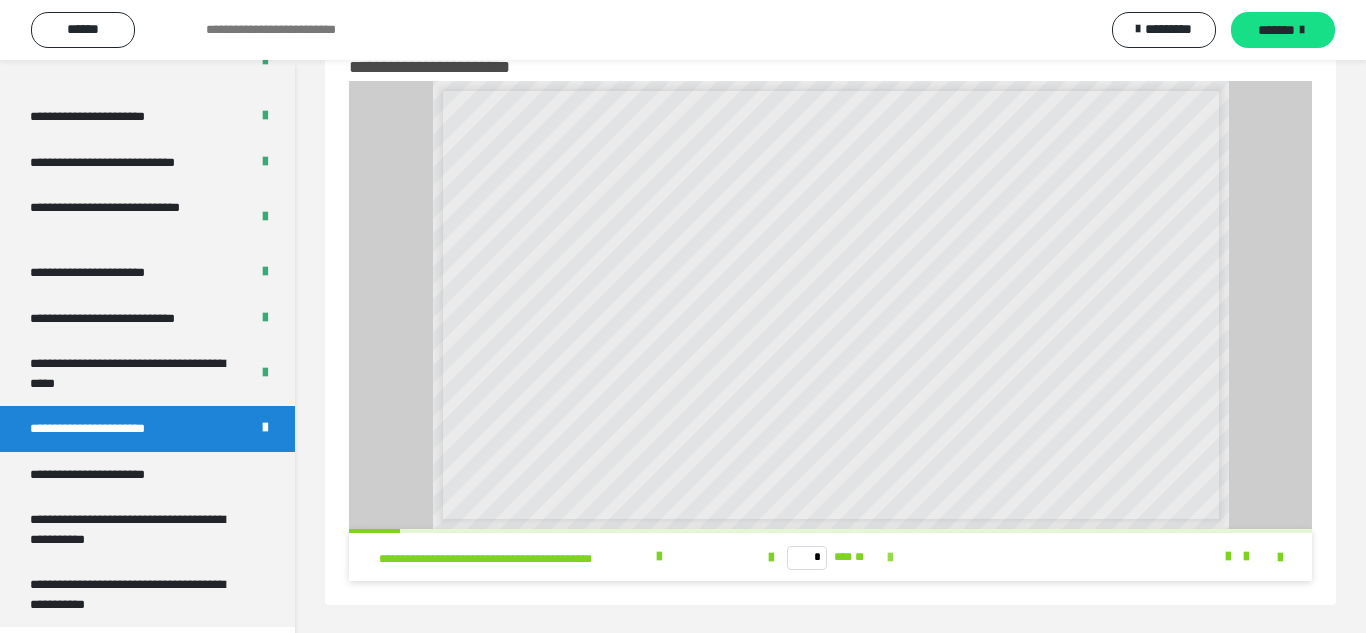 click at bounding box center (890, 558) 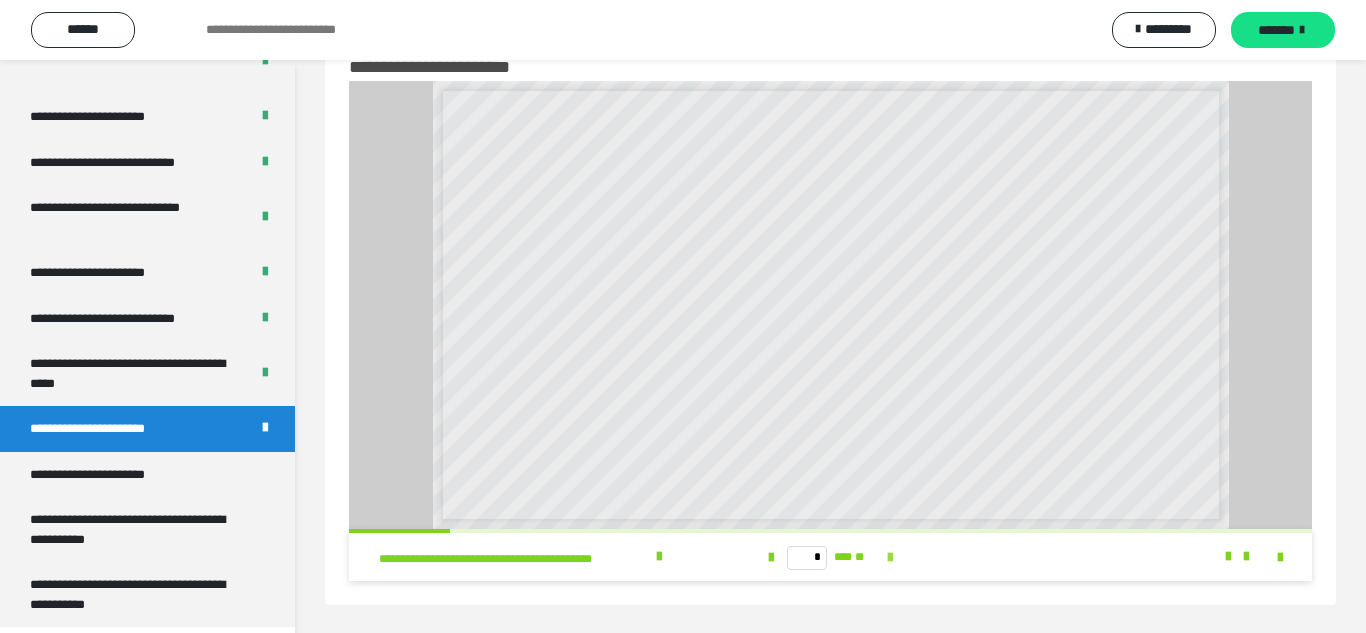click at bounding box center [890, 558] 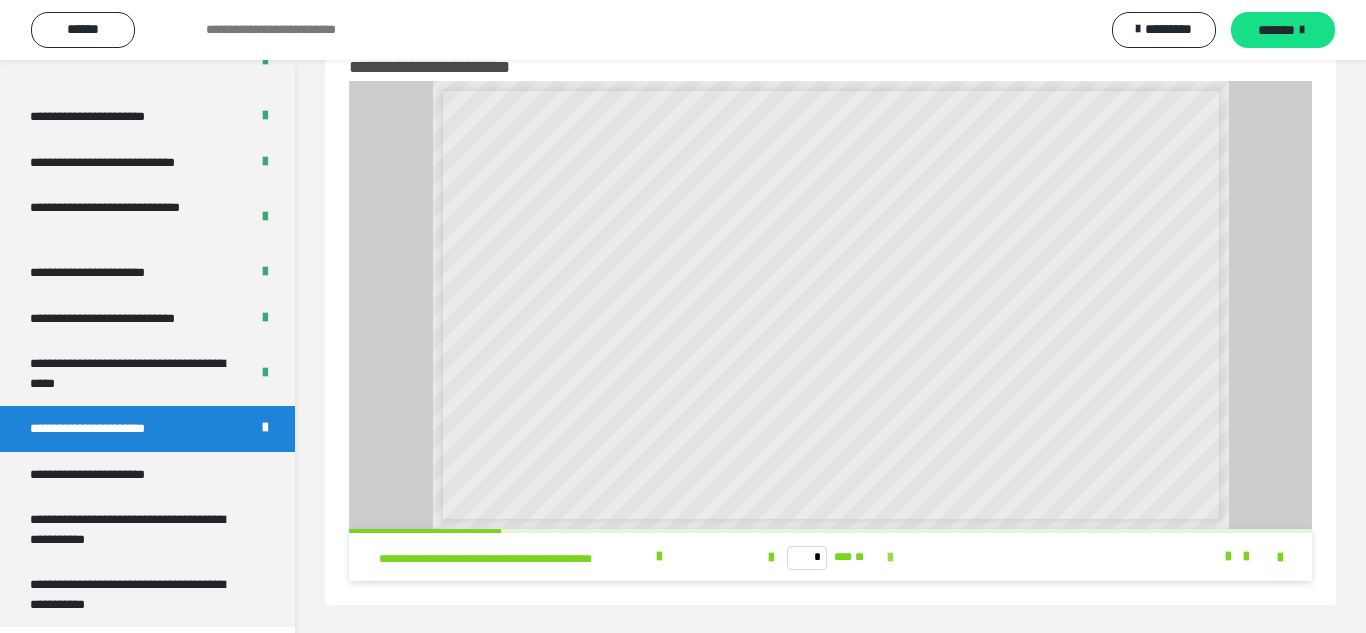 click at bounding box center [890, 558] 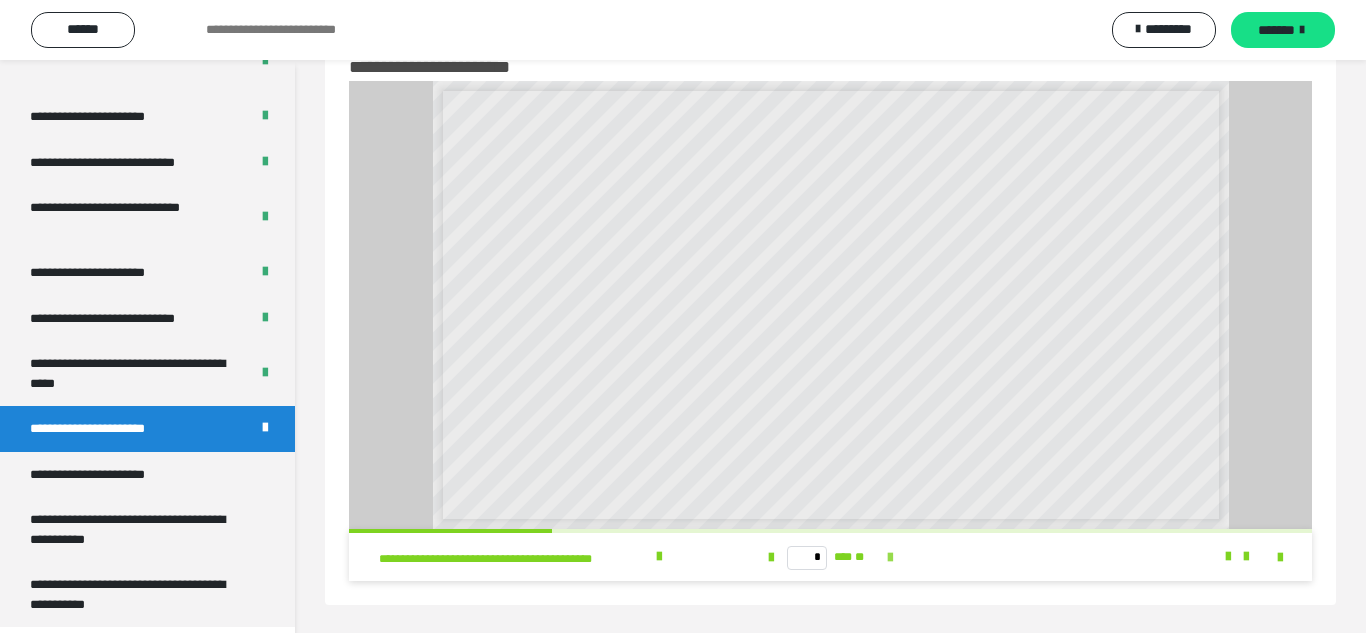 click at bounding box center [890, 558] 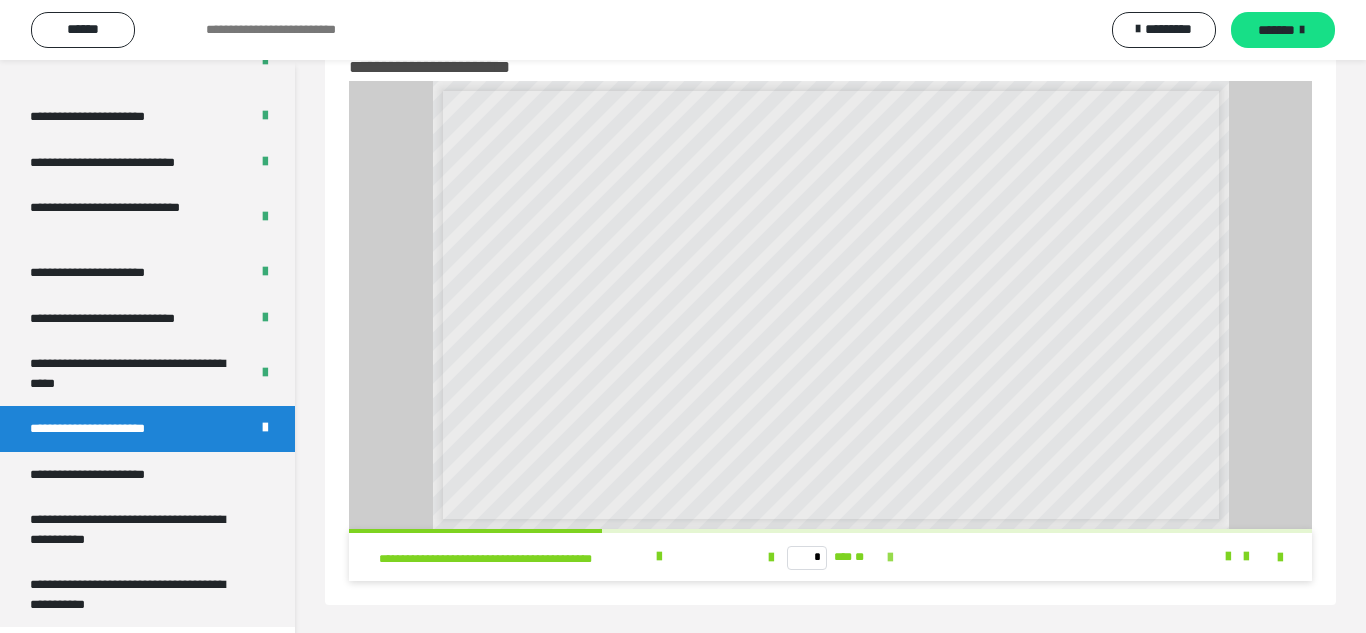 click at bounding box center (890, 558) 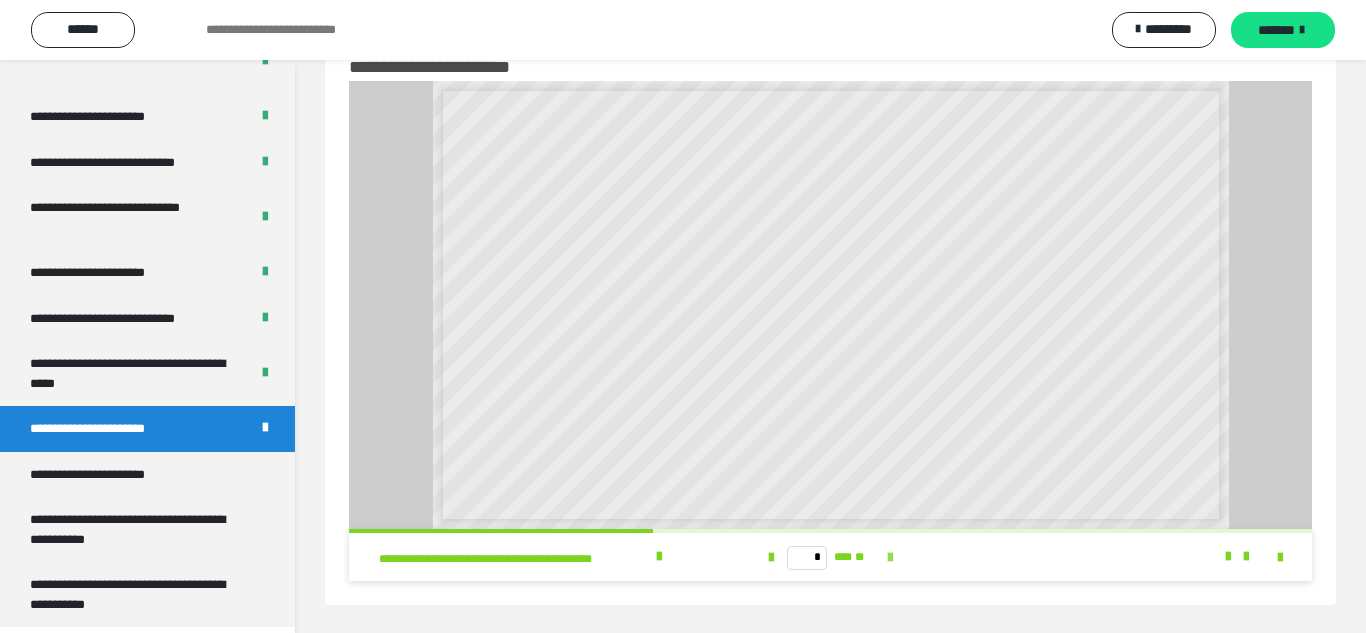 click at bounding box center [890, 558] 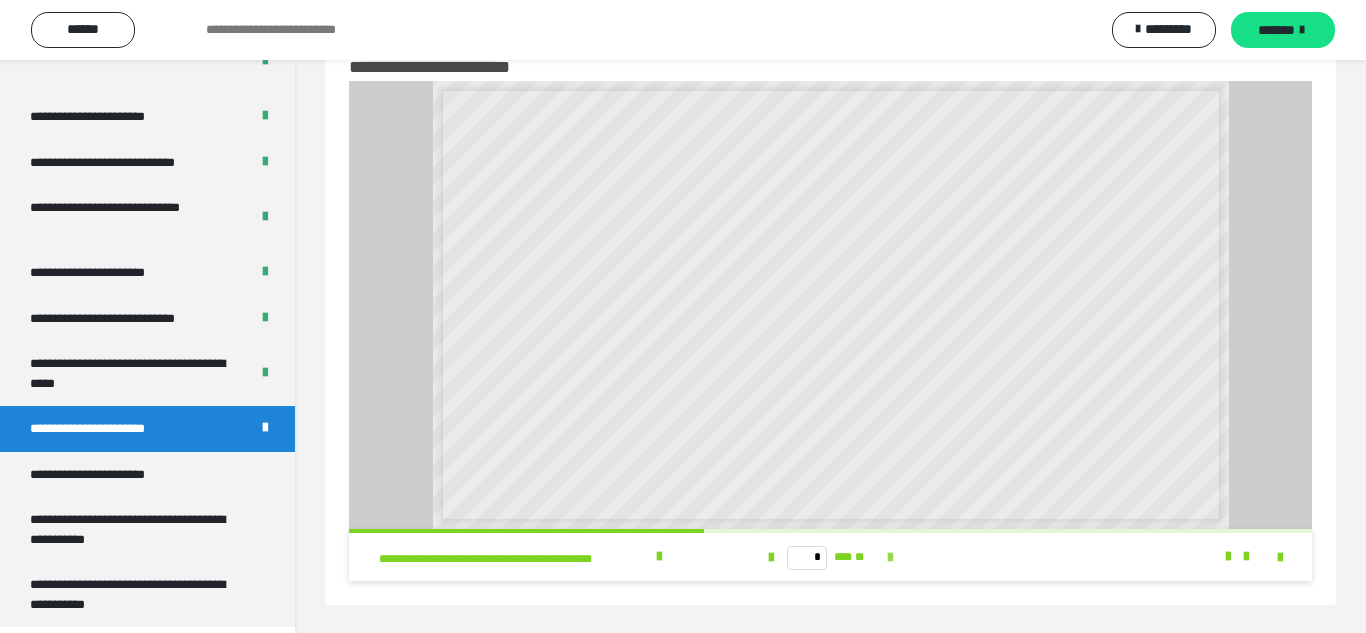 click at bounding box center [890, 558] 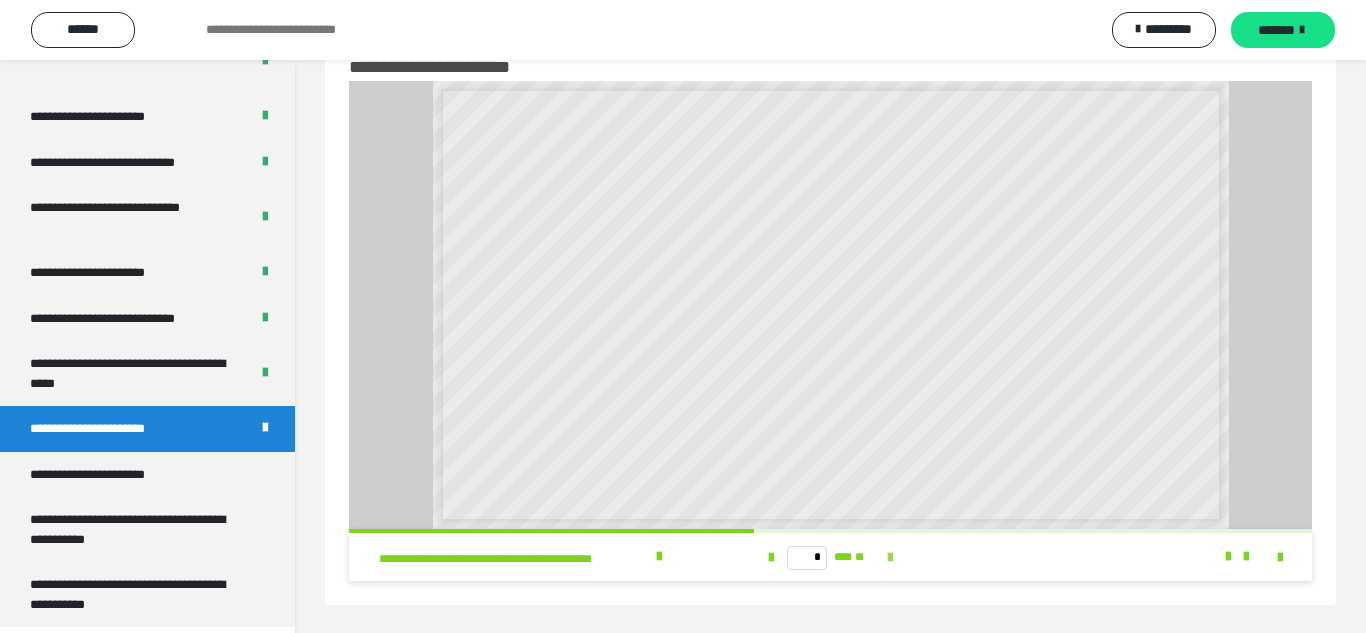 click at bounding box center [890, 558] 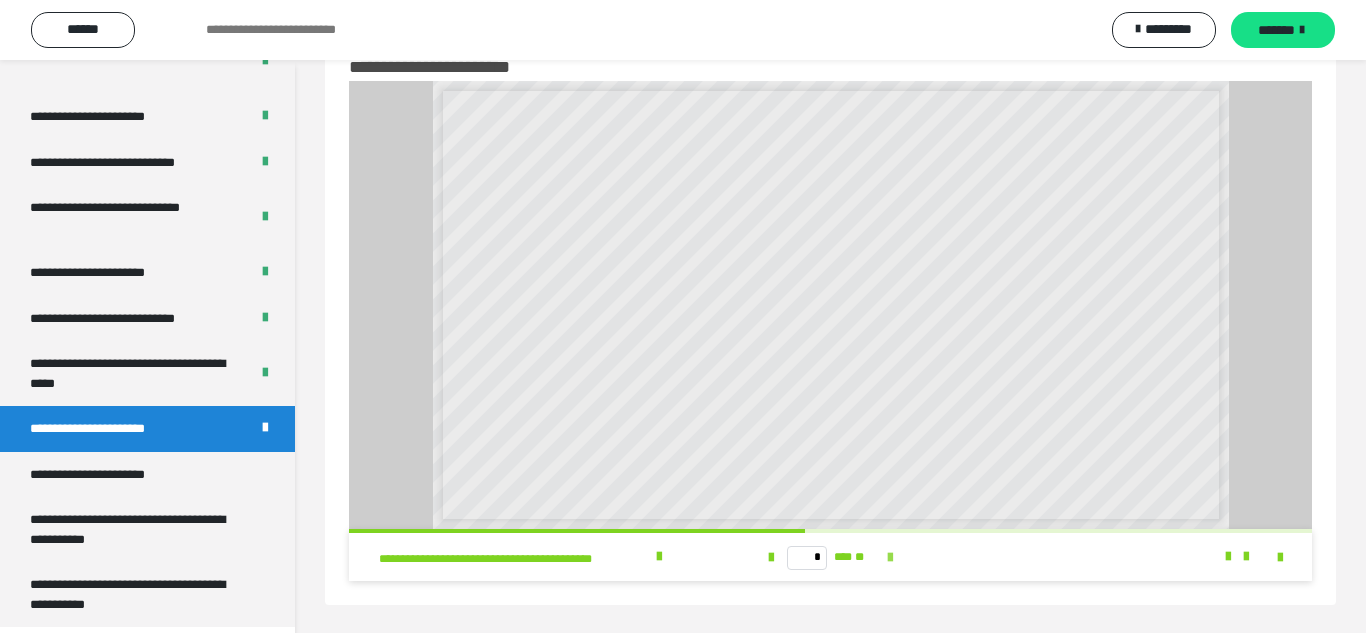 click at bounding box center [890, 558] 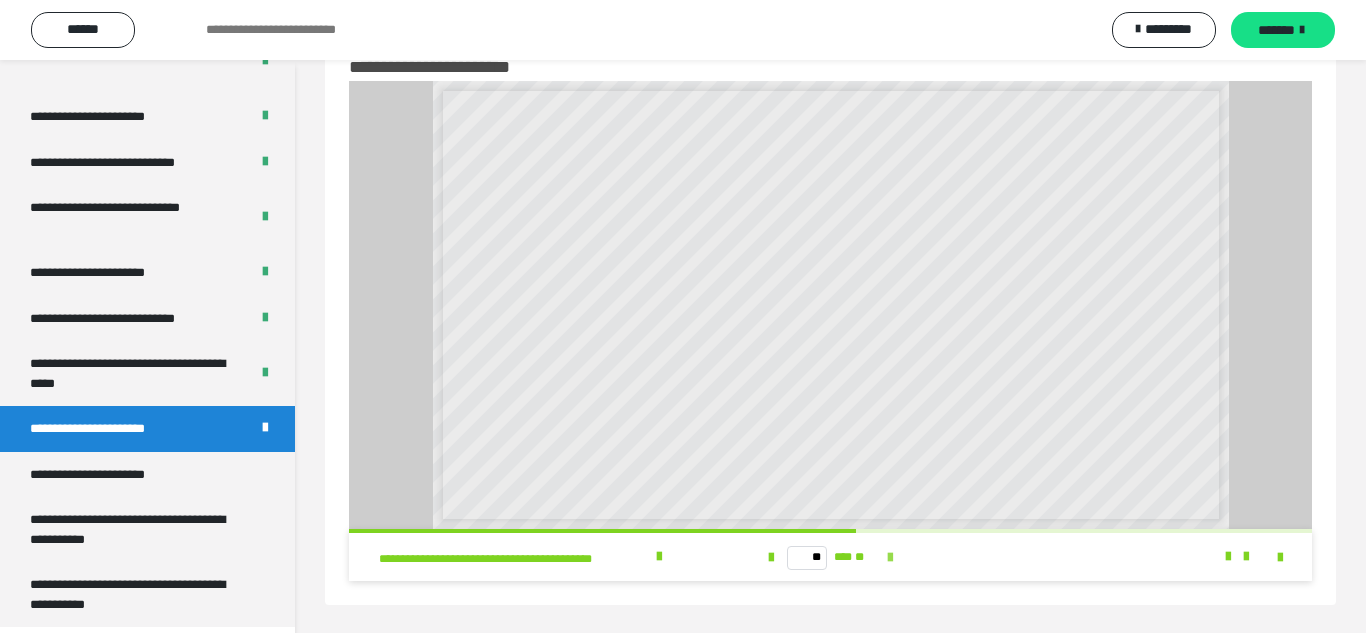 click at bounding box center (890, 558) 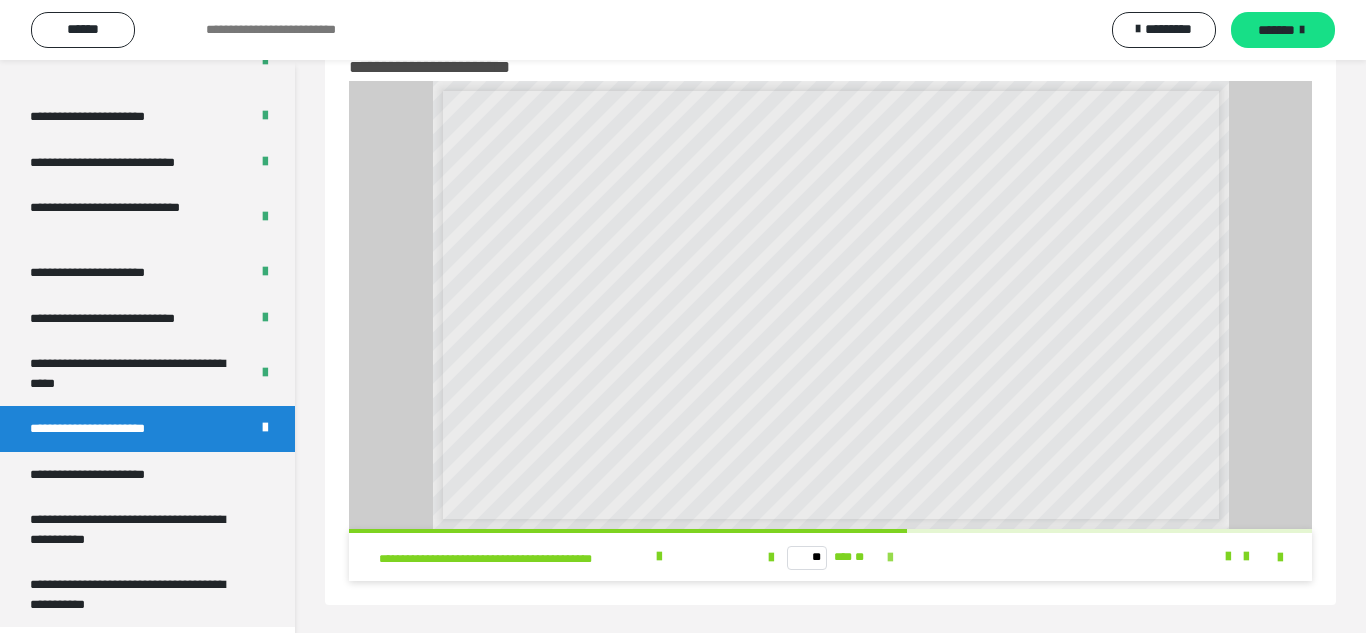 click at bounding box center [890, 558] 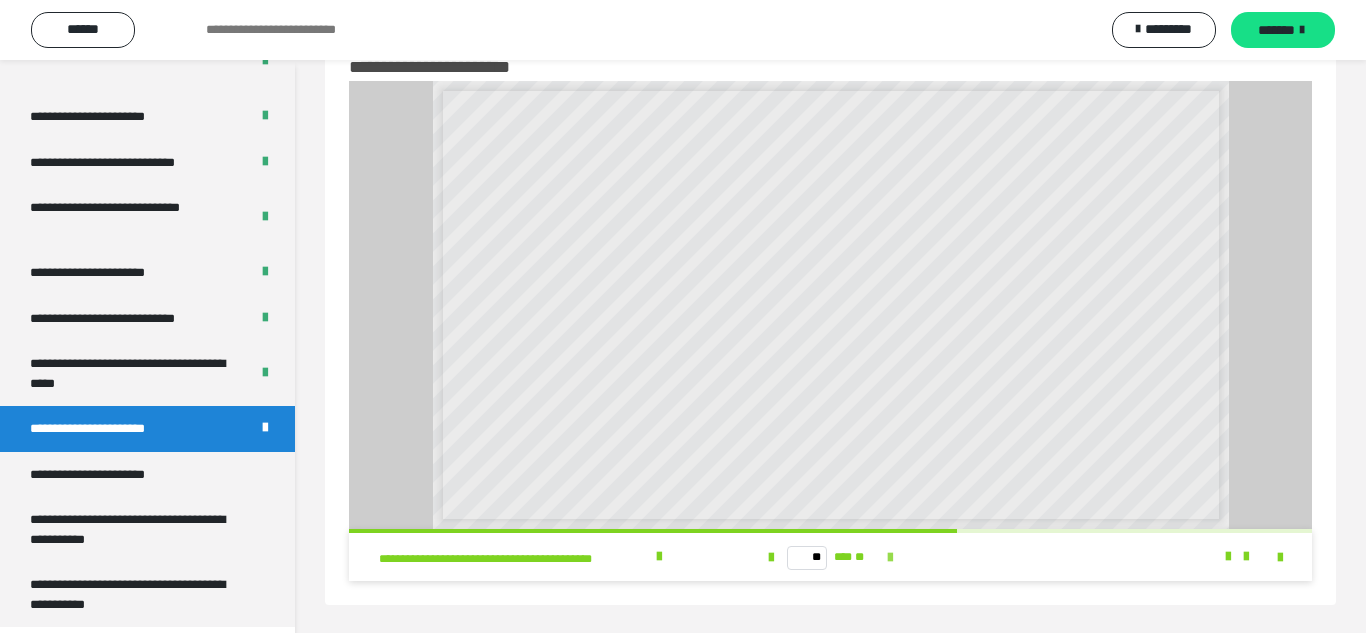 click at bounding box center [890, 558] 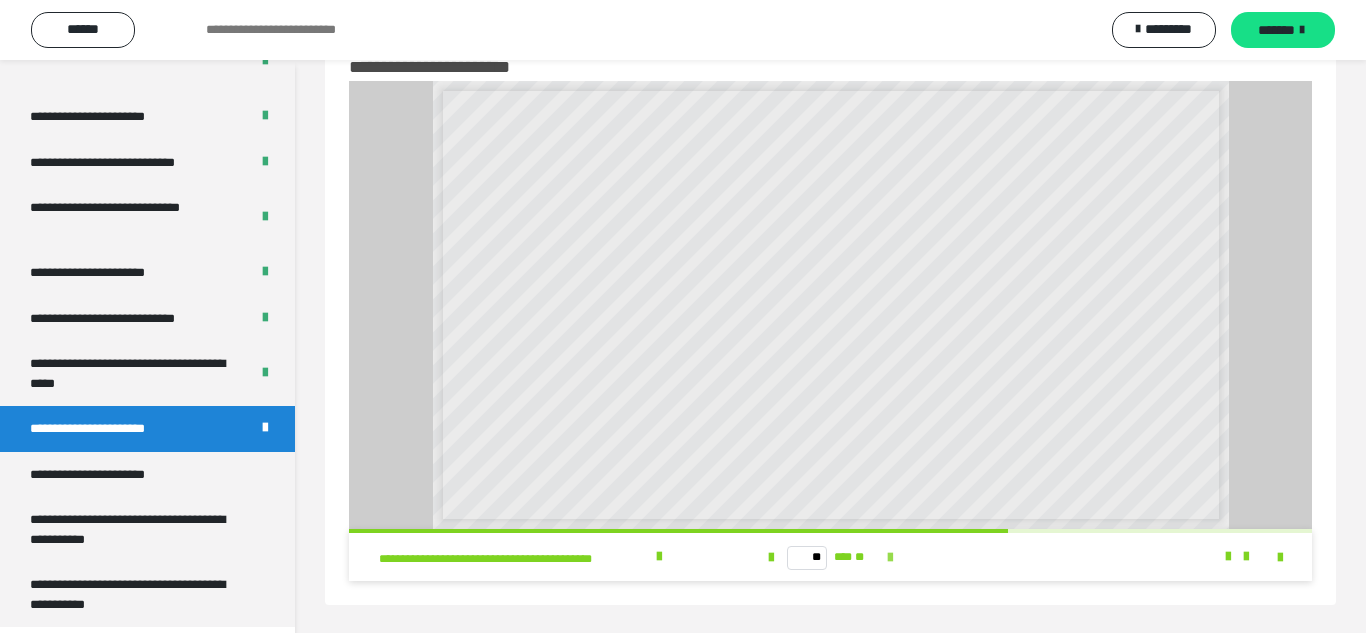 click at bounding box center [890, 558] 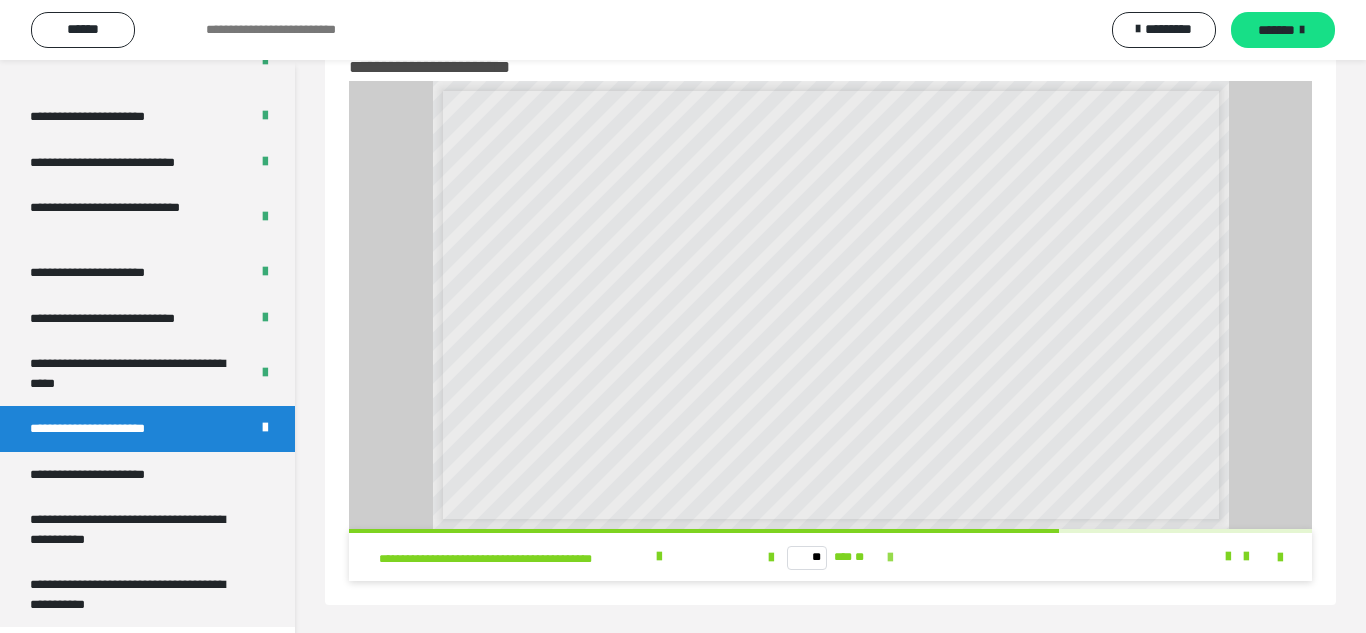 click at bounding box center [890, 558] 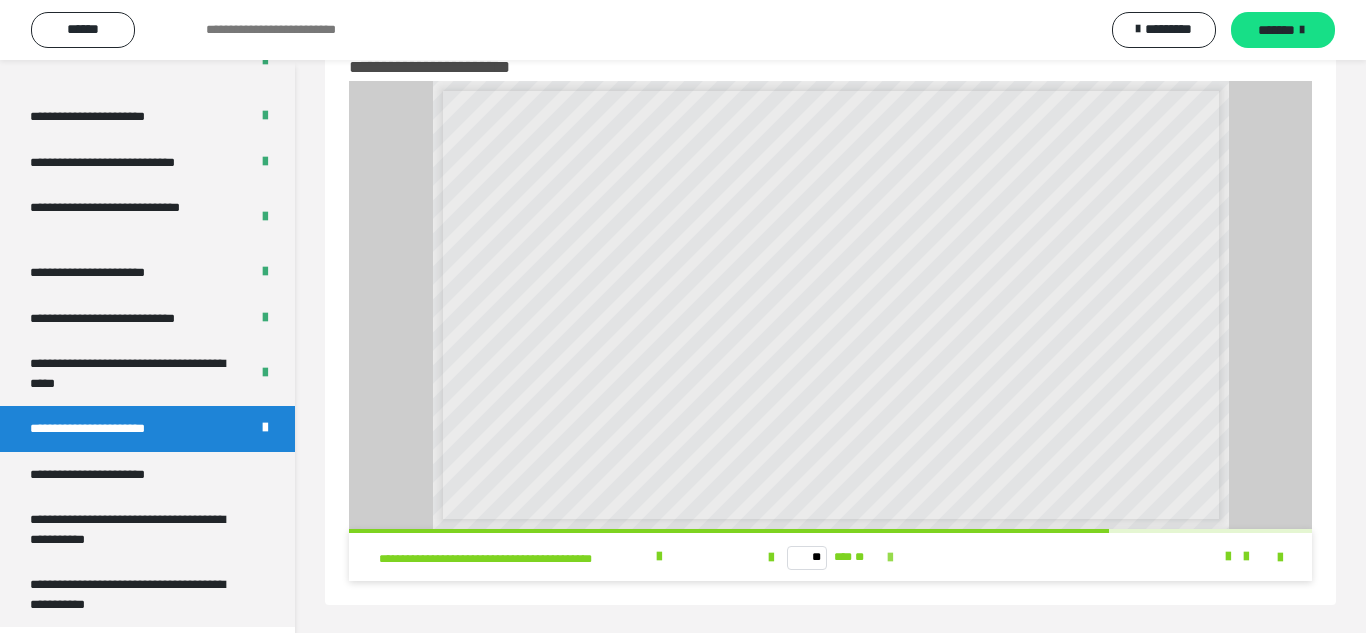 click at bounding box center (890, 558) 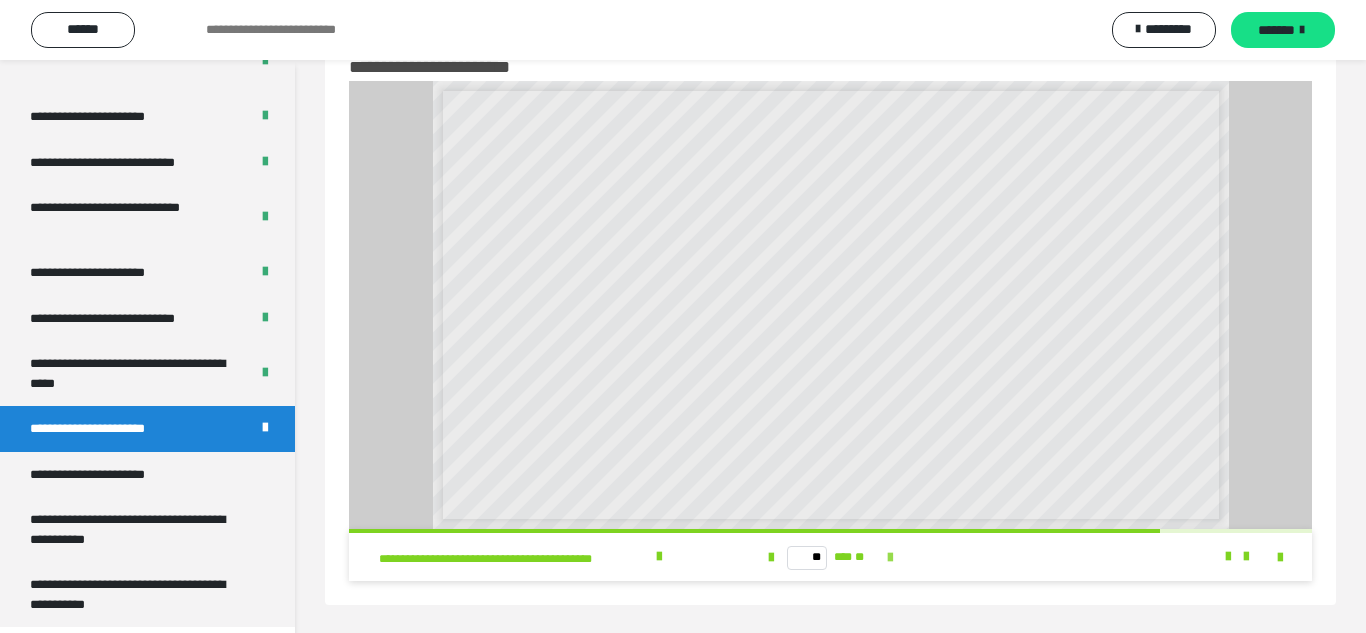 click at bounding box center [890, 558] 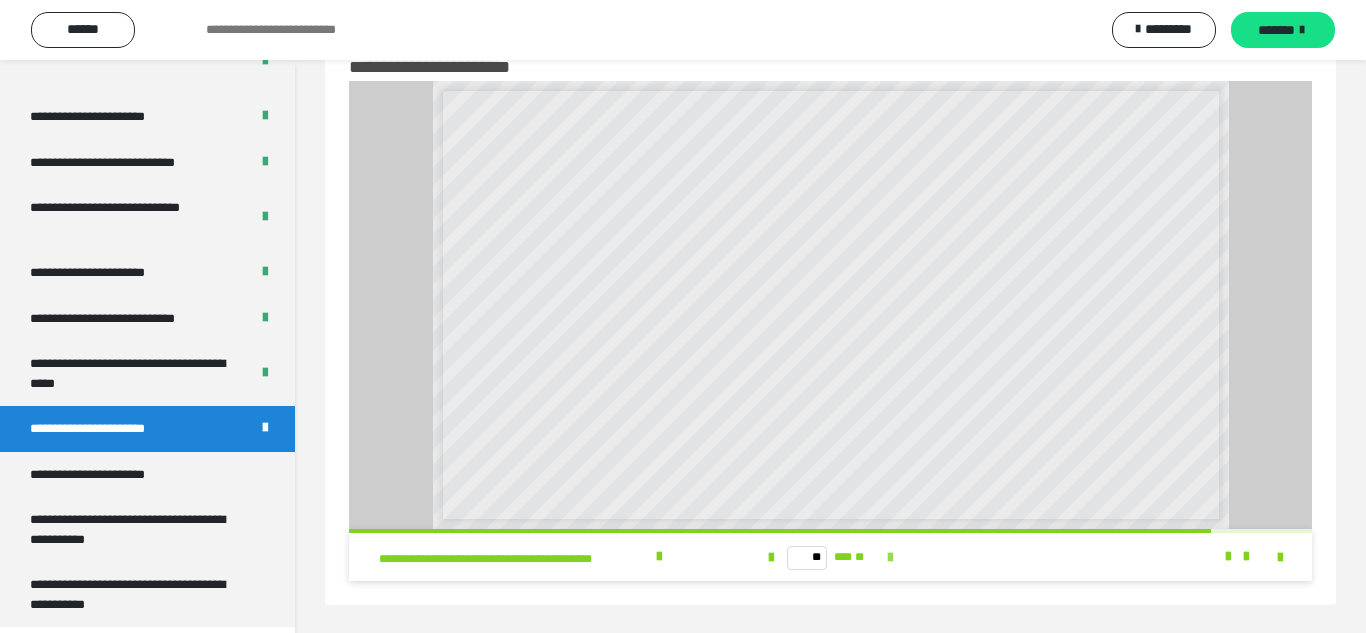 click at bounding box center (890, 558) 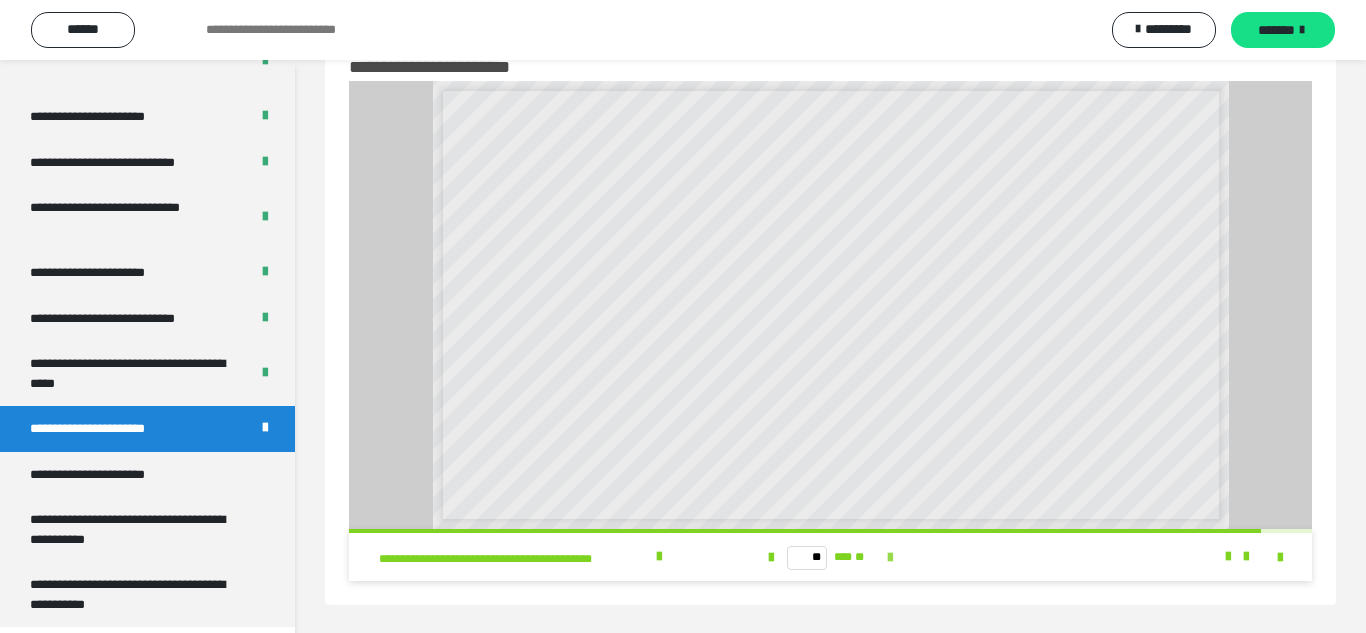 click at bounding box center (890, 558) 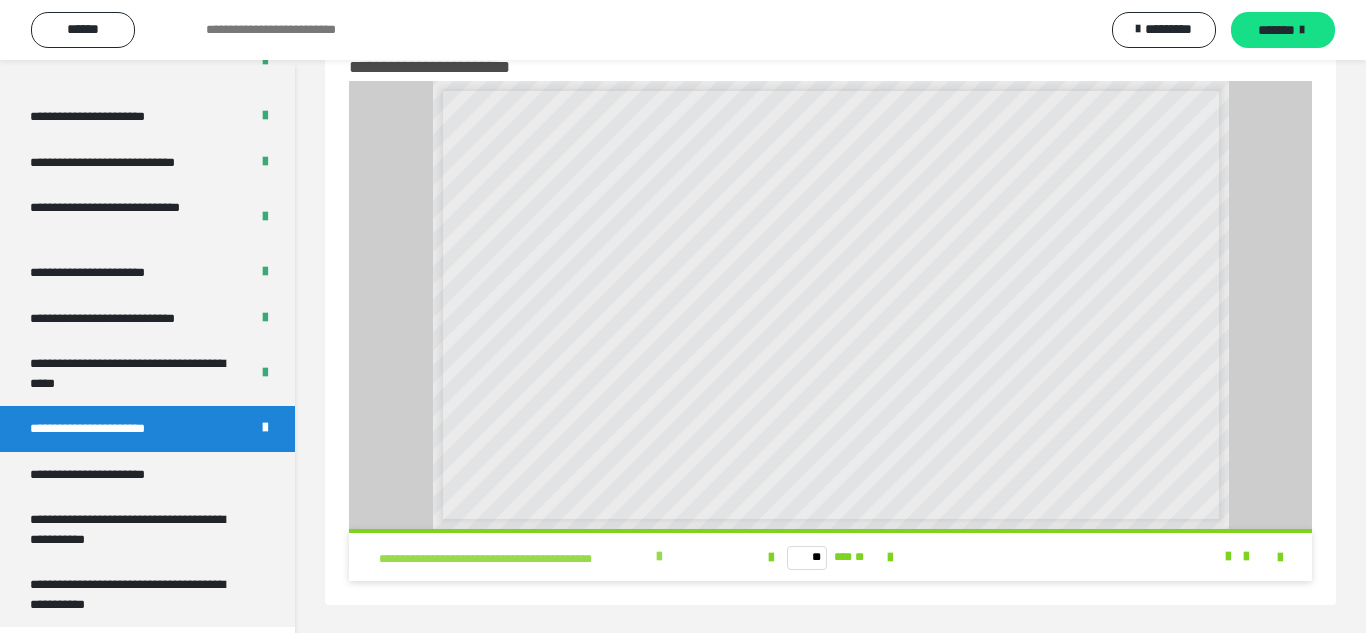 click at bounding box center [659, 557] 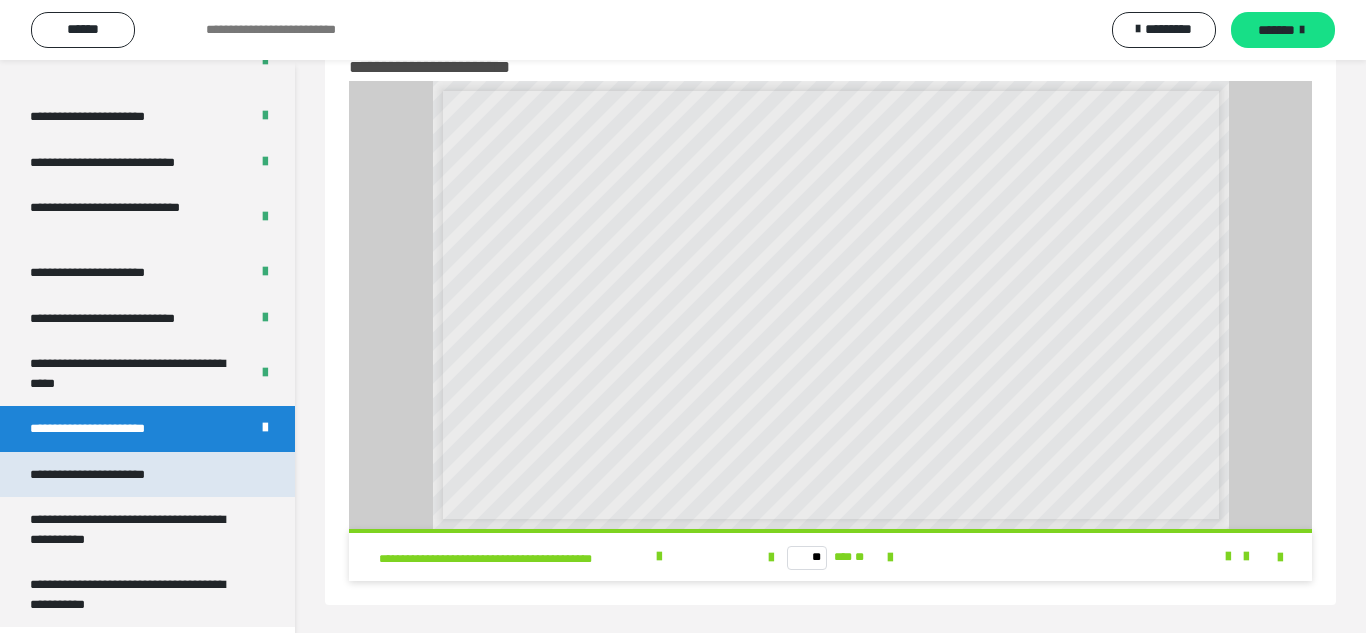 click on "**********" at bounding box center [111, 475] 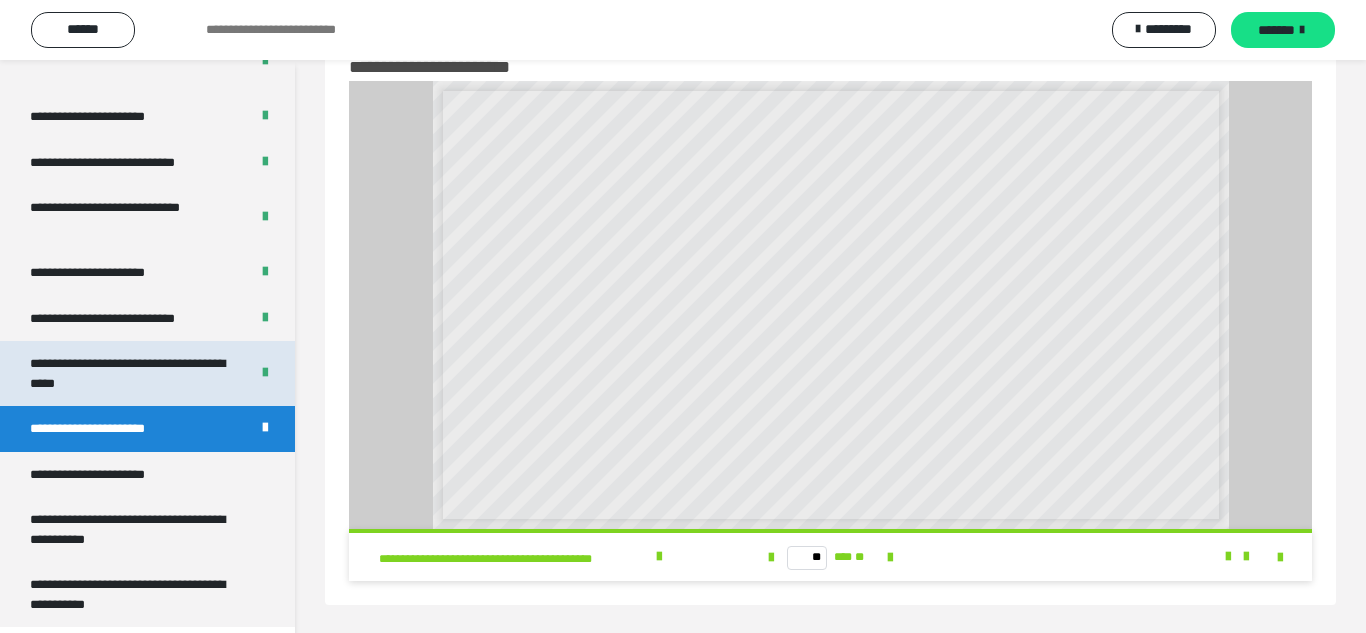click on "**********" at bounding box center [131, 373] 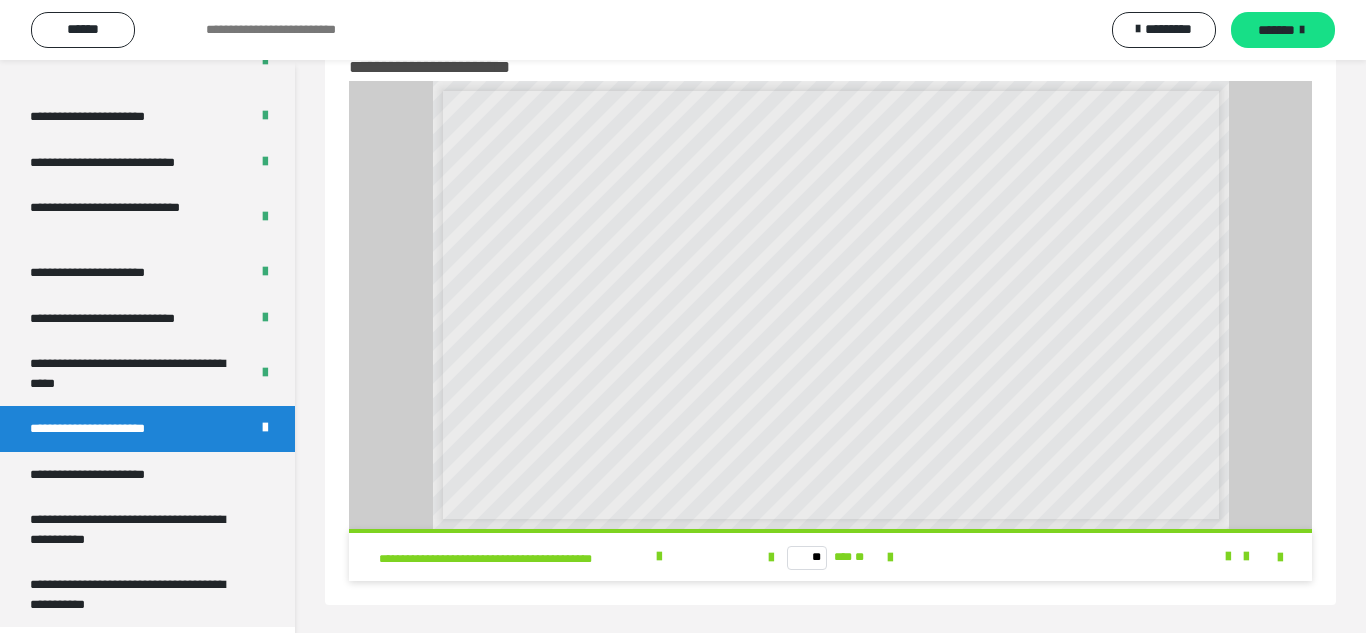 drag, startPoint x: 128, startPoint y: 473, endPoint x: 156, endPoint y: 447, distance: 38.209946 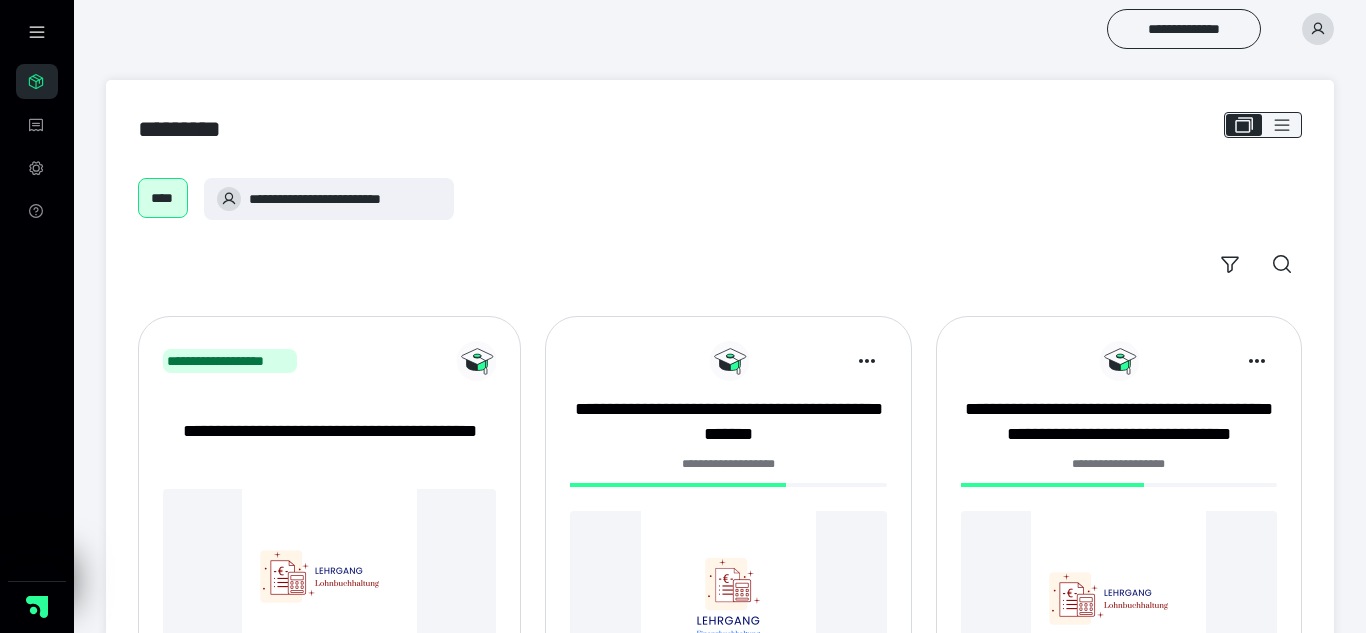 scroll, scrollTop: 164, scrollLeft: 0, axis: vertical 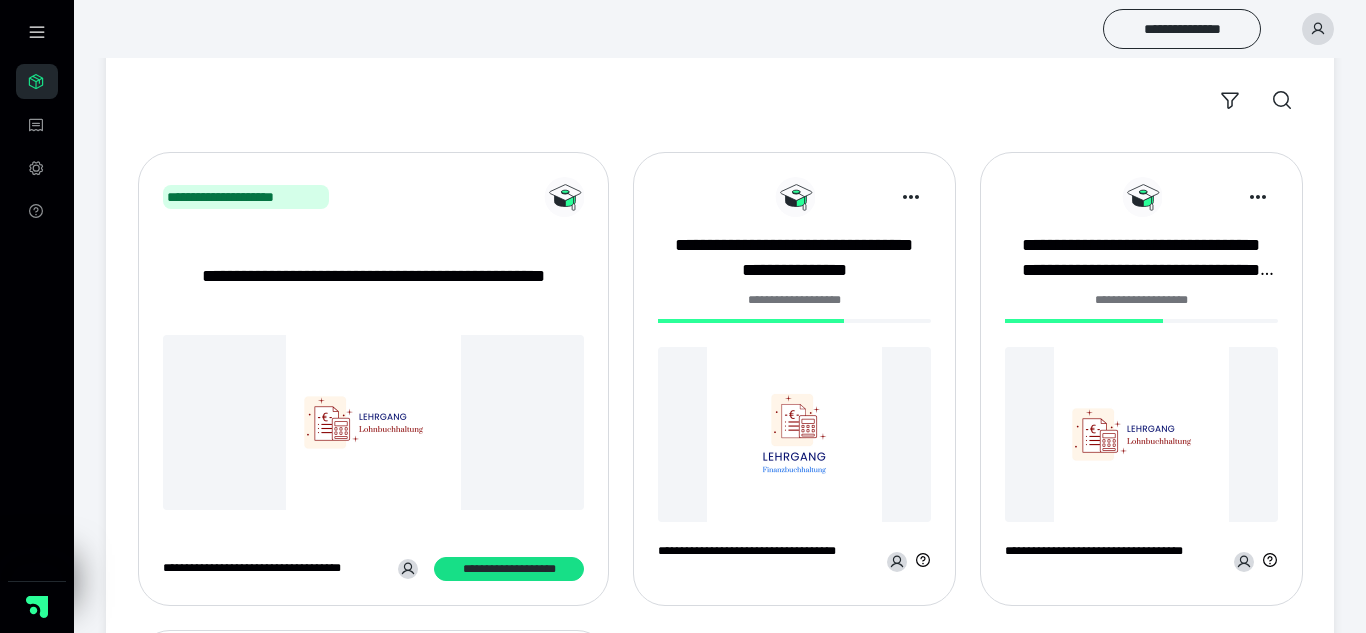 click on "**********" at bounding box center [794, 379] 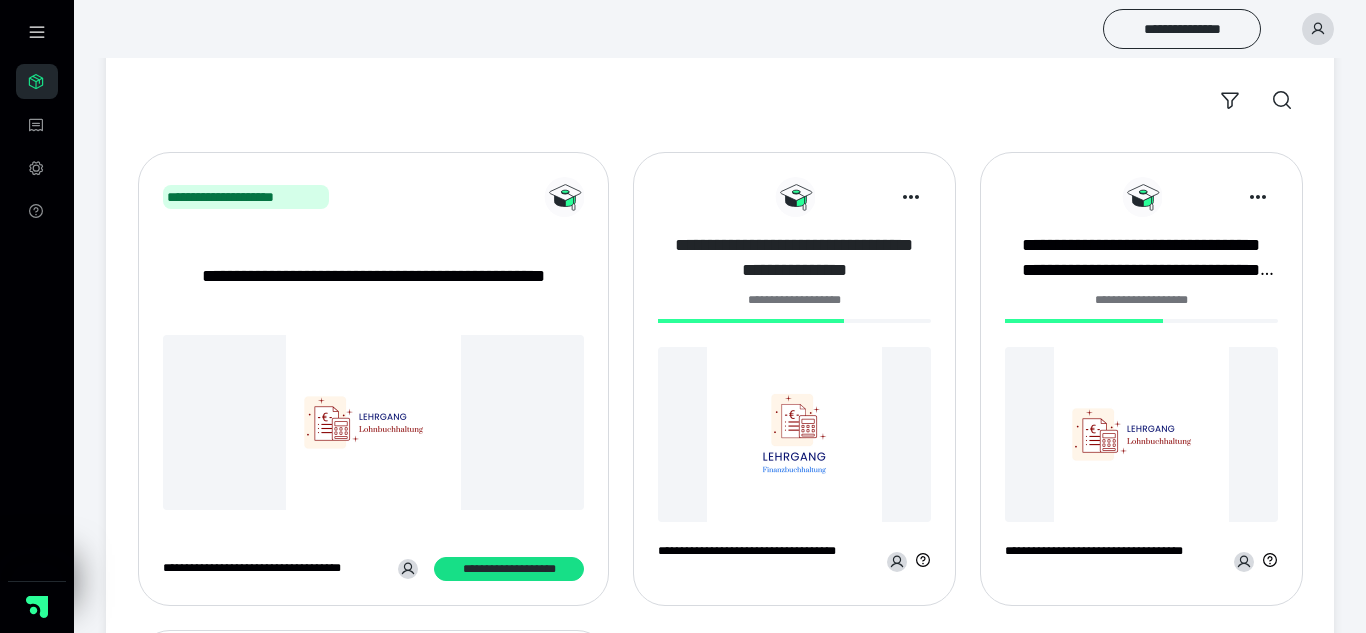 click on "**********" at bounding box center (794, 257) 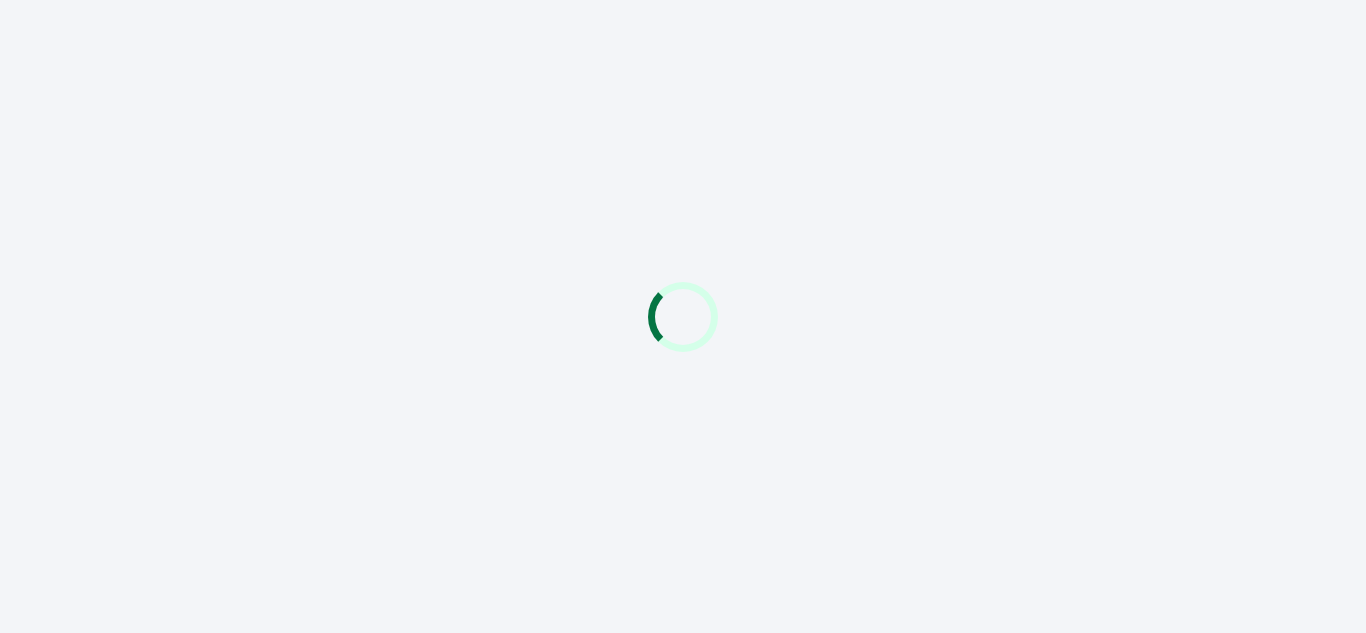 scroll, scrollTop: 0, scrollLeft: 0, axis: both 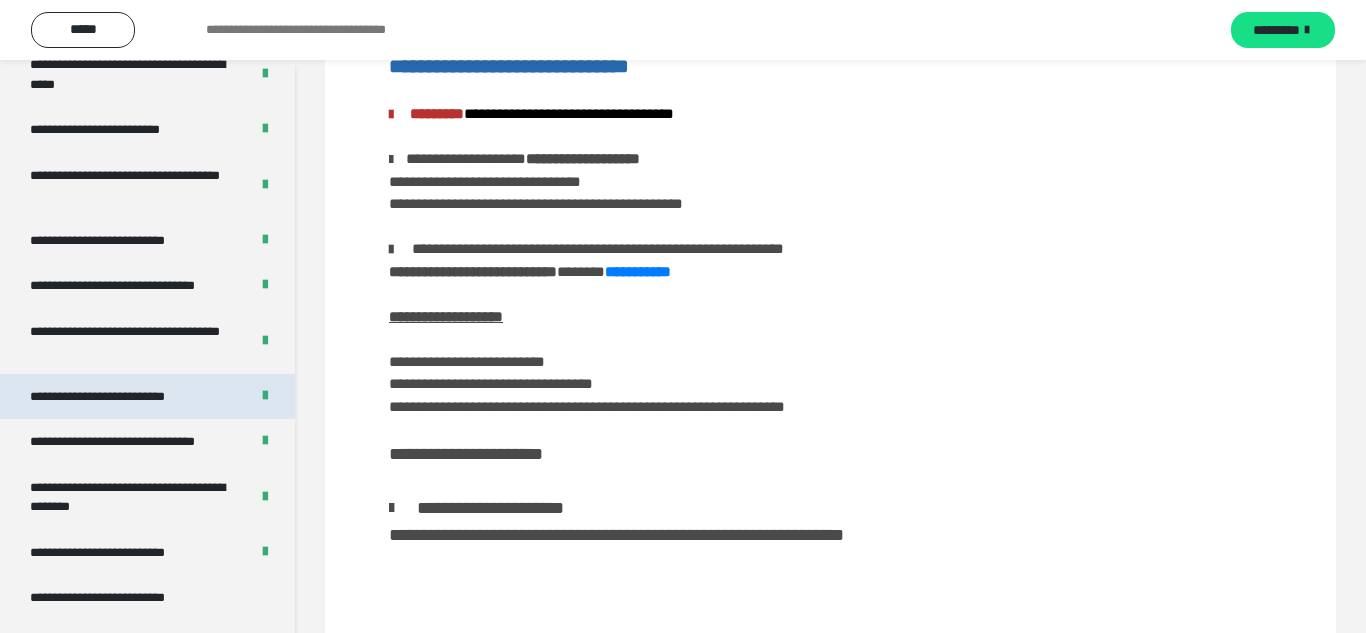 click on "**********" at bounding box center [97, 396] 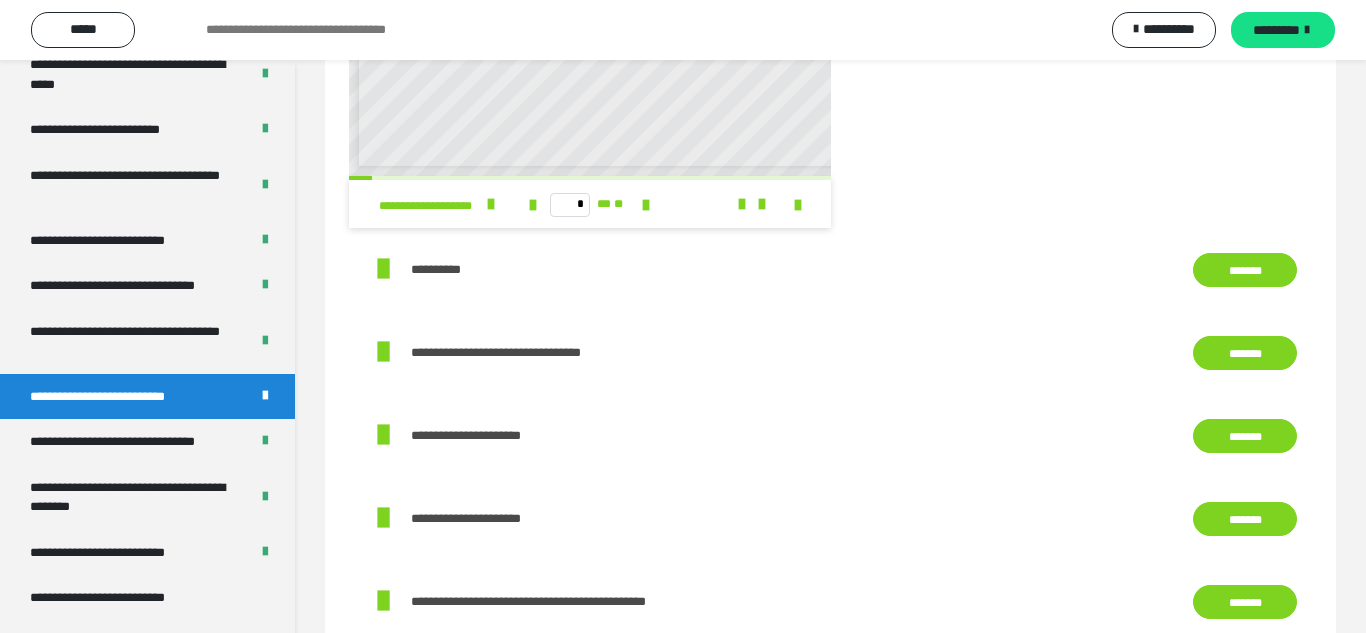 scroll, scrollTop: 449, scrollLeft: 0, axis: vertical 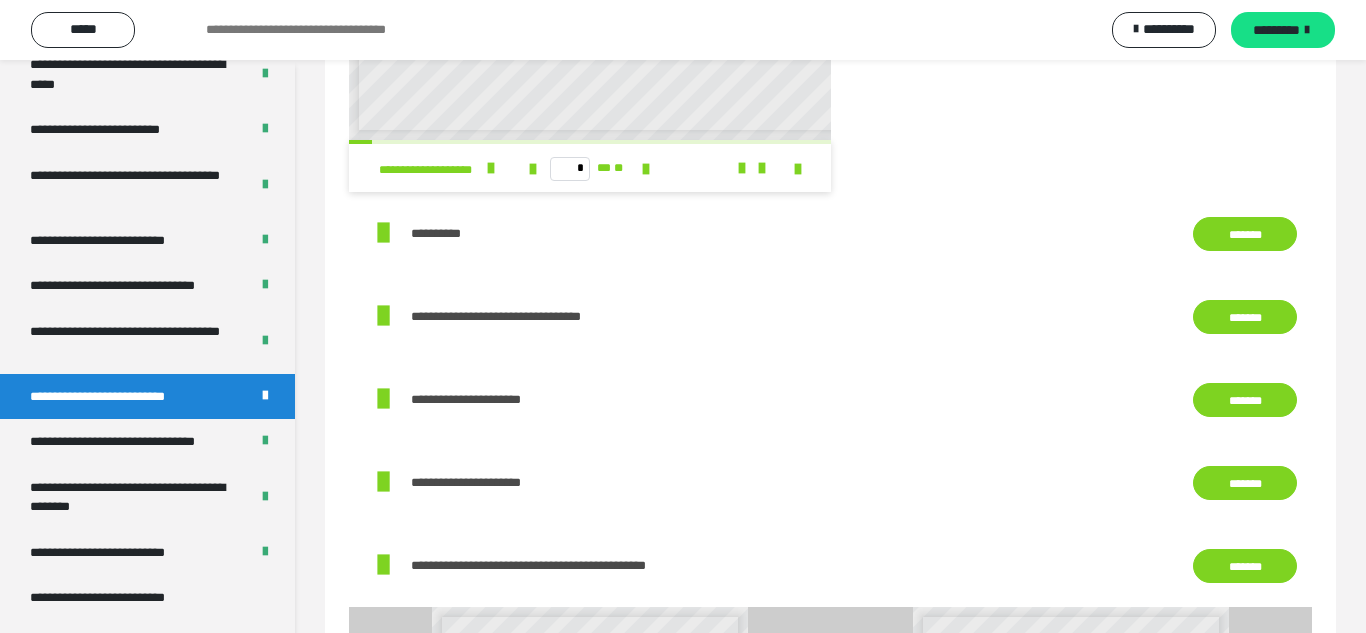 click on "*******" at bounding box center [1245, 400] 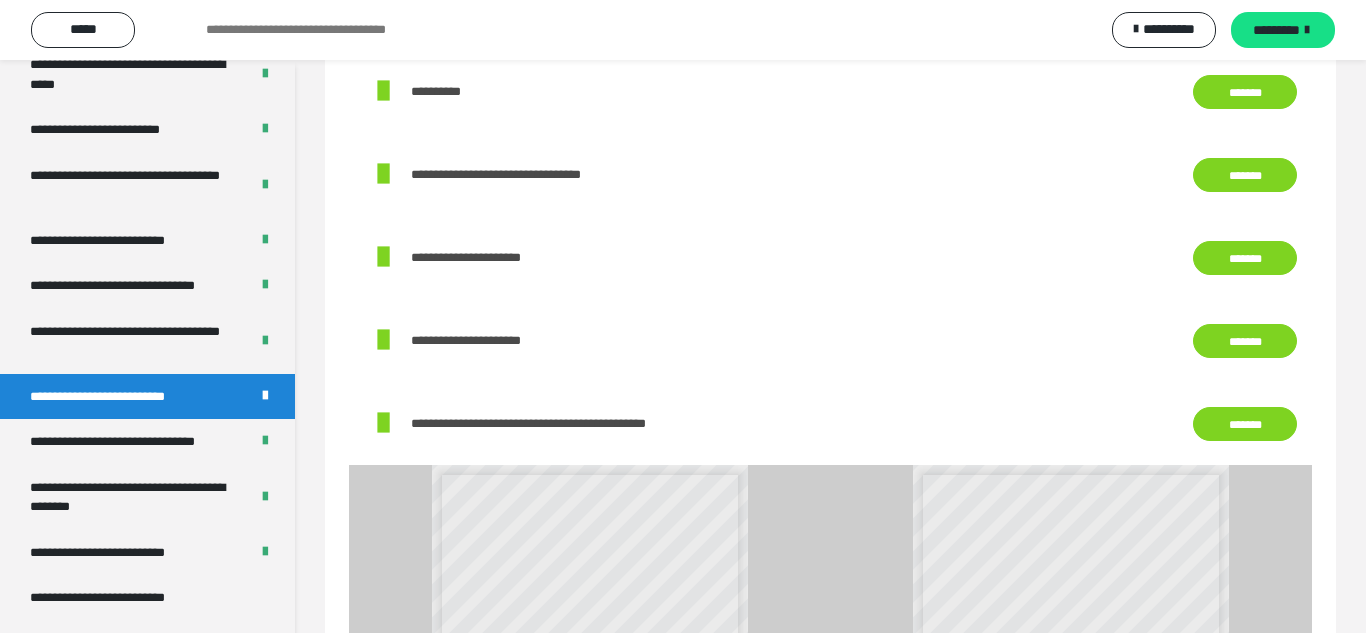scroll, scrollTop: 709, scrollLeft: 0, axis: vertical 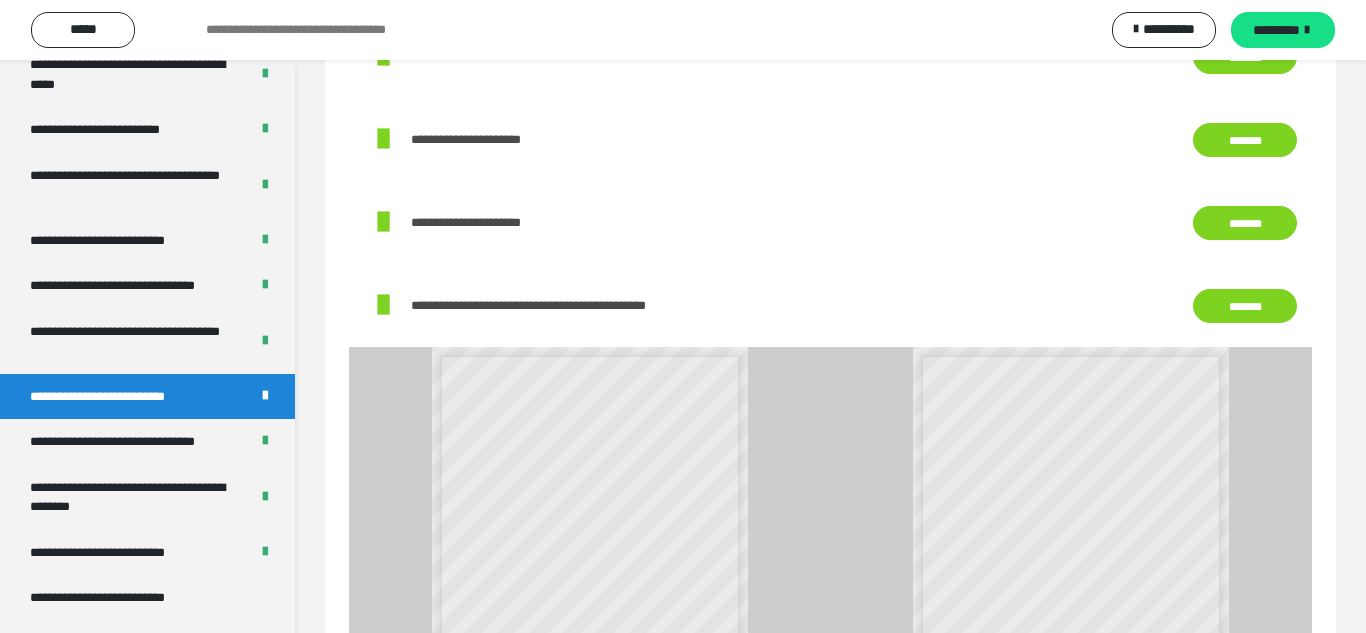 click on "*******" at bounding box center [1245, 307] 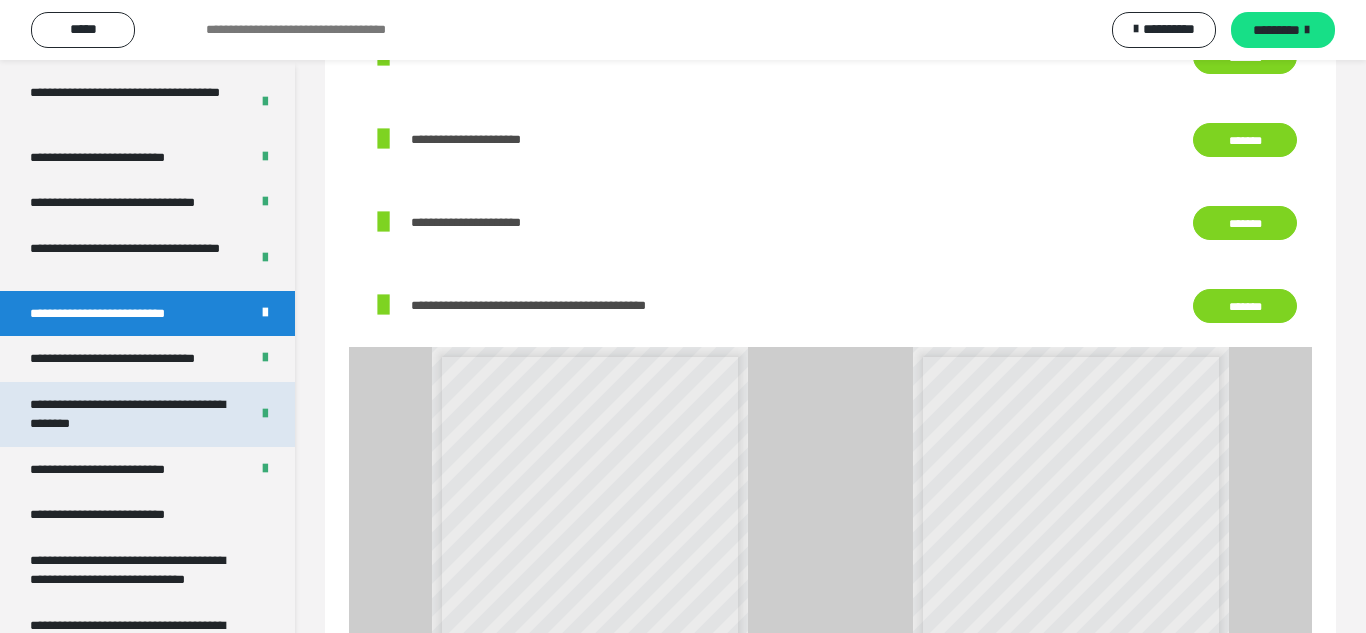 scroll, scrollTop: 3751, scrollLeft: 0, axis: vertical 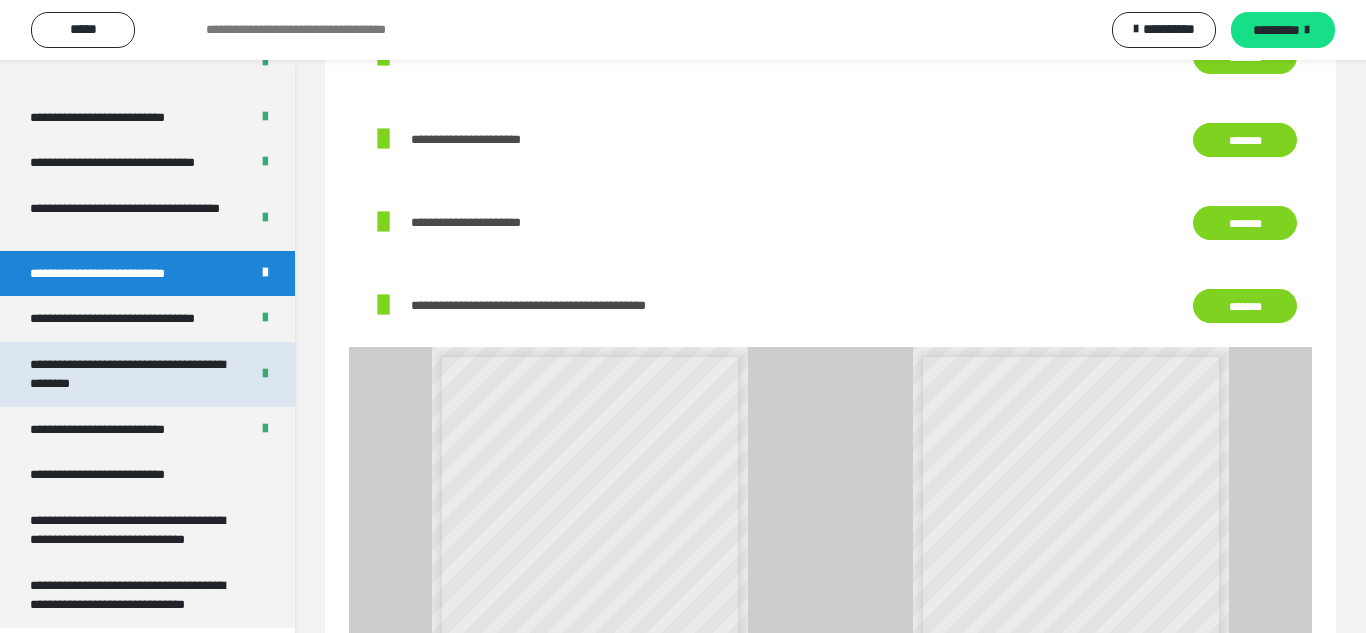 click on "**********" at bounding box center [131, 374] 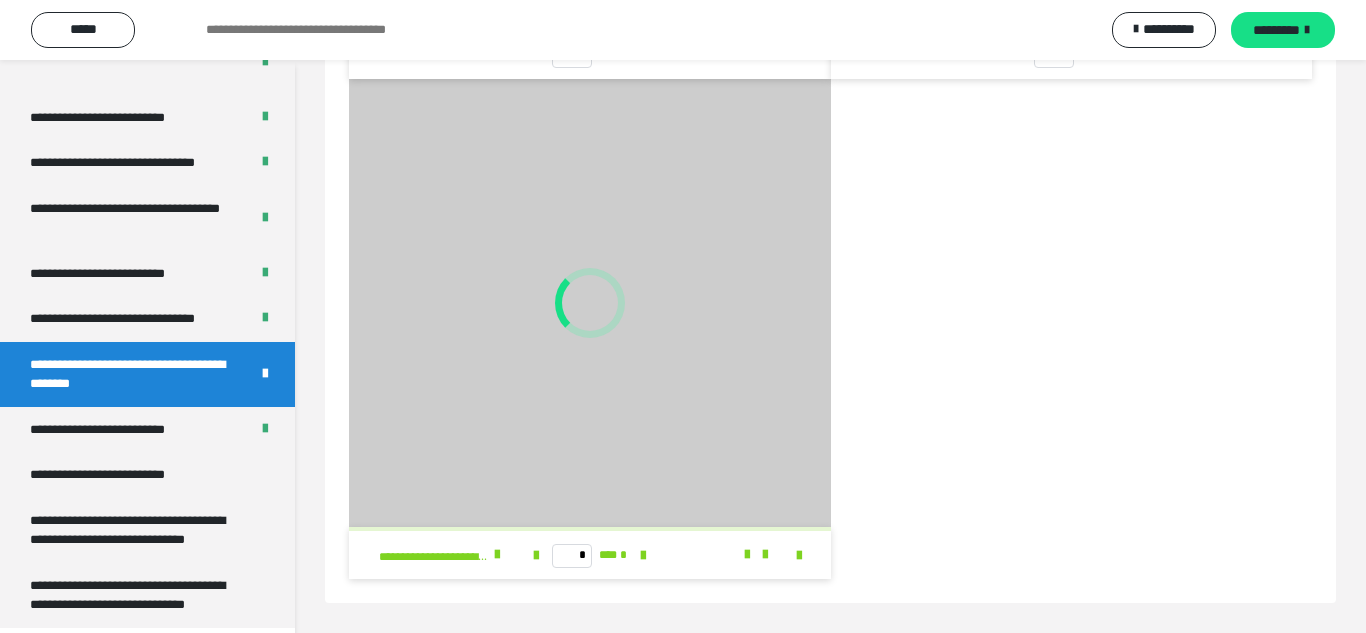 scroll, scrollTop: 562, scrollLeft: 0, axis: vertical 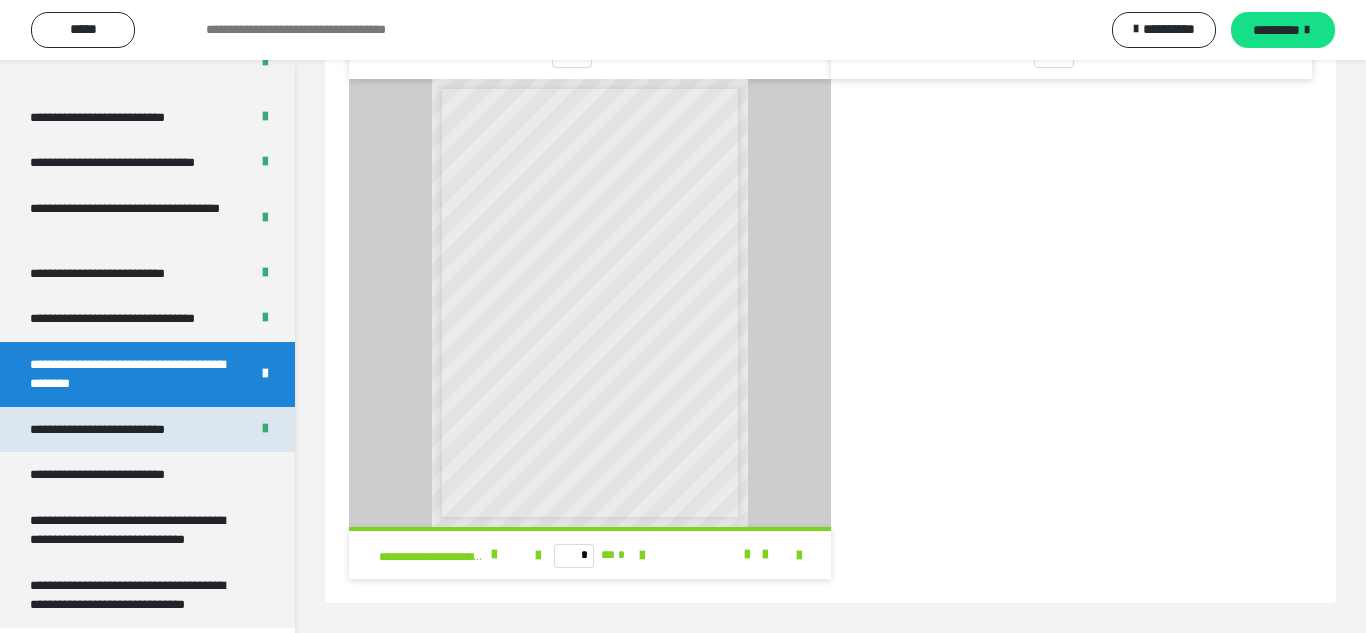 click on "**********" at bounding box center (97, 429) 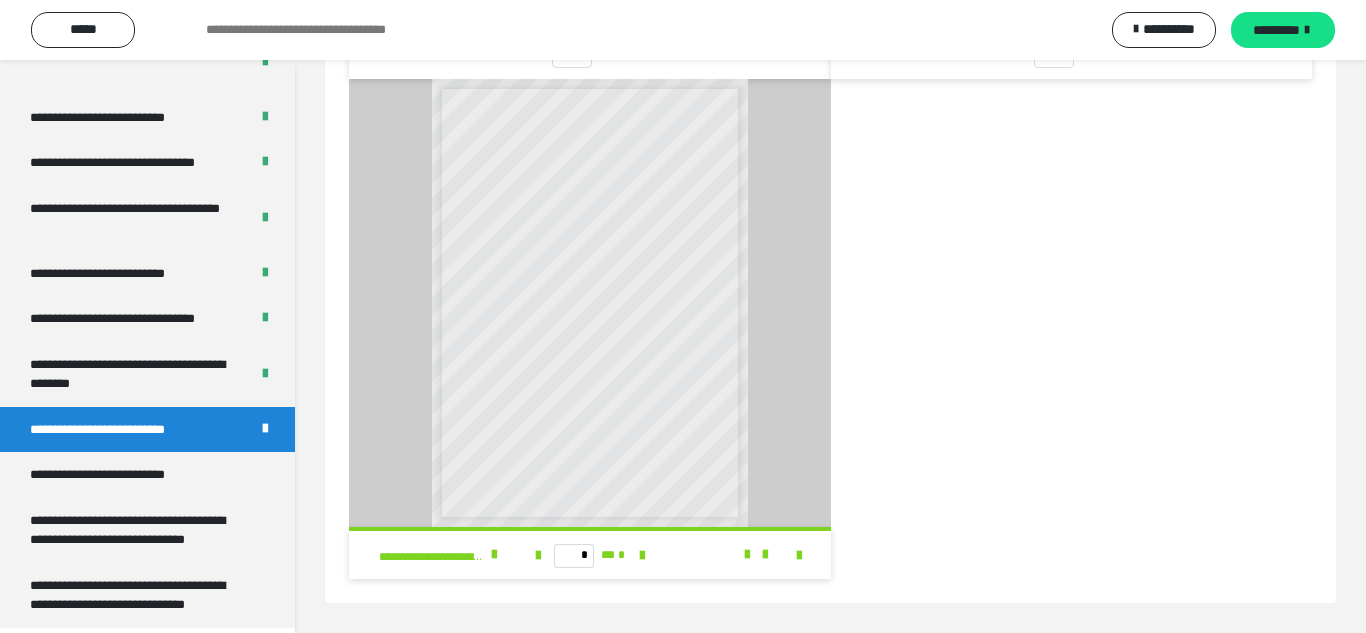 scroll, scrollTop: 62, scrollLeft: 0, axis: vertical 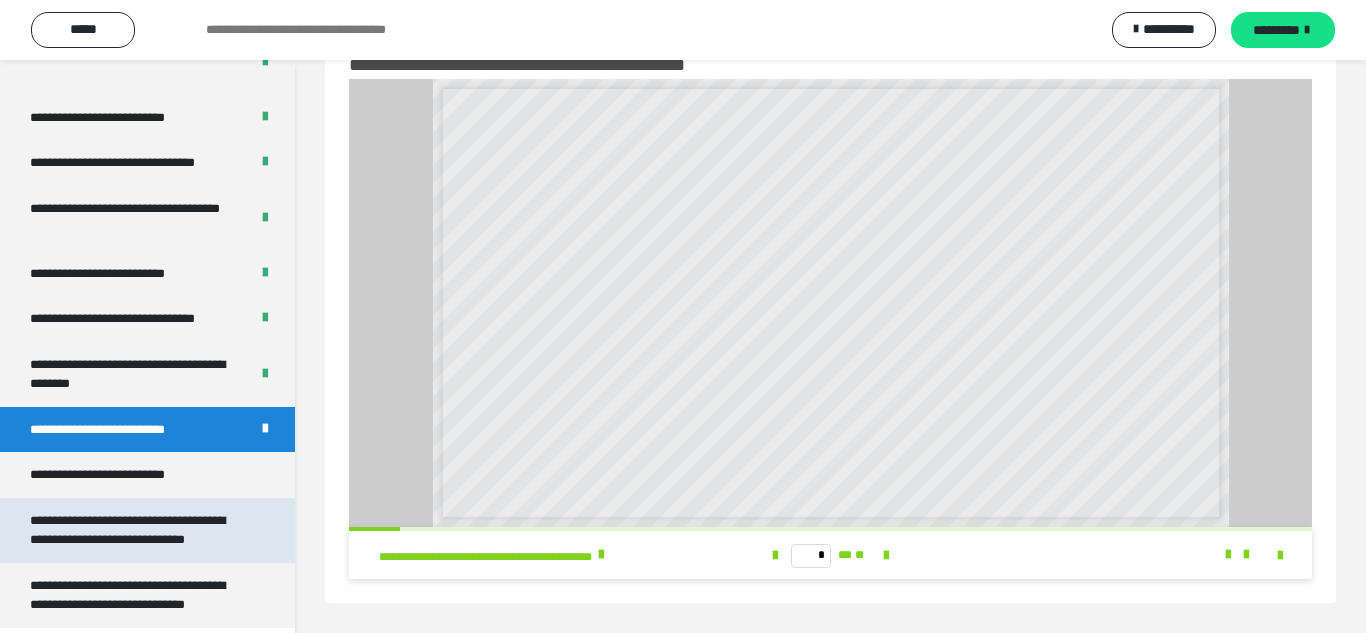 click on "**********" at bounding box center (127, 530) 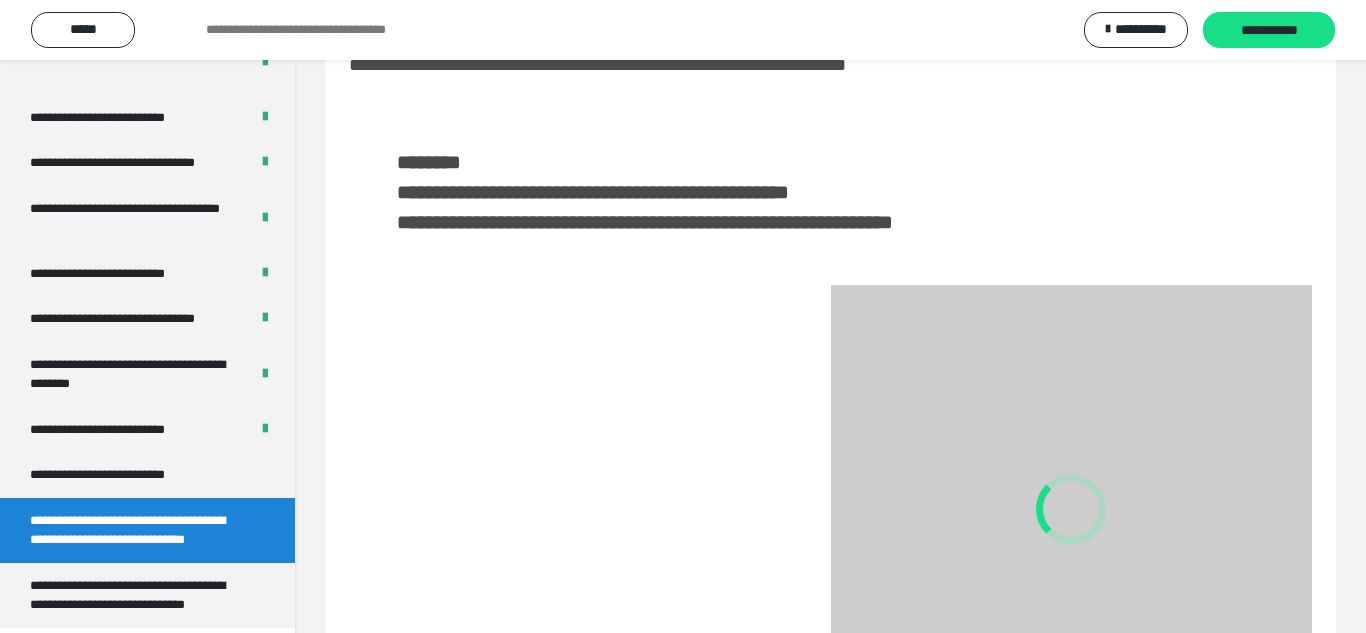 scroll, scrollTop: 268, scrollLeft: 0, axis: vertical 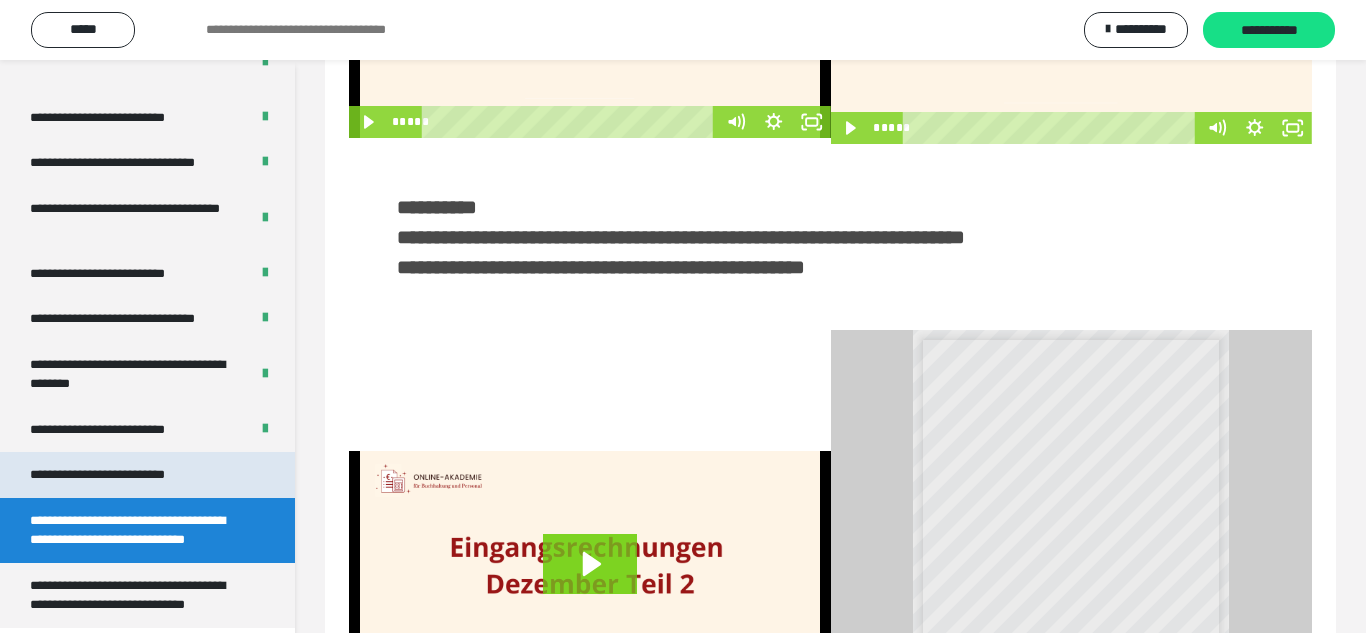 click on "**********" at bounding box center [109, 475] 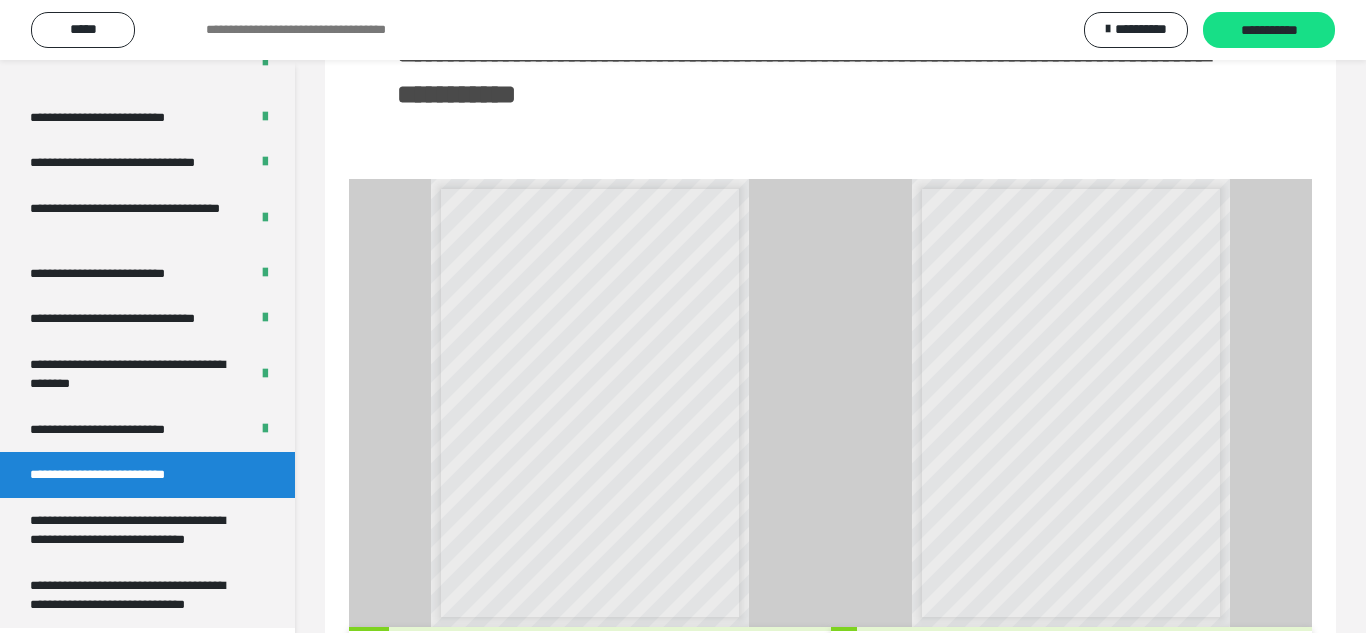 scroll, scrollTop: 708, scrollLeft: 0, axis: vertical 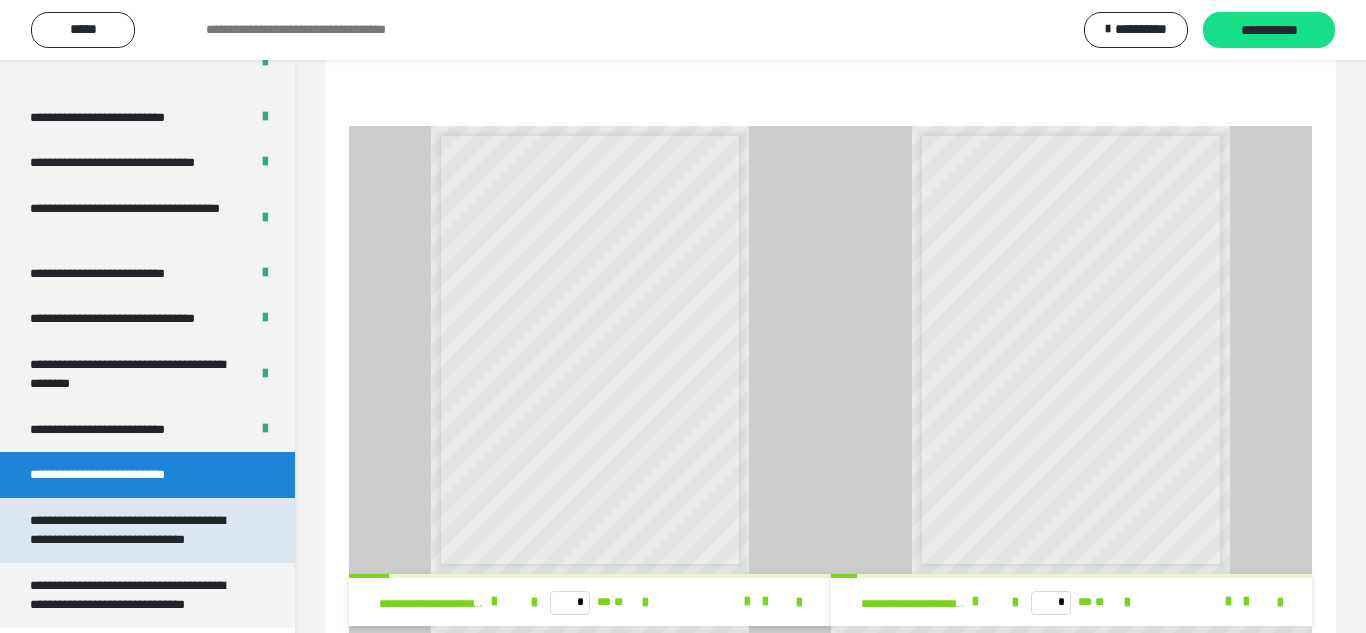 click on "**********" at bounding box center [127, 530] 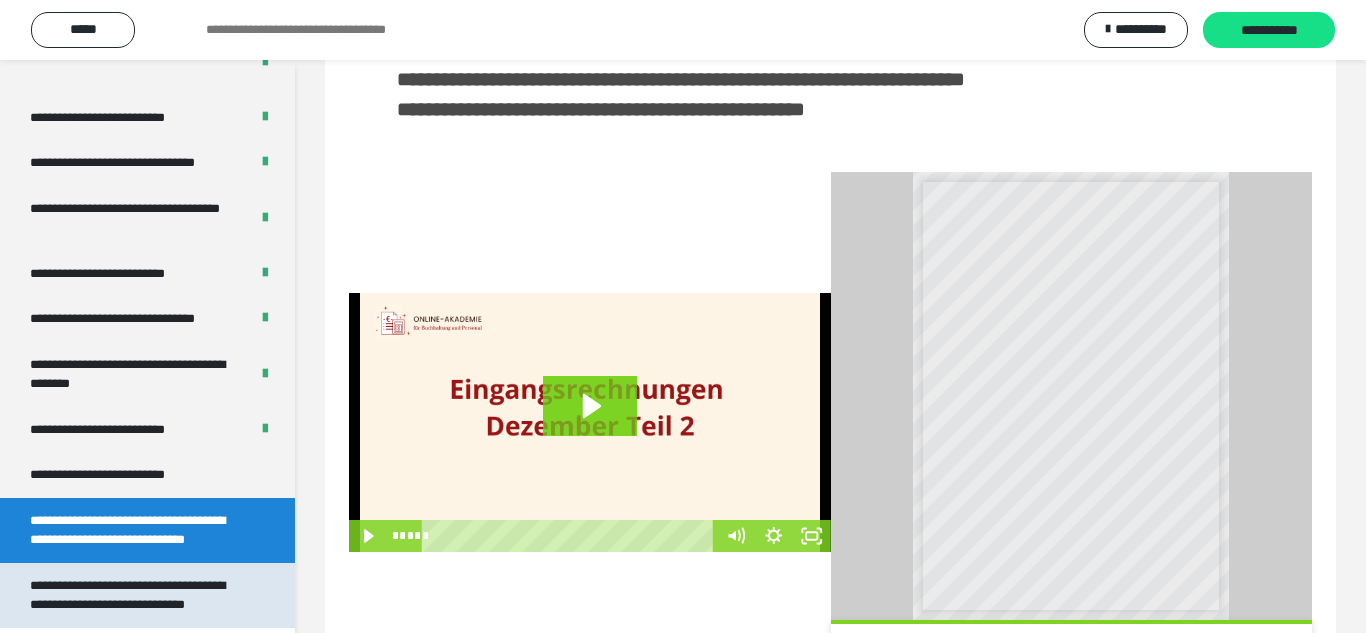 scroll, scrollTop: 488, scrollLeft: 0, axis: vertical 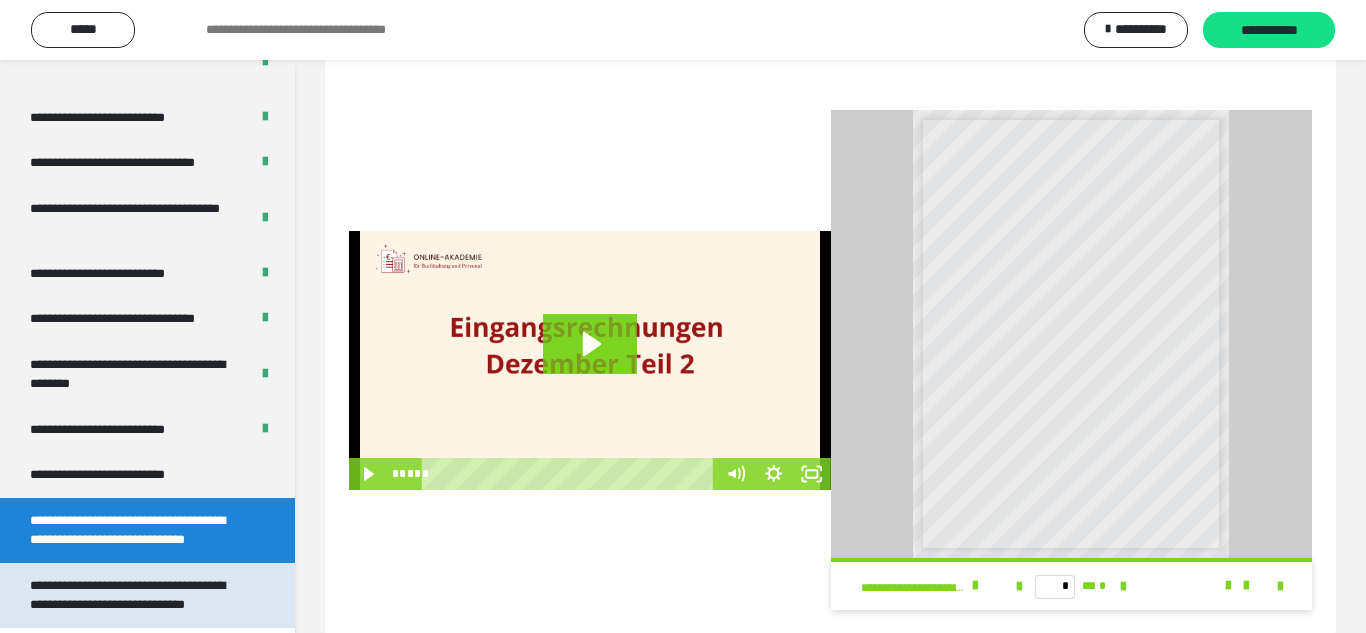 click on "**********" at bounding box center [127, 595] 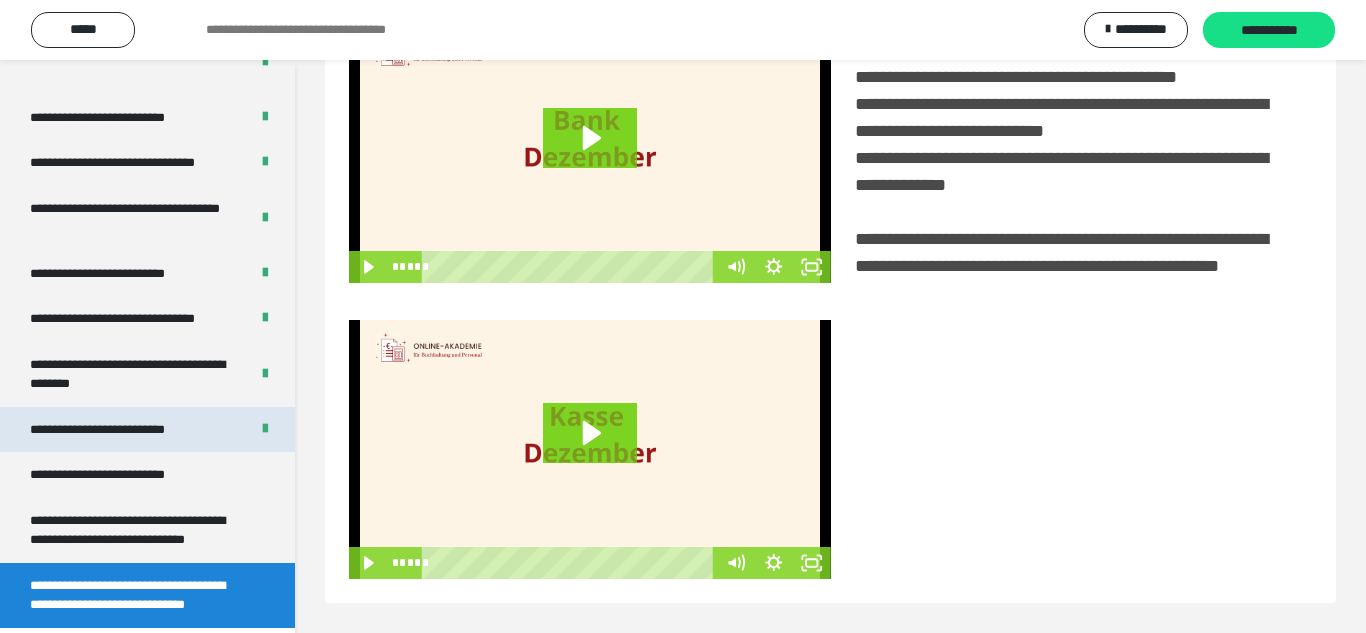 scroll, scrollTop: 439, scrollLeft: 0, axis: vertical 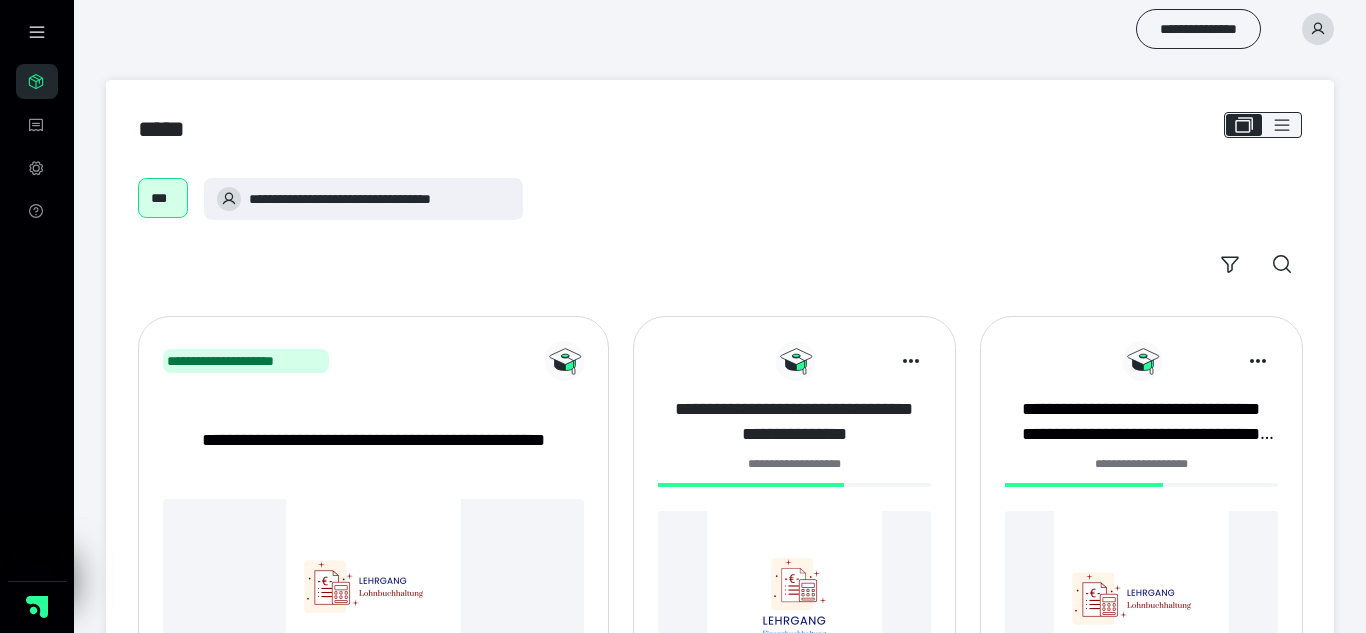 click on "**********" at bounding box center [794, 422] 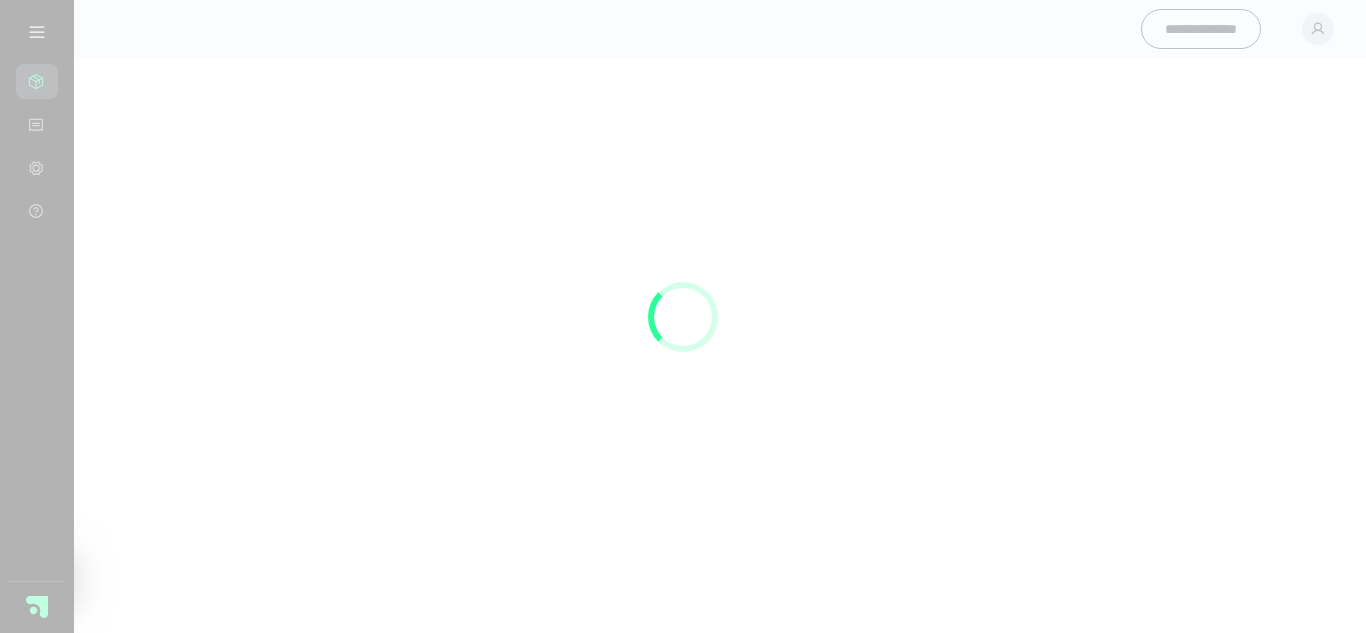 scroll, scrollTop: 0, scrollLeft: 0, axis: both 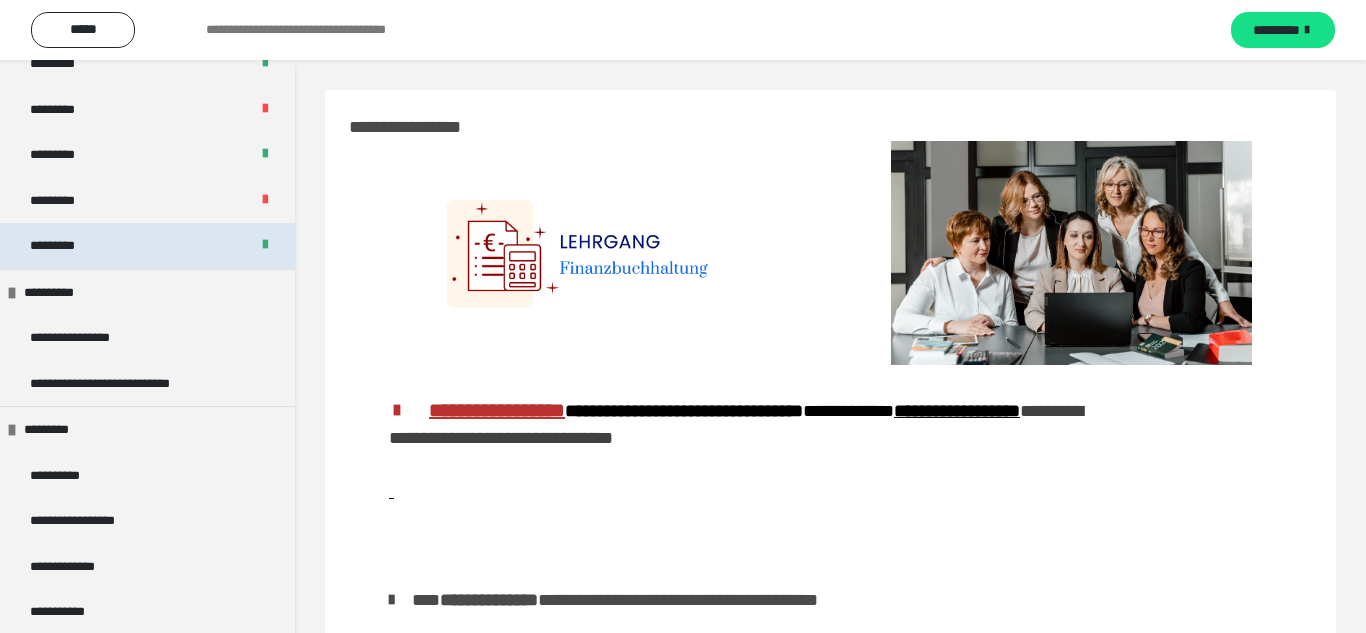 click on "*********" at bounding box center [147, 246] 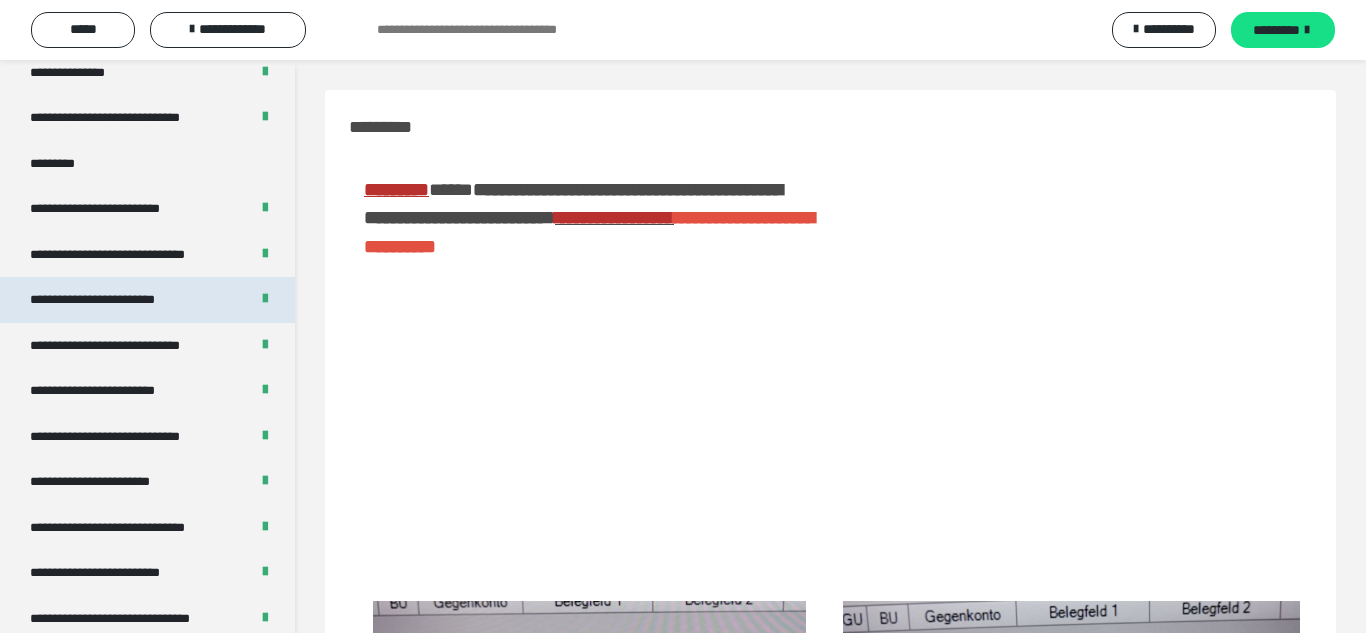 scroll, scrollTop: 2518, scrollLeft: 0, axis: vertical 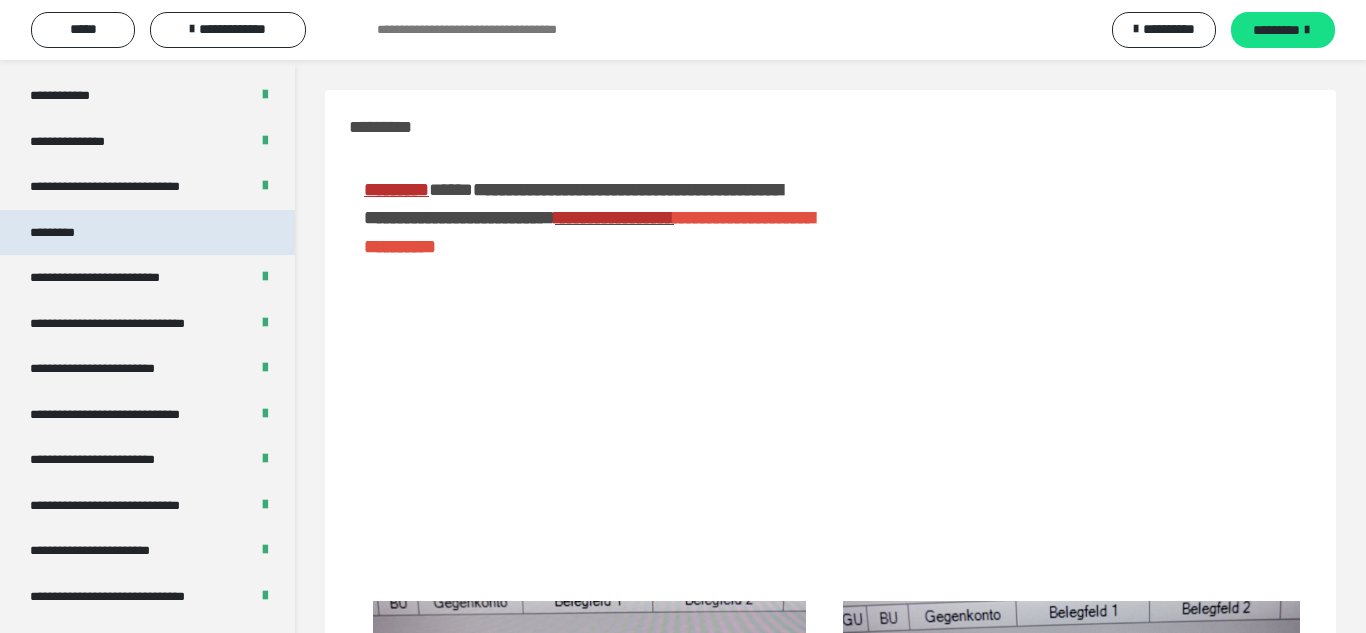 click on "*********" at bounding box center [147, 233] 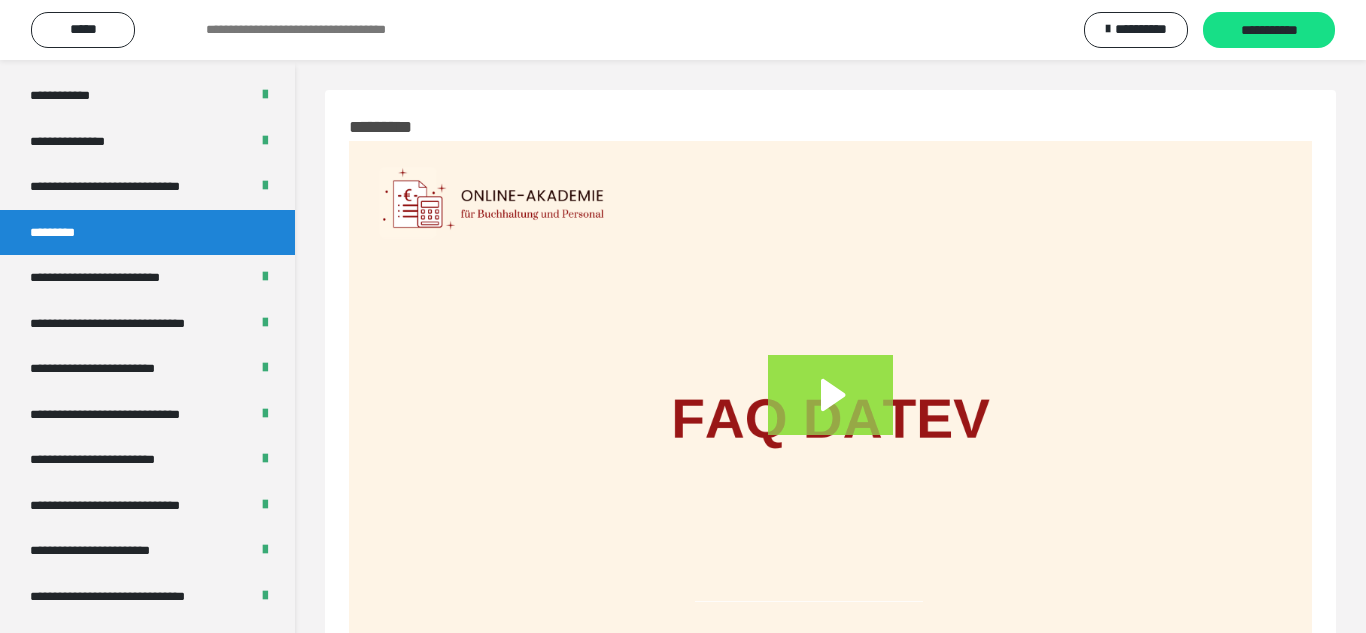 click 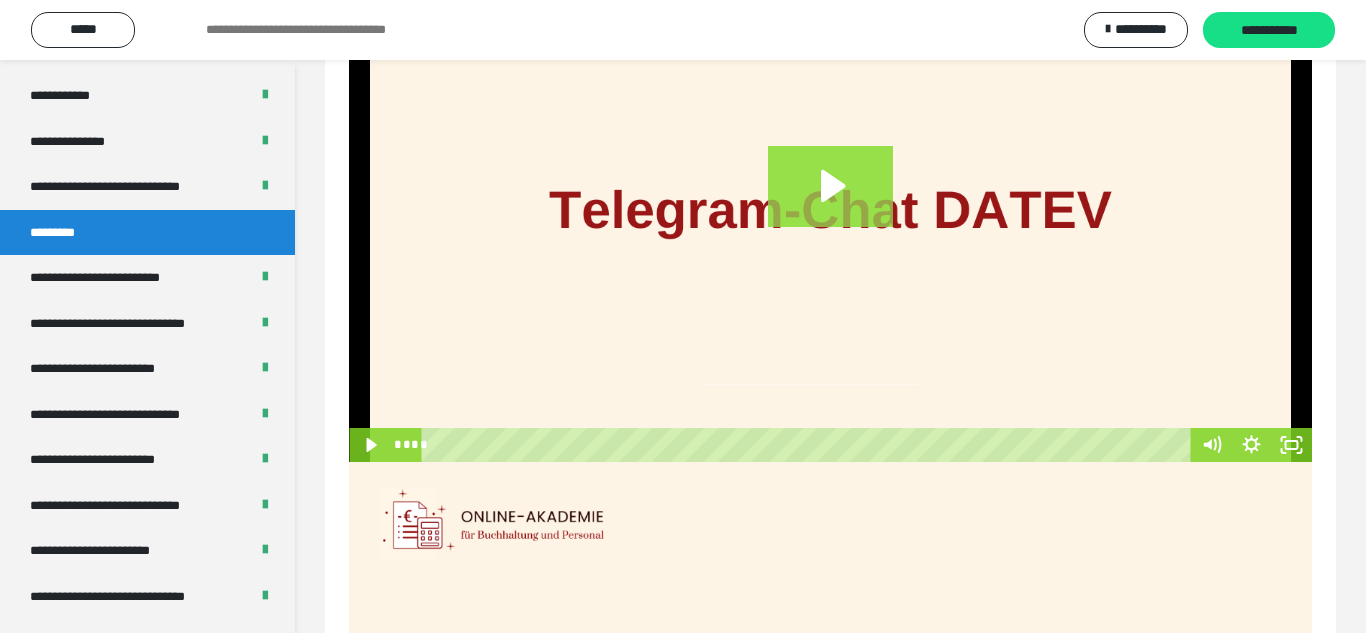 scroll, scrollTop: 742, scrollLeft: 0, axis: vertical 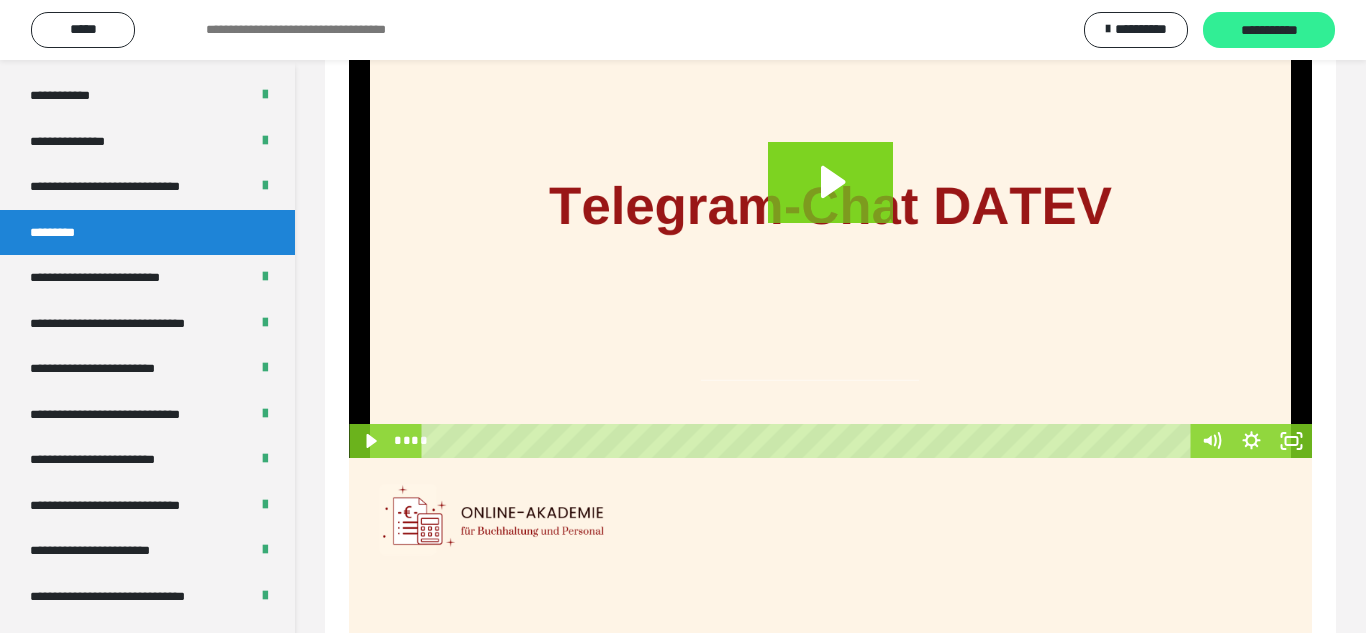 click on "**********" at bounding box center (1269, 30) 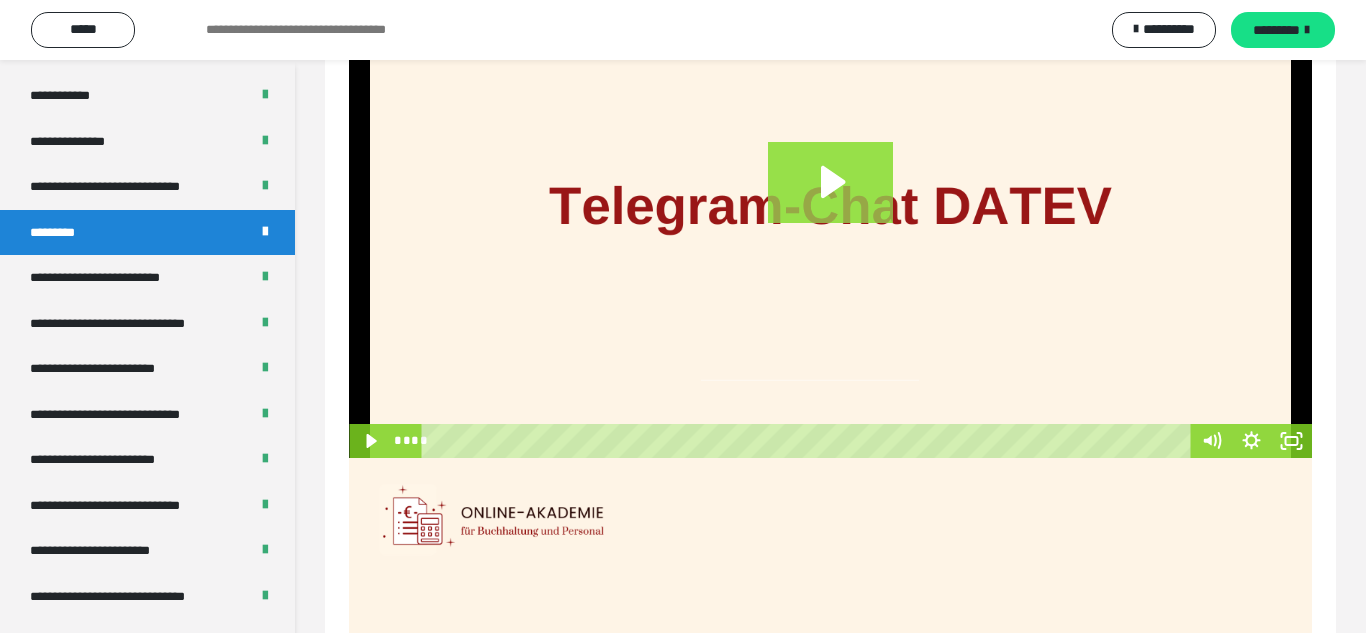click 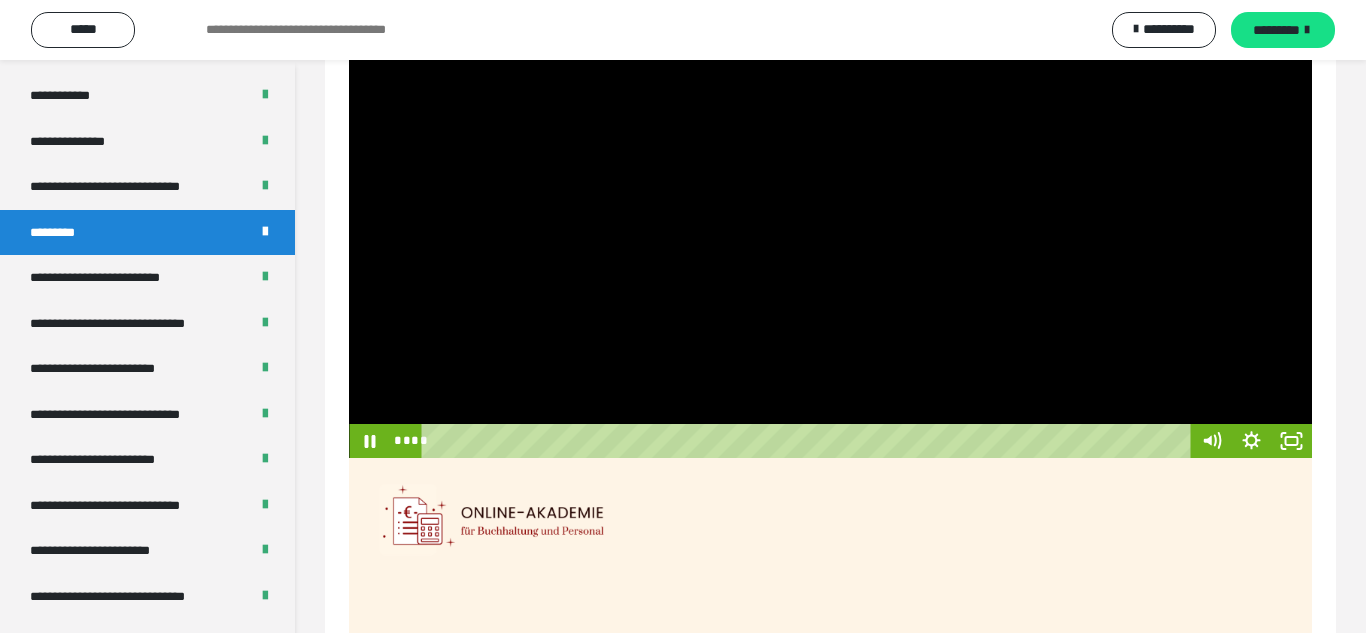 click at bounding box center (830, 200) 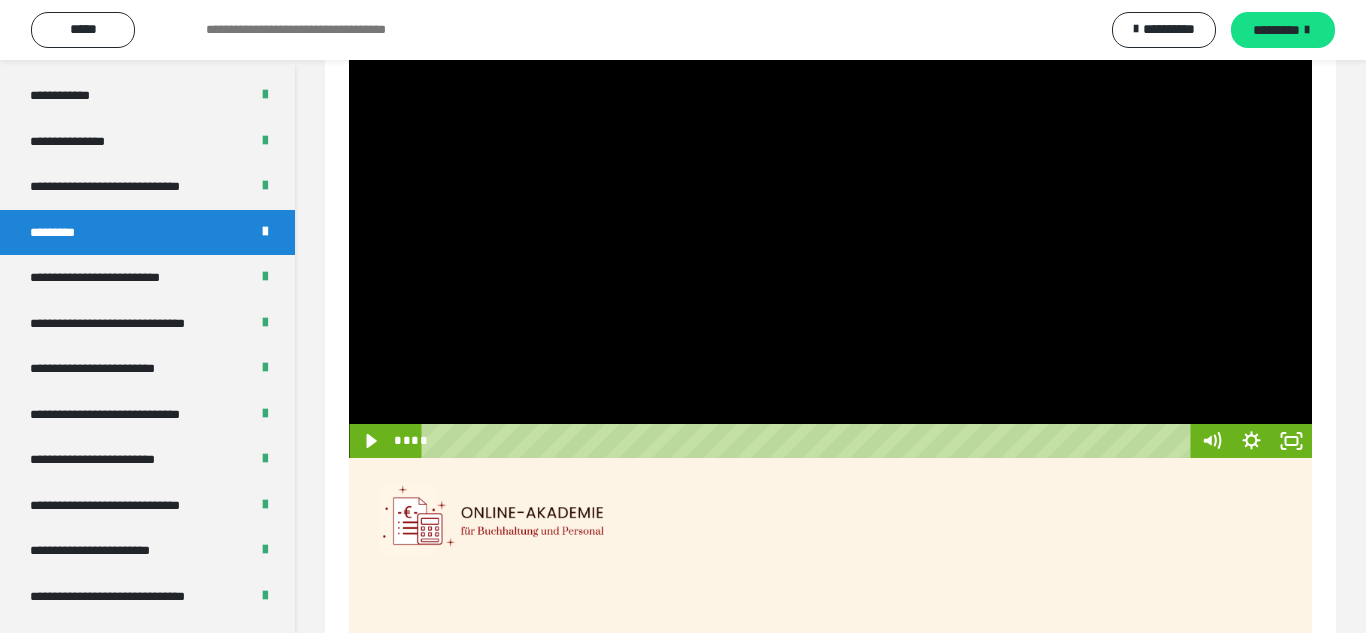 click at bounding box center [830, 200] 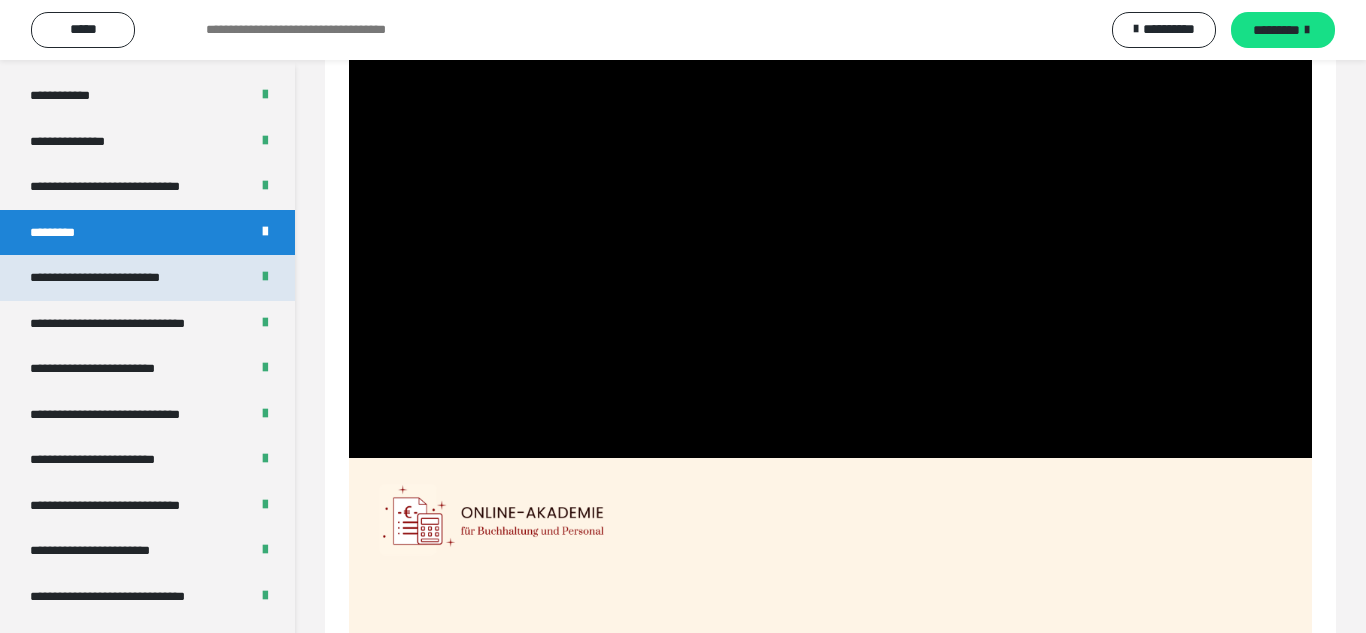 click on "**********" at bounding box center (105, 278) 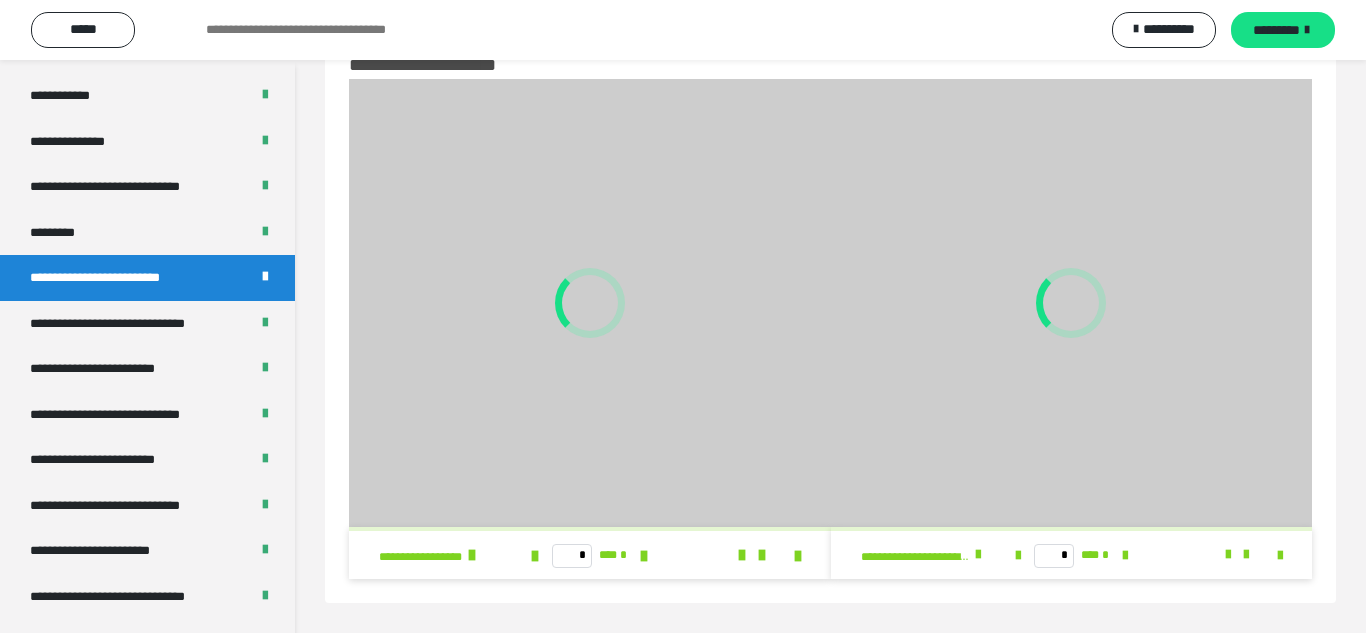 scroll, scrollTop: 62, scrollLeft: 0, axis: vertical 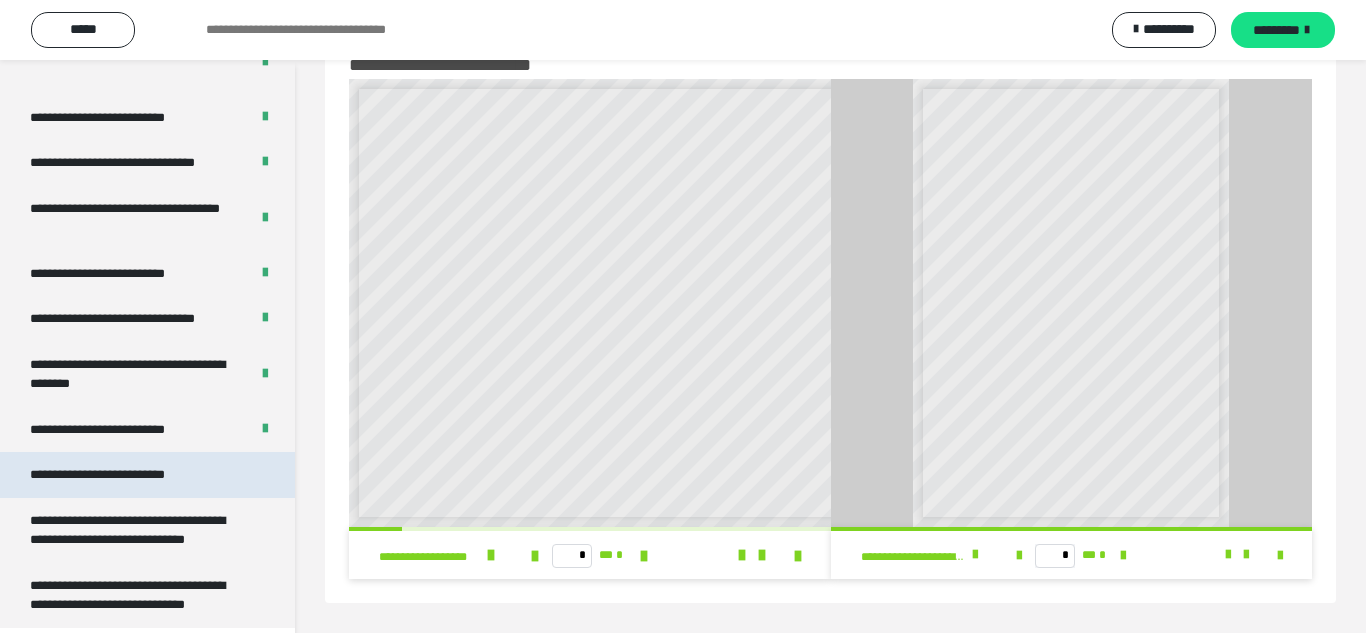 click on "**********" at bounding box center [97, 474] 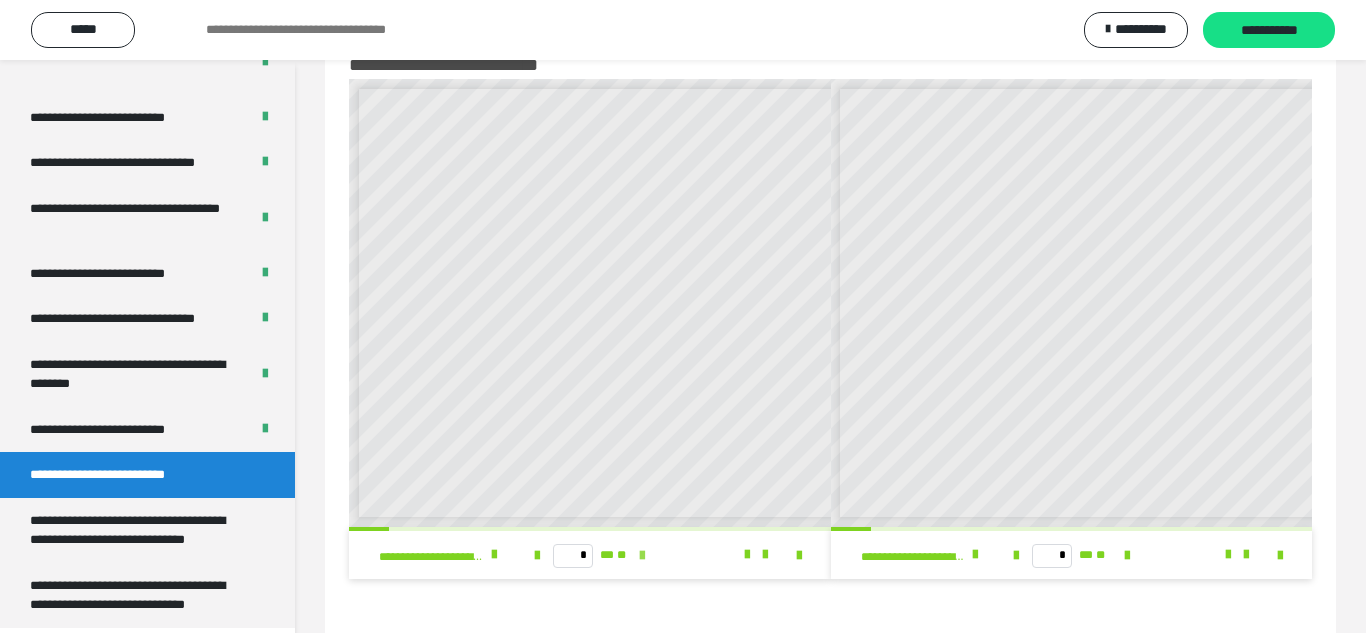 click at bounding box center (642, 556) 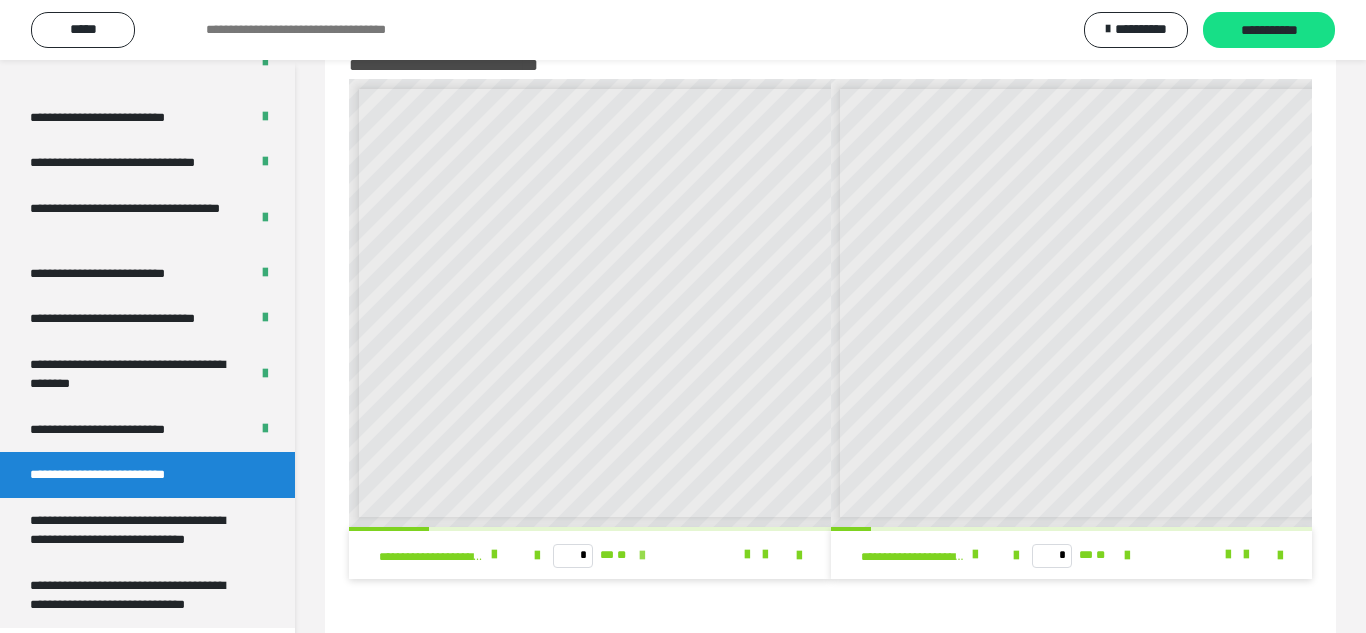 click at bounding box center [642, 556] 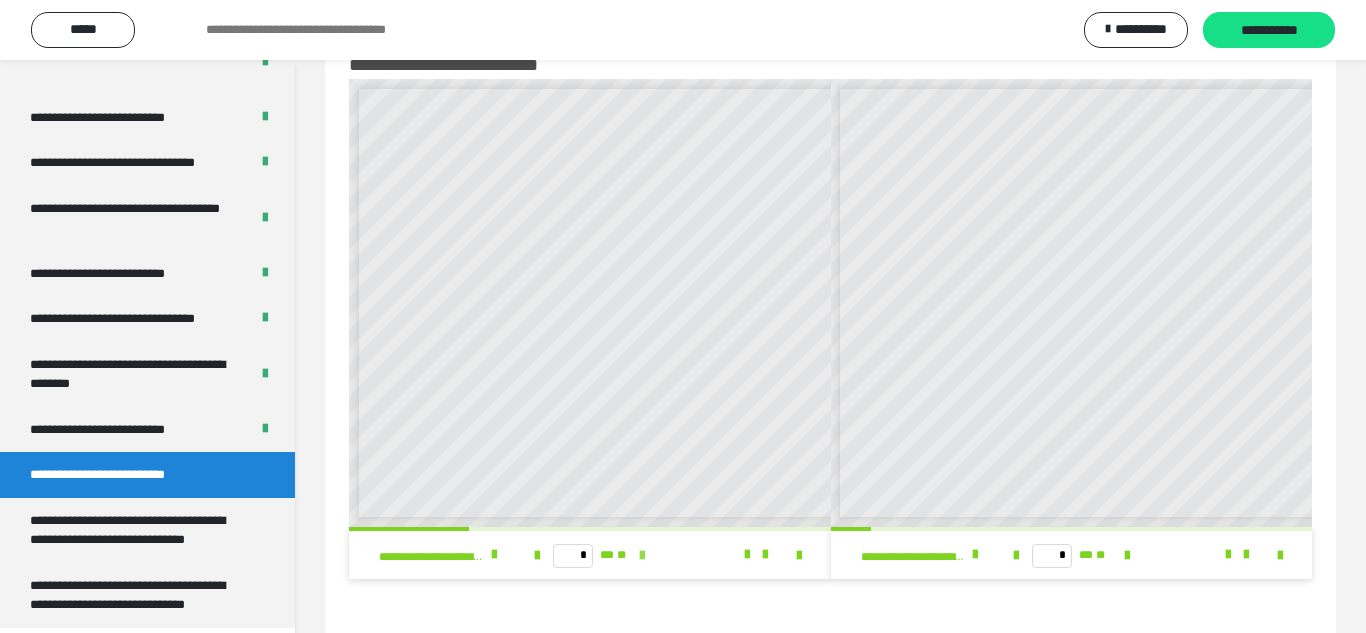 click at bounding box center [642, 556] 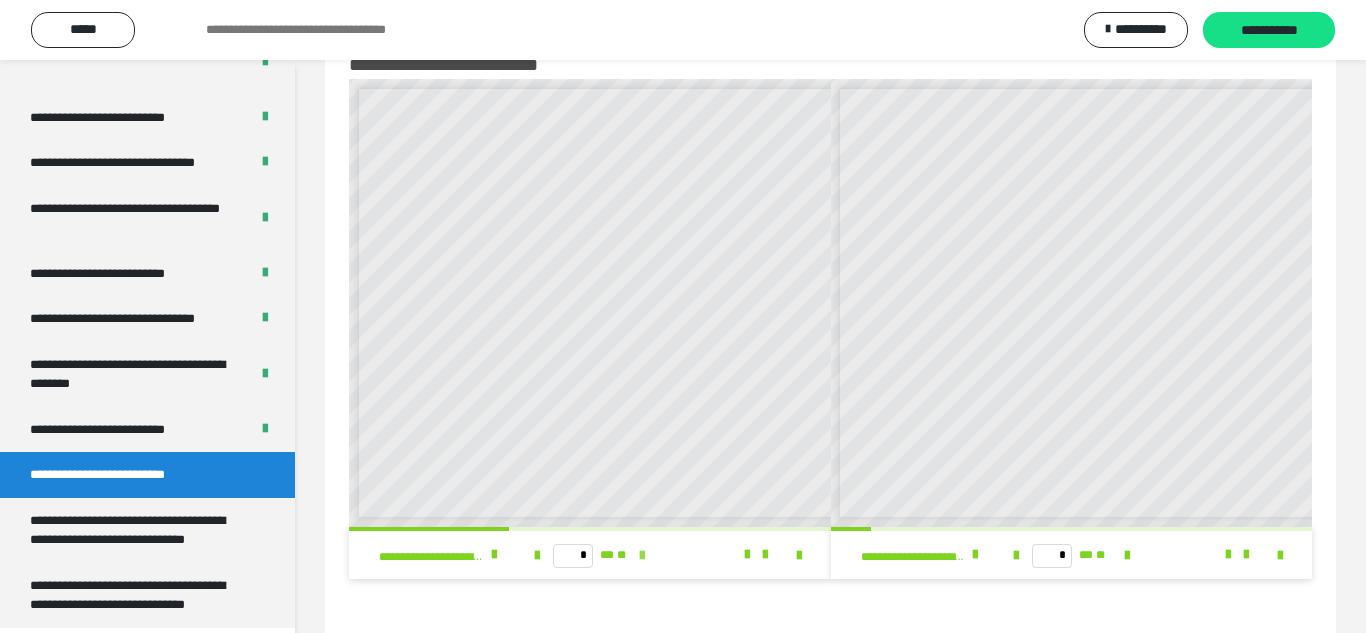 click at bounding box center (642, 556) 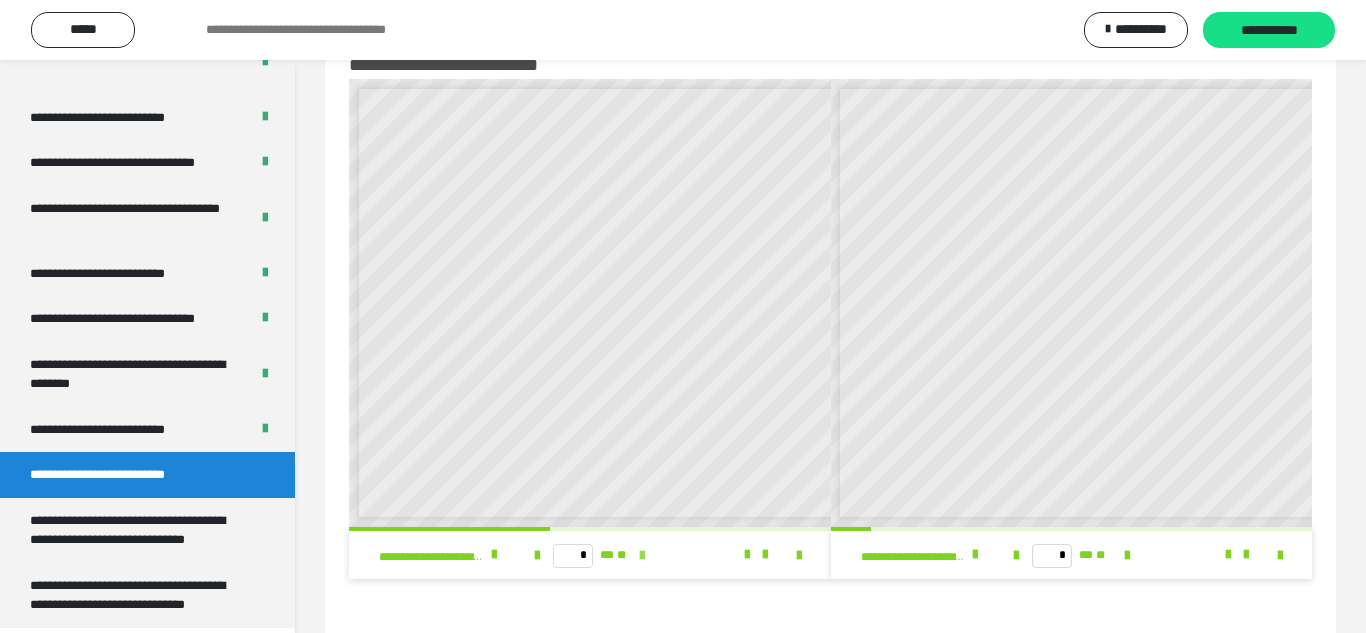 click at bounding box center (642, 556) 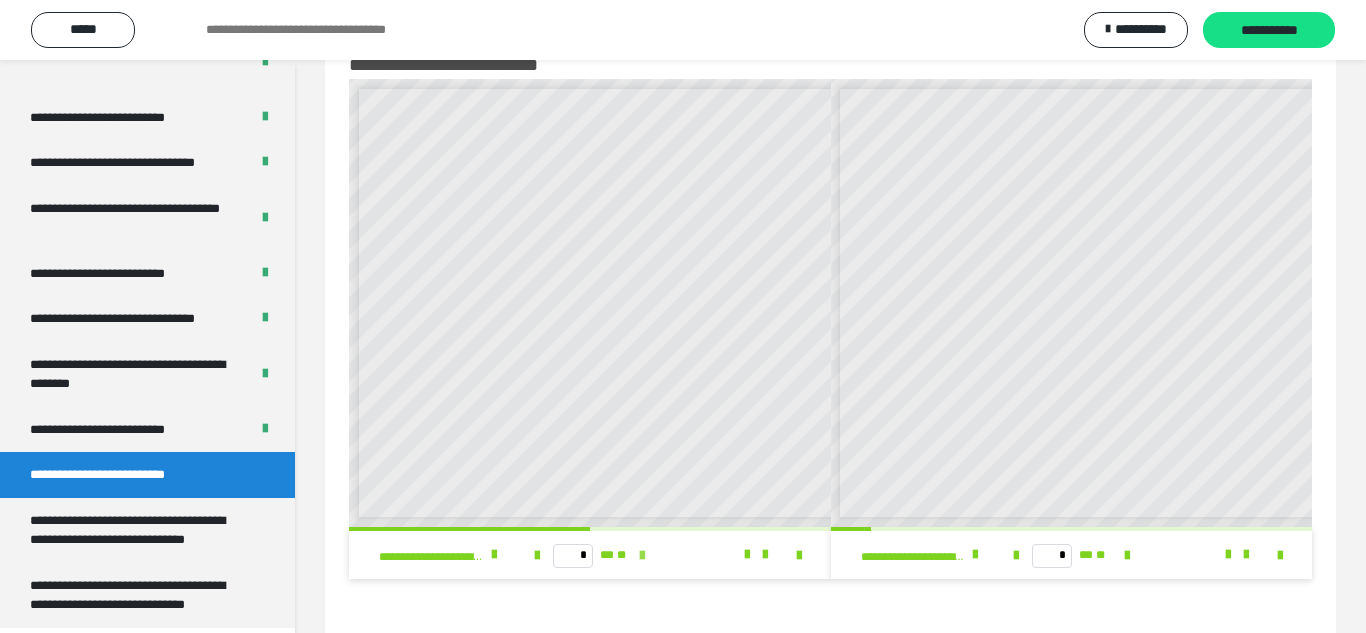 click at bounding box center (642, 556) 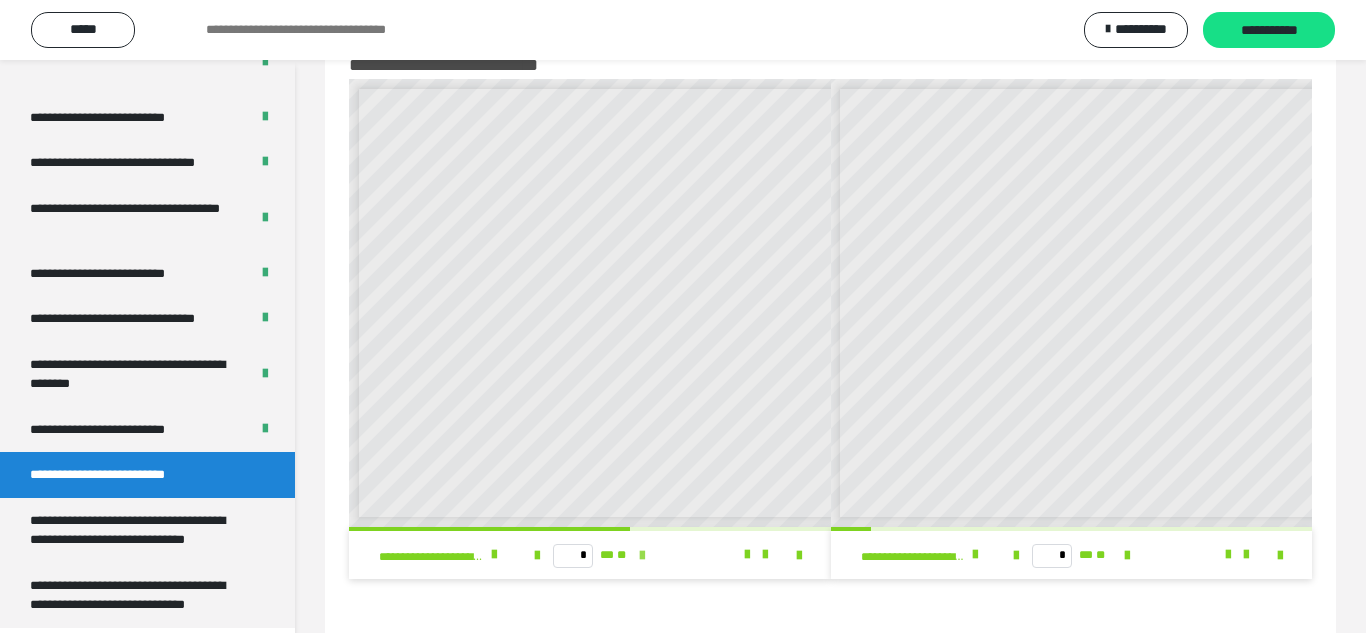 click at bounding box center [642, 556] 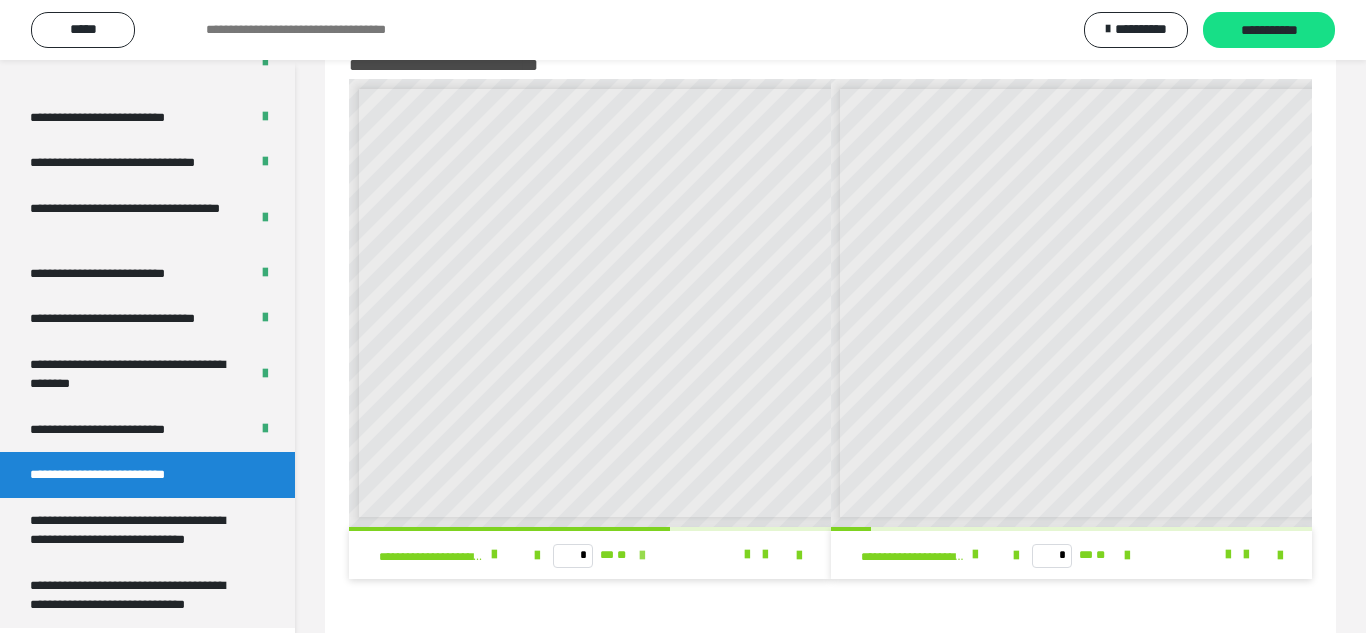 click at bounding box center (642, 556) 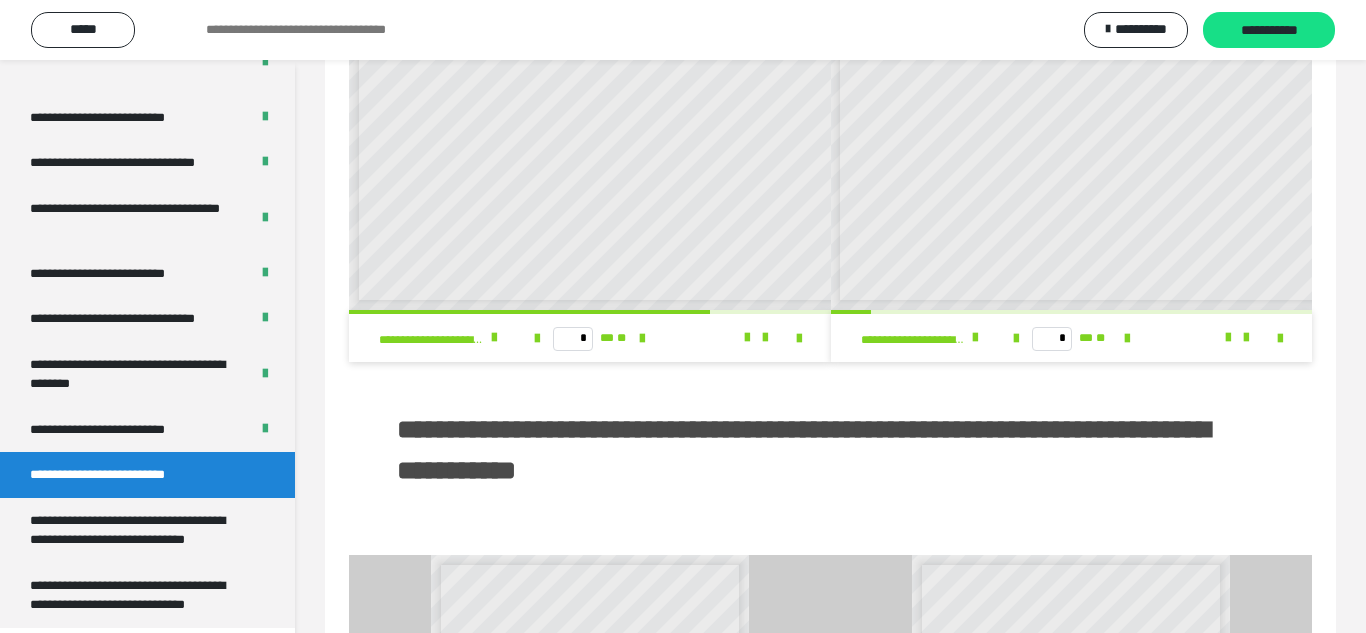 scroll, scrollTop: 290, scrollLeft: 0, axis: vertical 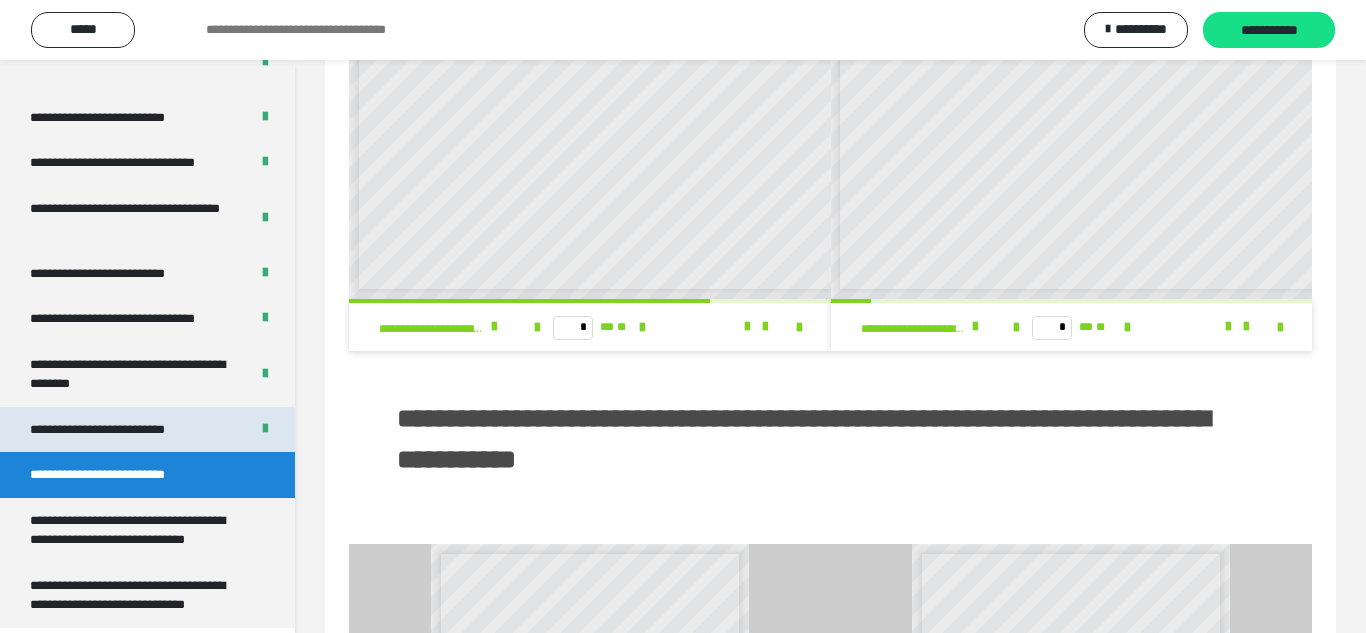 click on "**********" at bounding box center (147, 430) 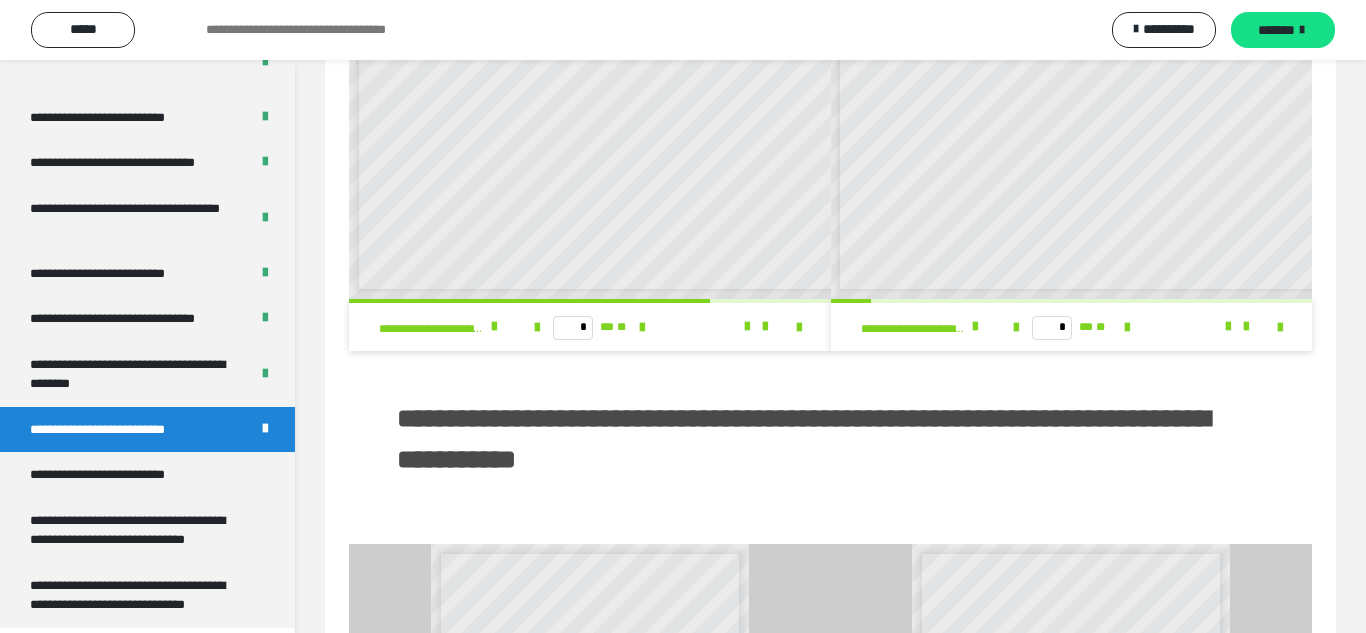 scroll, scrollTop: 62, scrollLeft: 0, axis: vertical 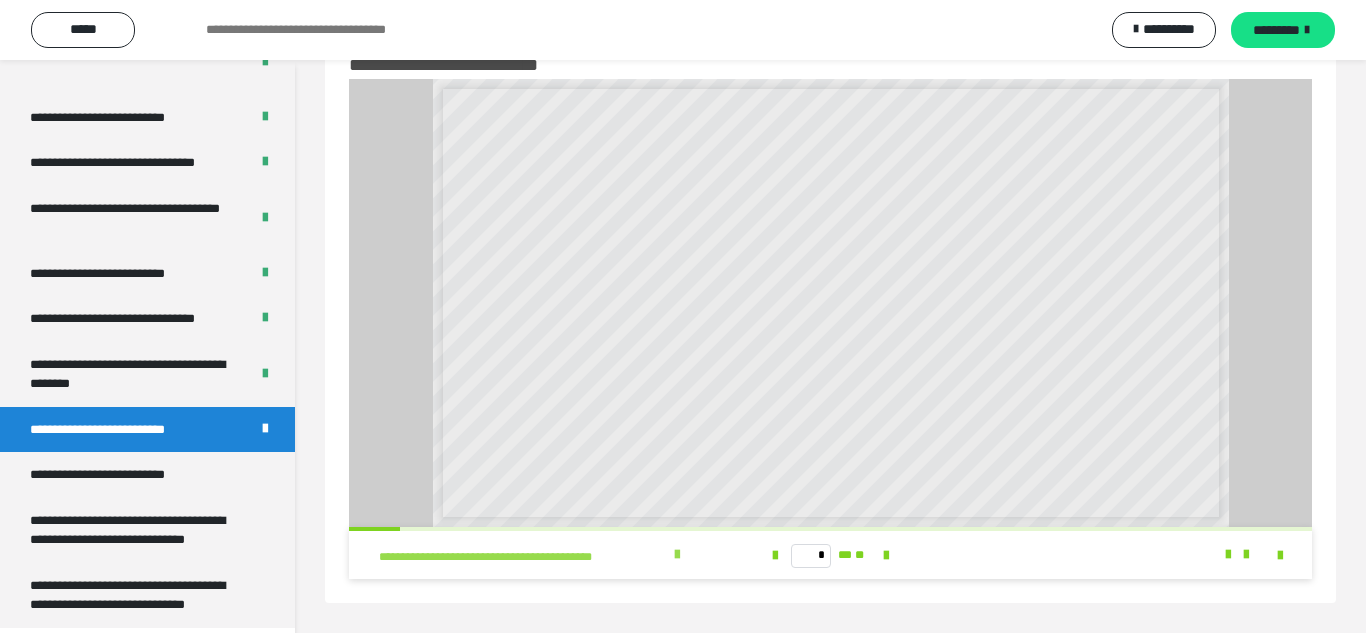 click at bounding box center (677, 555) 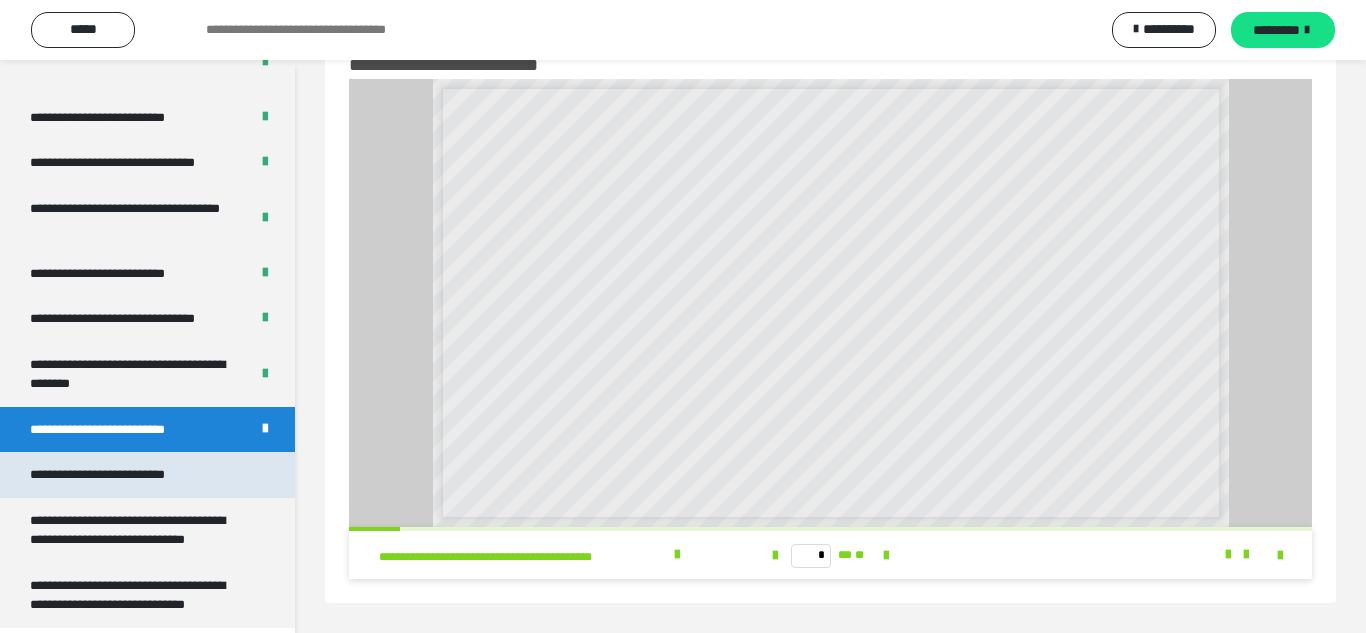 click on "**********" at bounding box center (109, 475) 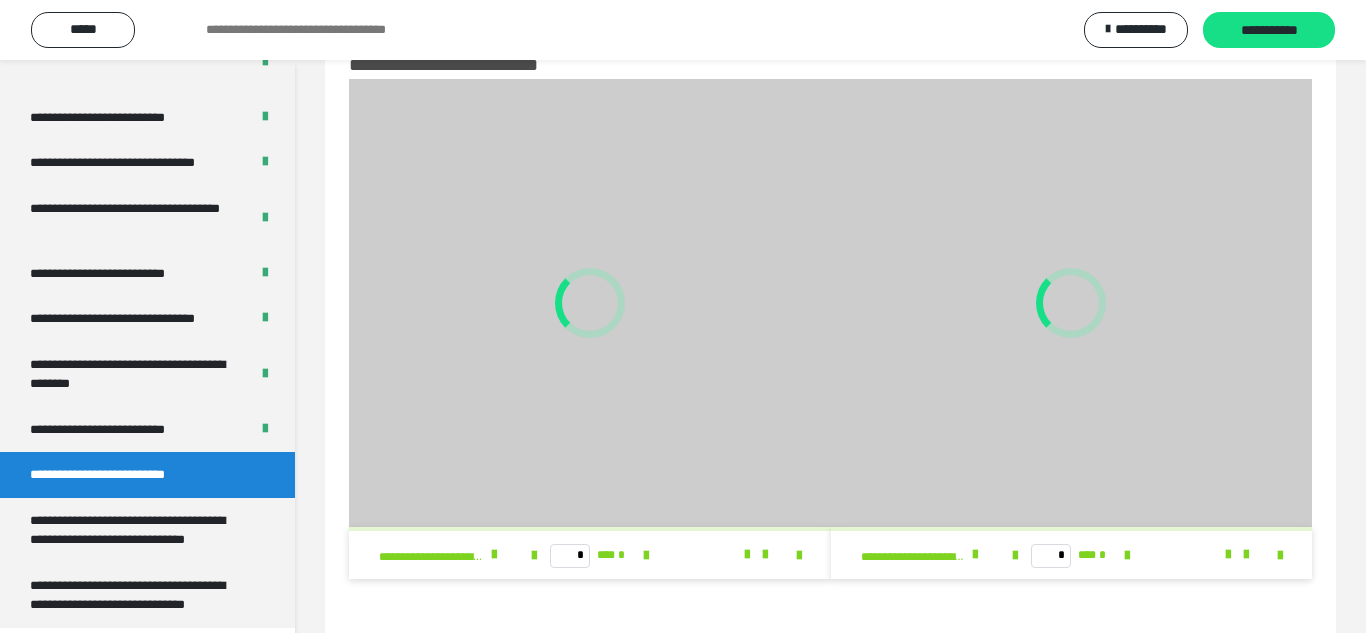 scroll, scrollTop: 290, scrollLeft: 0, axis: vertical 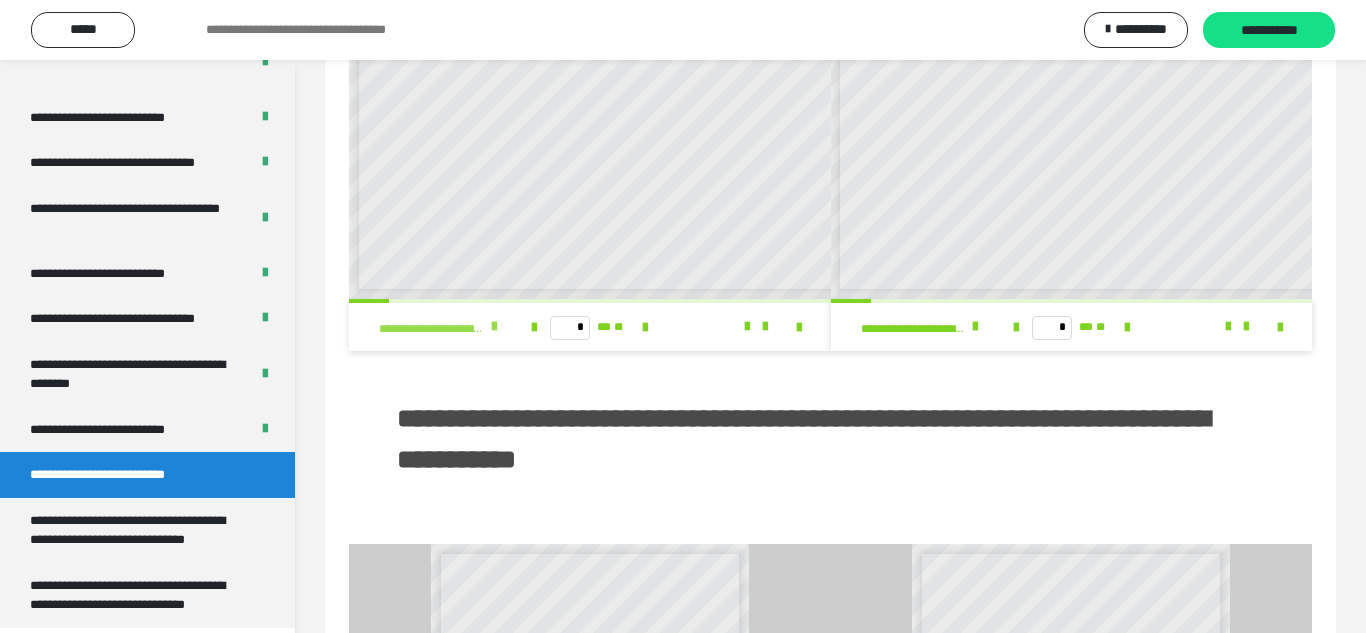 click at bounding box center (494, 327) 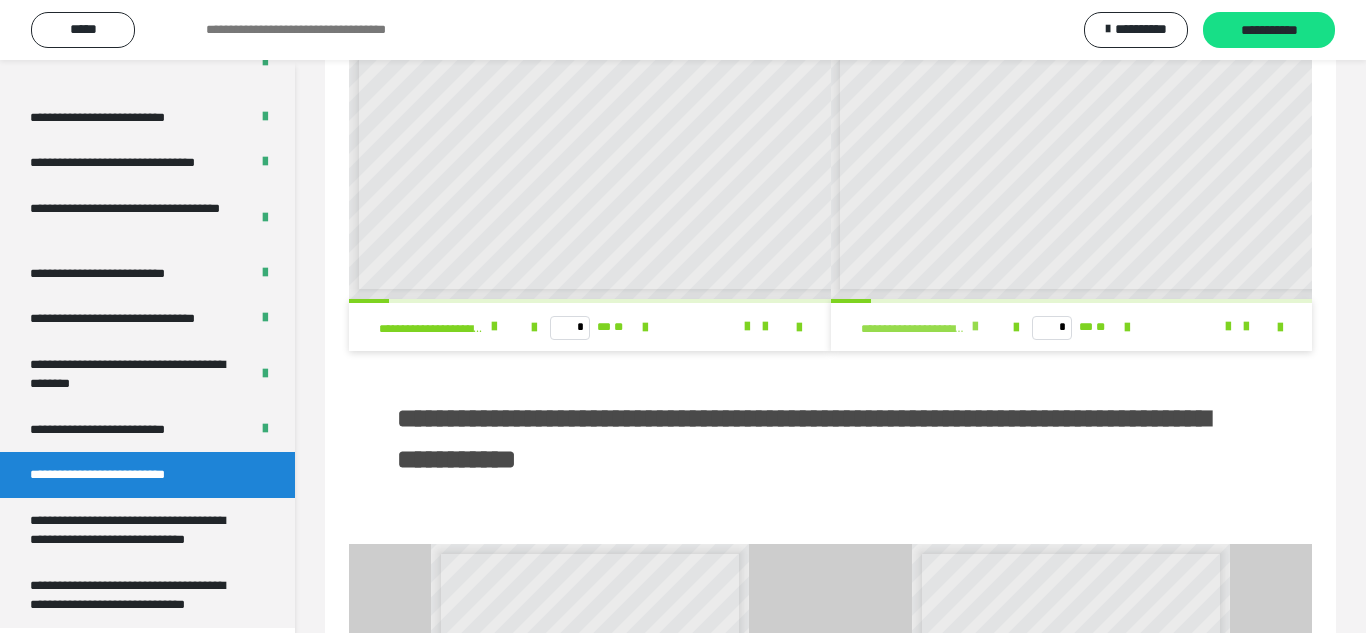 click at bounding box center [975, 327] 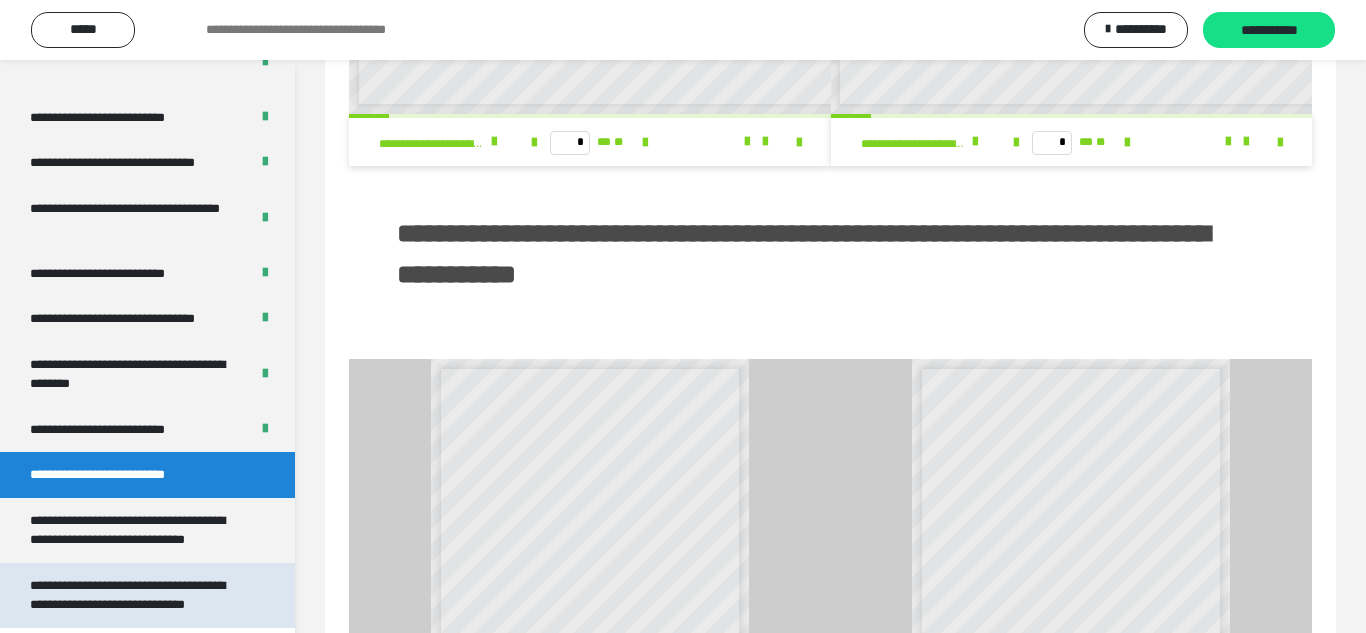 scroll, scrollTop: 476, scrollLeft: 0, axis: vertical 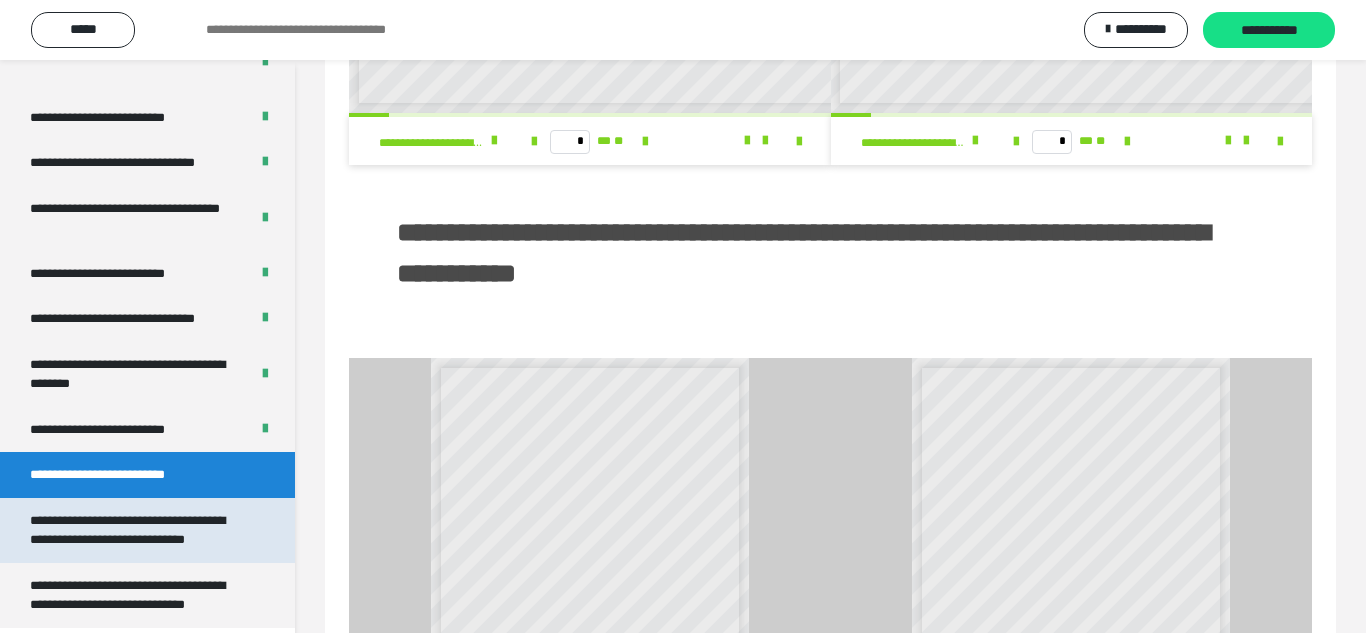 click on "**********" at bounding box center [127, 530] 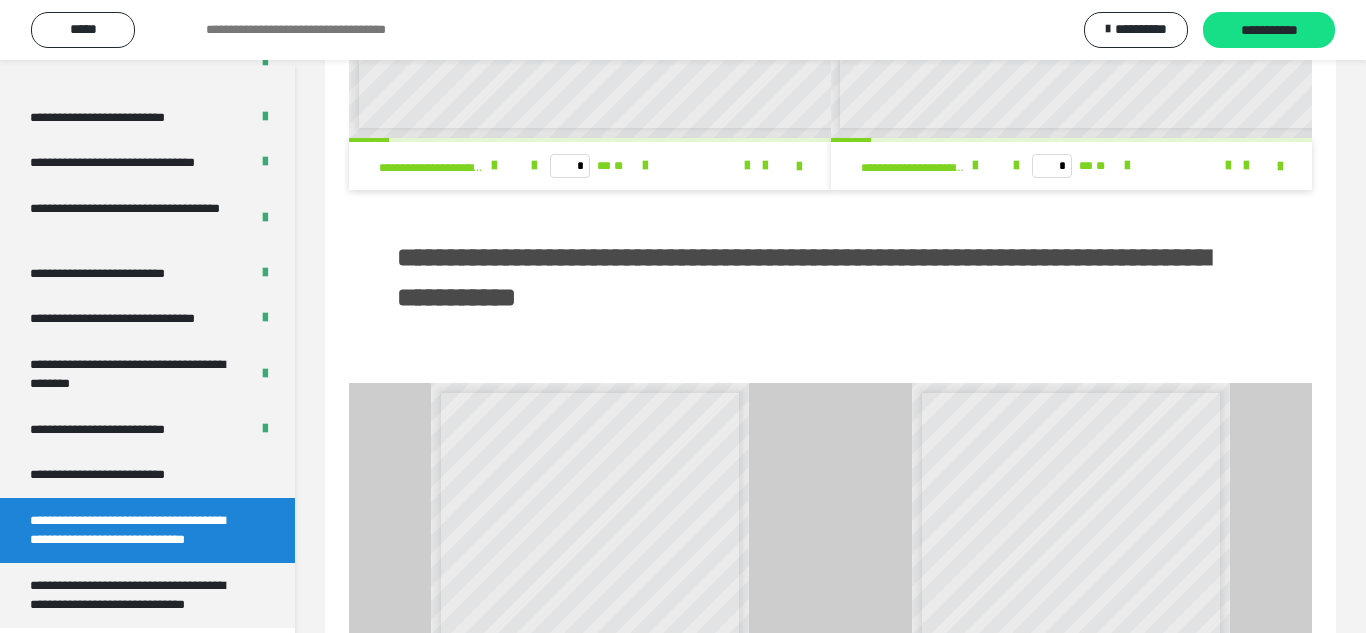 scroll, scrollTop: 268, scrollLeft: 0, axis: vertical 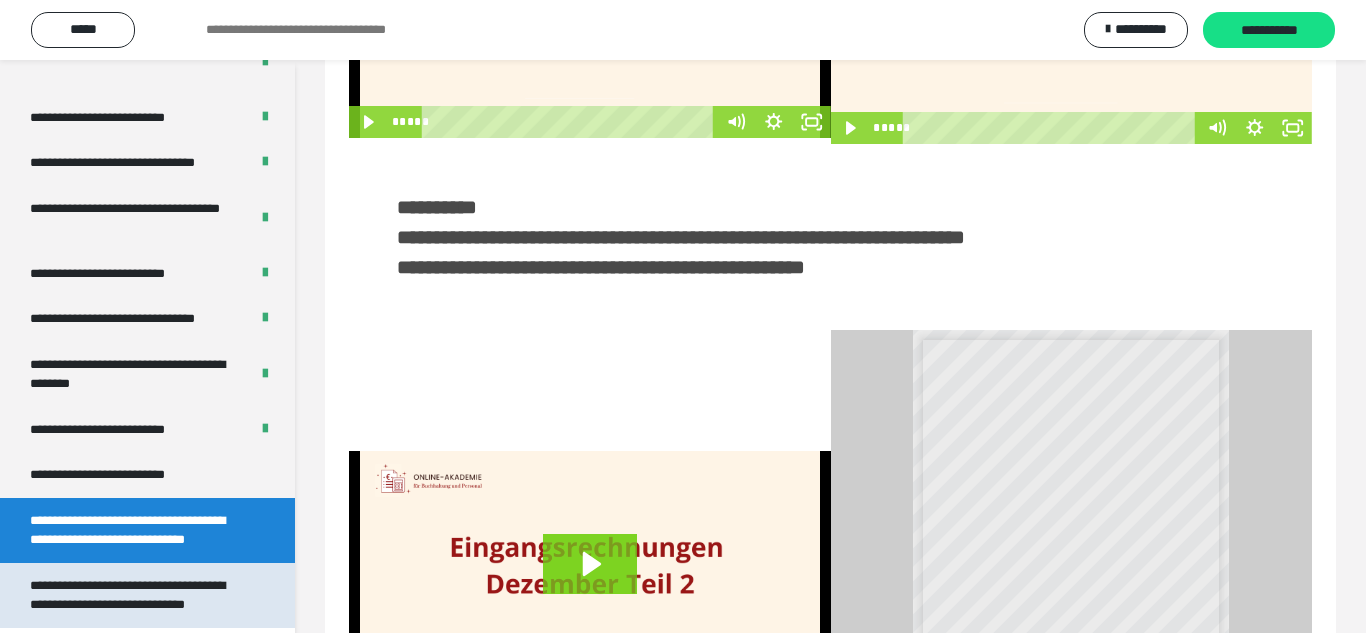 click on "**********" at bounding box center (127, 595) 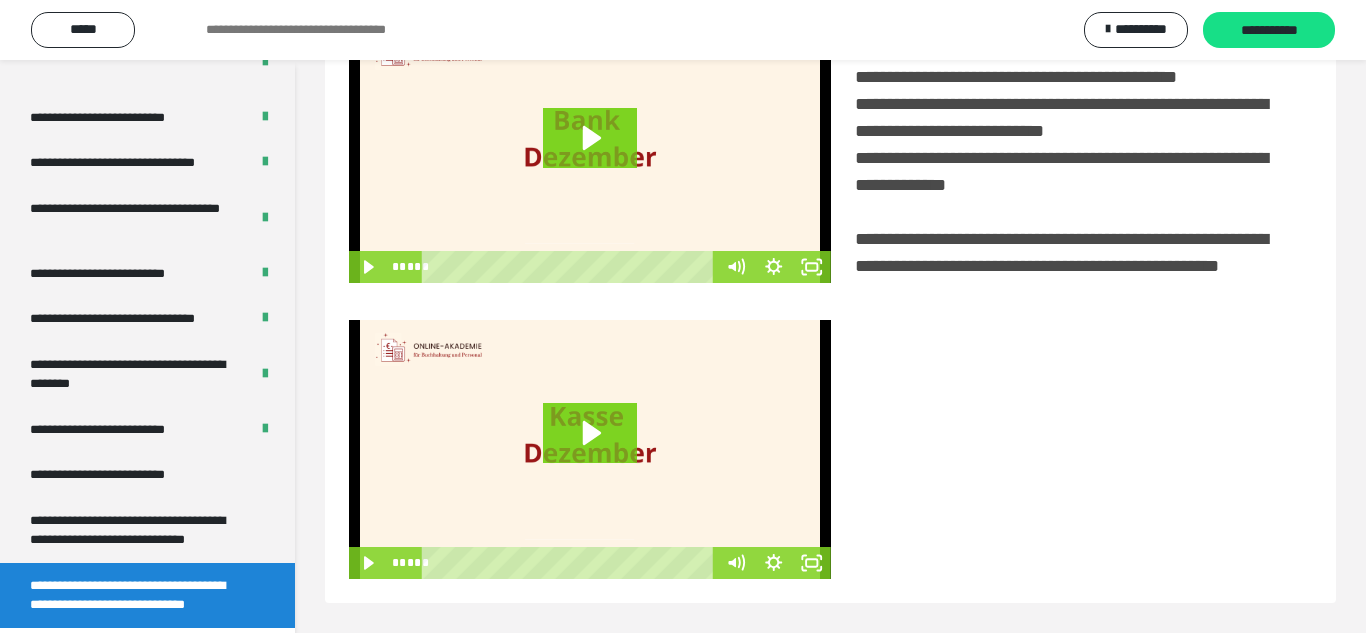 scroll, scrollTop: 93, scrollLeft: 0, axis: vertical 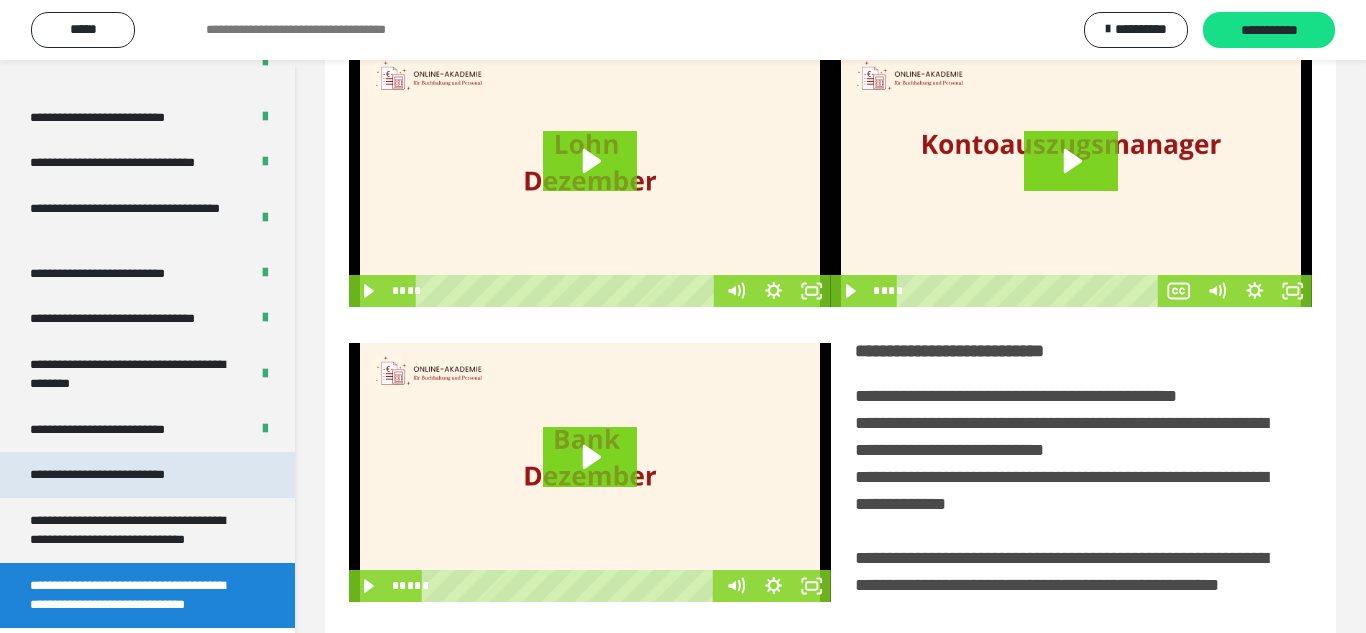 click on "**********" at bounding box center (97, 474) 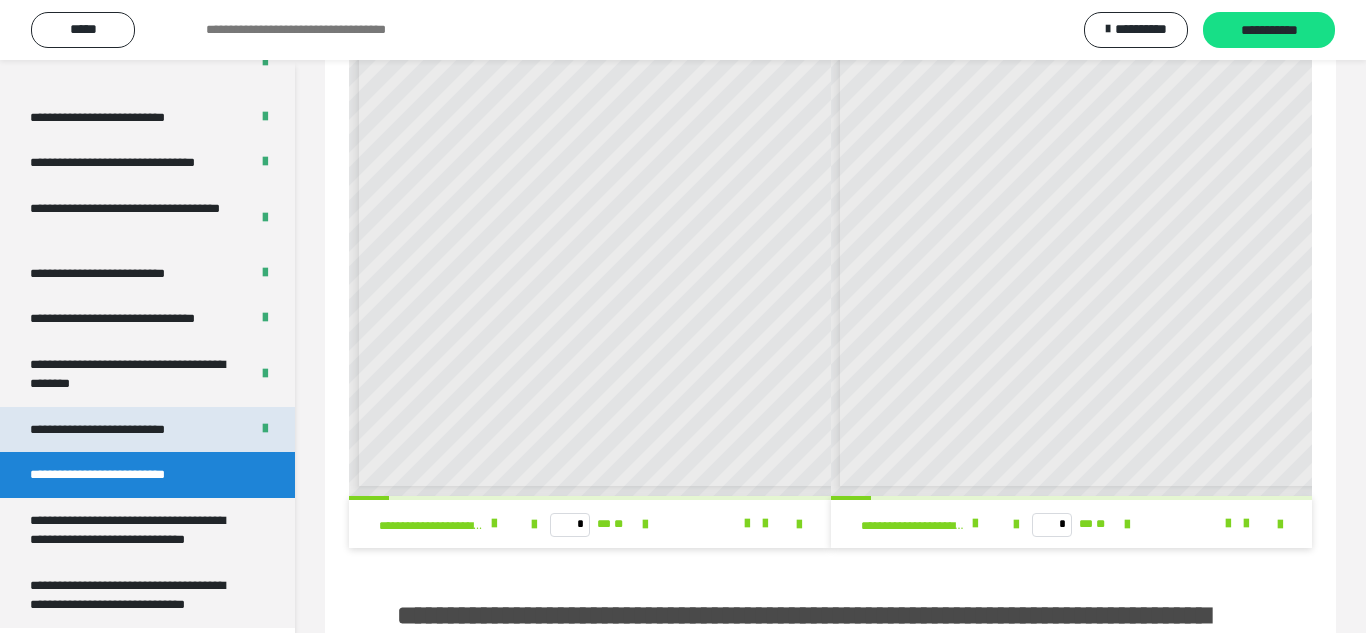 click on "**********" at bounding box center [109, 430] 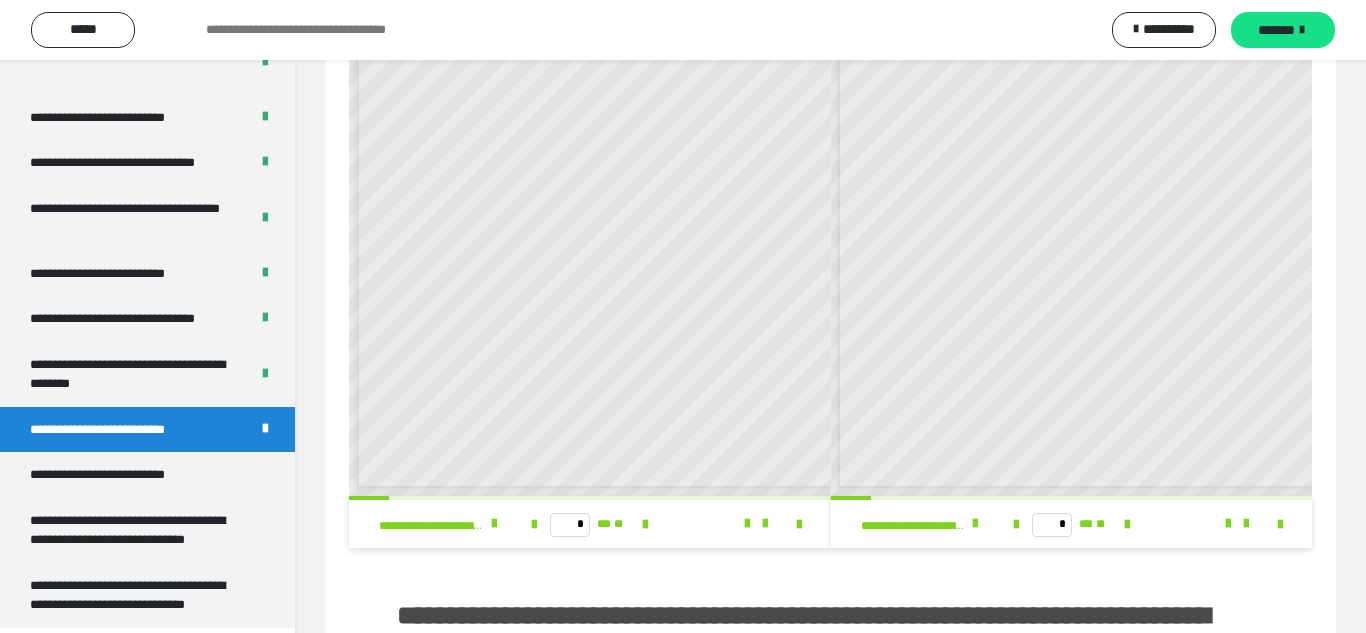 scroll, scrollTop: 62, scrollLeft: 0, axis: vertical 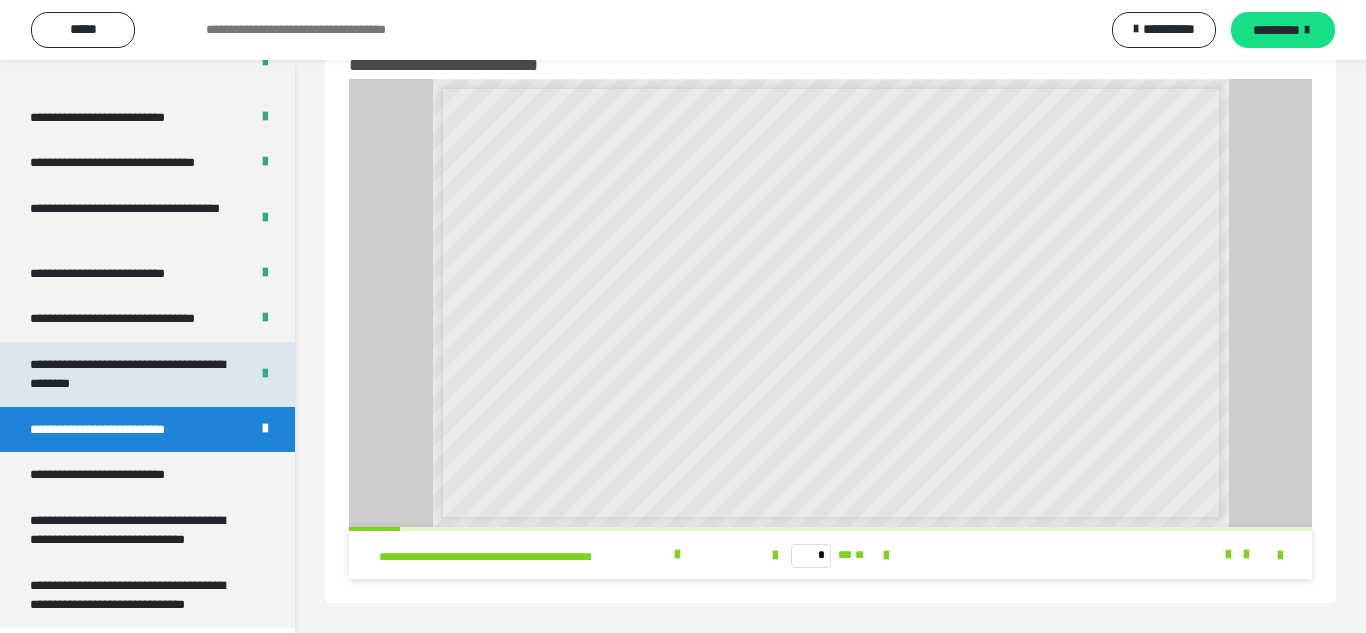 click on "**********" at bounding box center (131, 374) 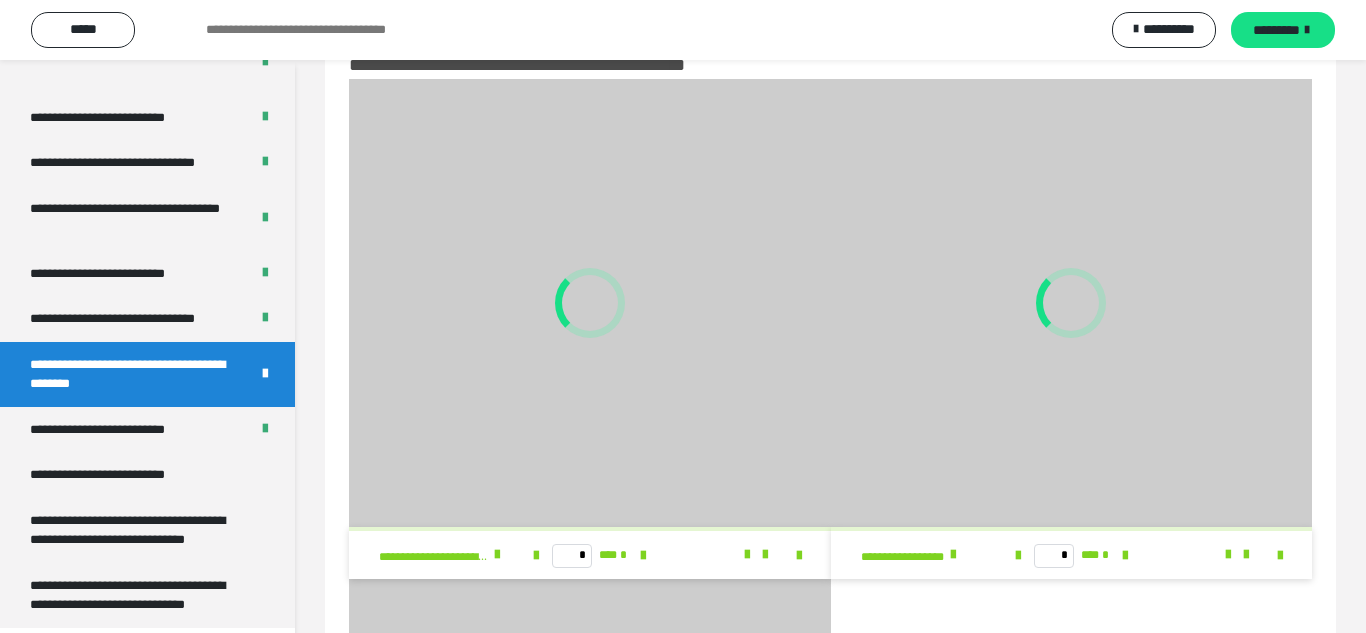 scroll, scrollTop: 93, scrollLeft: 0, axis: vertical 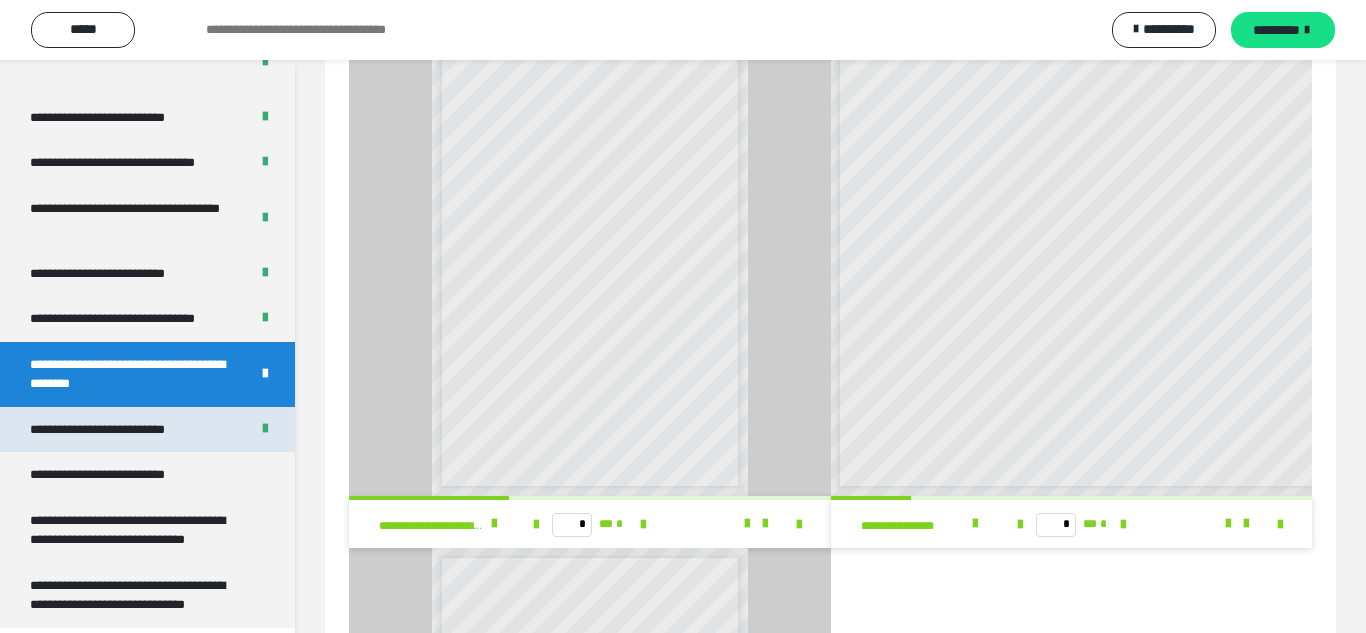 click on "**********" at bounding box center [97, 429] 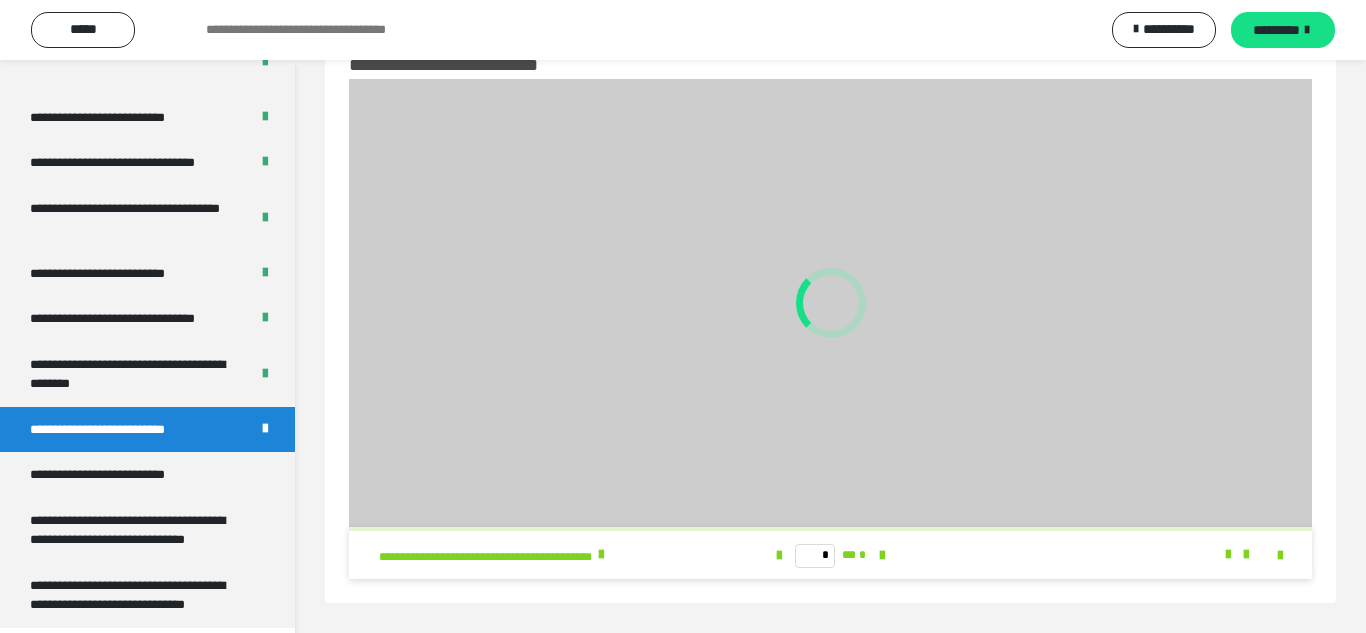 scroll, scrollTop: 62, scrollLeft: 0, axis: vertical 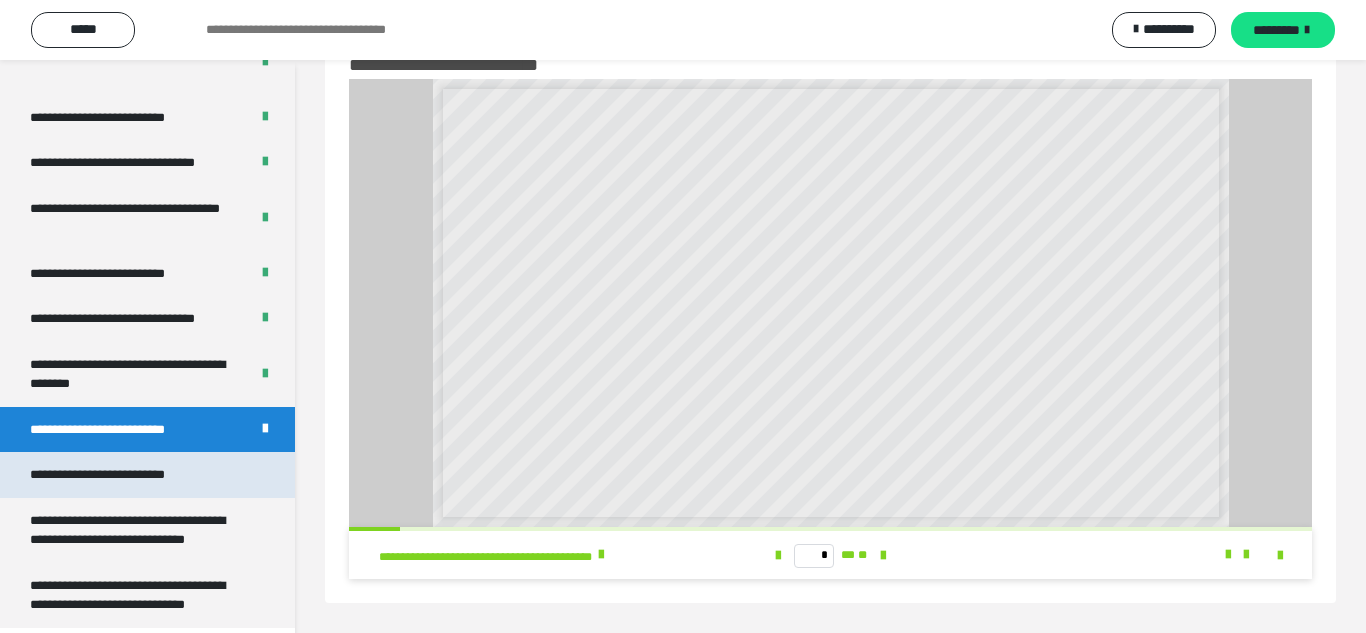 click on "**********" at bounding box center [97, 474] 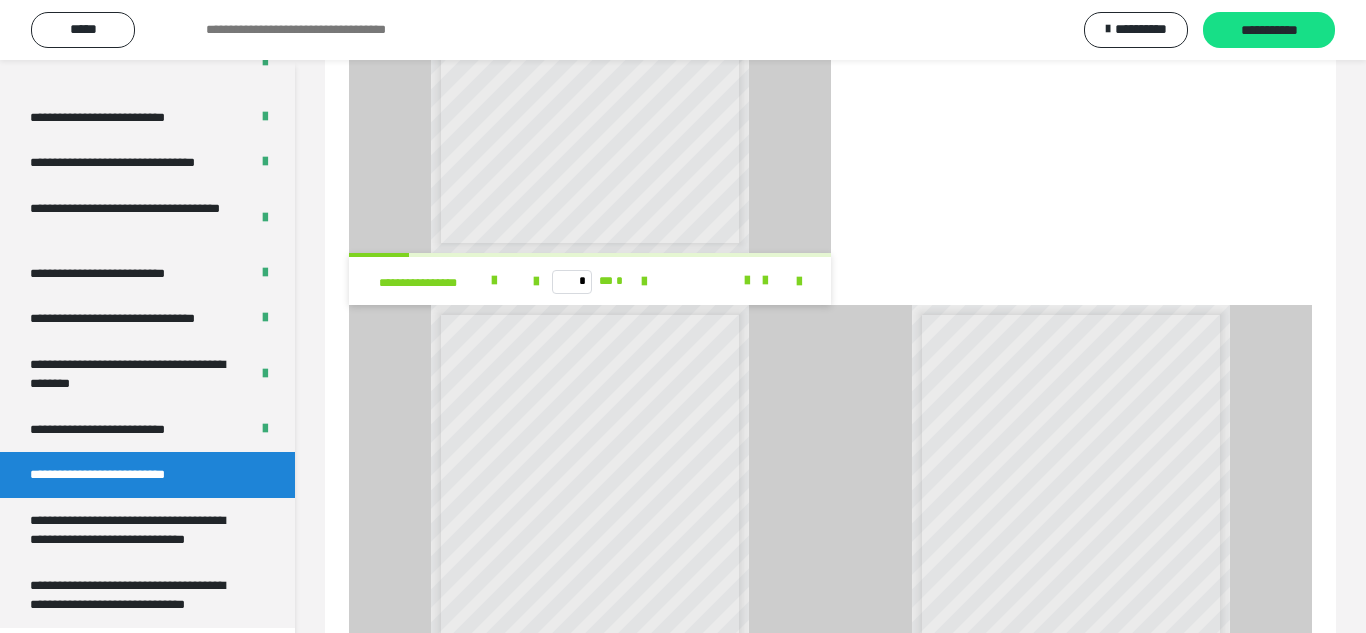 scroll, scrollTop: 2255, scrollLeft: 0, axis: vertical 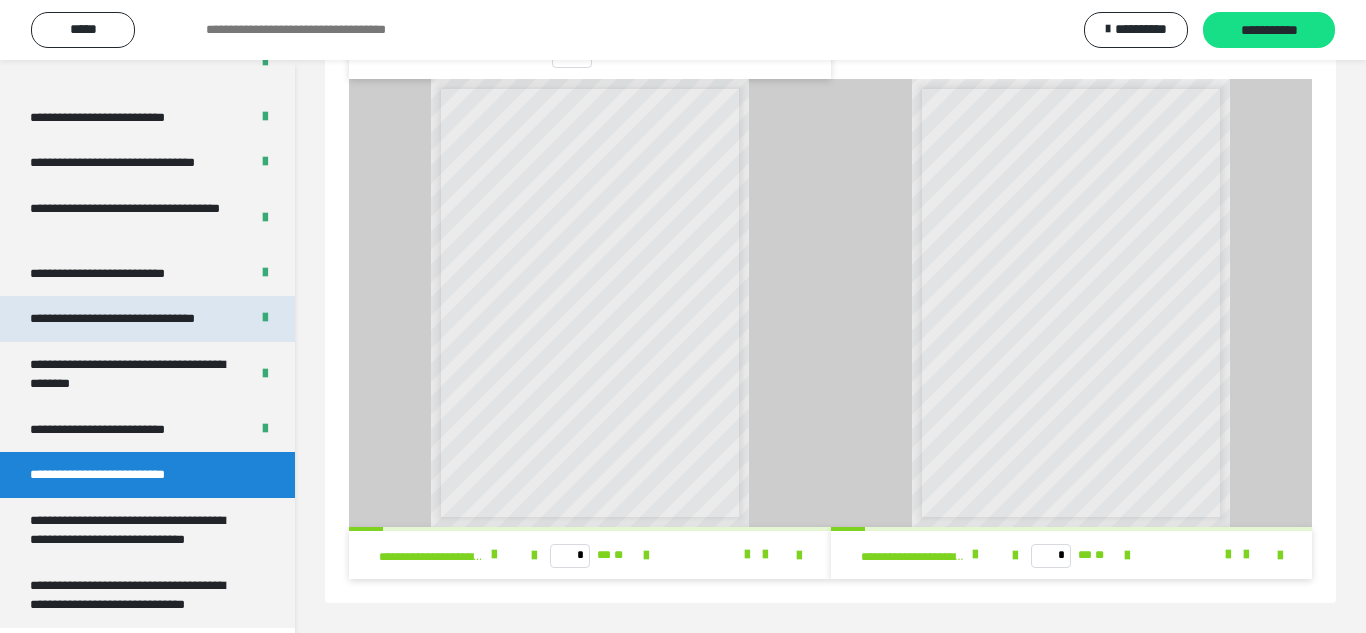 click on "**********" at bounding box center (112, 318) 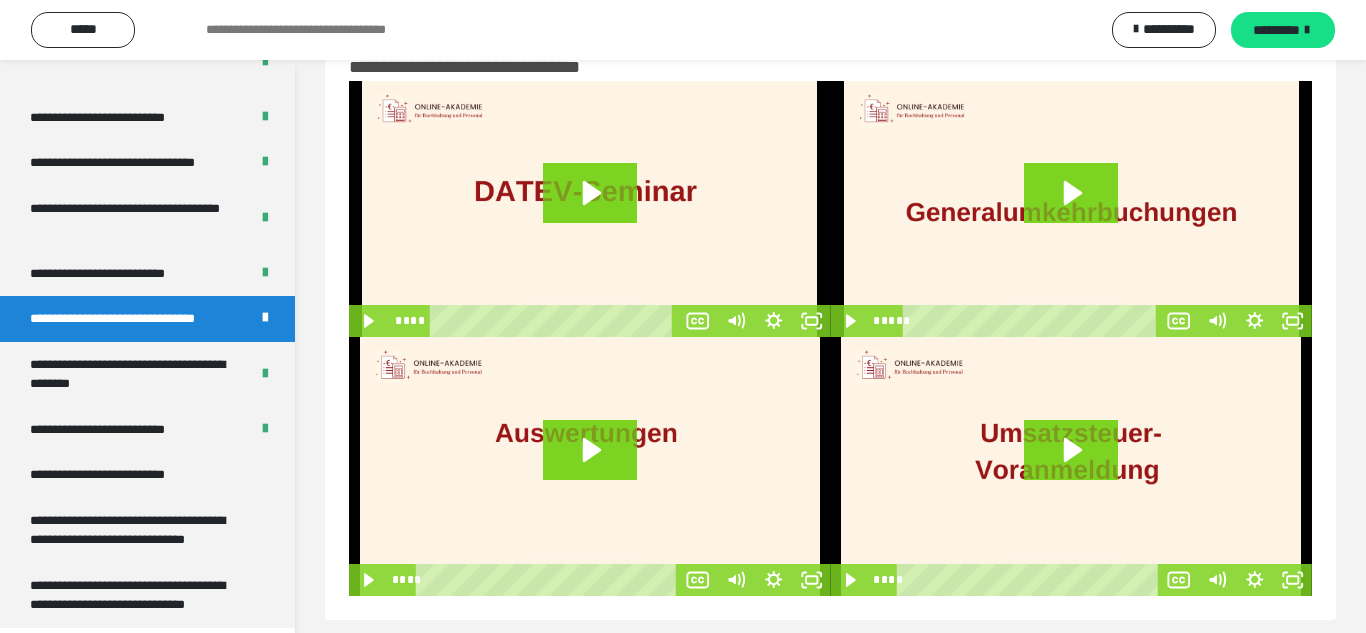 scroll, scrollTop: 77, scrollLeft: 0, axis: vertical 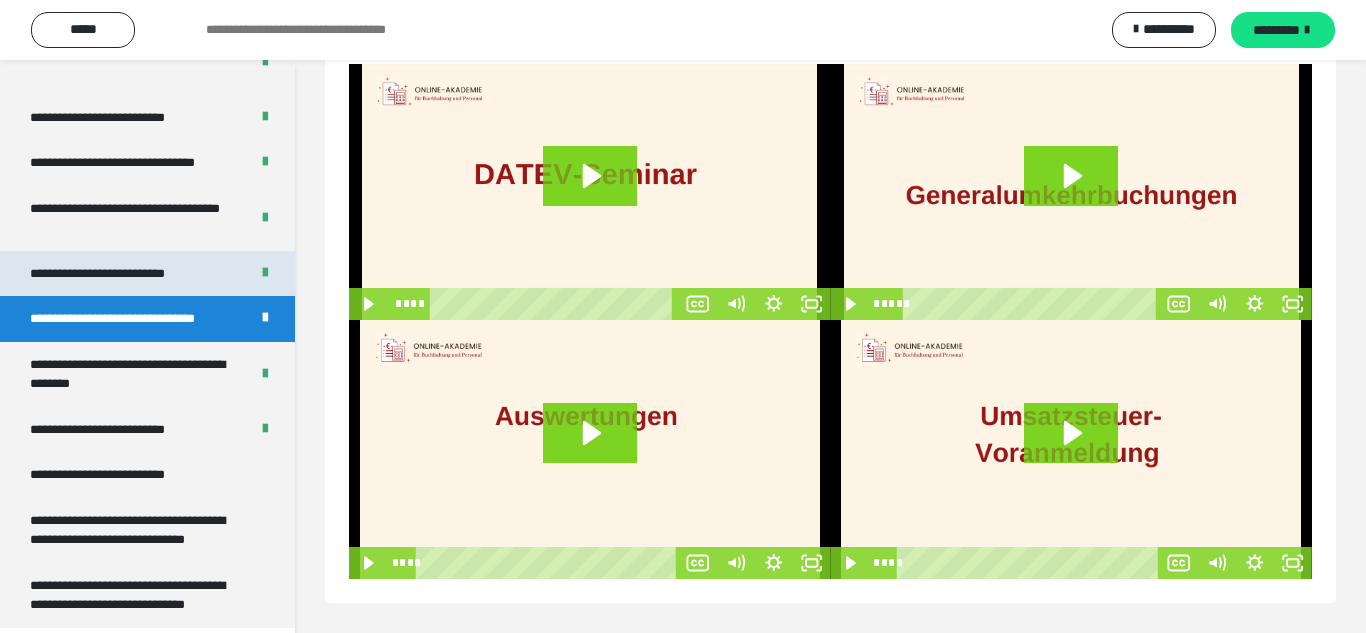 click on "**********" at bounding box center [108, 274] 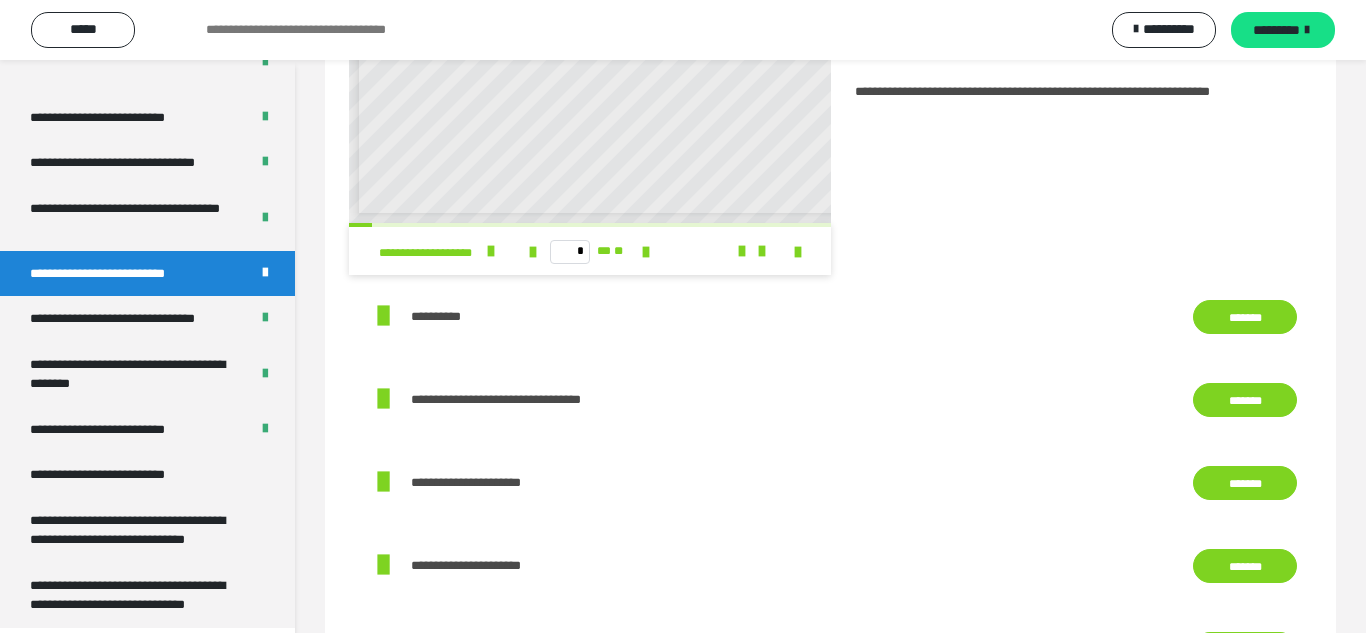 scroll, scrollTop: 365, scrollLeft: 0, axis: vertical 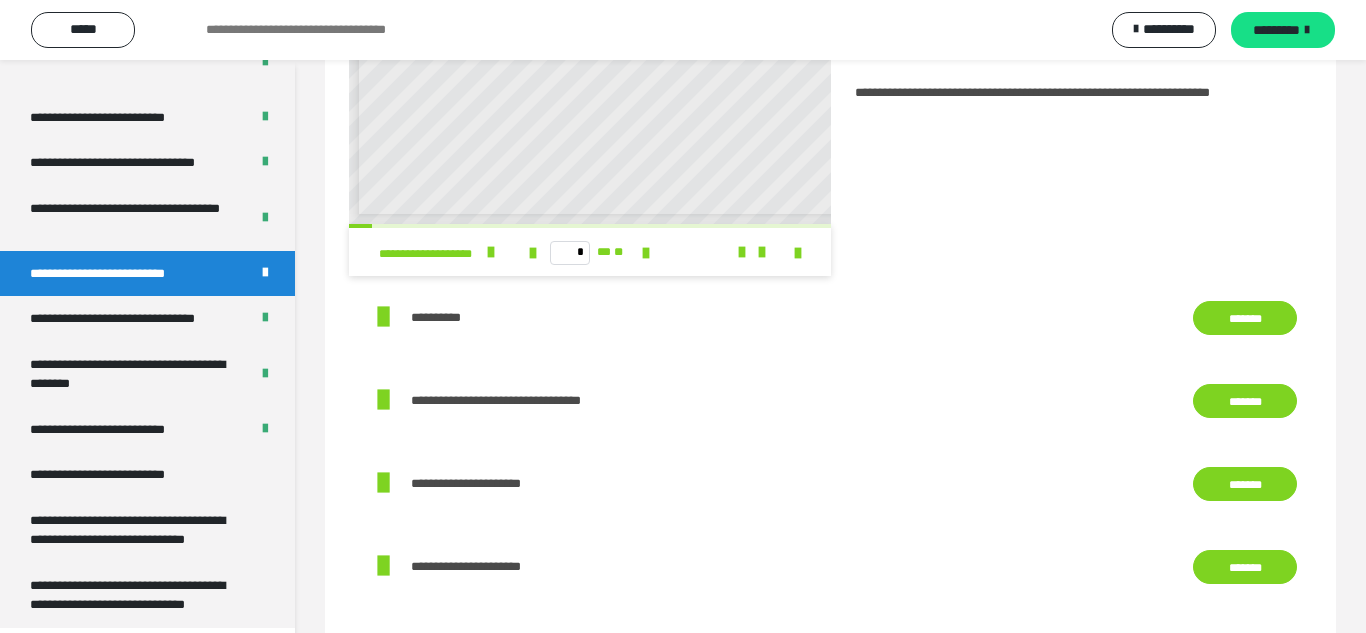 click on "*******" at bounding box center (1245, 319) 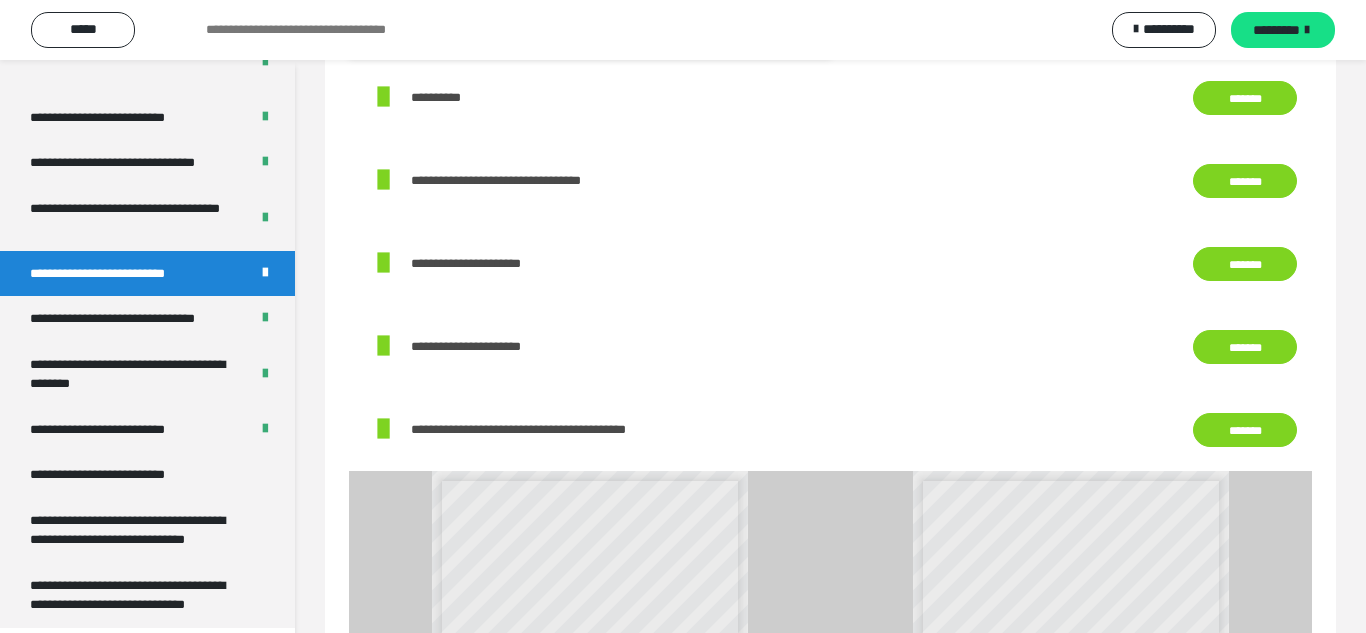 scroll, scrollTop: 593, scrollLeft: 0, axis: vertical 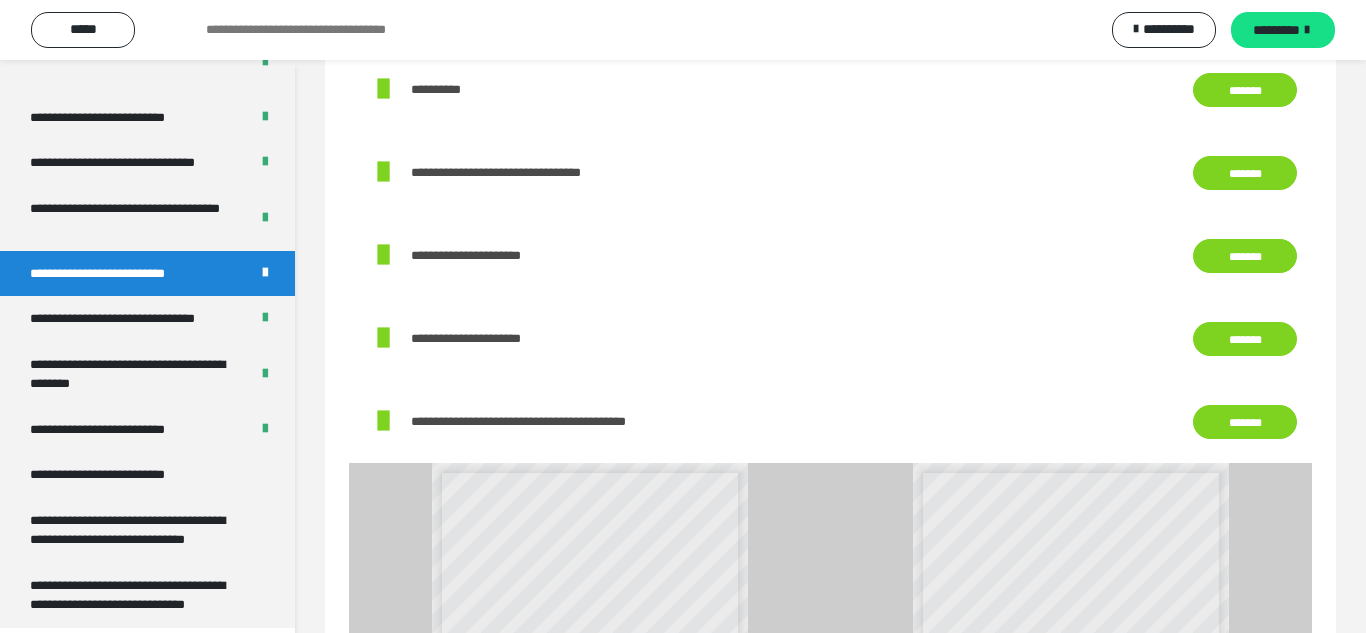 click on "*******" at bounding box center (1245, 257) 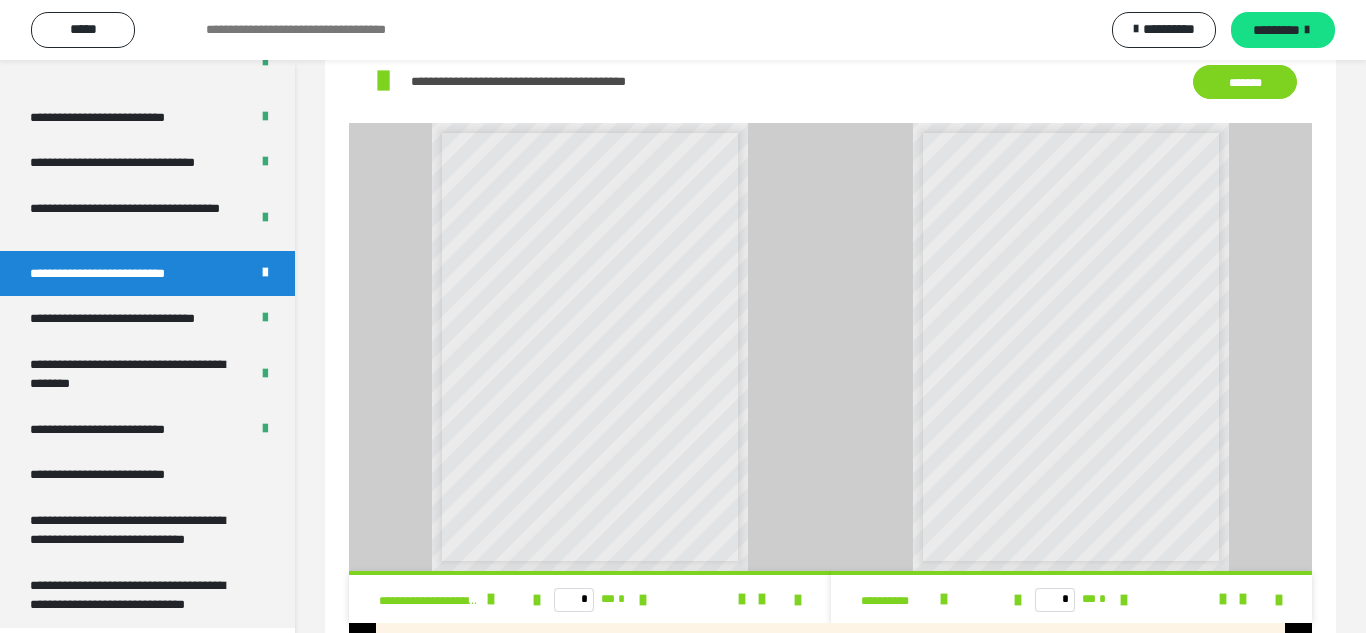 scroll, scrollTop: 1049, scrollLeft: 0, axis: vertical 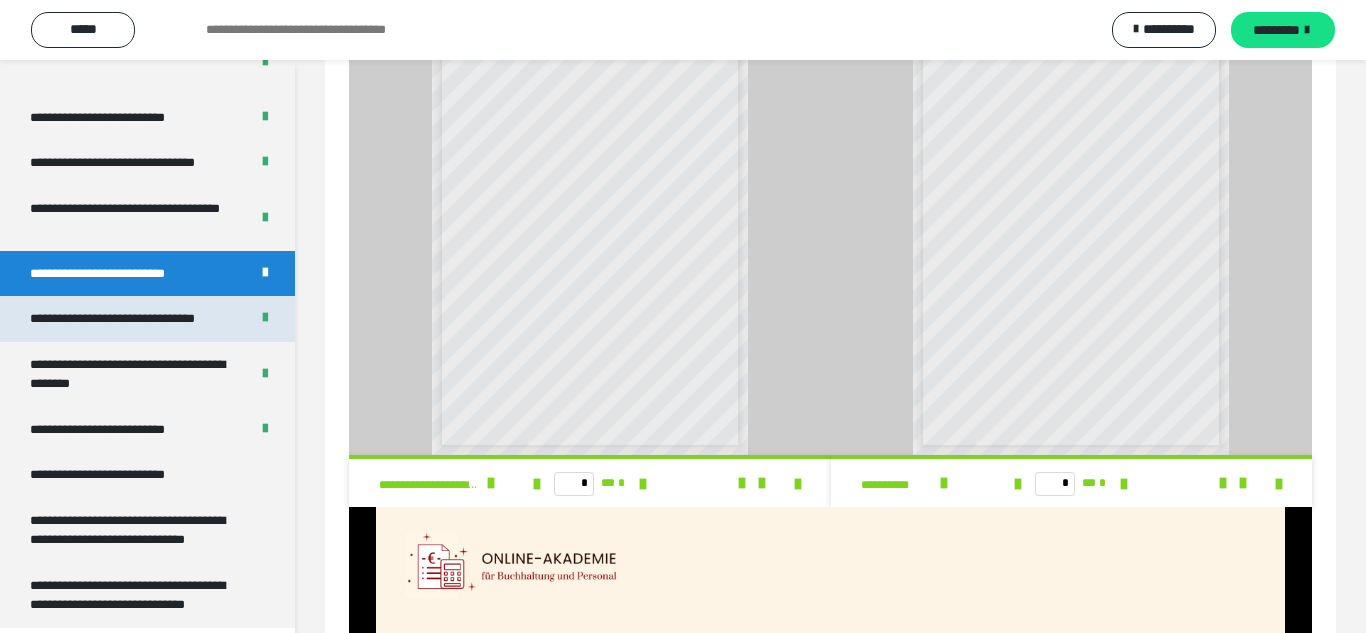 click on "**********" at bounding box center [112, 318] 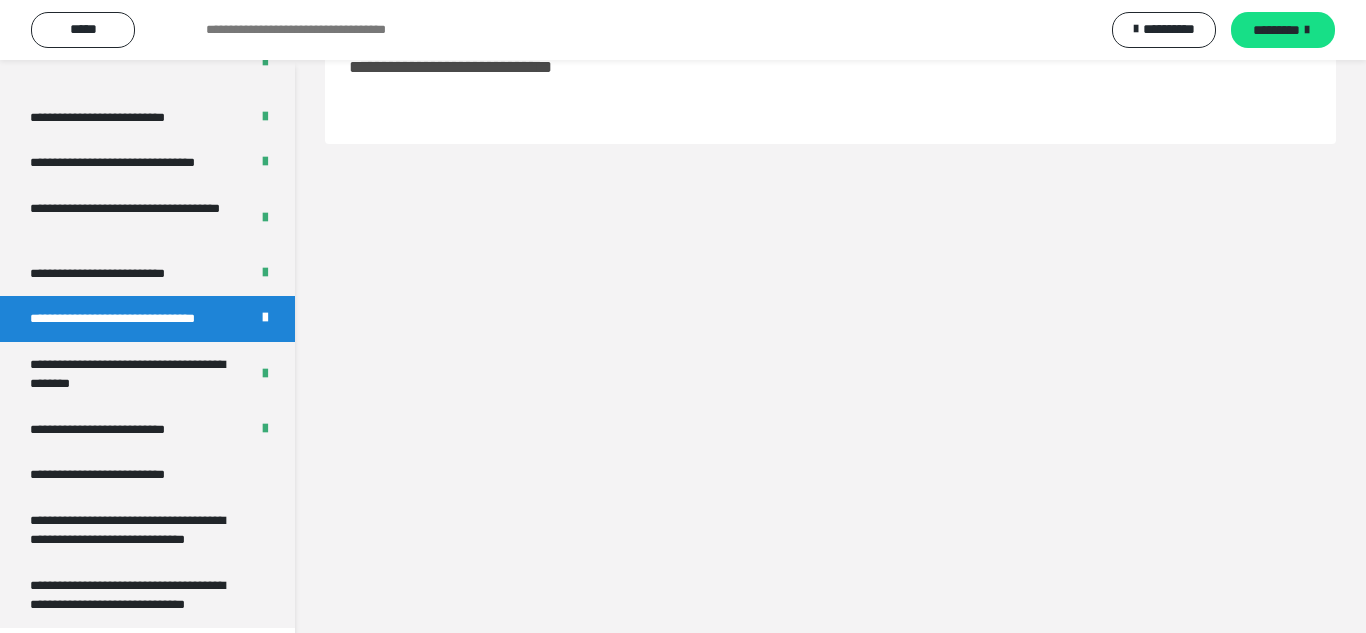 scroll, scrollTop: 60, scrollLeft: 0, axis: vertical 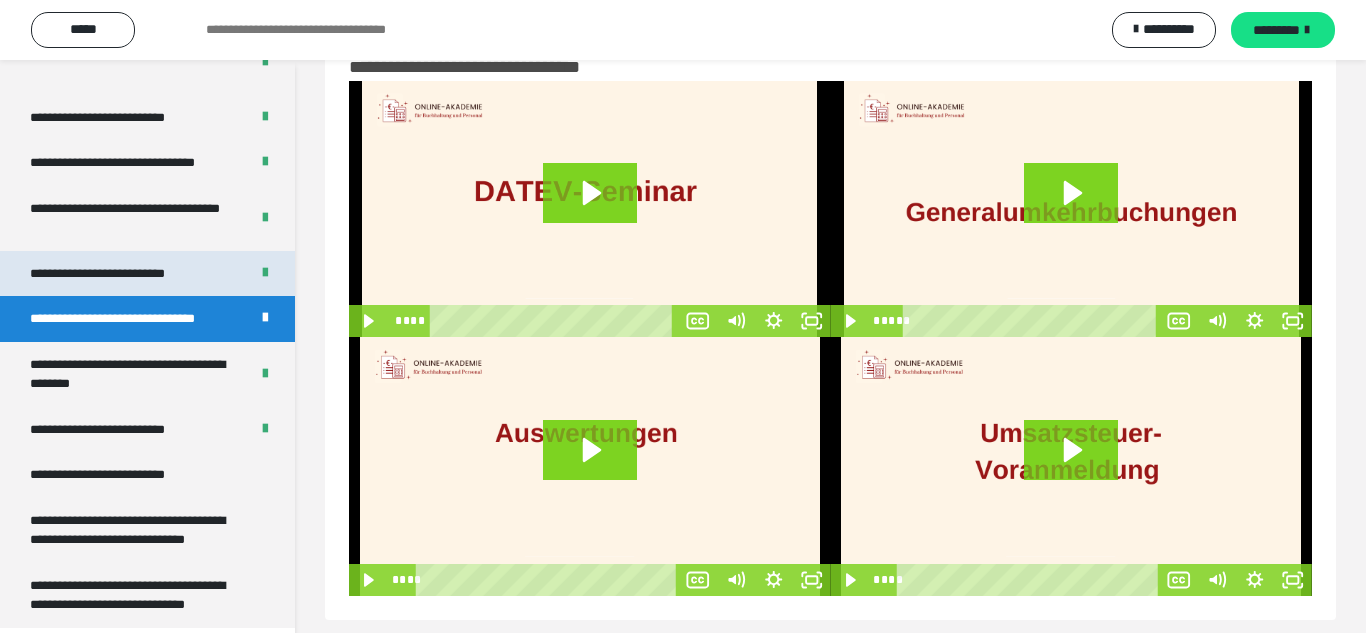 click on "**********" at bounding box center (147, 274) 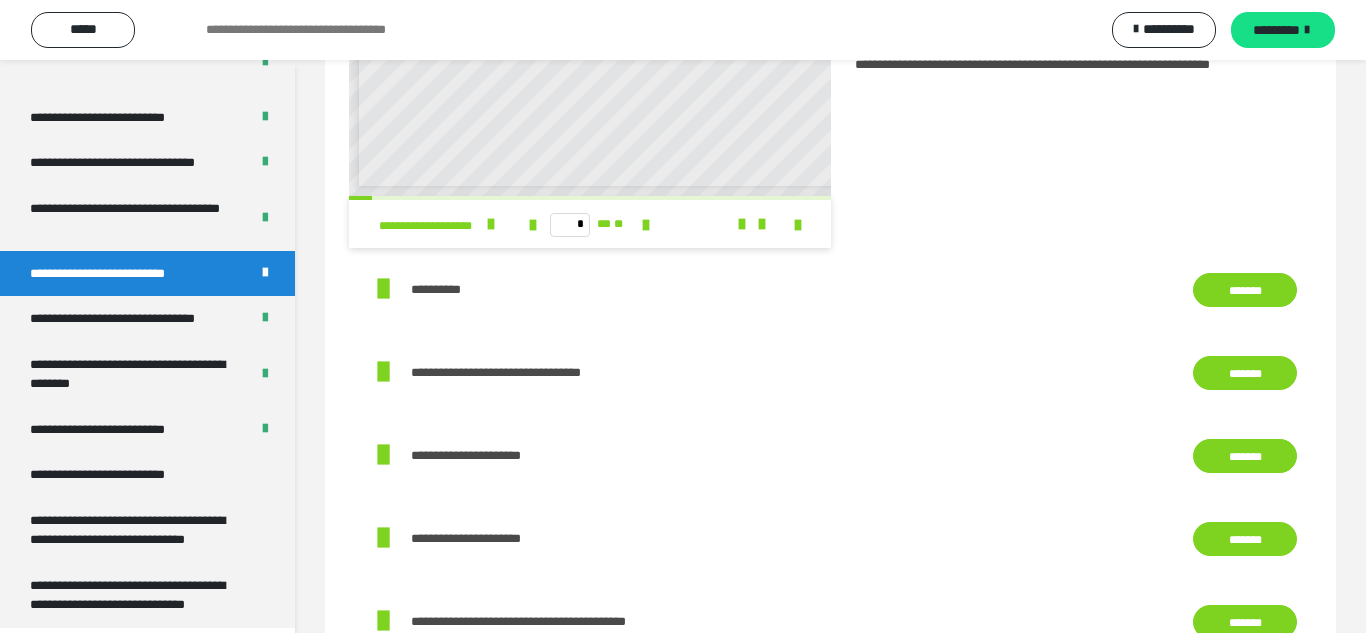scroll, scrollTop: 180, scrollLeft: 0, axis: vertical 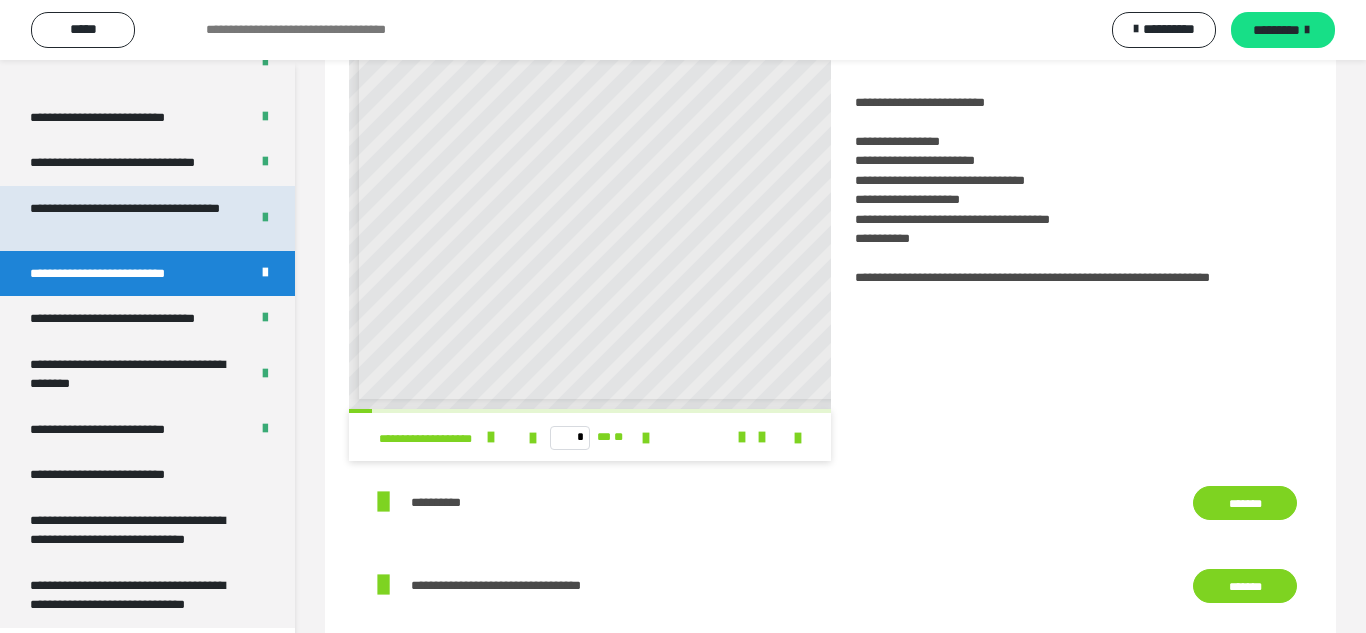 click on "**********" at bounding box center (131, 218) 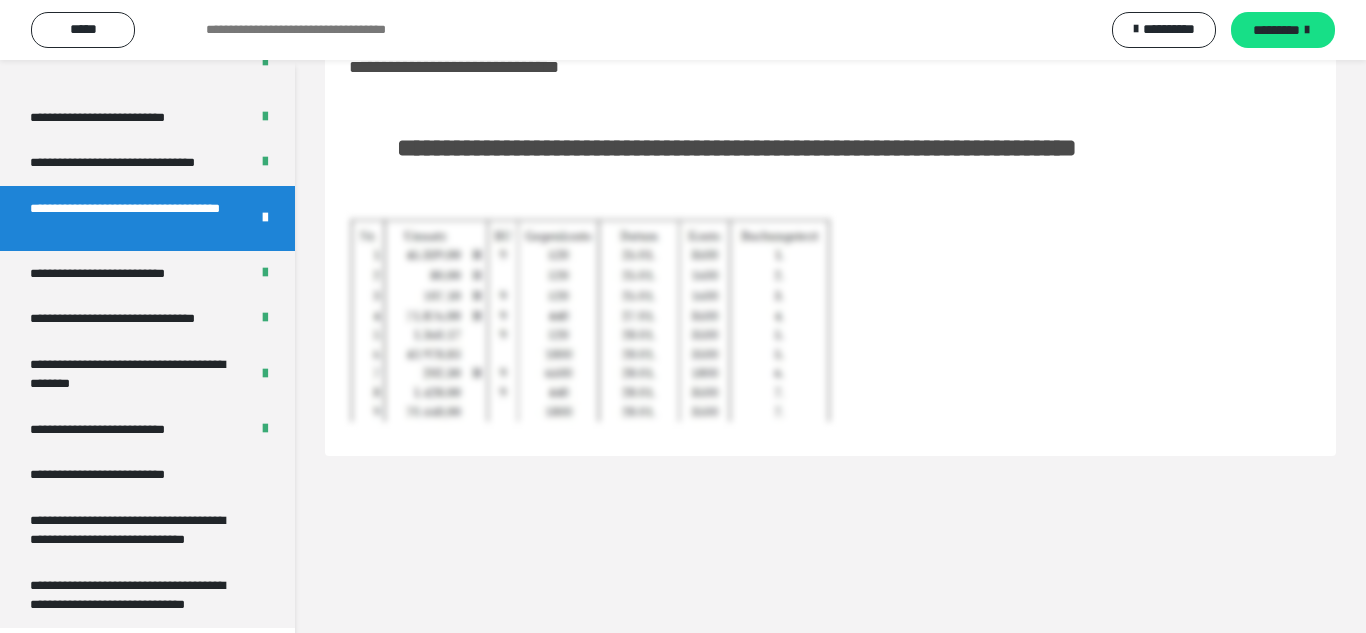 scroll, scrollTop: 60, scrollLeft: 0, axis: vertical 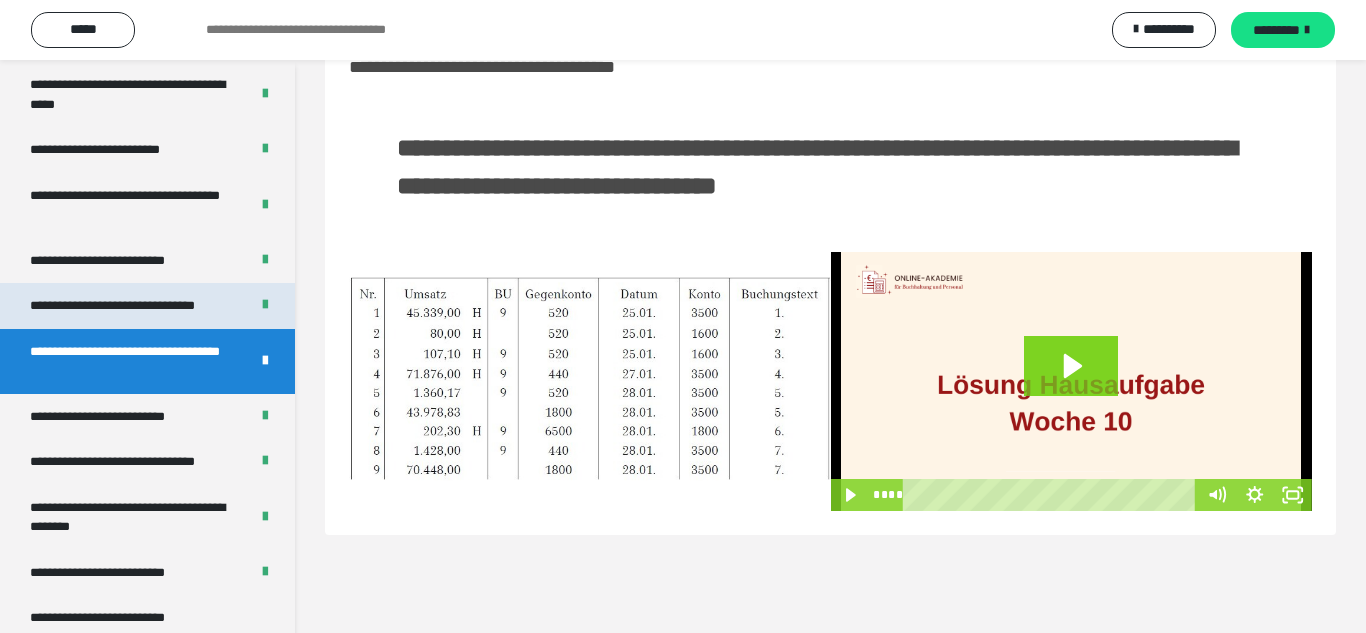 click on "**********" at bounding box center [112, 305] 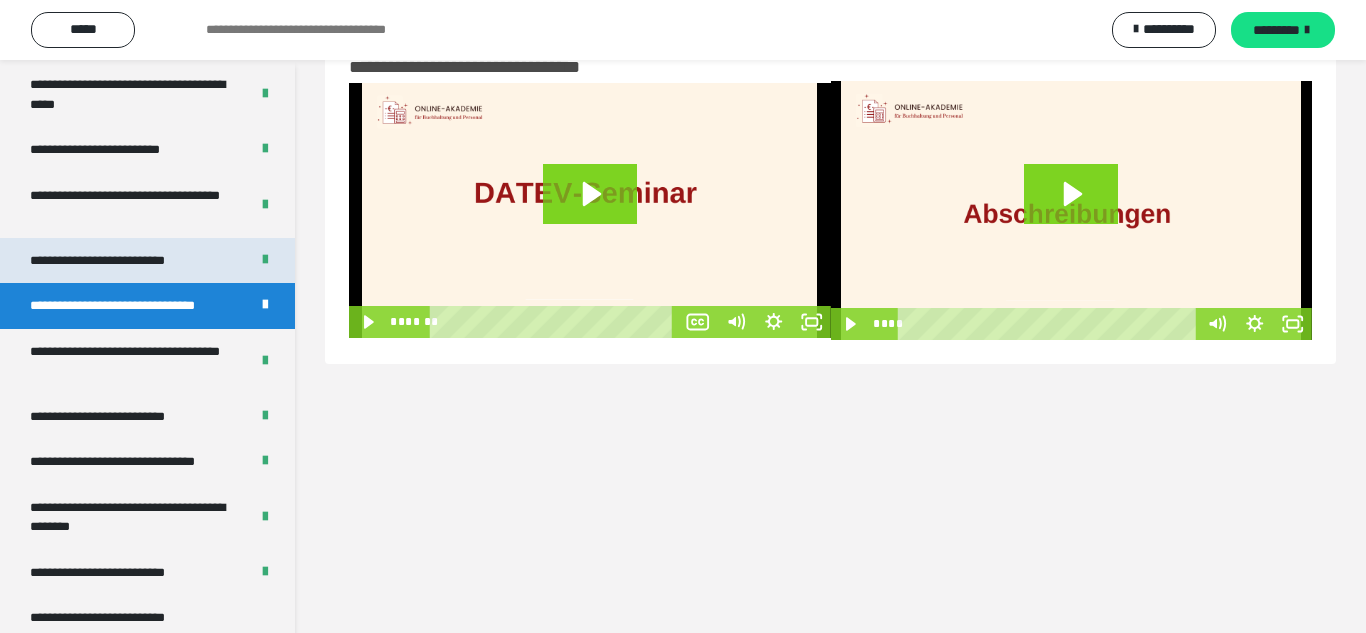 click on "**********" at bounding box center [147, 261] 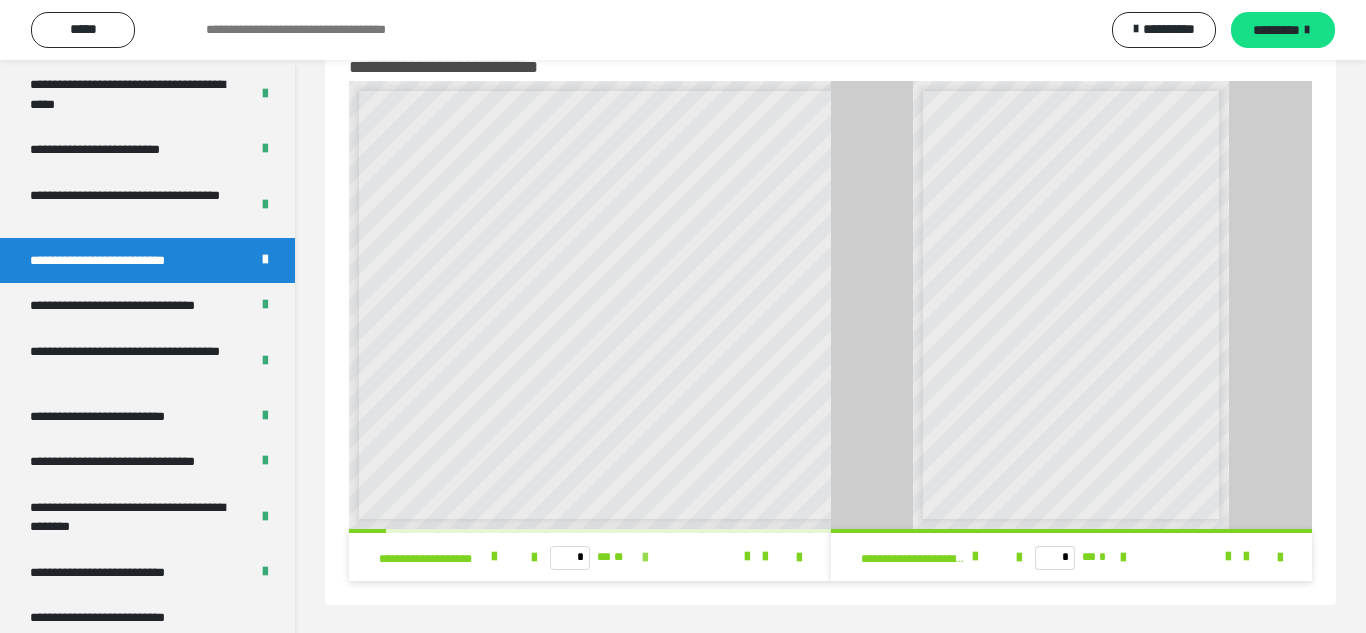 click at bounding box center (645, 558) 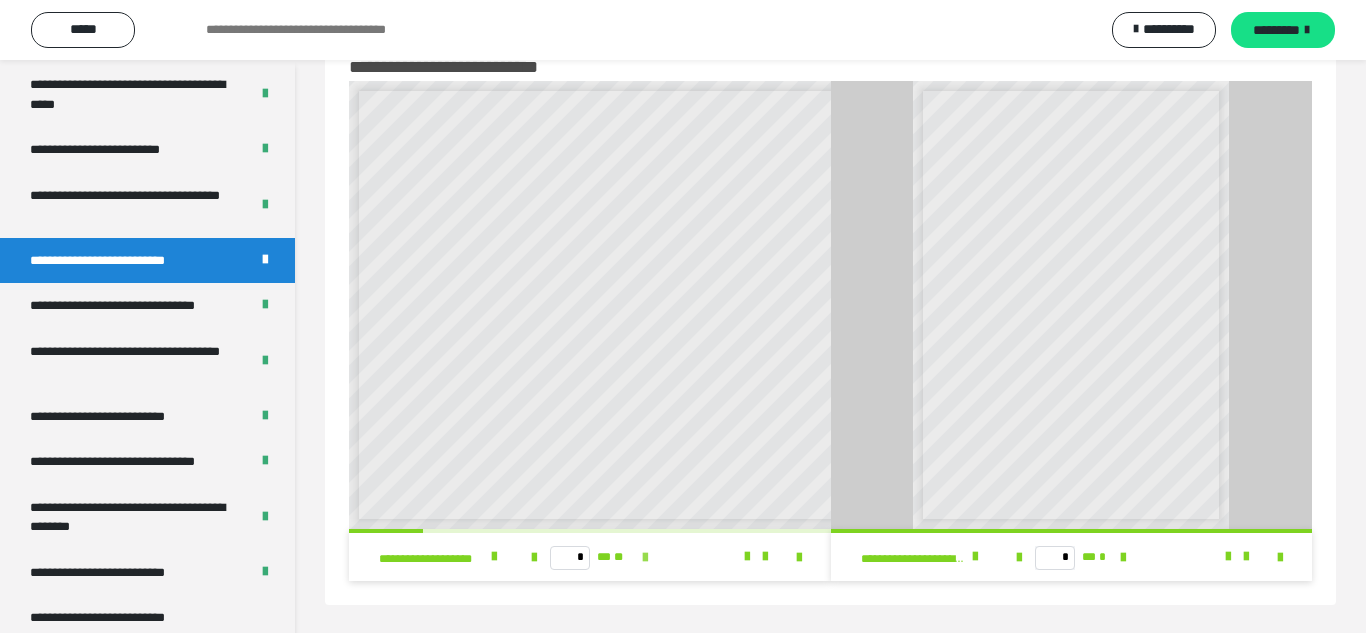 click at bounding box center [645, 558] 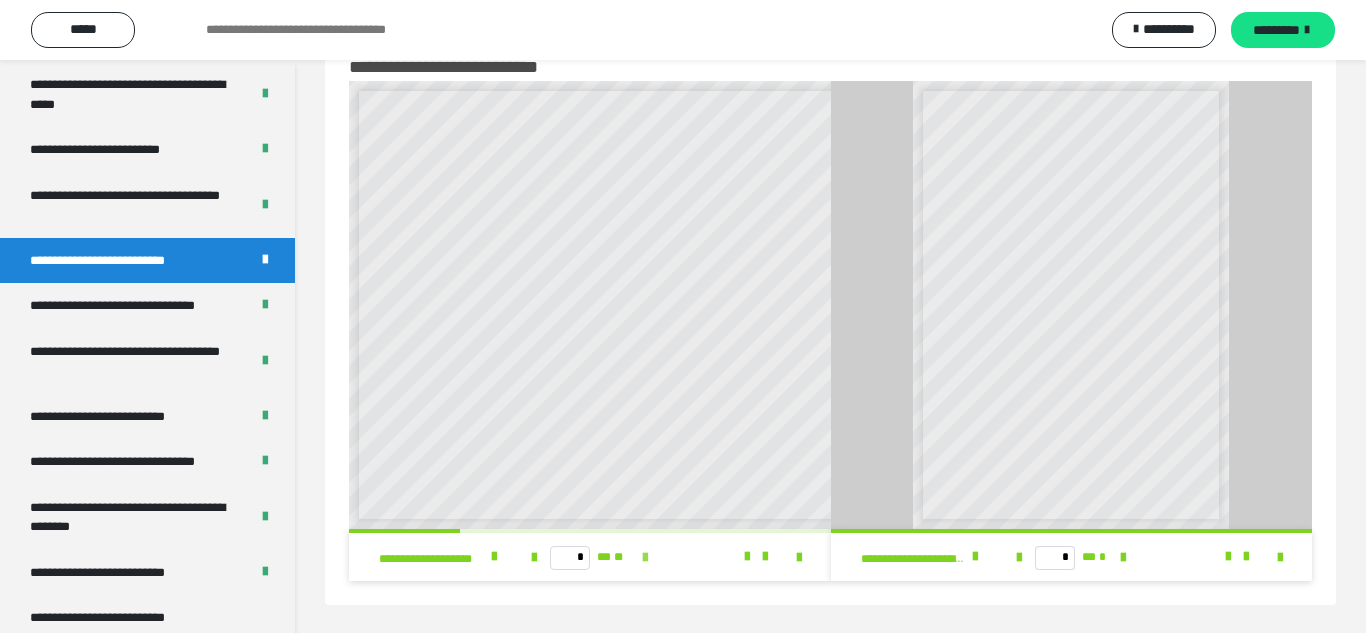 click at bounding box center [645, 558] 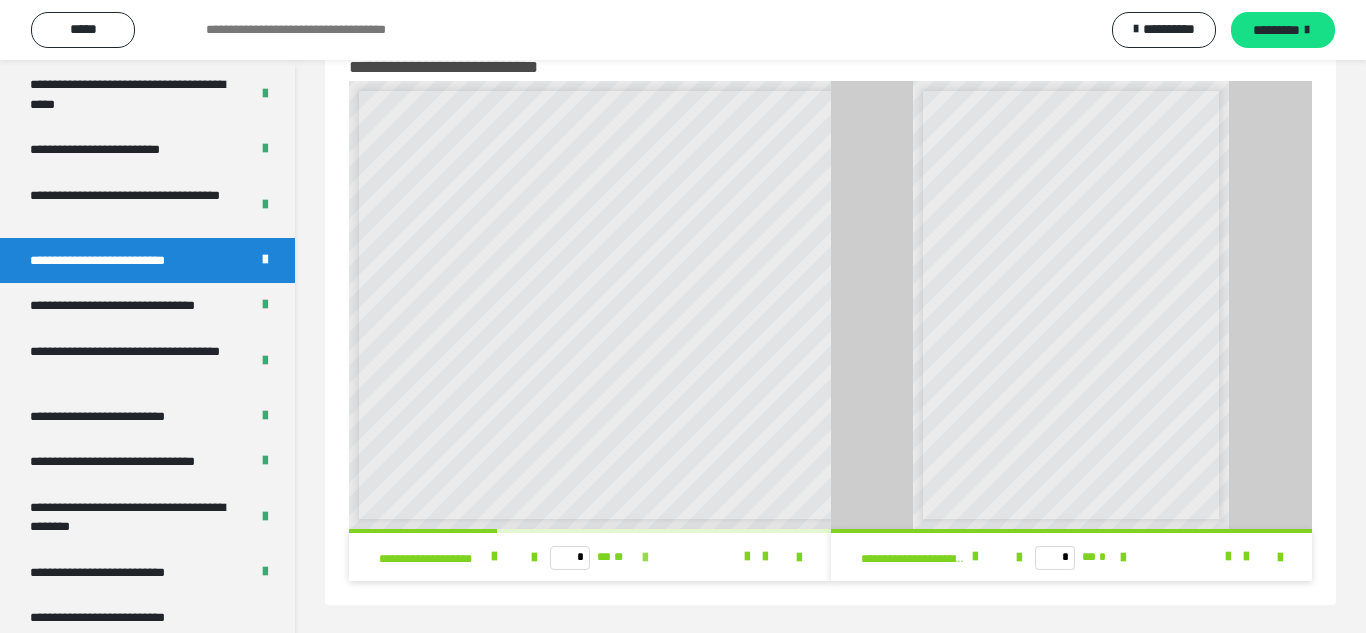 click at bounding box center [645, 558] 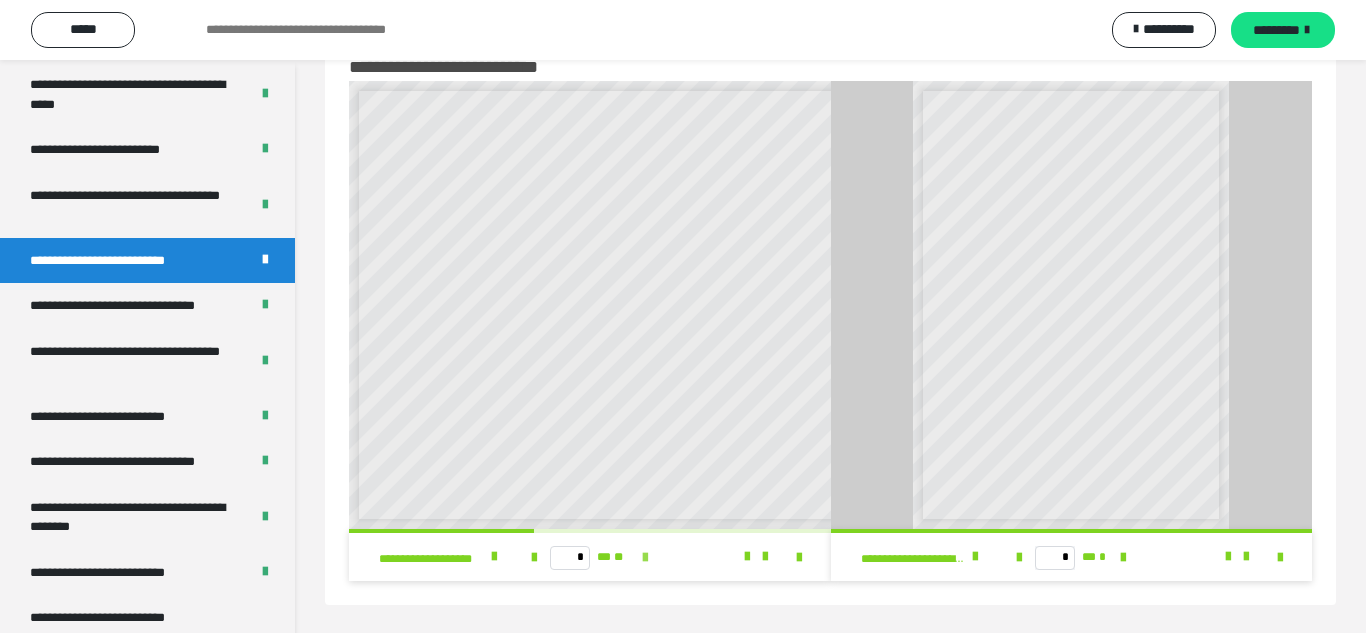 click at bounding box center (645, 558) 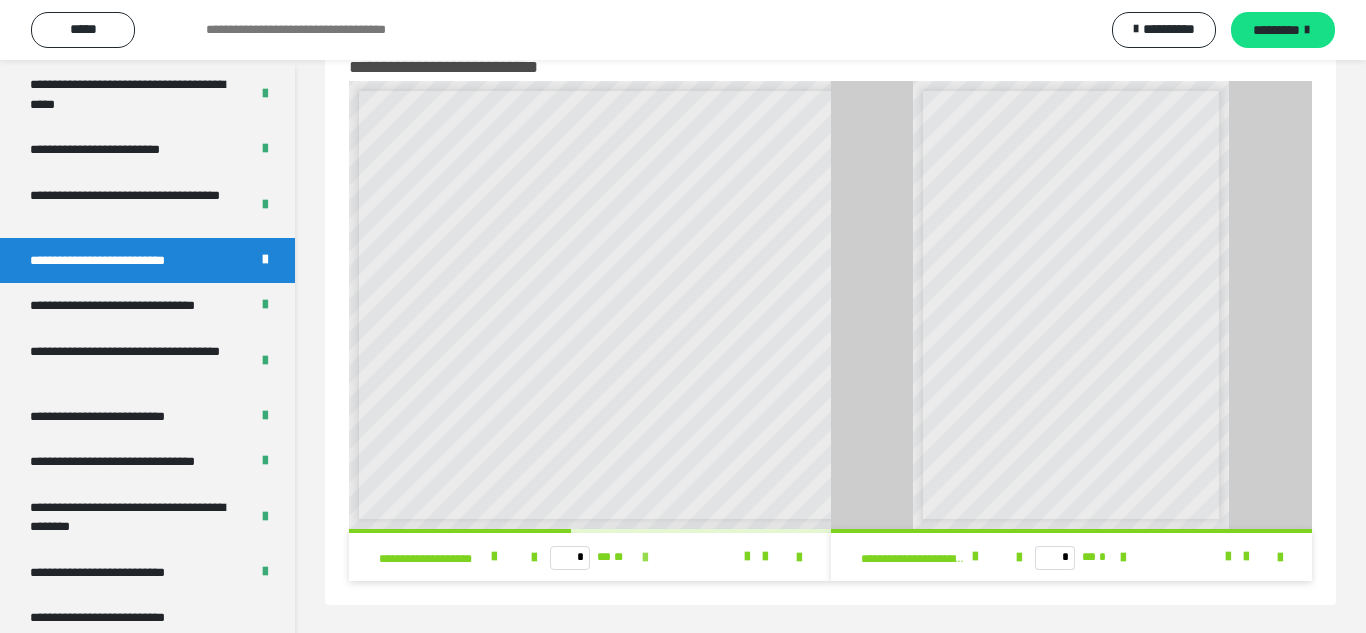 click at bounding box center [645, 558] 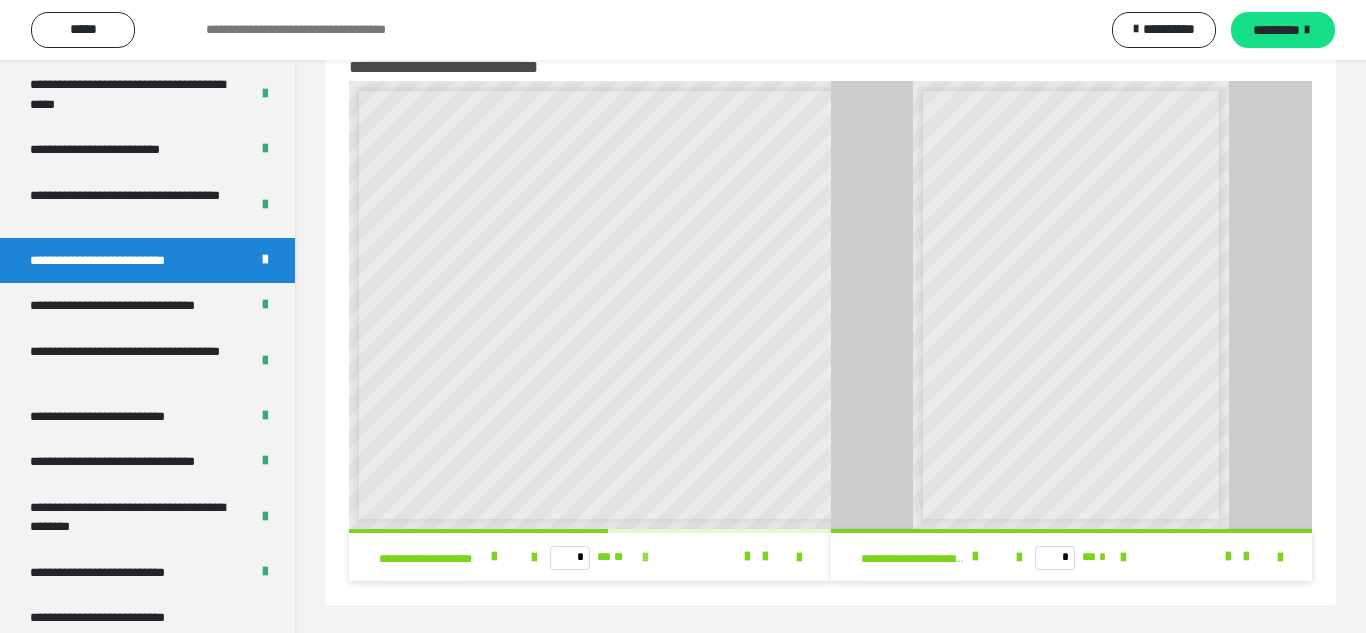click at bounding box center (645, 558) 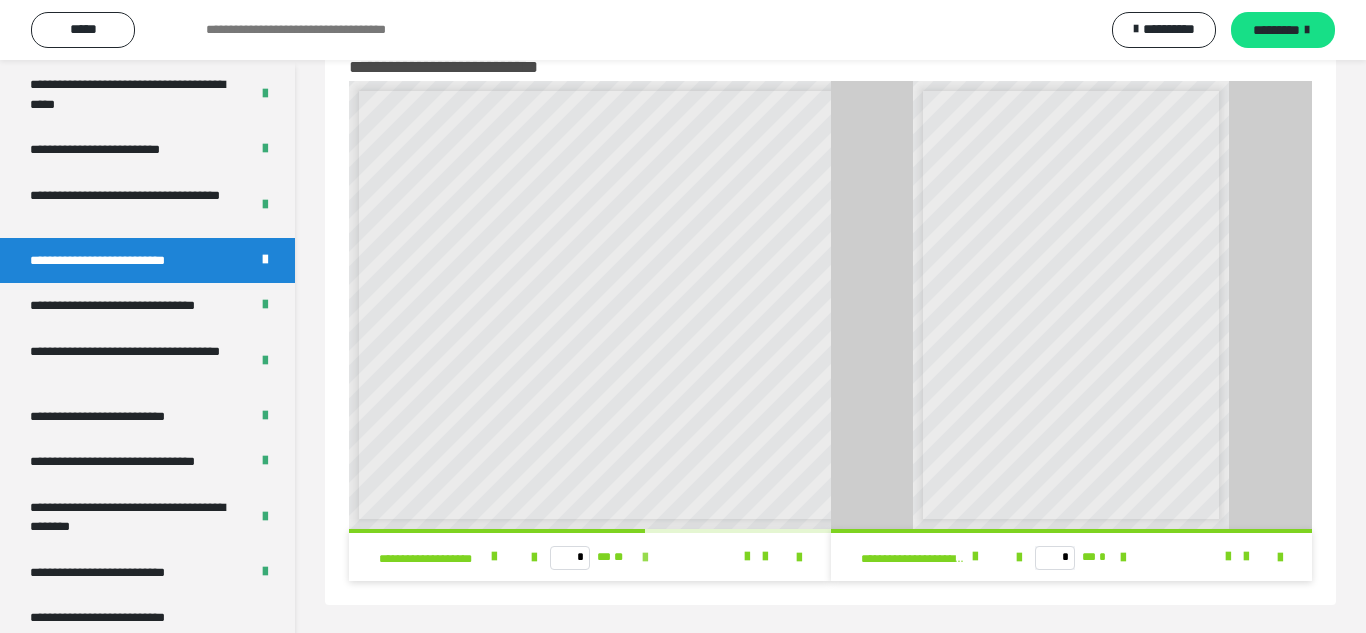 click at bounding box center (645, 558) 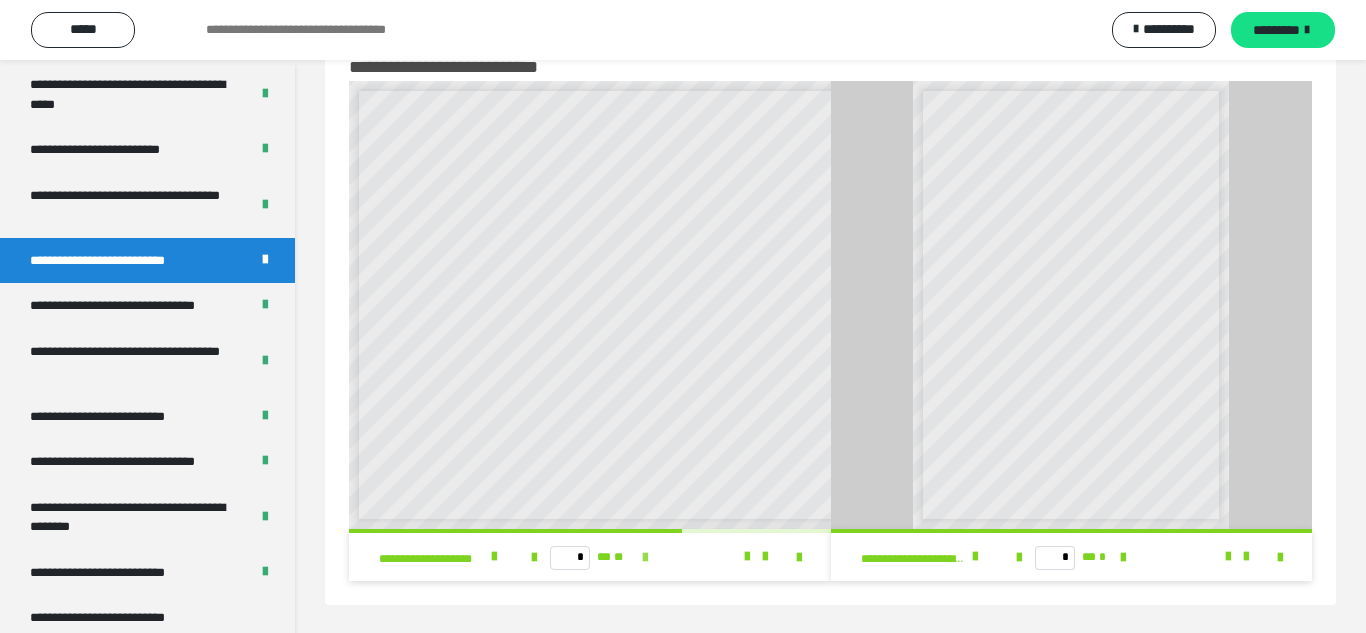 click at bounding box center [645, 558] 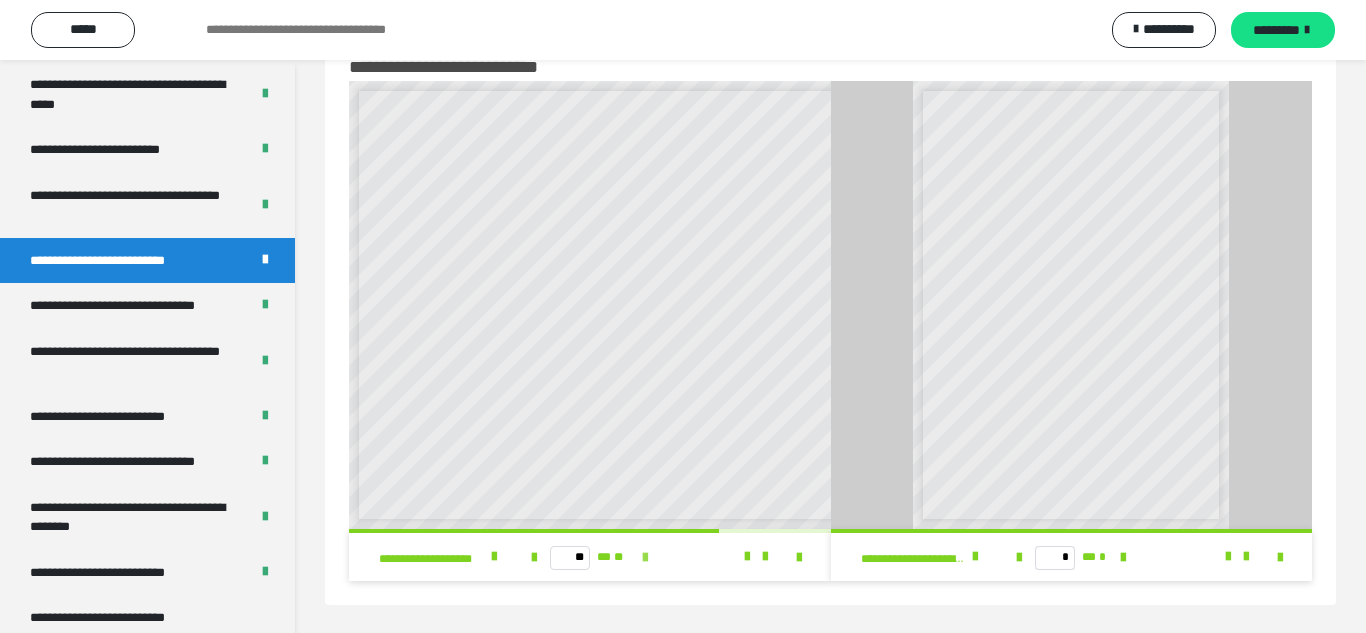 click at bounding box center (645, 558) 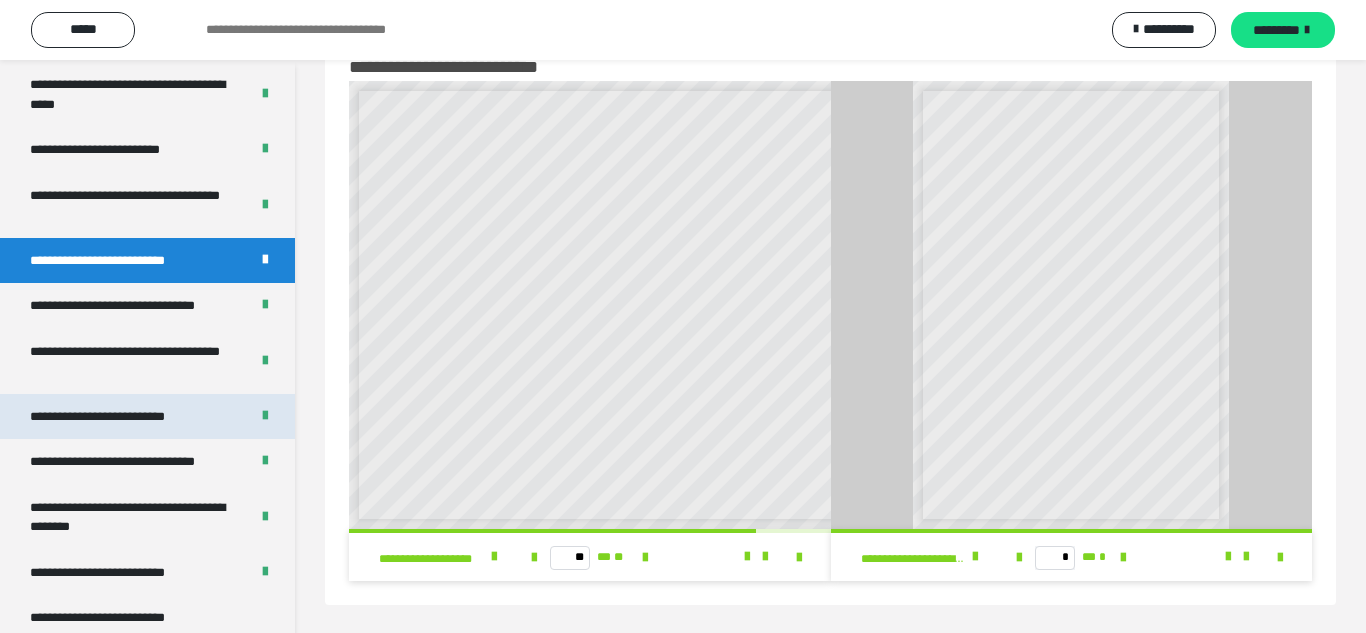 click on "**********" at bounding box center (97, 416) 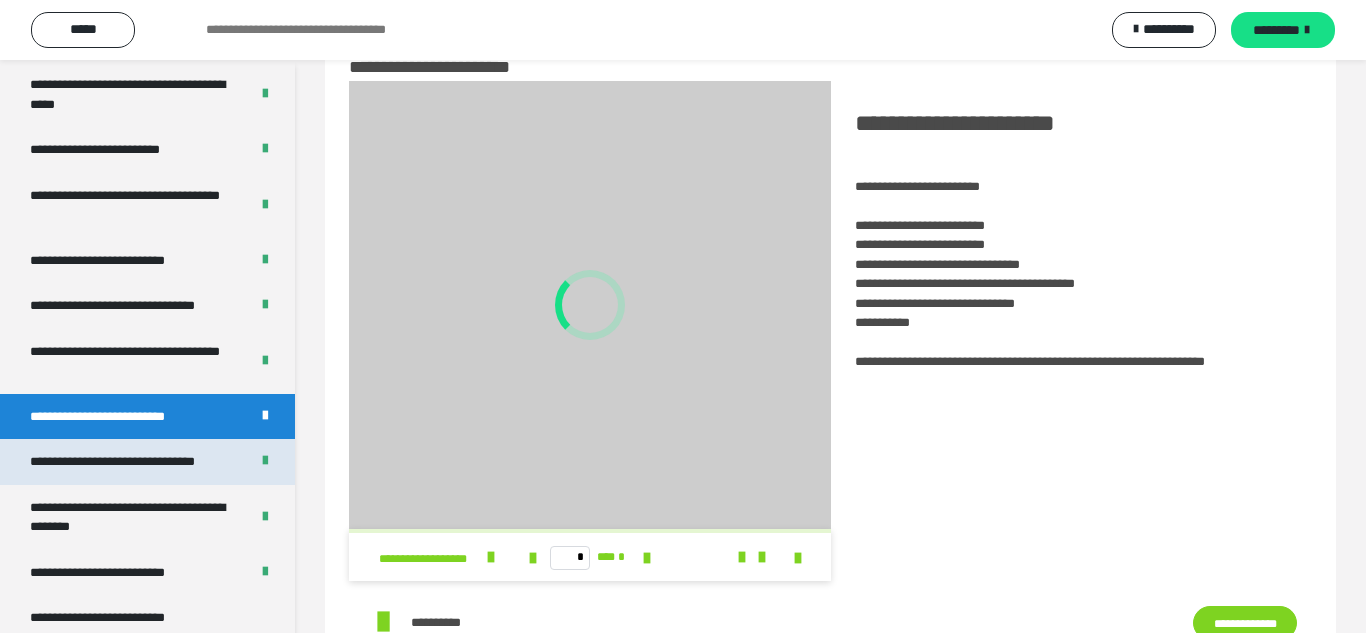 scroll, scrollTop: 3661, scrollLeft: 0, axis: vertical 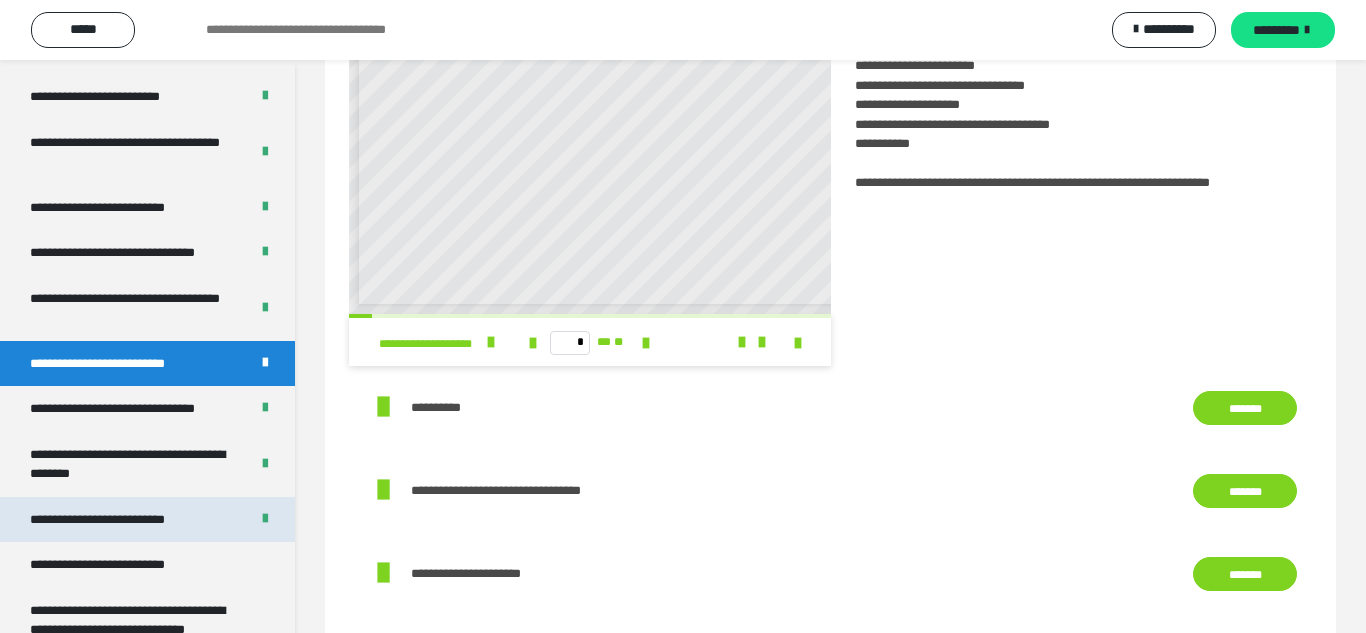 click on "**********" at bounding box center (97, 519) 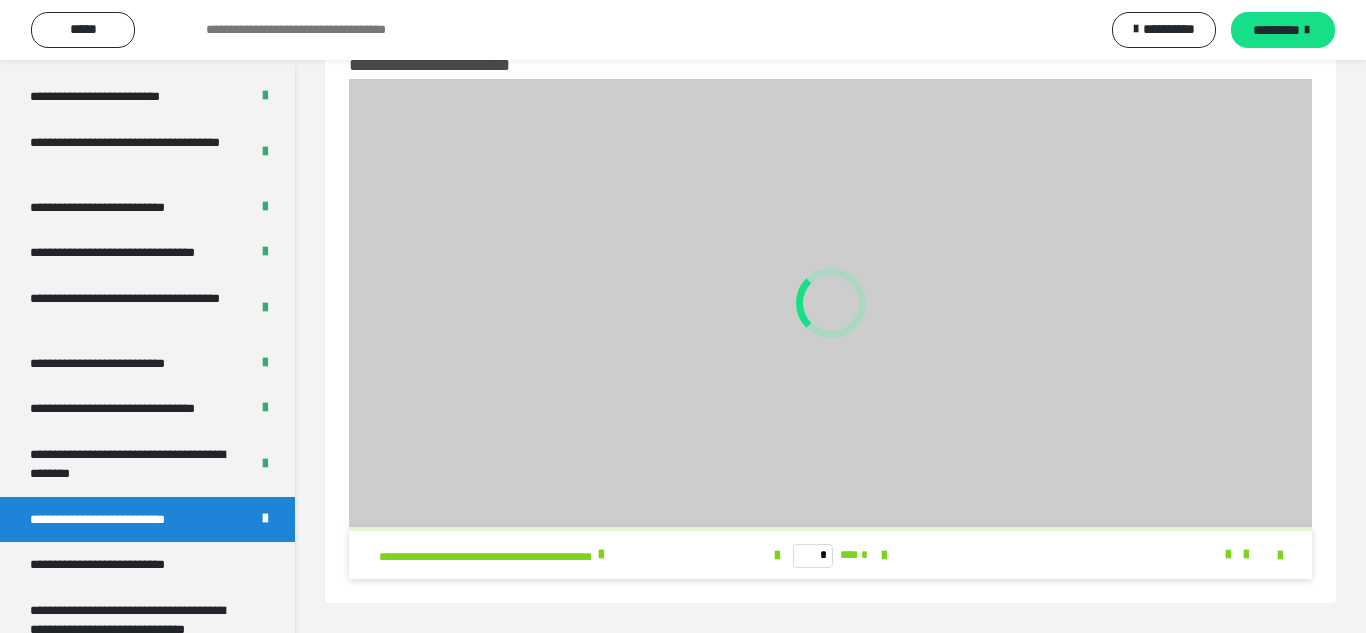 scroll, scrollTop: 62, scrollLeft: 0, axis: vertical 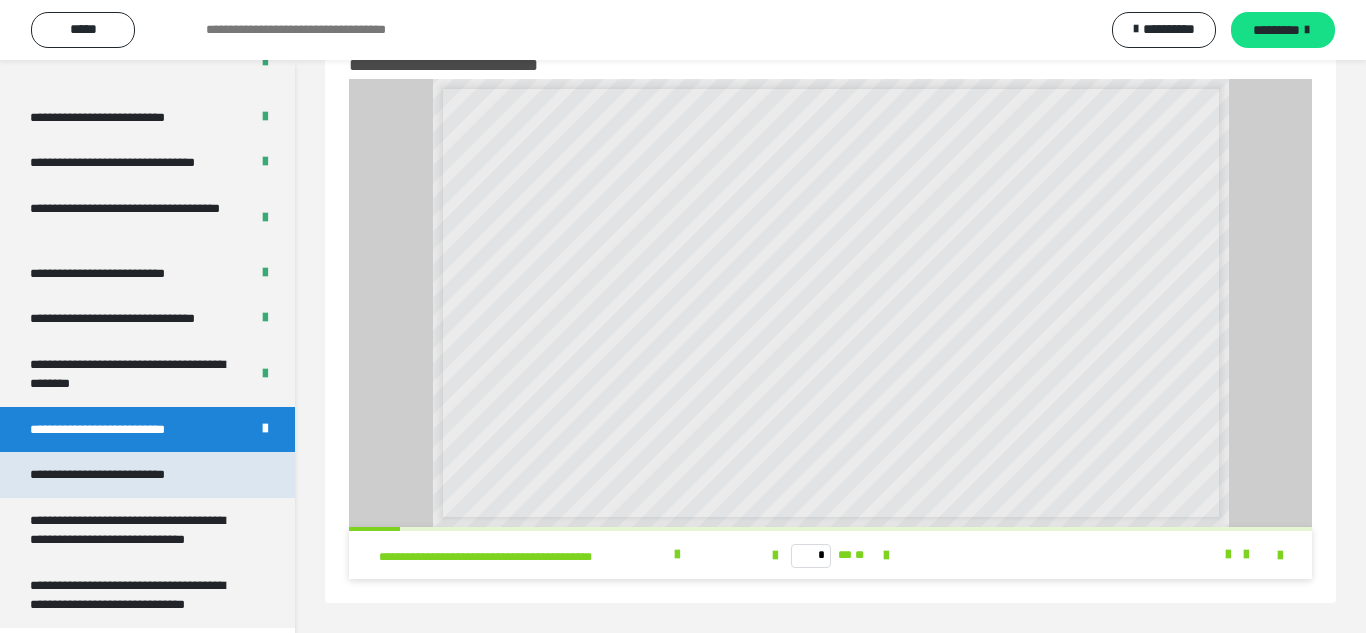 click on "**********" at bounding box center [109, 475] 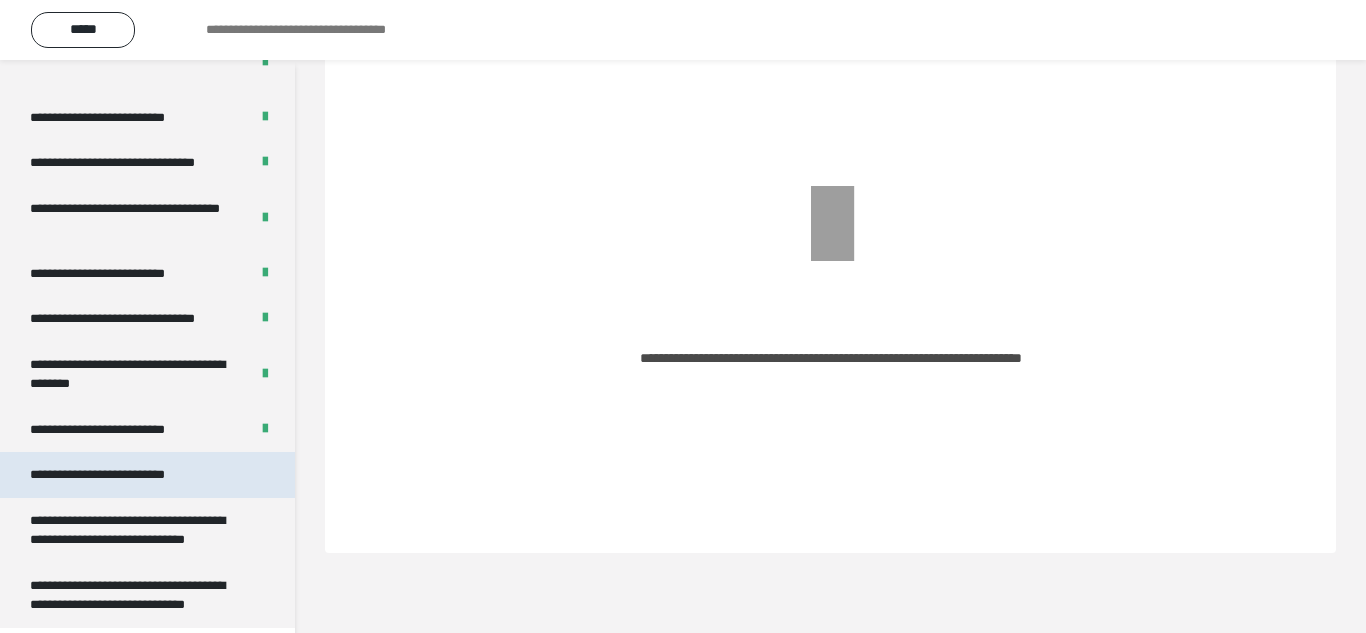 scroll, scrollTop: 60, scrollLeft: 0, axis: vertical 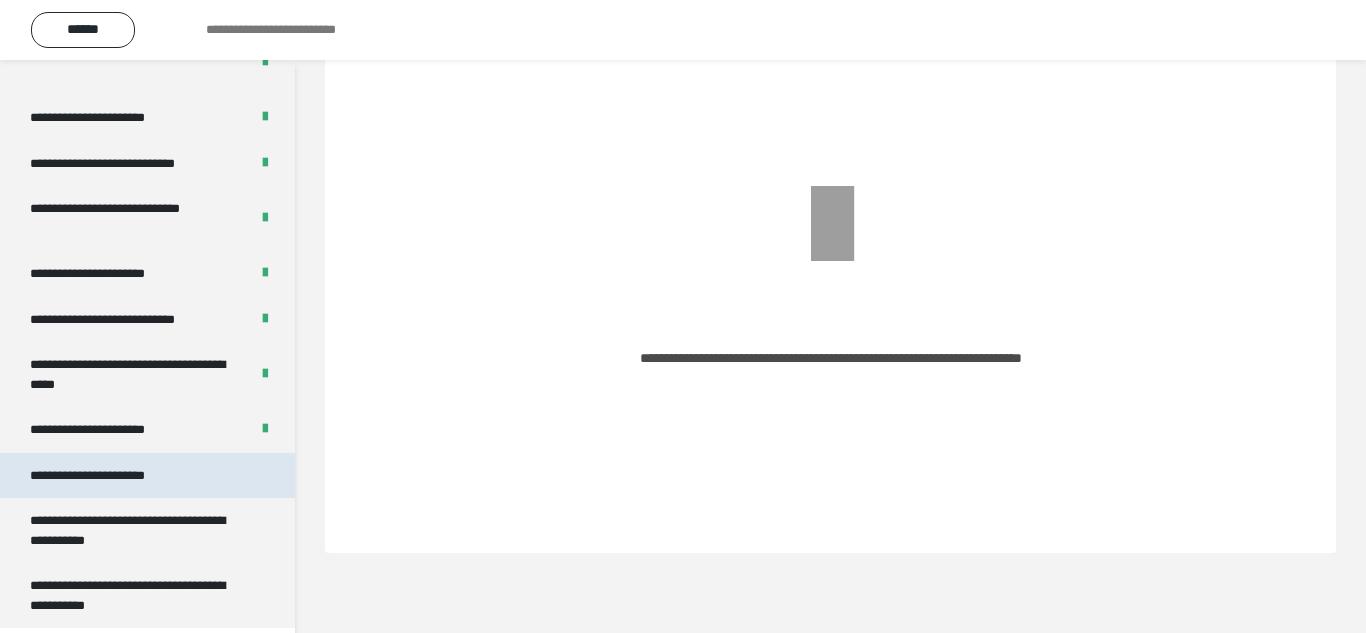 click on "**********" at bounding box center [111, 476] 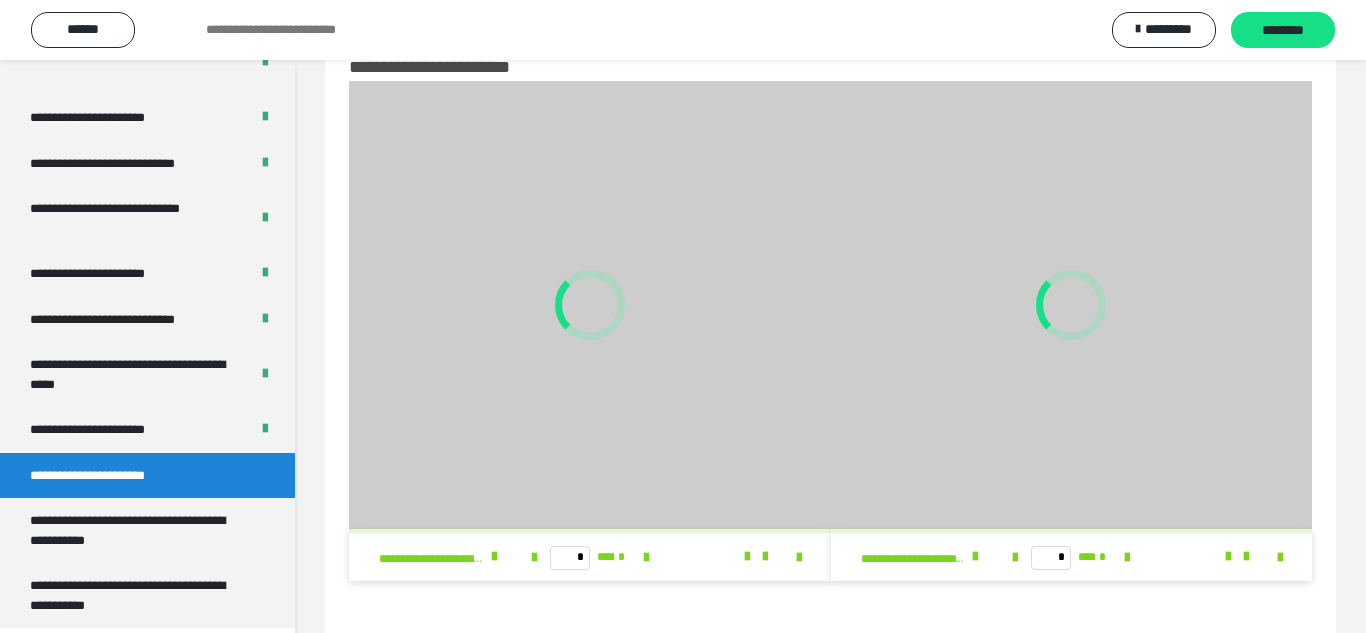 scroll, scrollTop: 62, scrollLeft: 0, axis: vertical 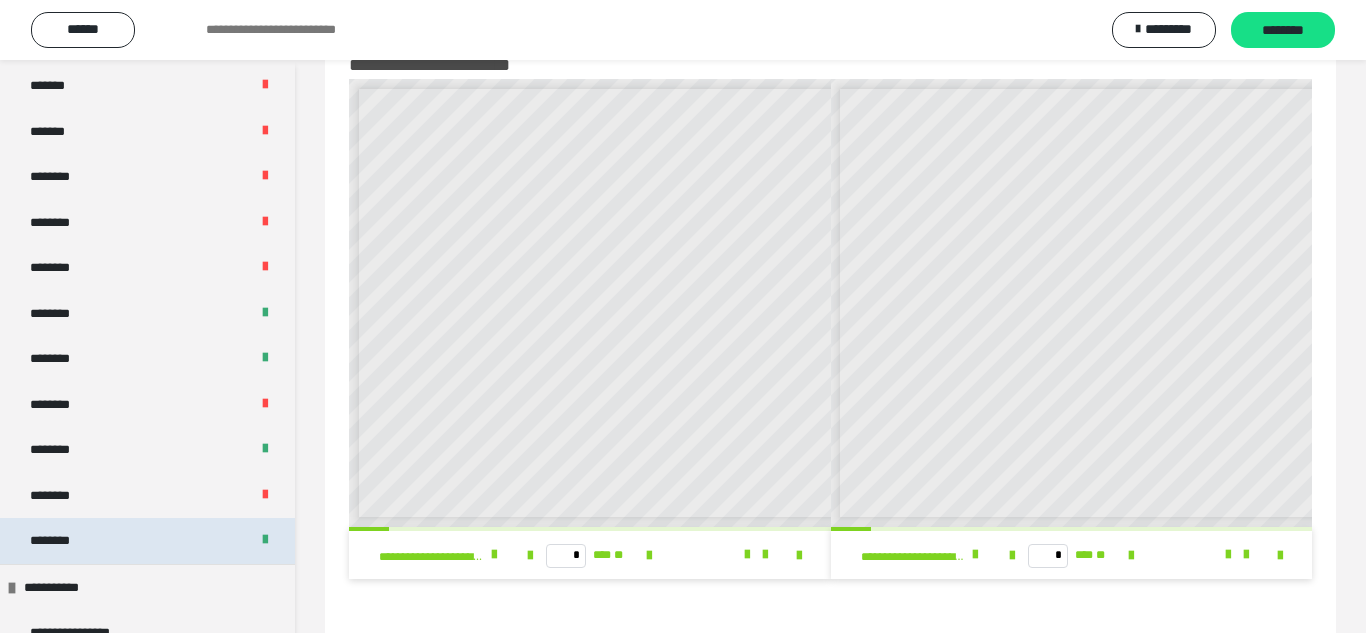 click on "********" at bounding box center [147, 541] 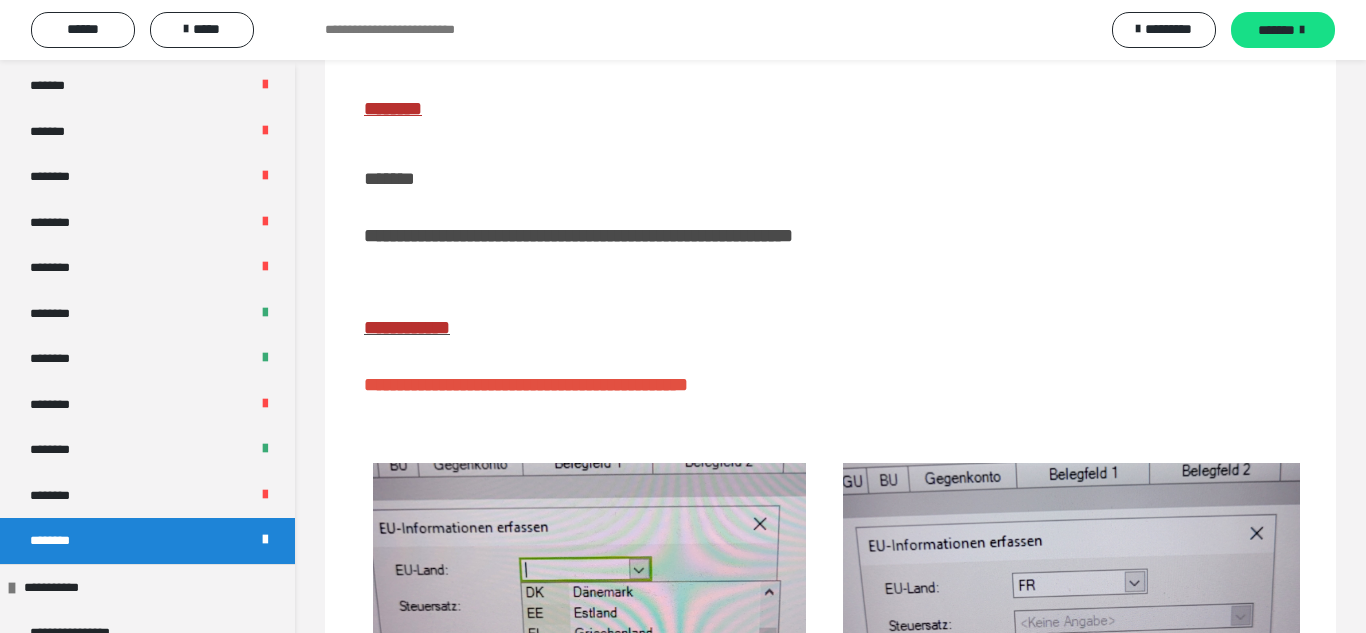 scroll, scrollTop: 392, scrollLeft: 0, axis: vertical 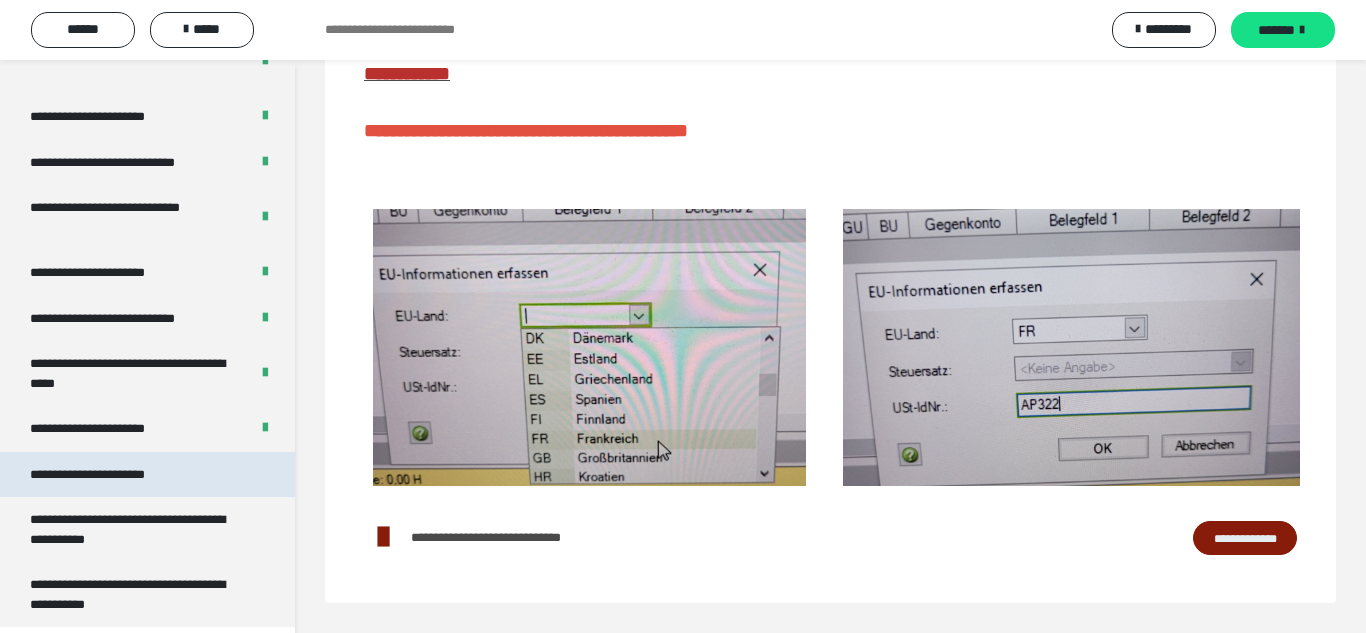 click on "**********" at bounding box center [147, 475] 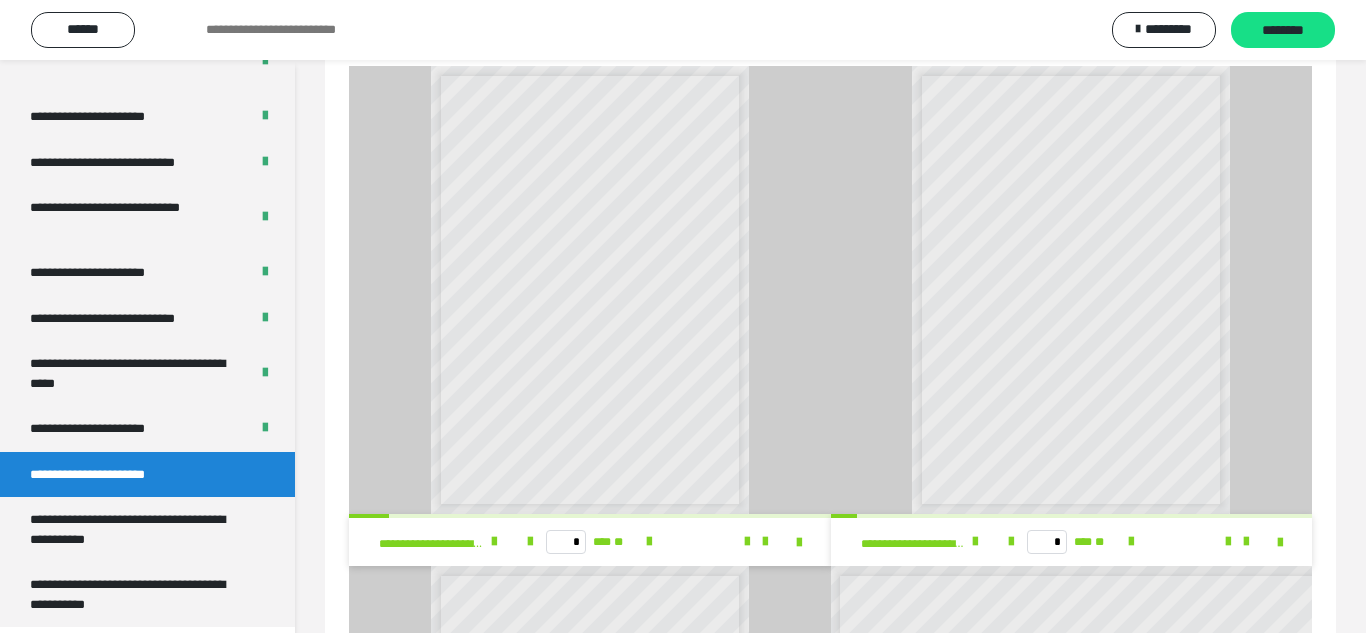 scroll, scrollTop: 790, scrollLeft: 0, axis: vertical 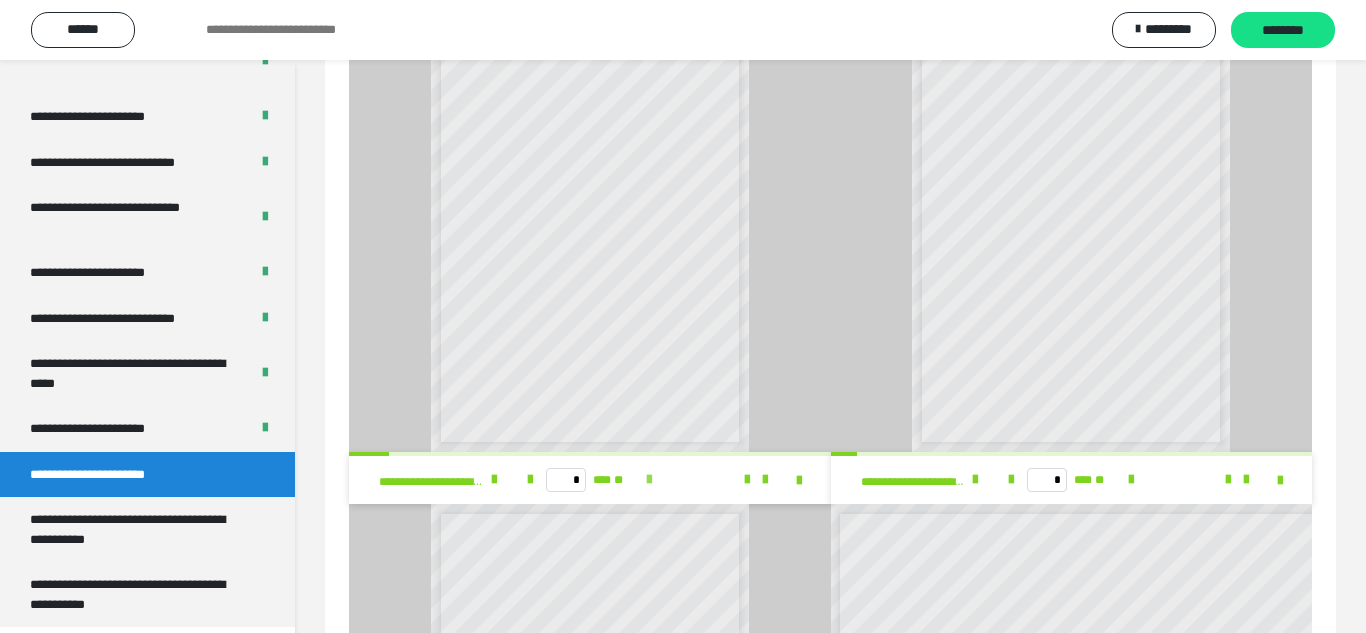 click at bounding box center (649, 480) 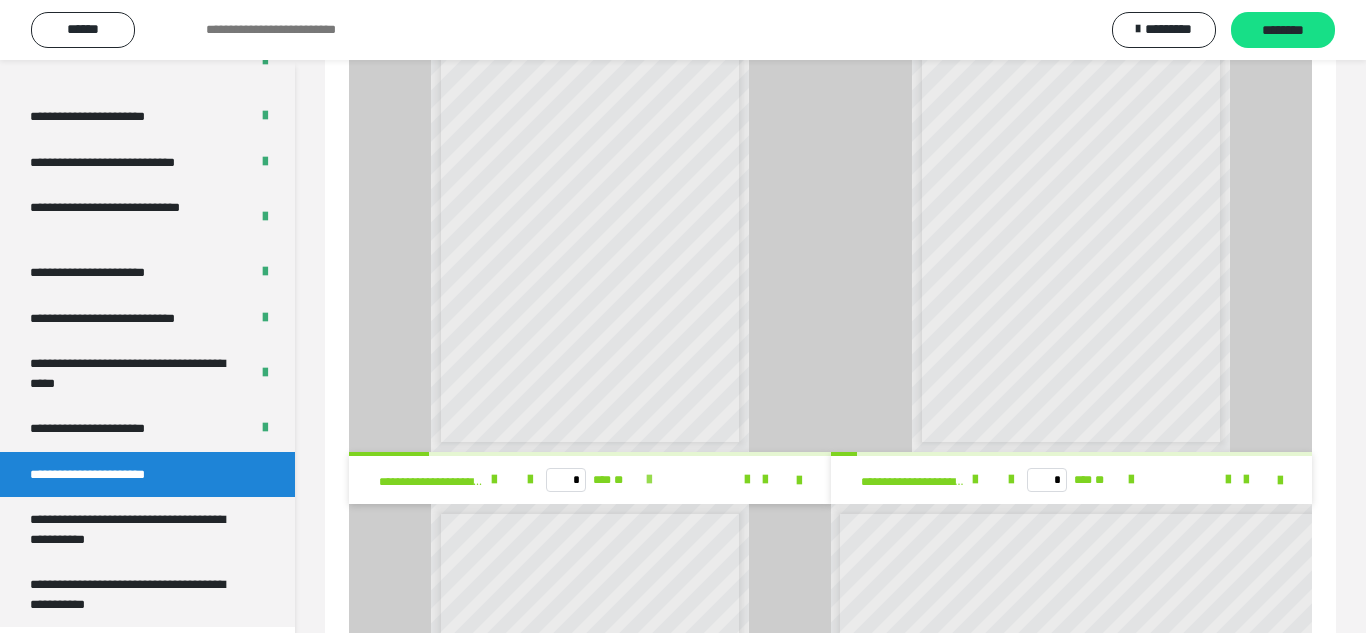click at bounding box center [649, 480] 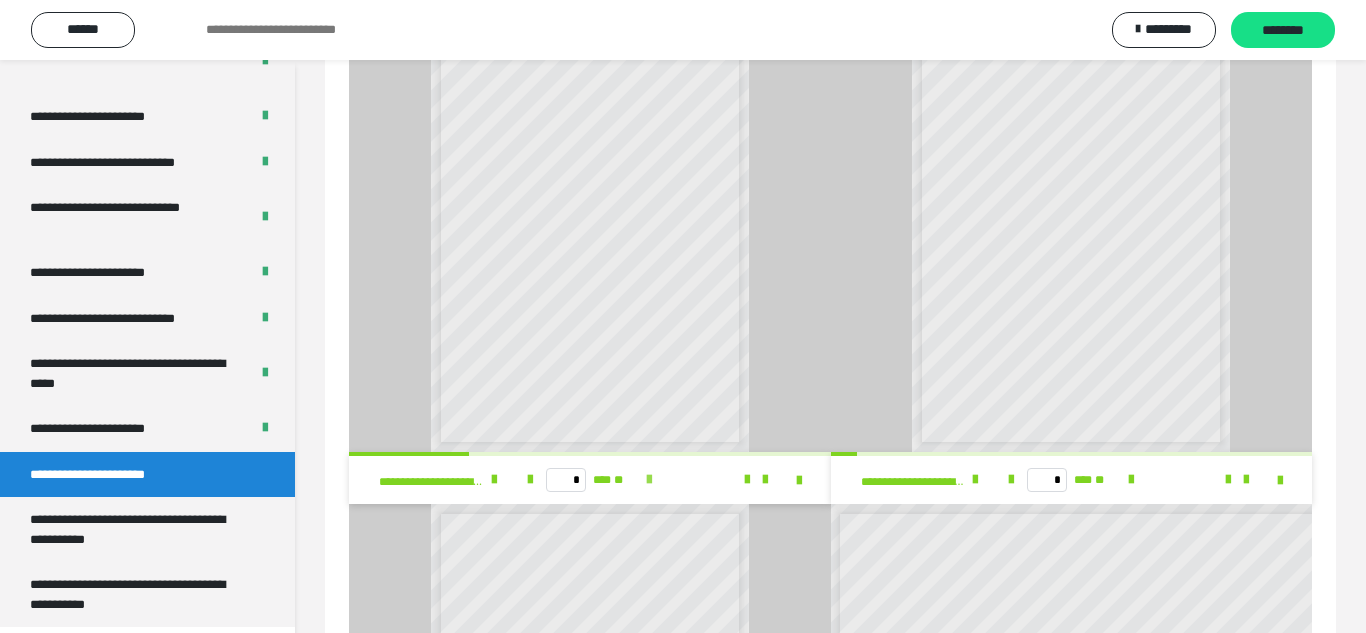 click at bounding box center [649, 480] 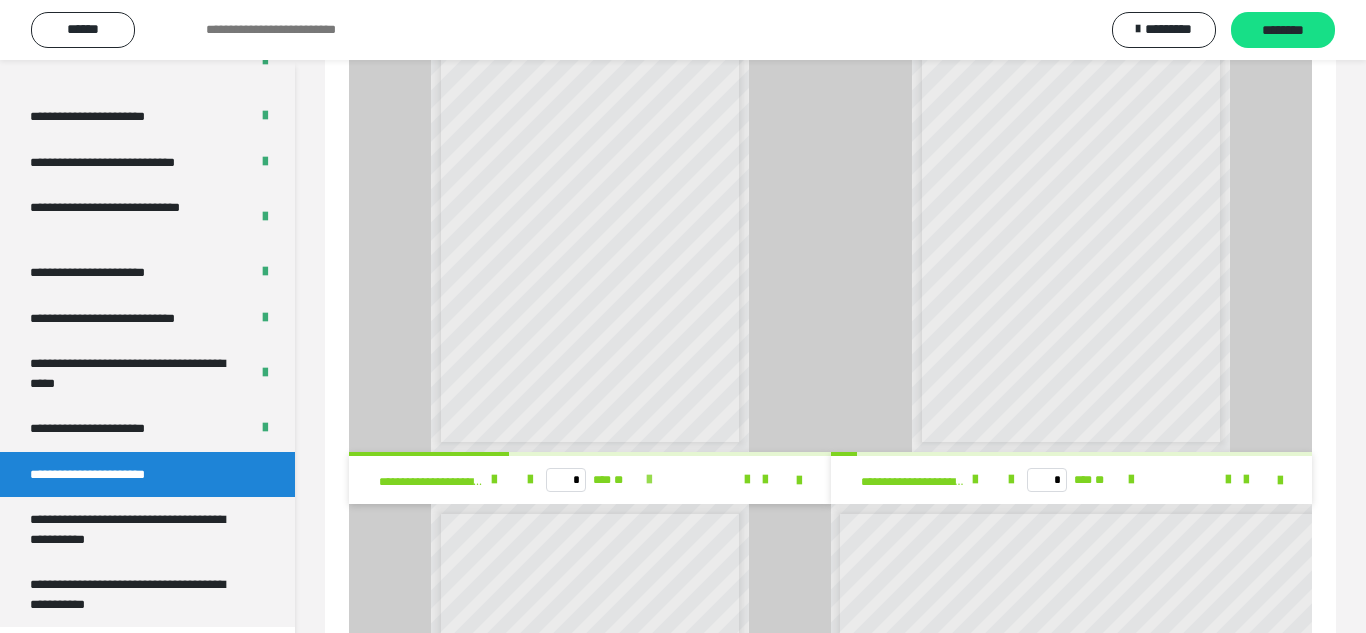 click at bounding box center (649, 480) 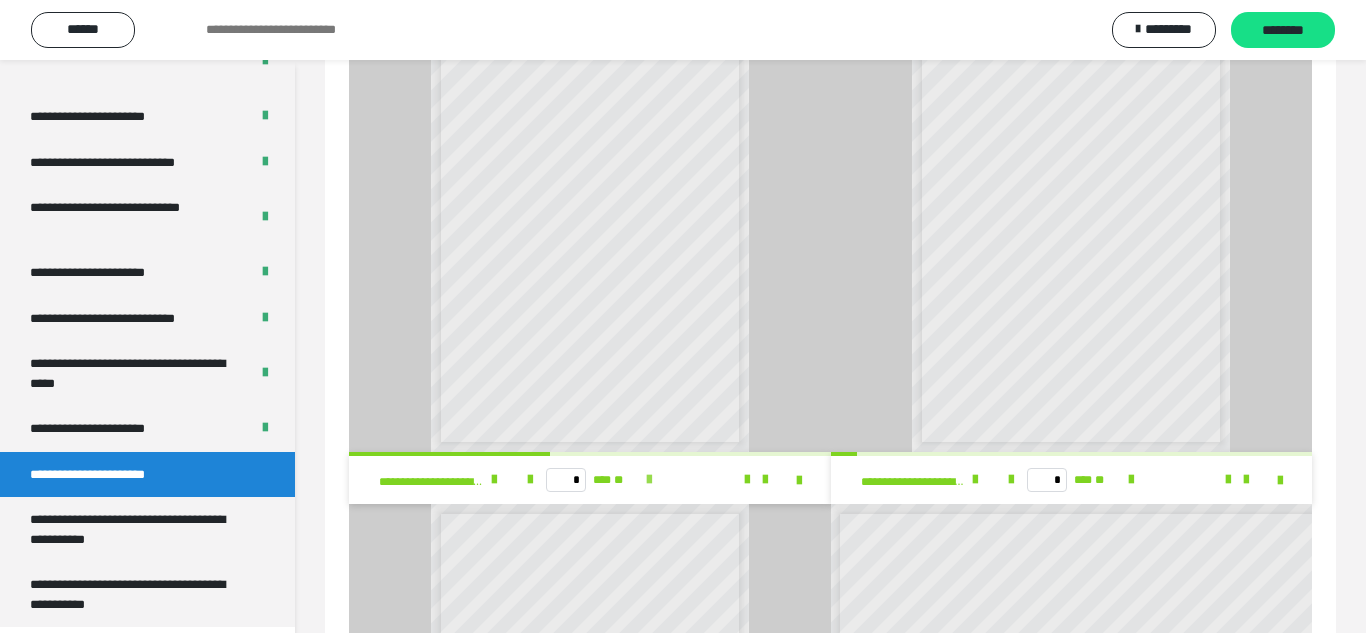click at bounding box center (649, 480) 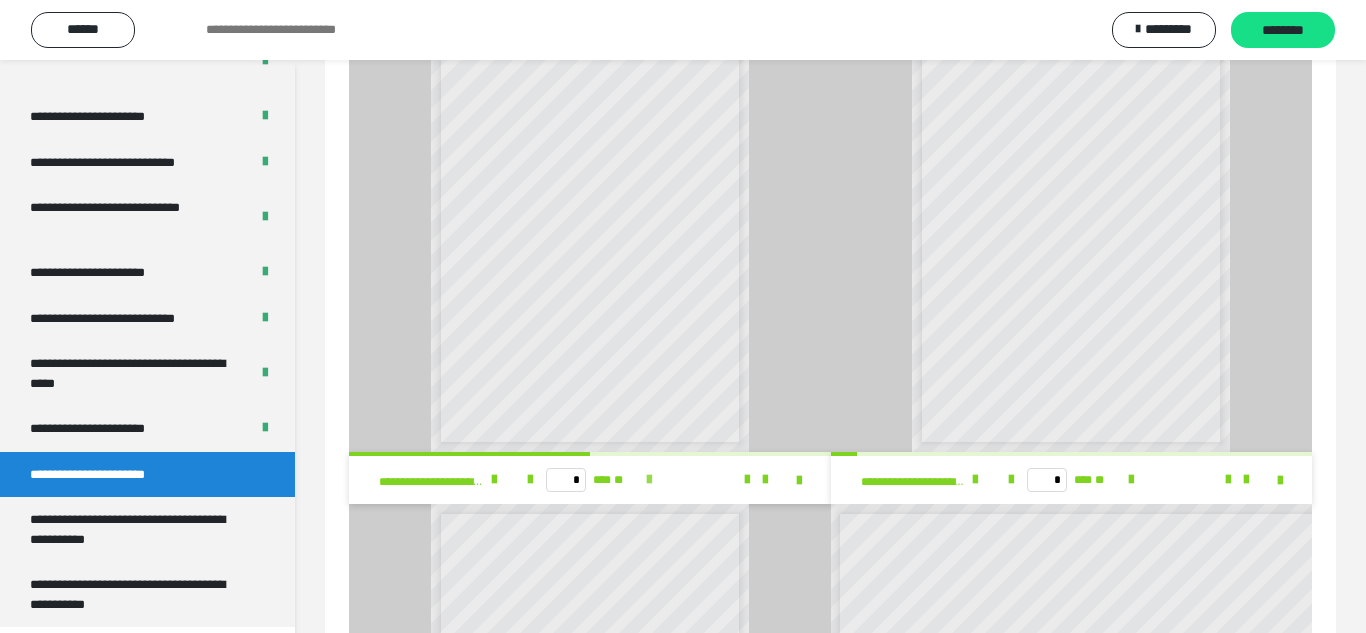 click at bounding box center [649, 480] 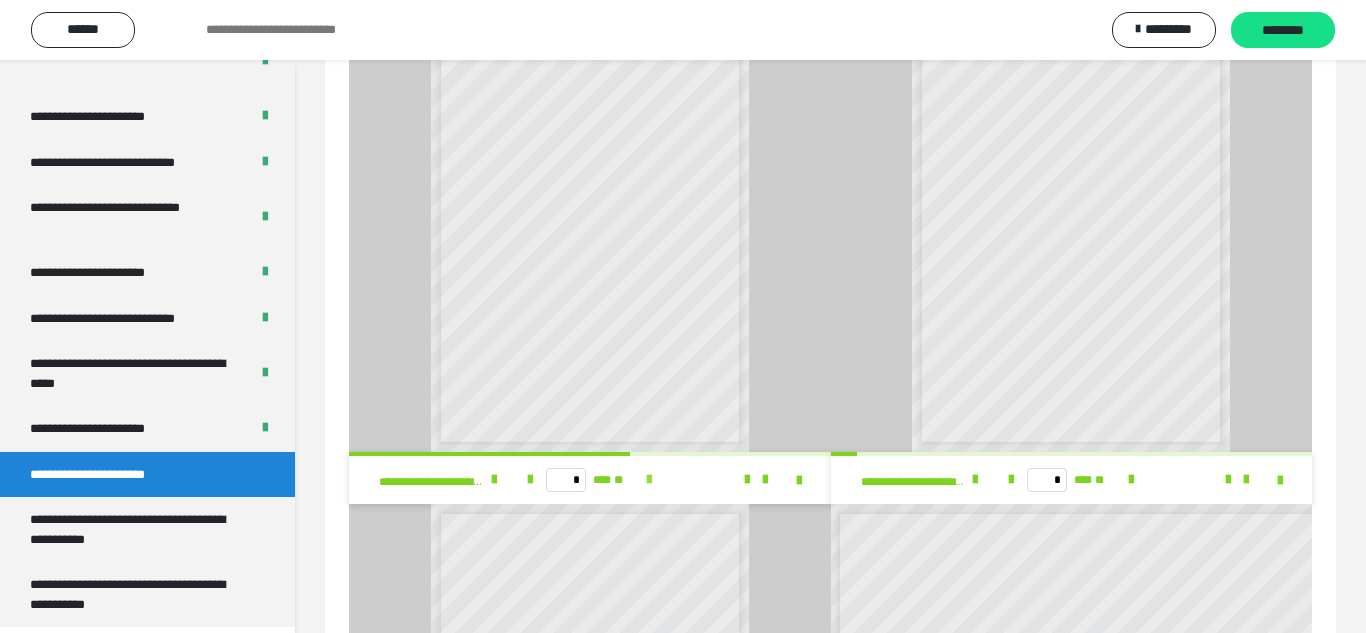 click at bounding box center [649, 480] 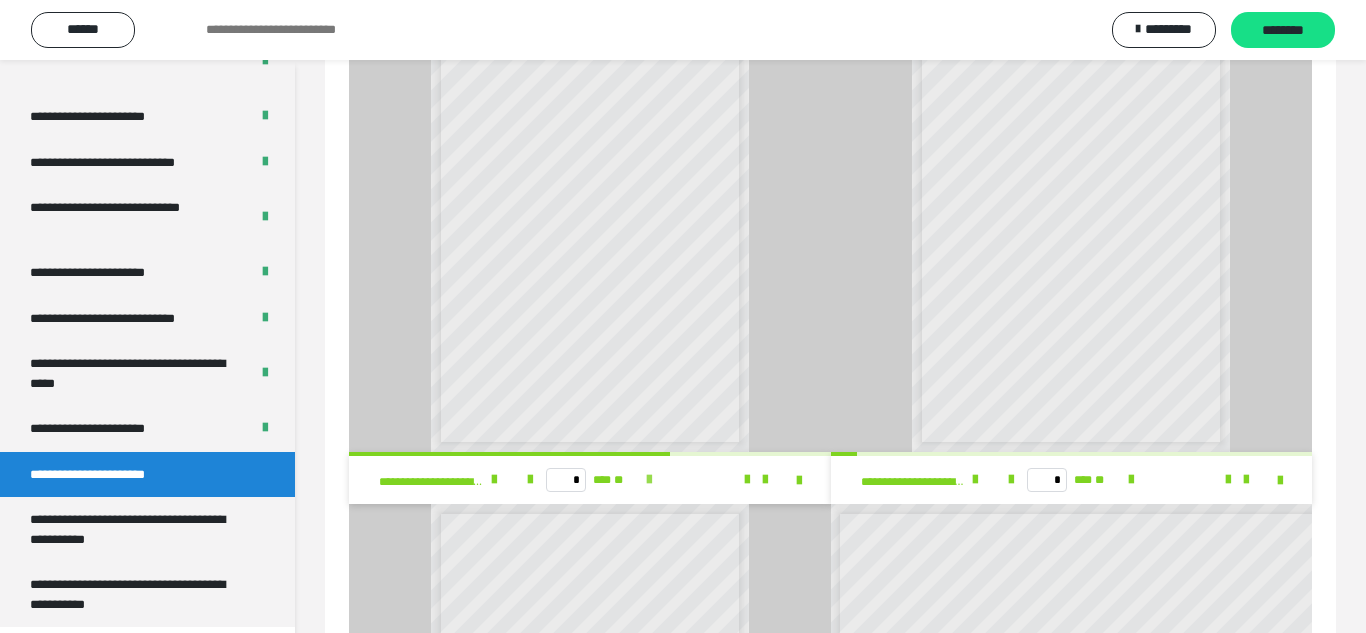 click at bounding box center (649, 480) 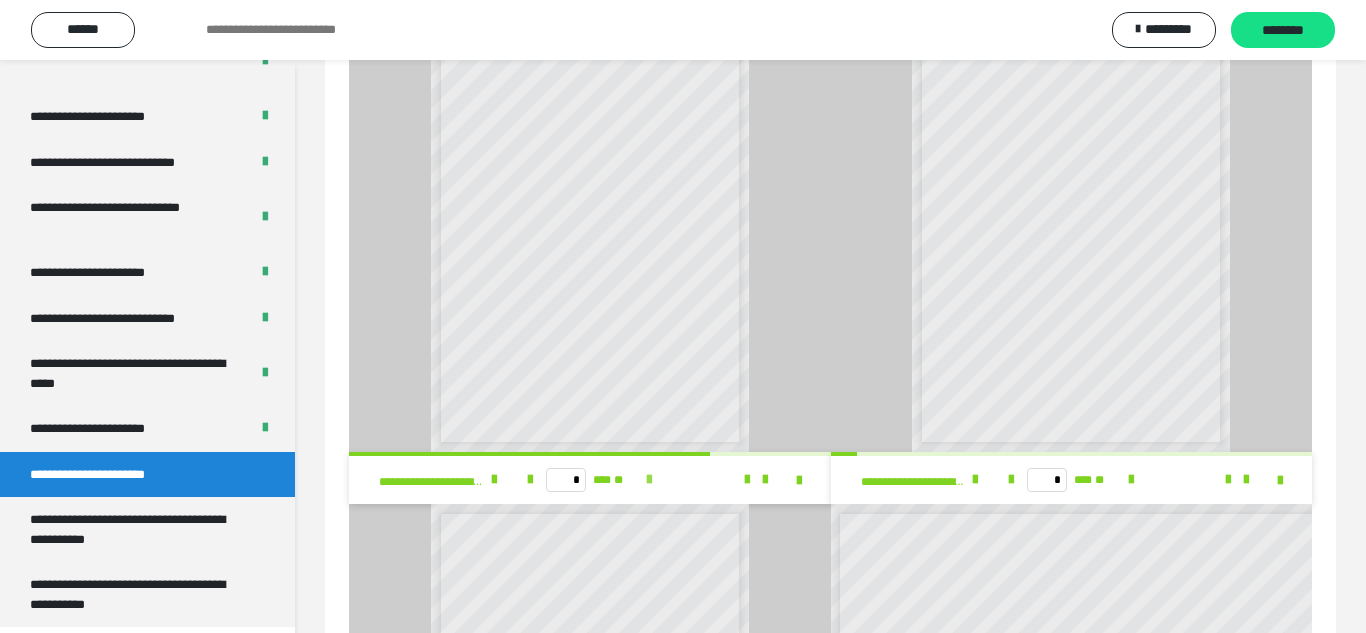 click at bounding box center (649, 480) 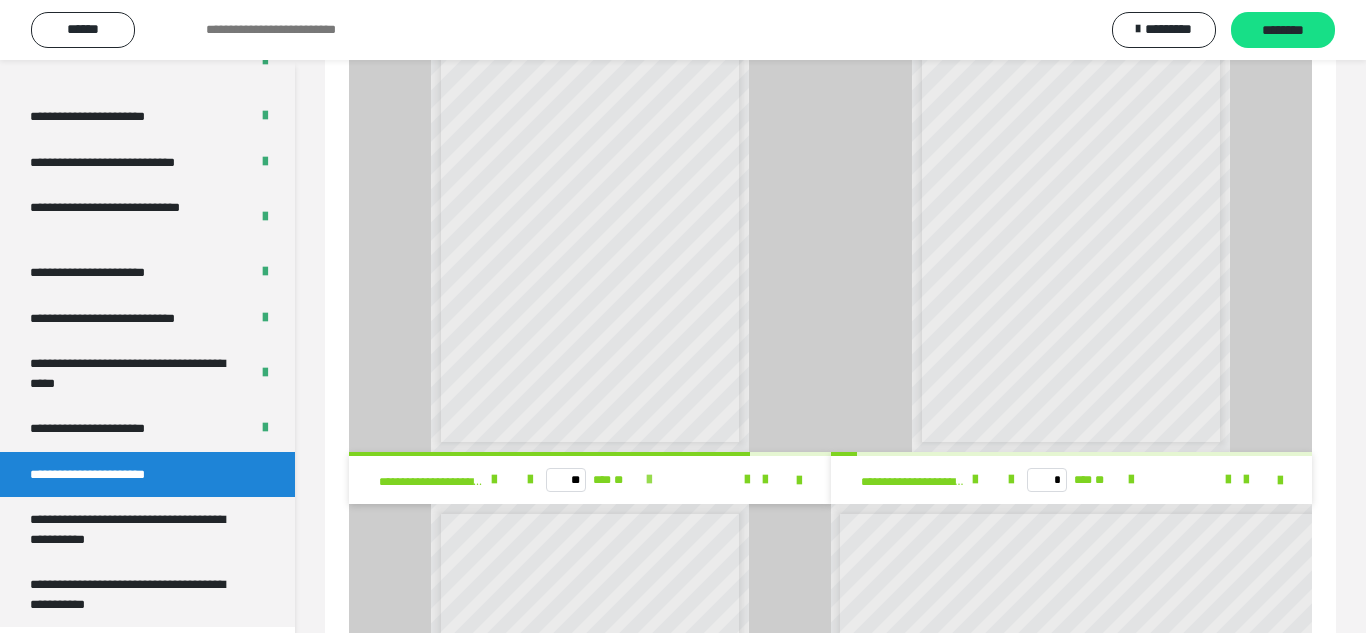click at bounding box center (649, 480) 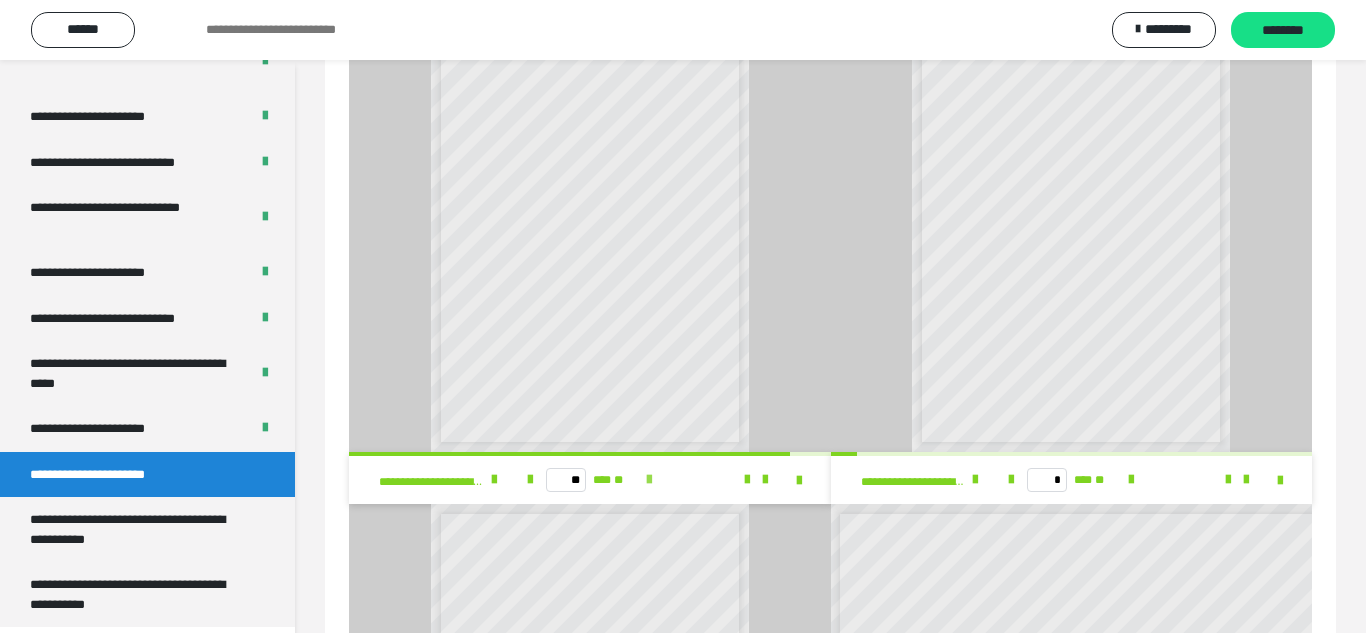 click at bounding box center [649, 480] 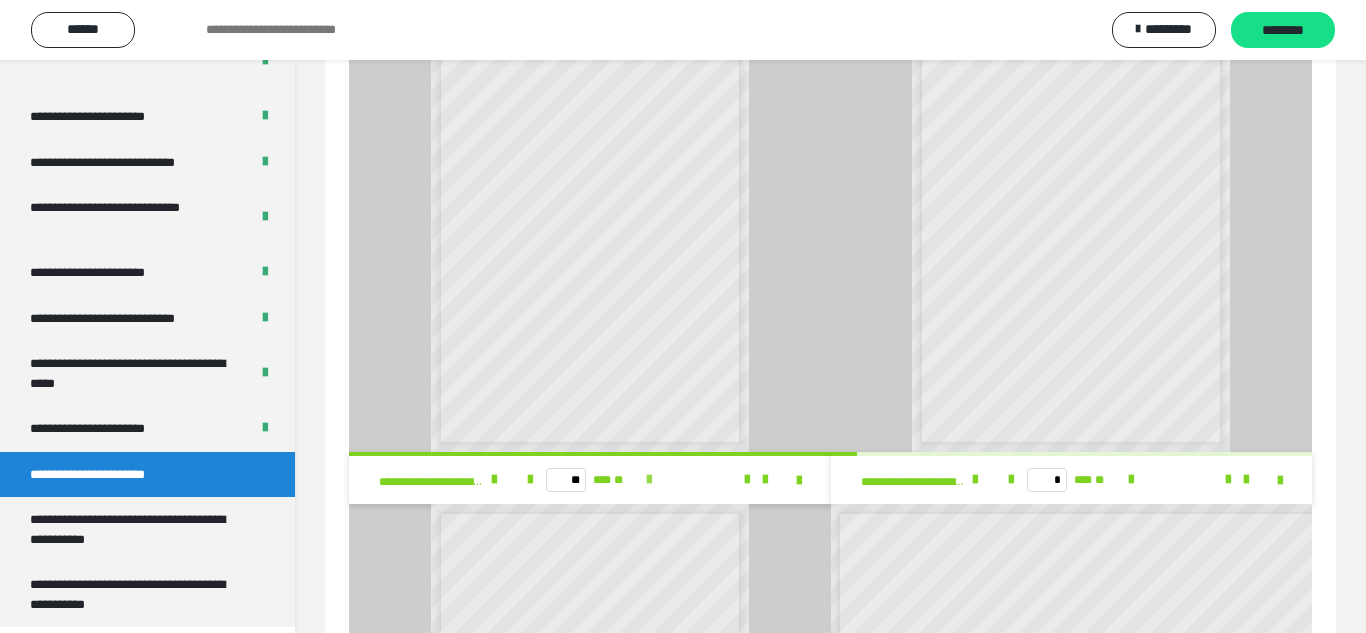 click on "** *** **" at bounding box center (589, 480) 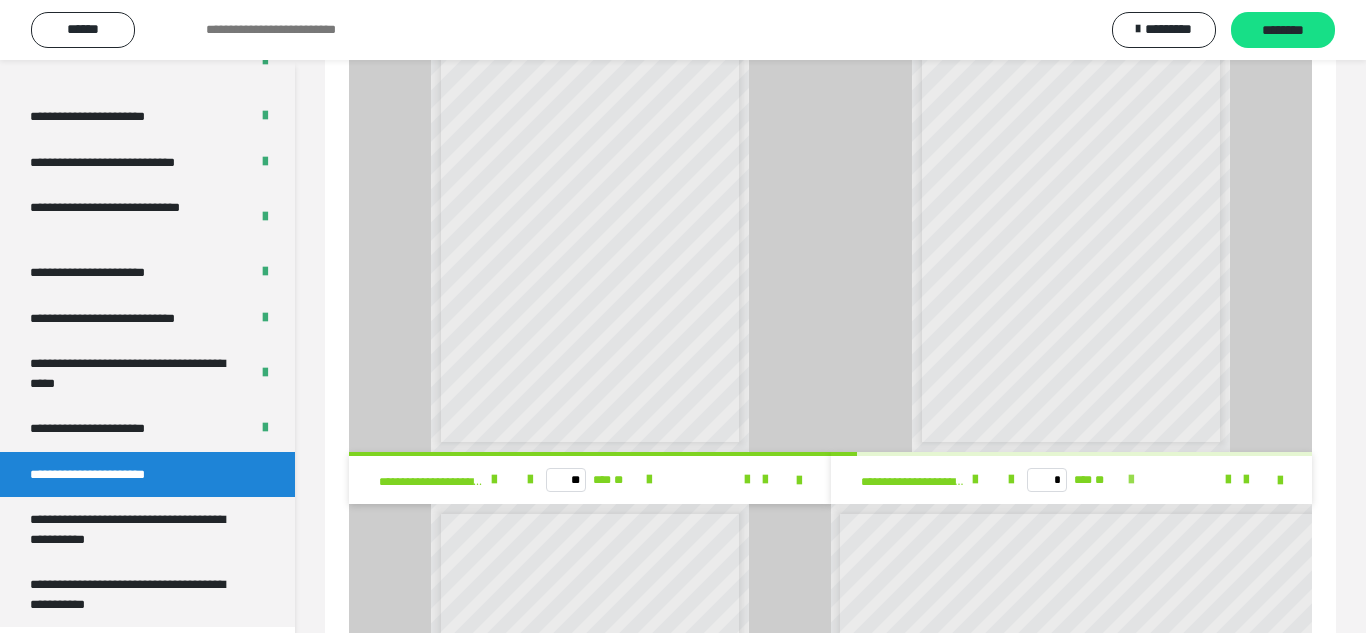 click at bounding box center (1131, 480) 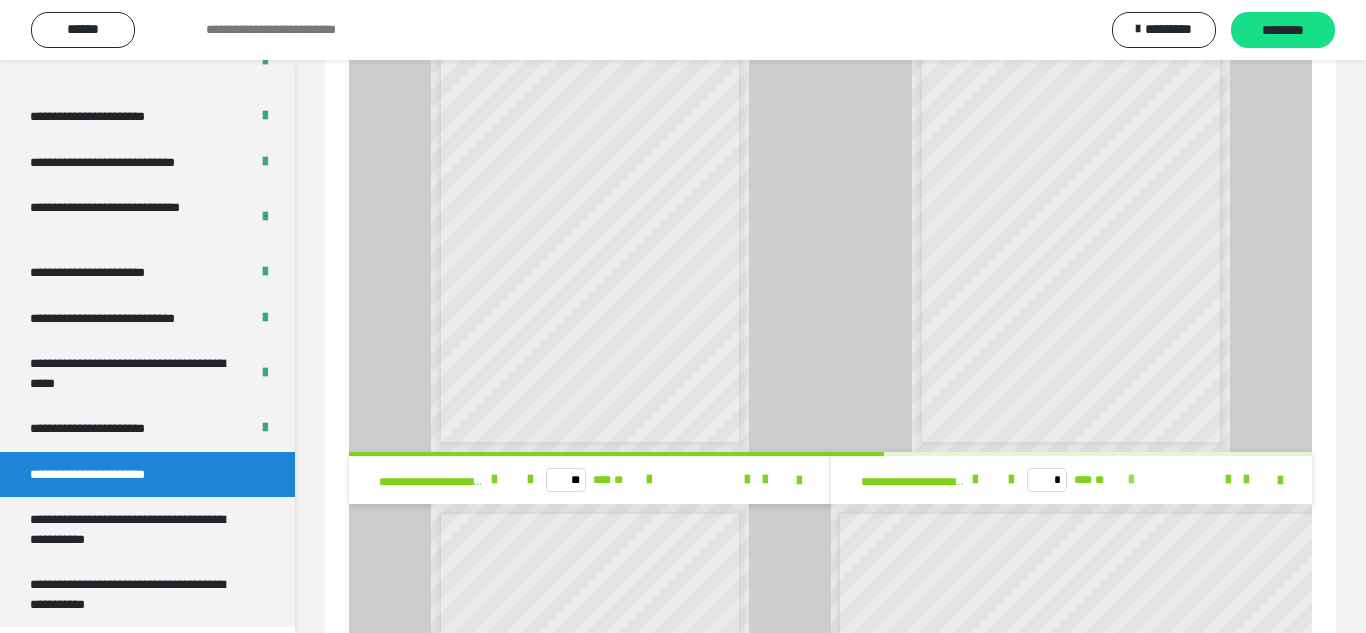 click at bounding box center [1131, 480] 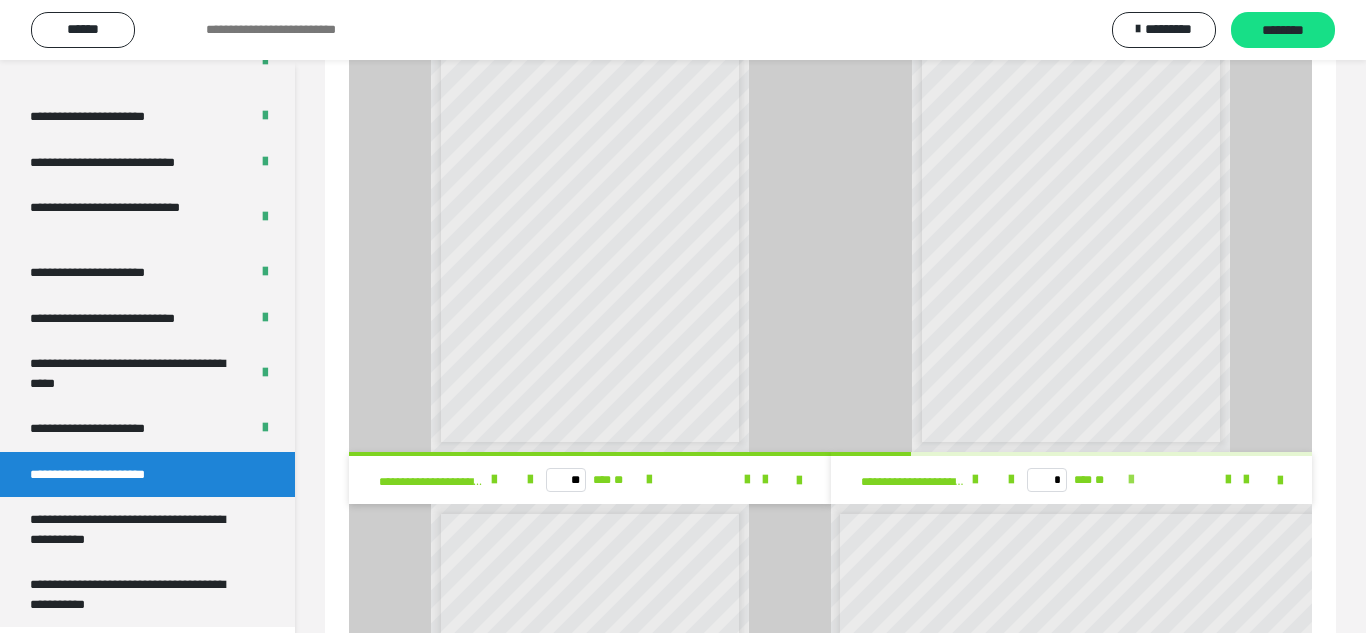 click at bounding box center (1131, 480) 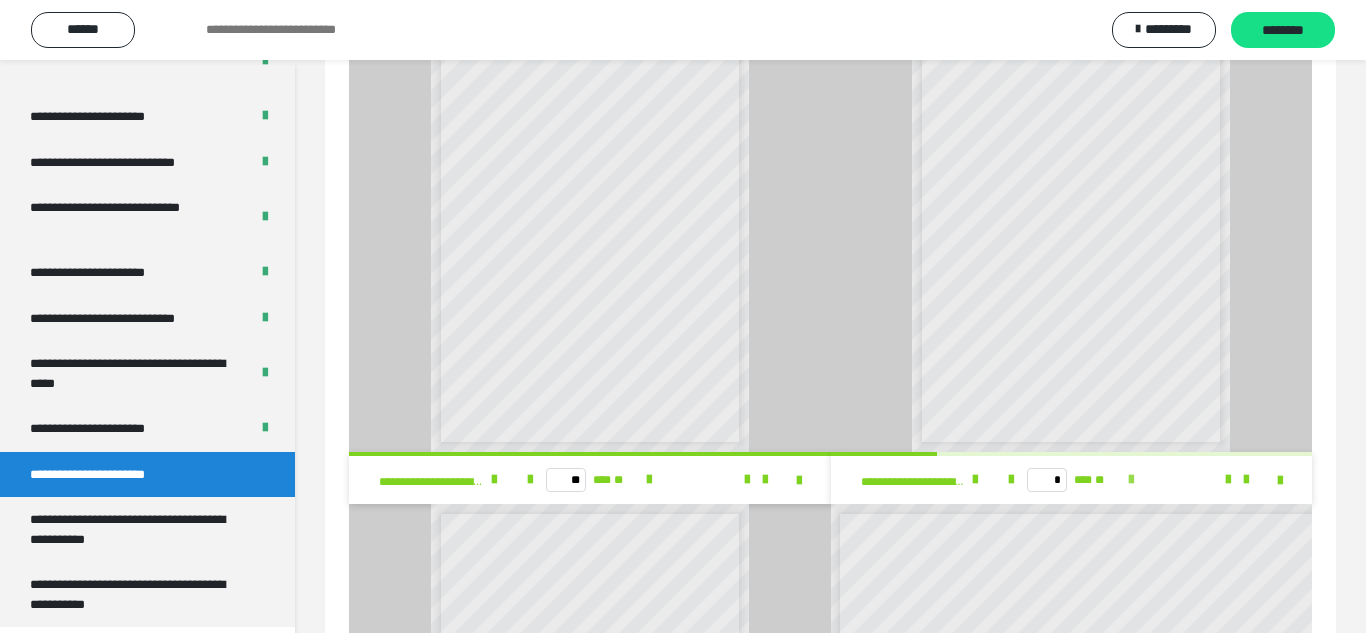 click at bounding box center (1131, 480) 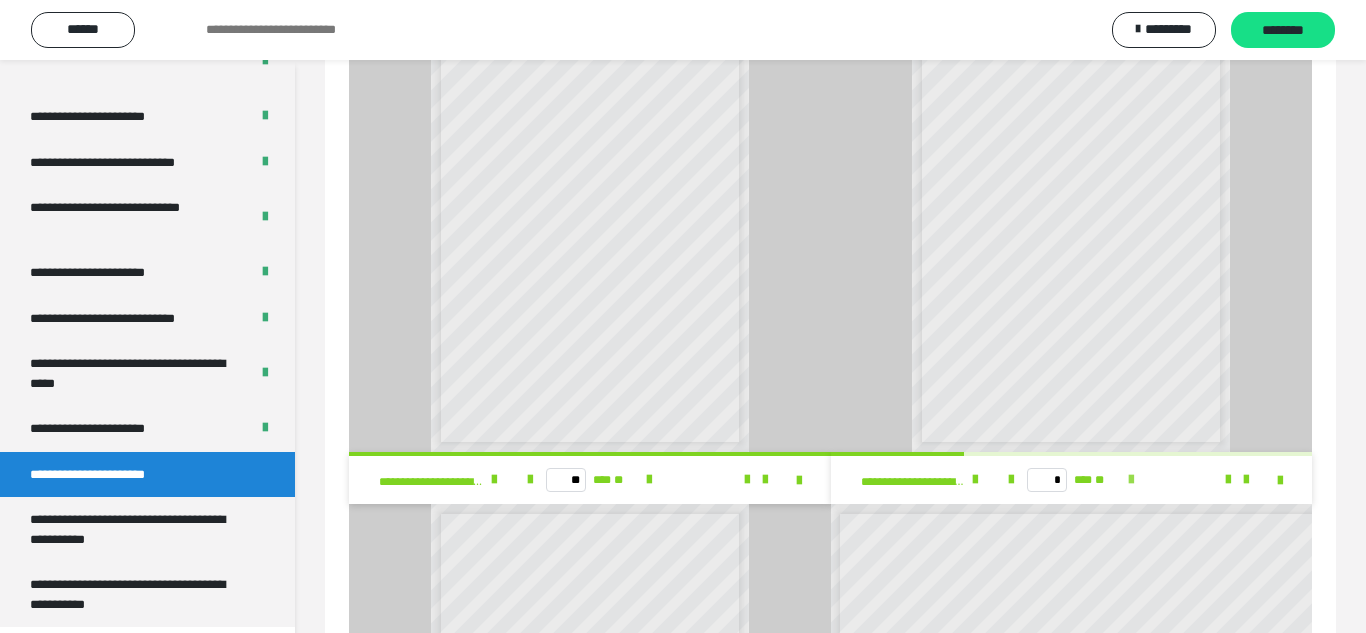 click at bounding box center (1131, 480) 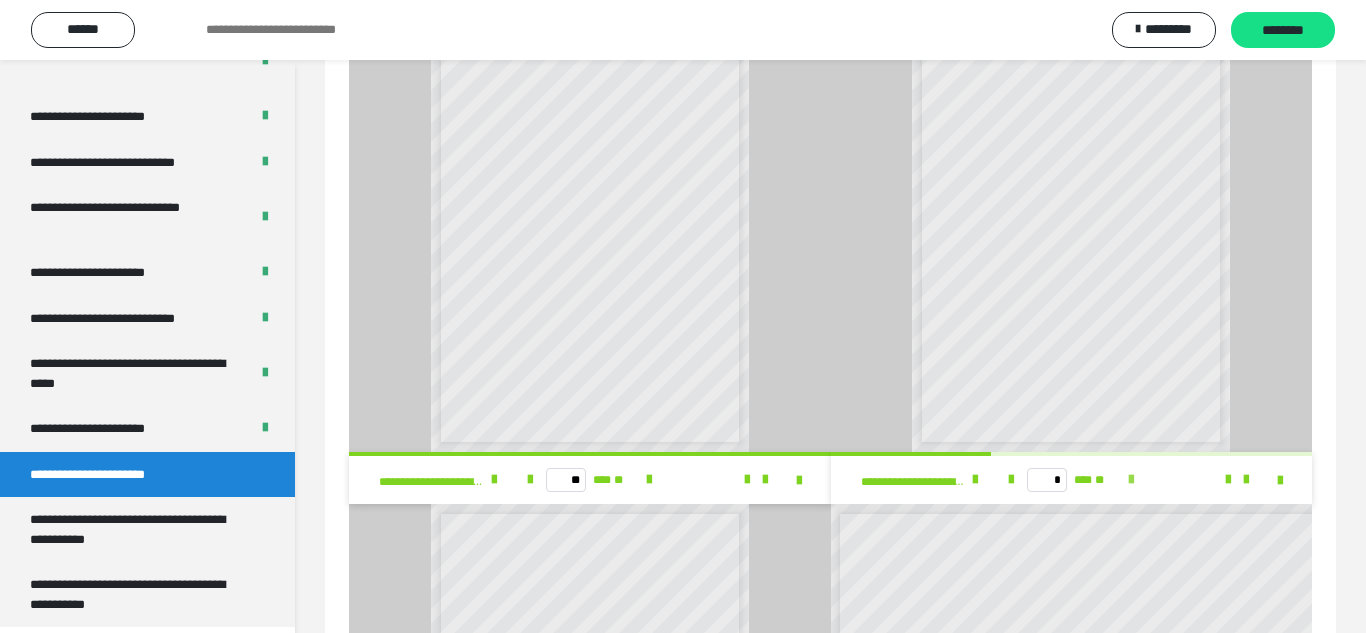 click at bounding box center [1131, 480] 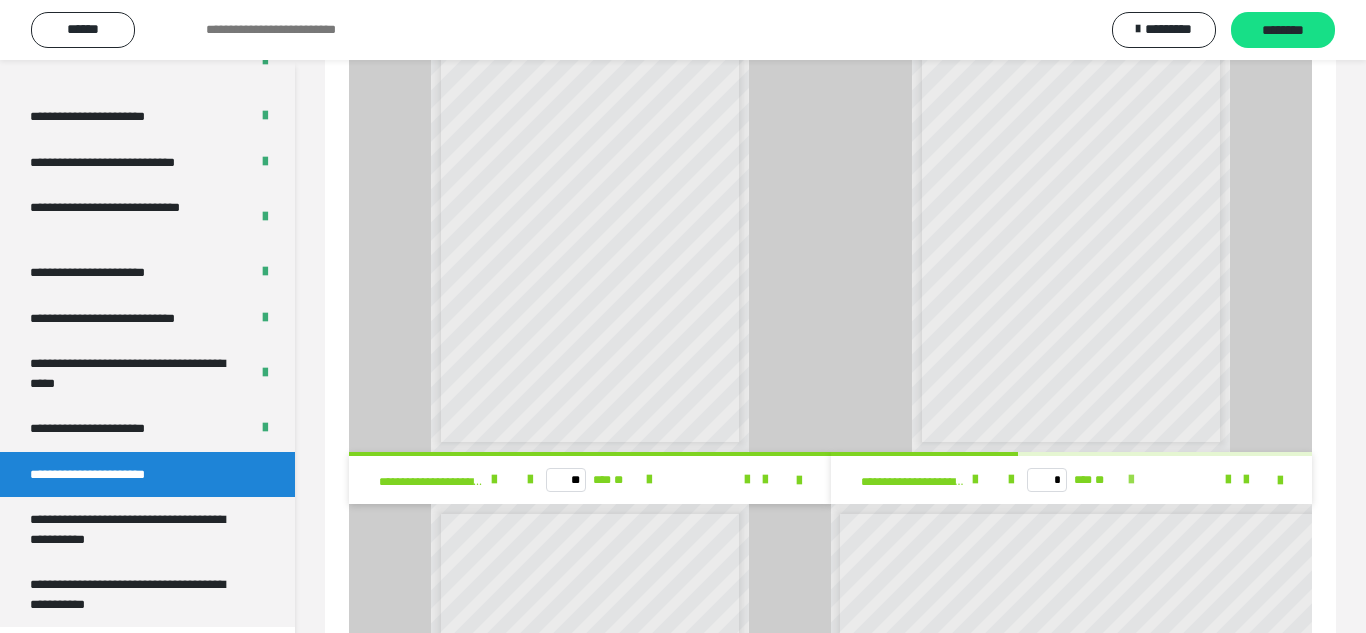 click at bounding box center [1131, 480] 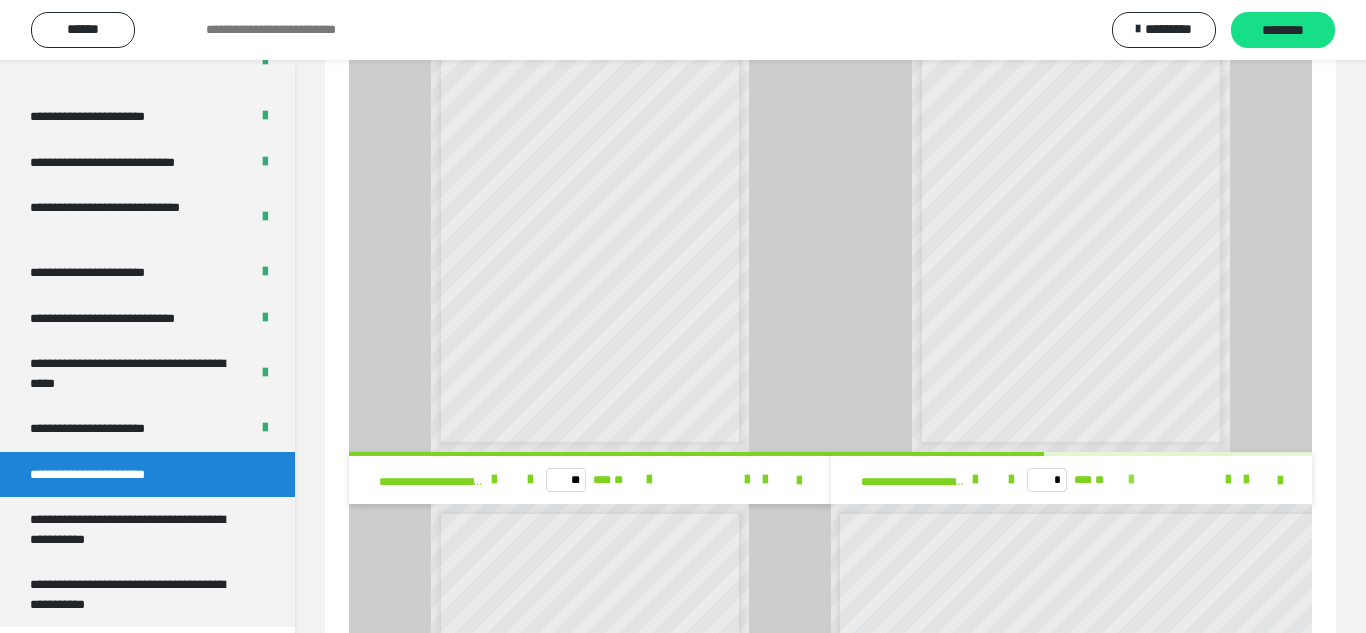 click at bounding box center [1131, 480] 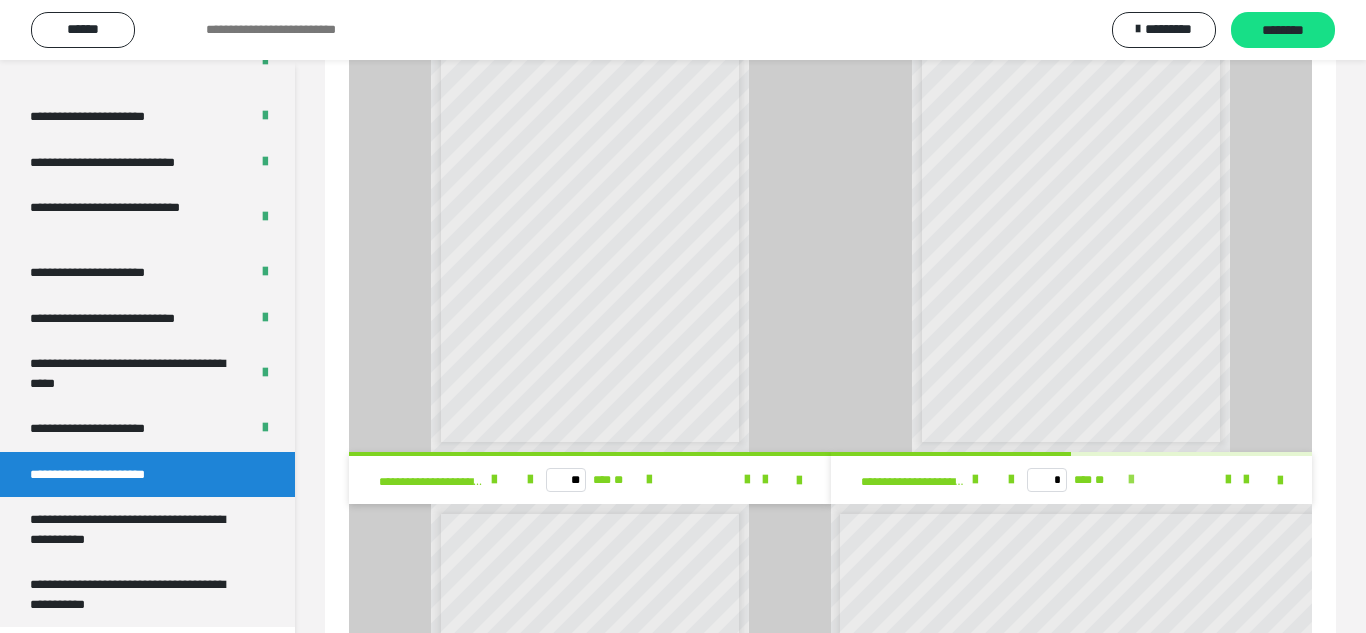 click at bounding box center (1131, 480) 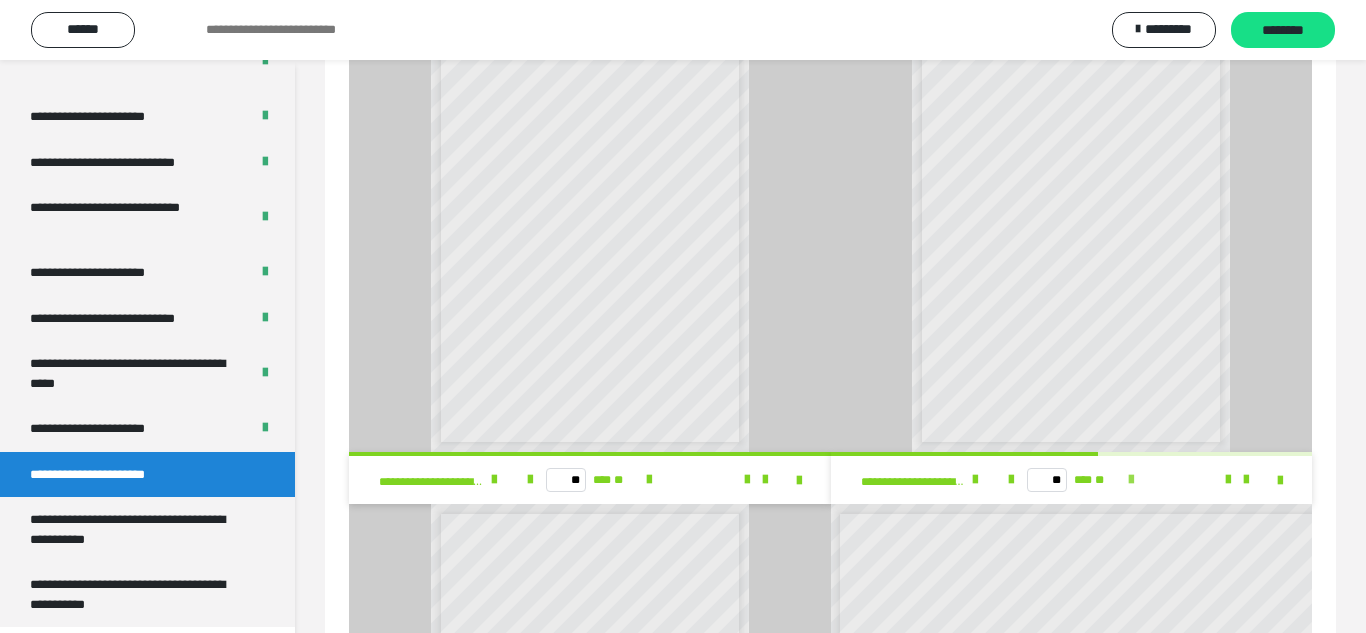 click at bounding box center [1131, 480] 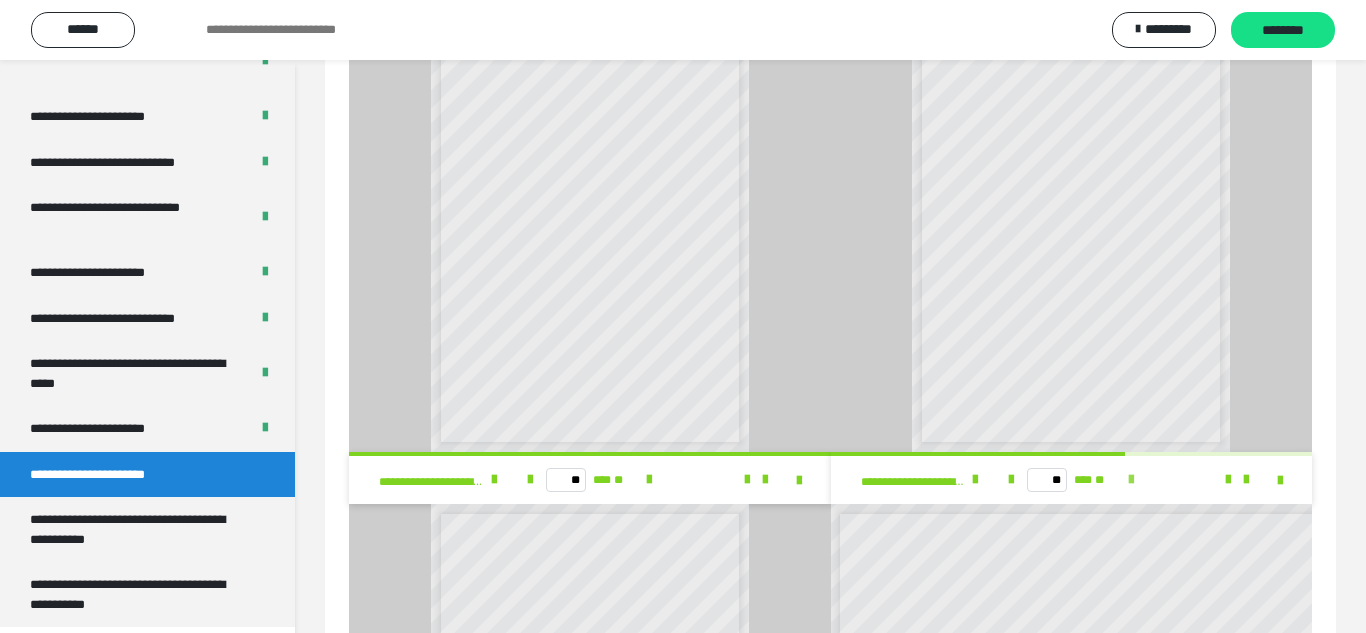 click at bounding box center [1131, 480] 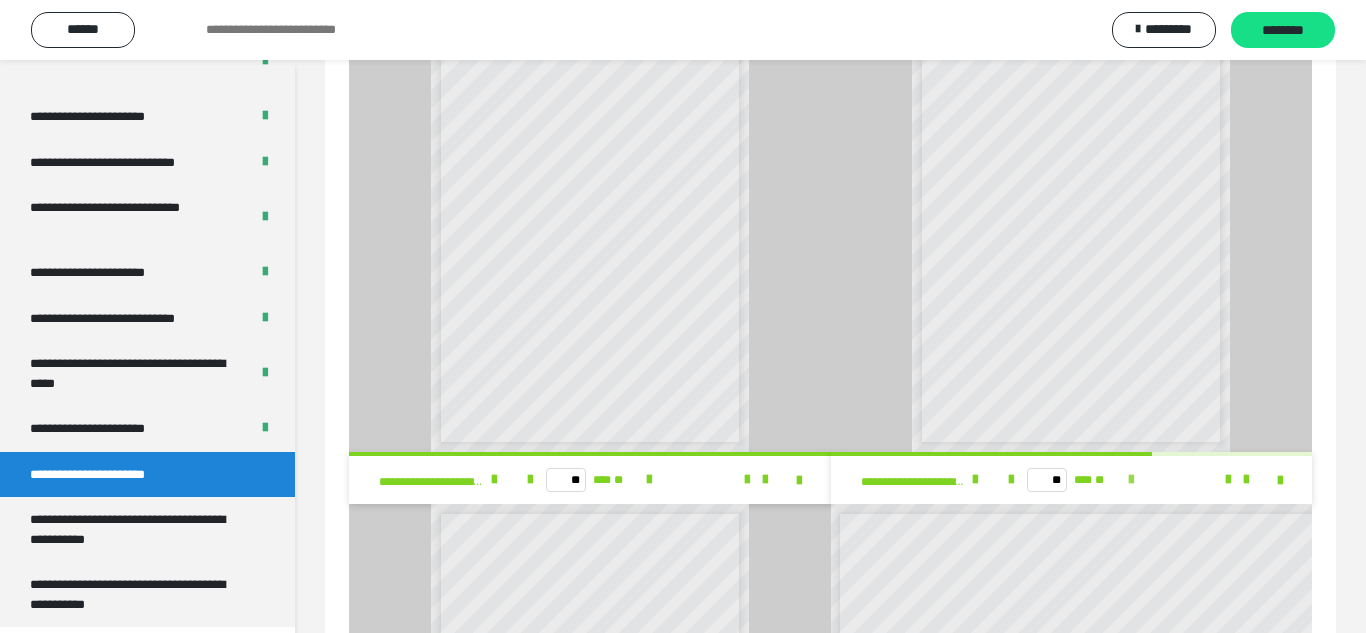 click at bounding box center (1131, 480) 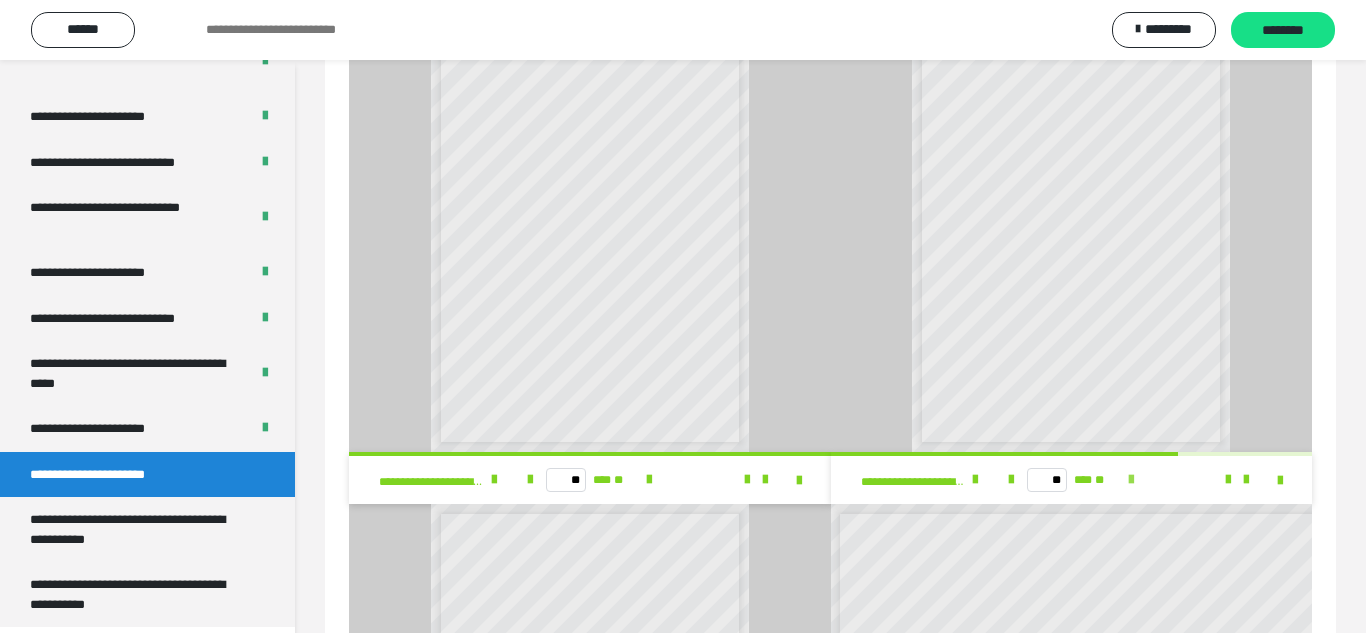 click at bounding box center [1131, 480] 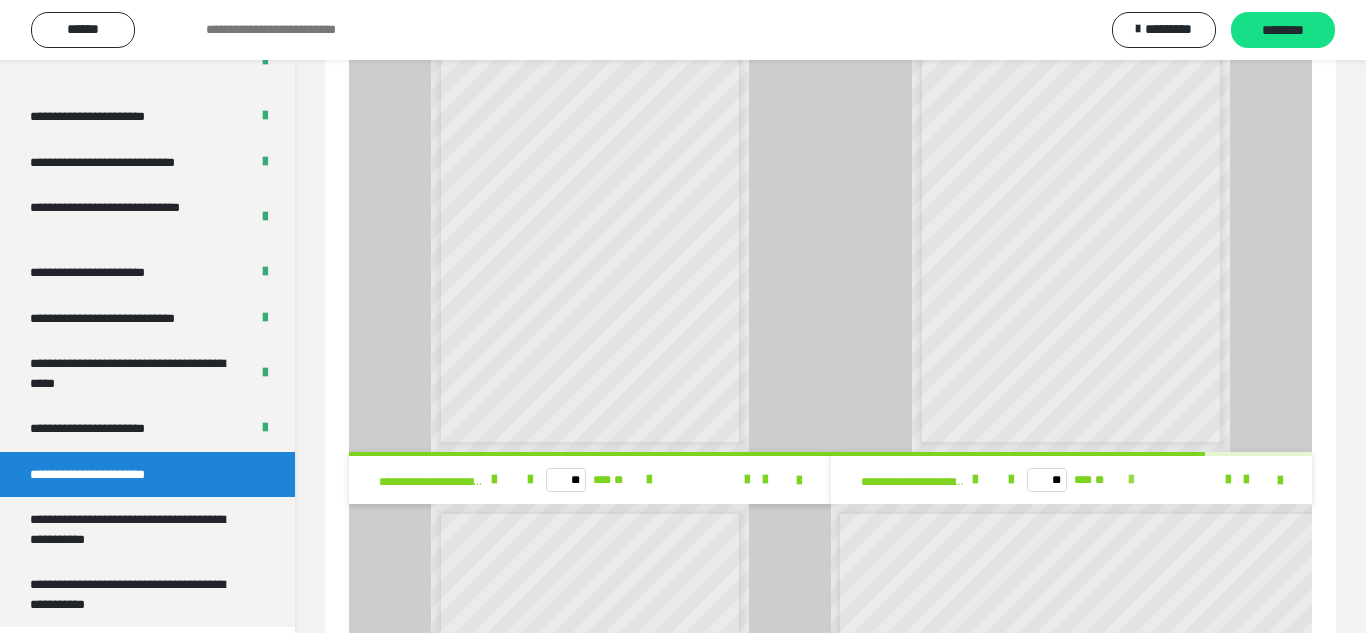 click at bounding box center (1131, 480) 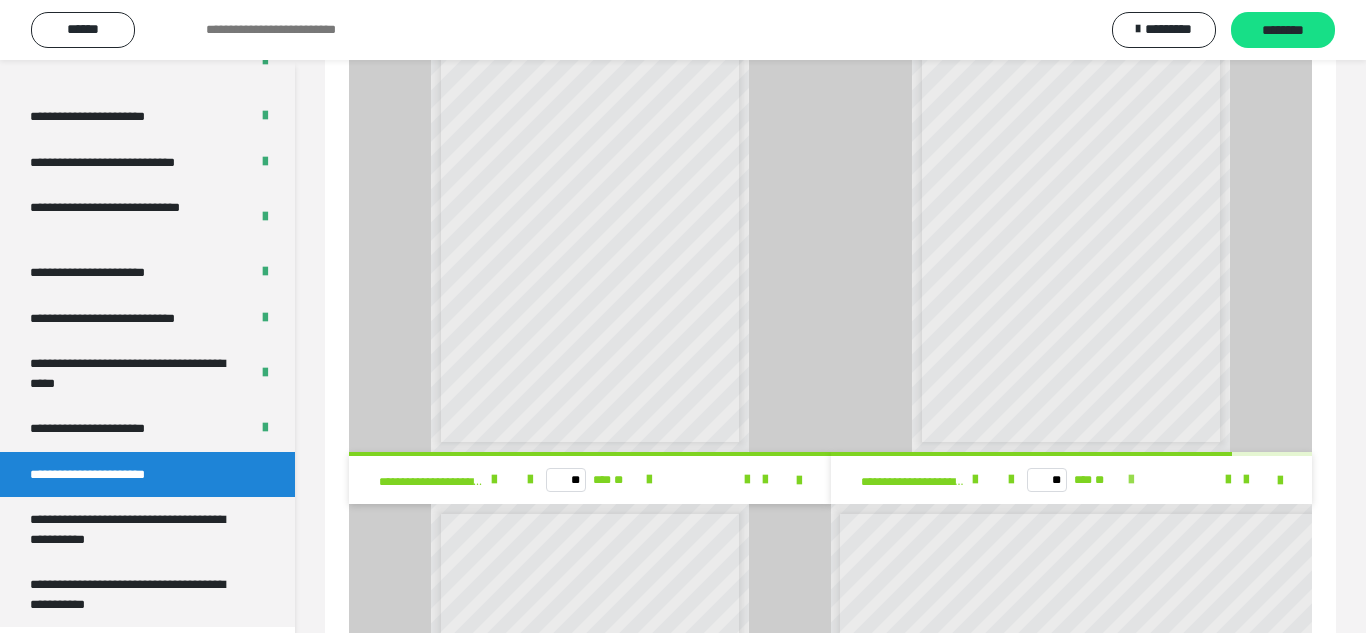 click at bounding box center (1131, 480) 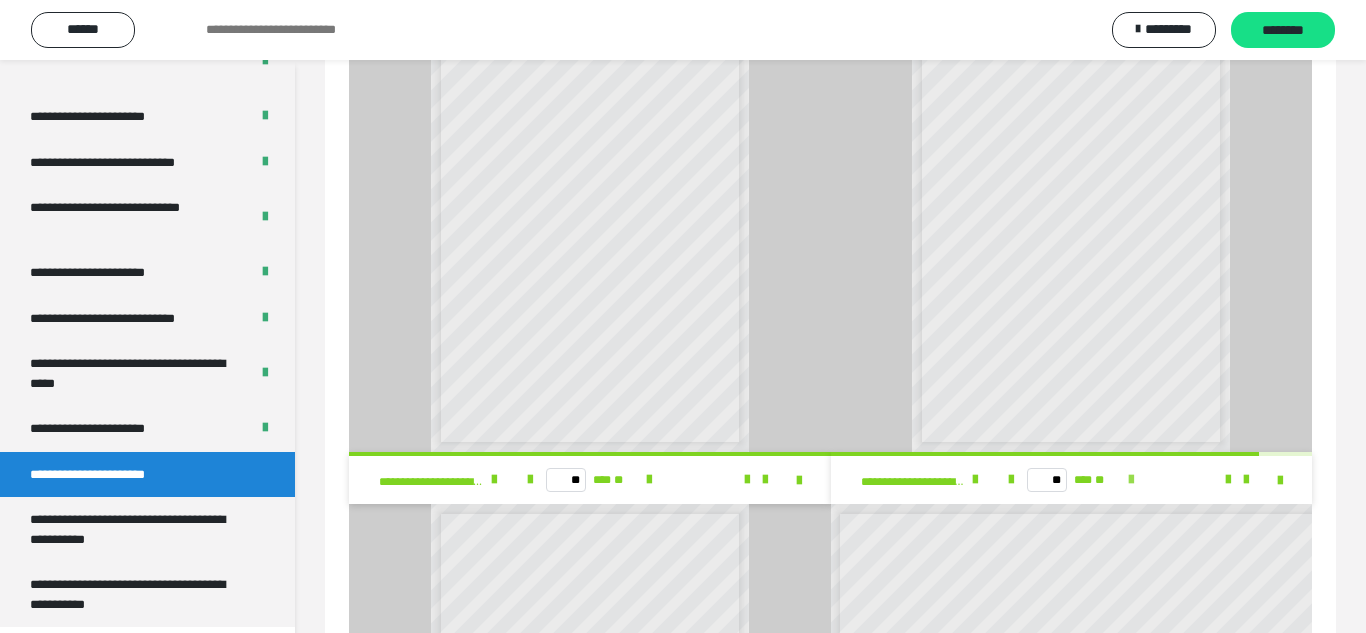 click at bounding box center (1131, 480) 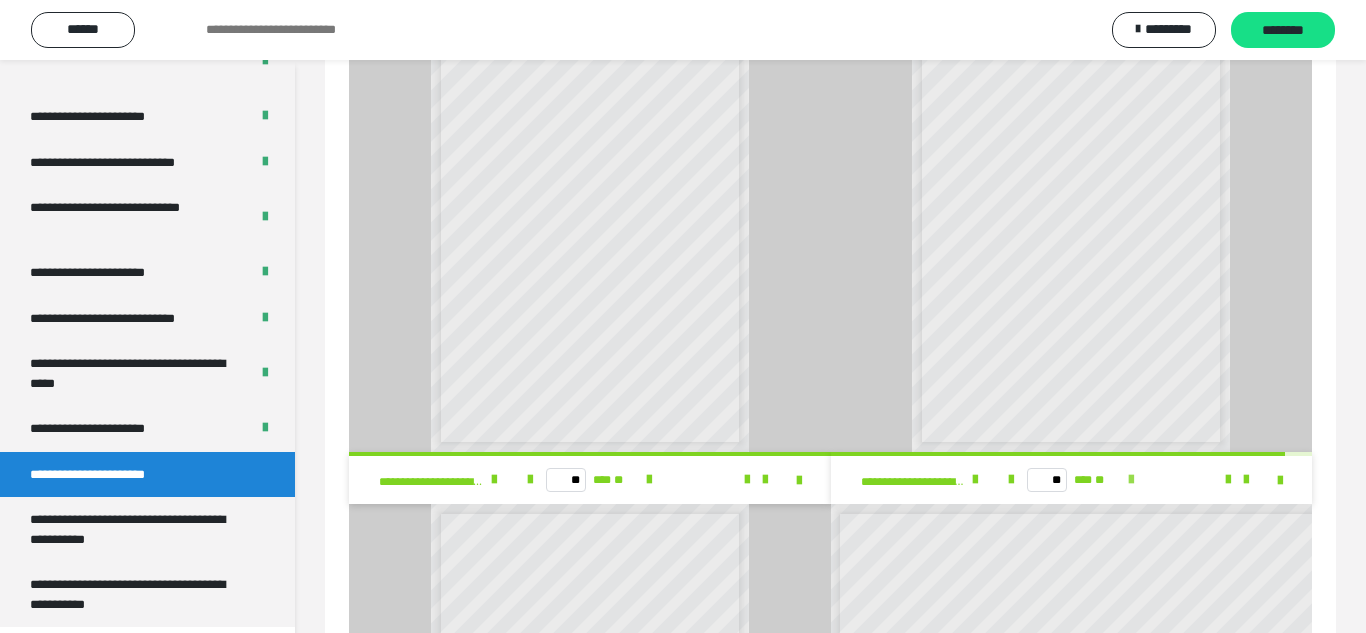 click at bounding box center (1131, 480) 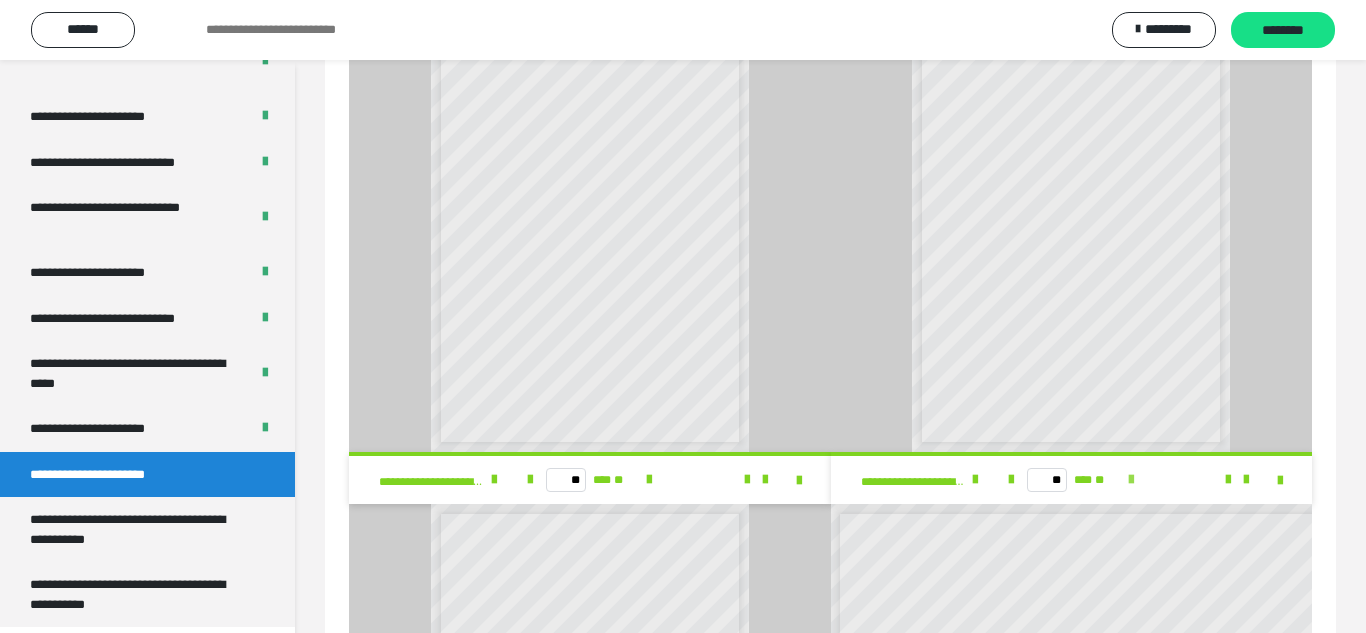 click on "** *** **" at bounding box center (1071, 480) 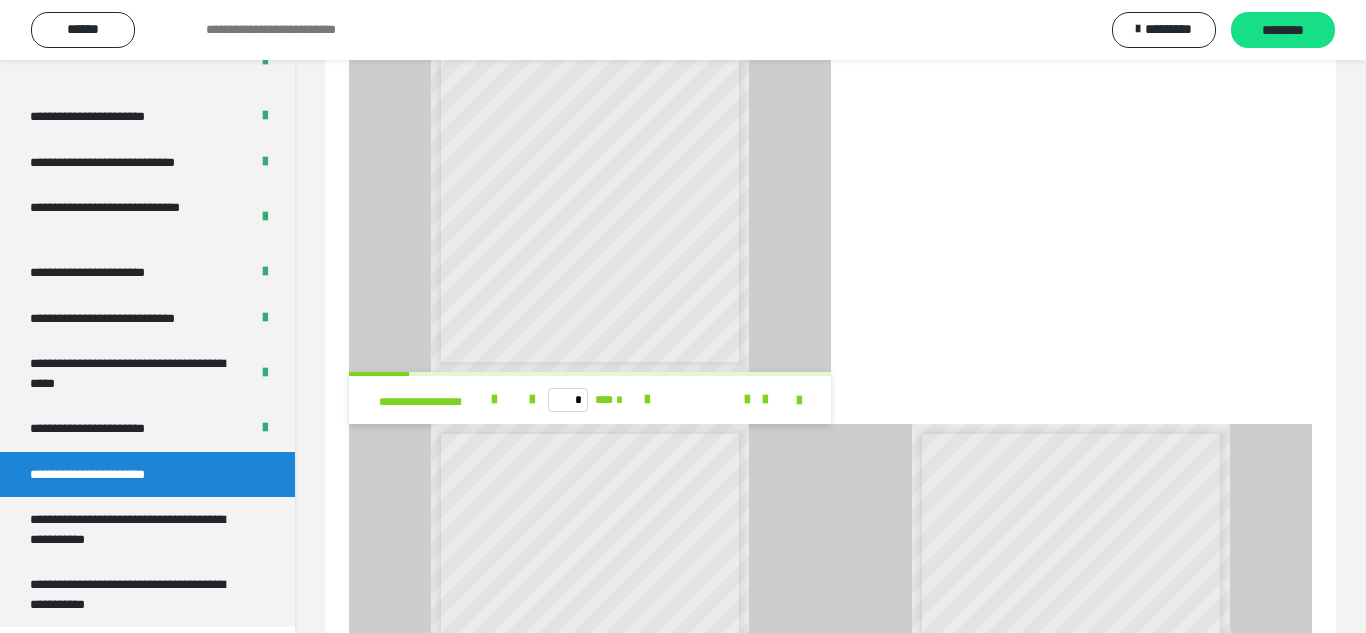 scroll, scrollTop: 1873, scrollLeft: 0, axis: vertical 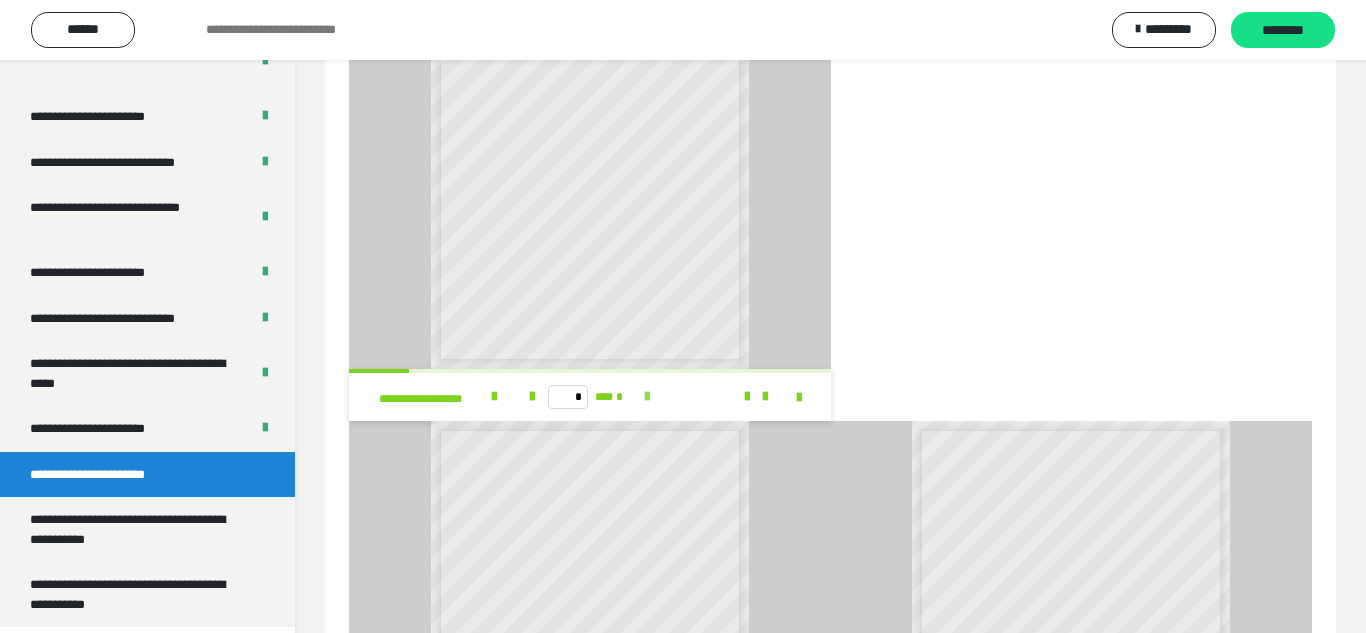 click at bounding box center [647, 397] 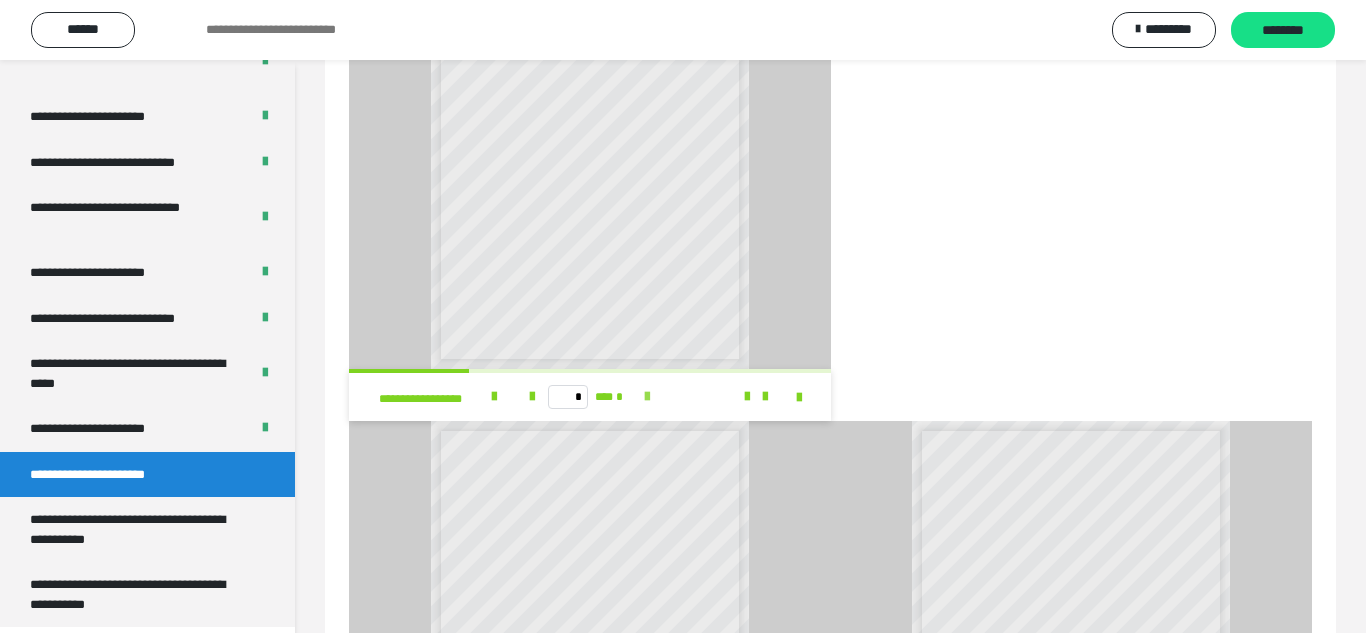 click at bounding box center [647, 397] 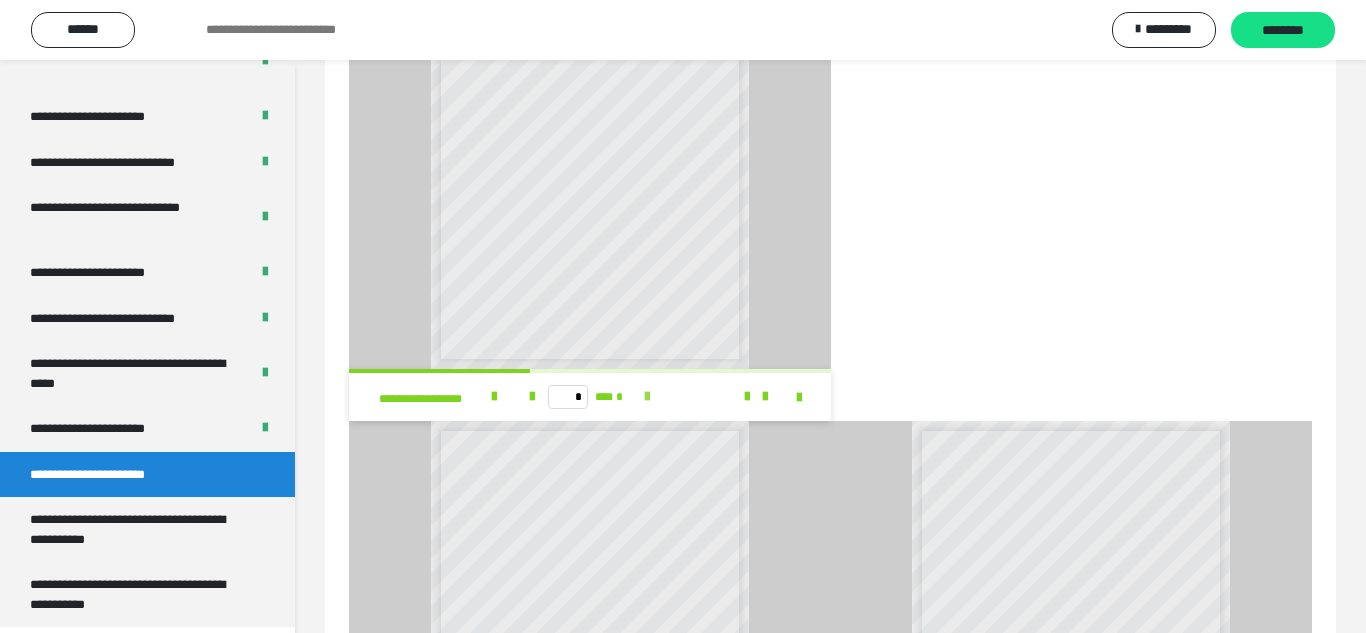 click at bounding box center (647, 397) 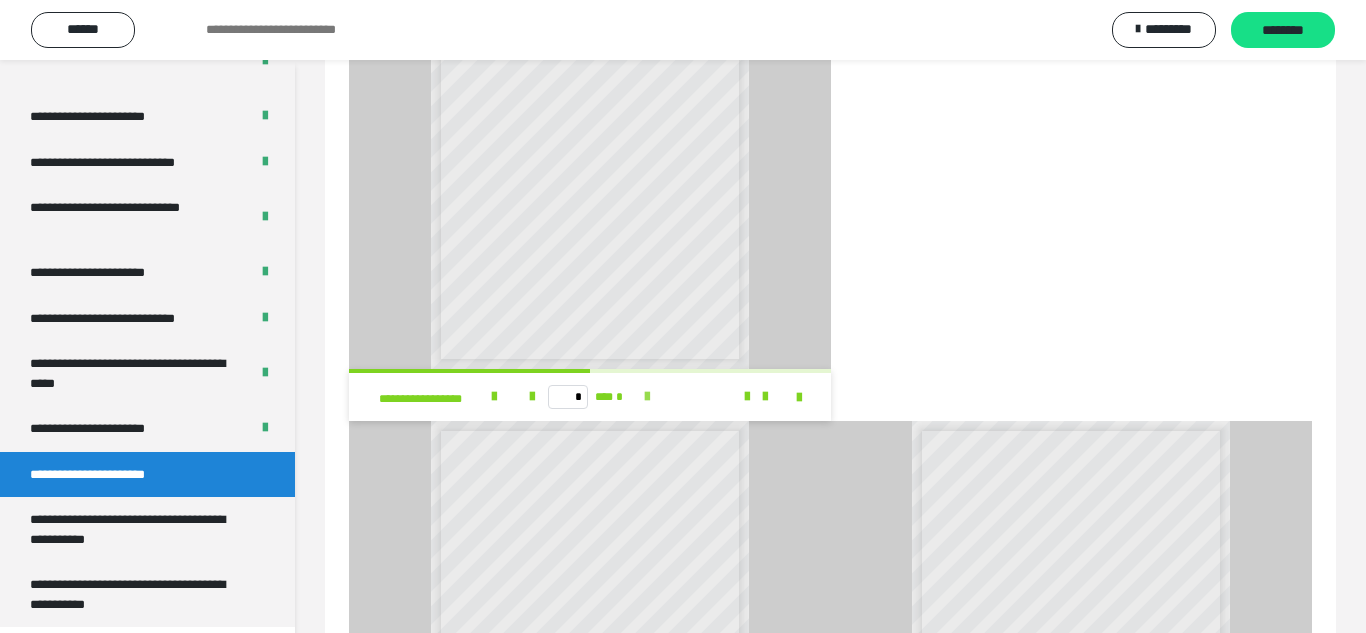 click at bounding box center (647, 397) 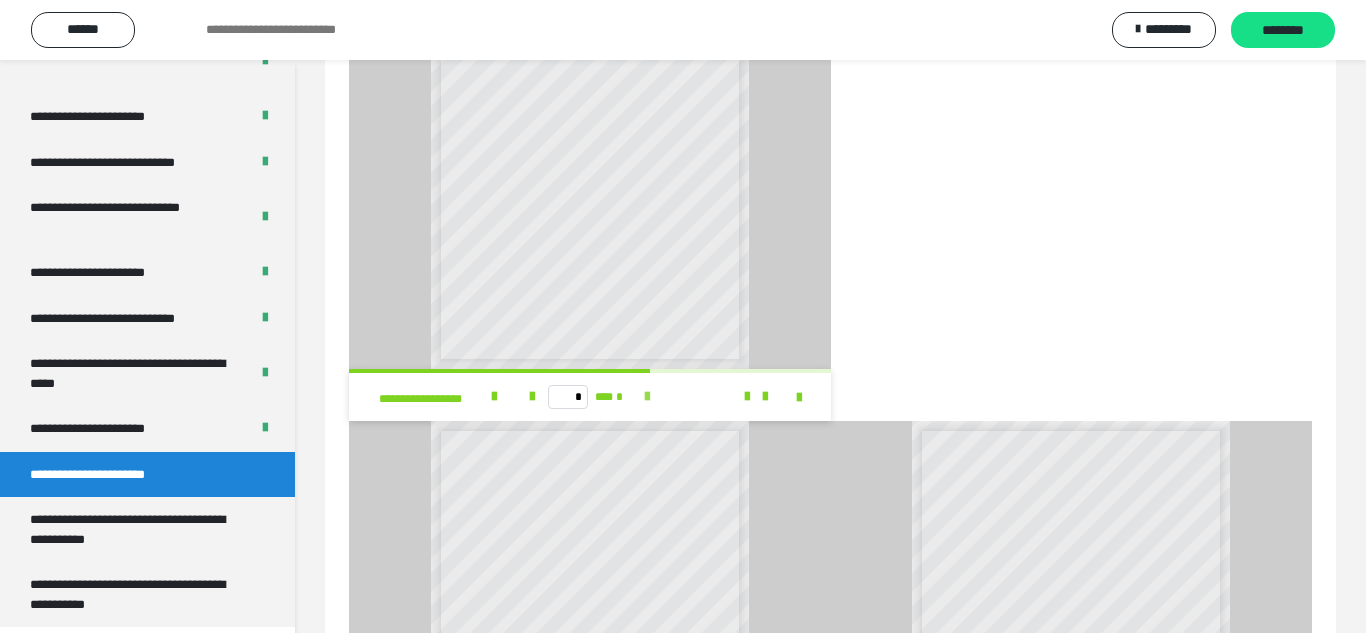 click at bounding box center [647, 397] 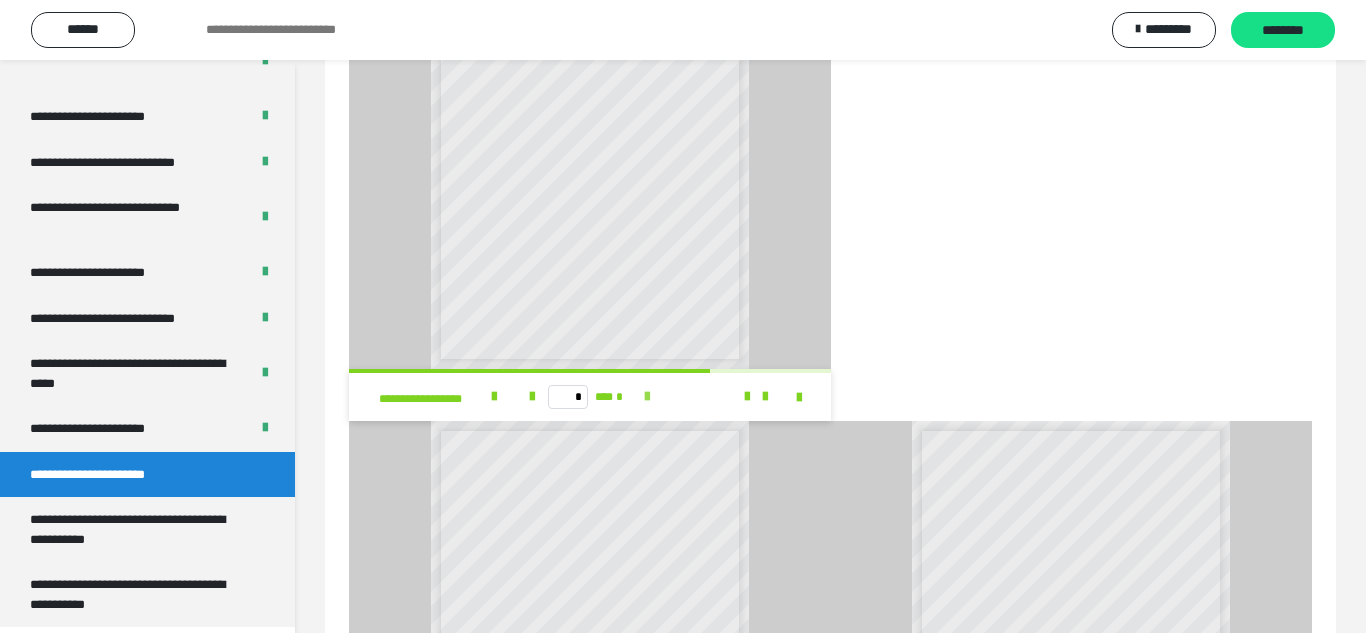 click at bounding box center [647, 397] 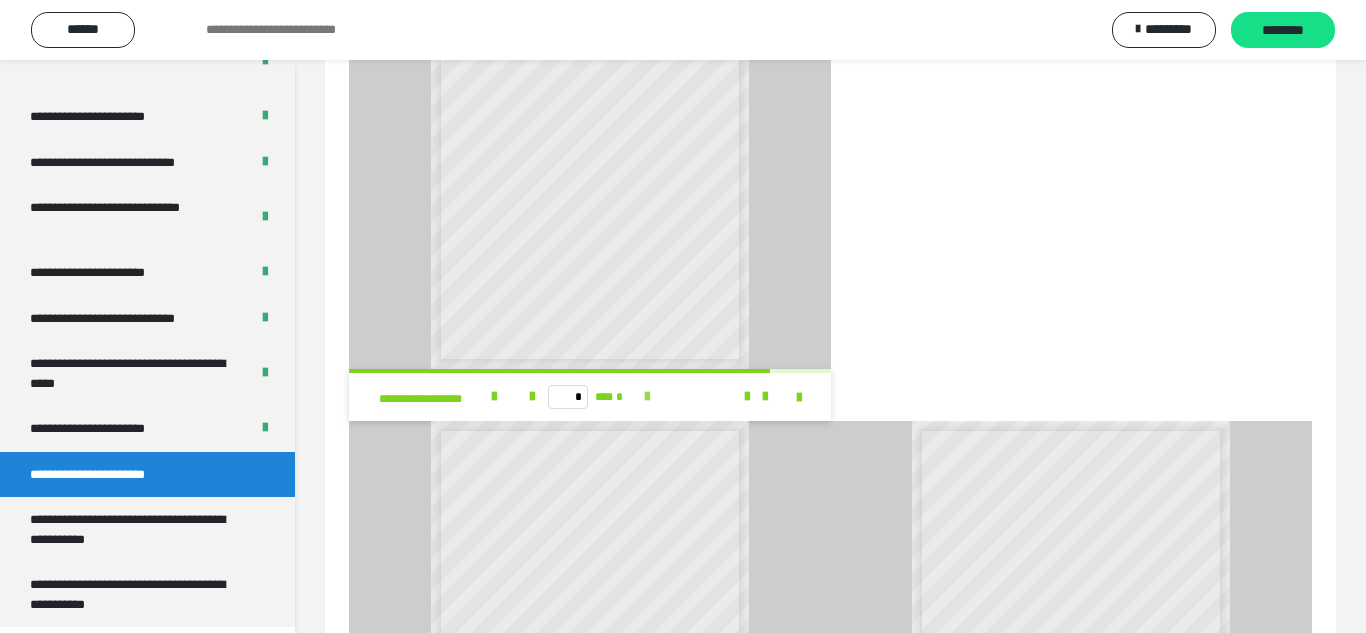 click at bounding box center (647, 397) 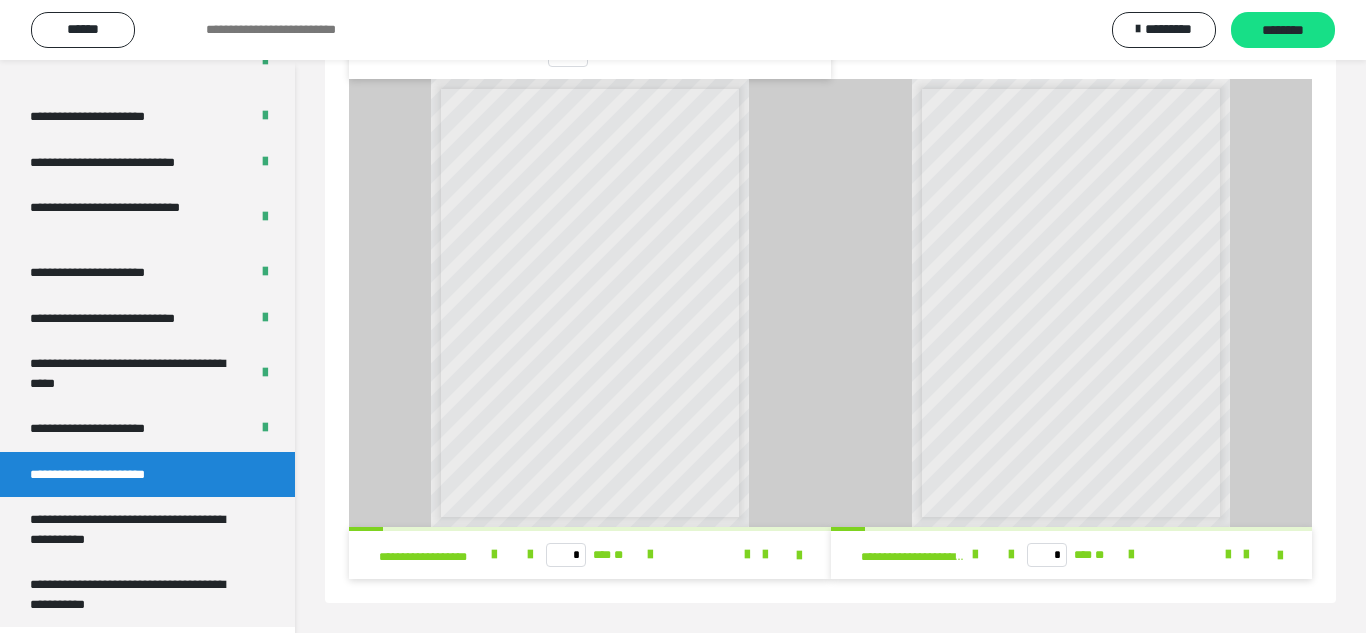 scroll, scrollTop: 2255, scrollLeft: 0, axis: vertical 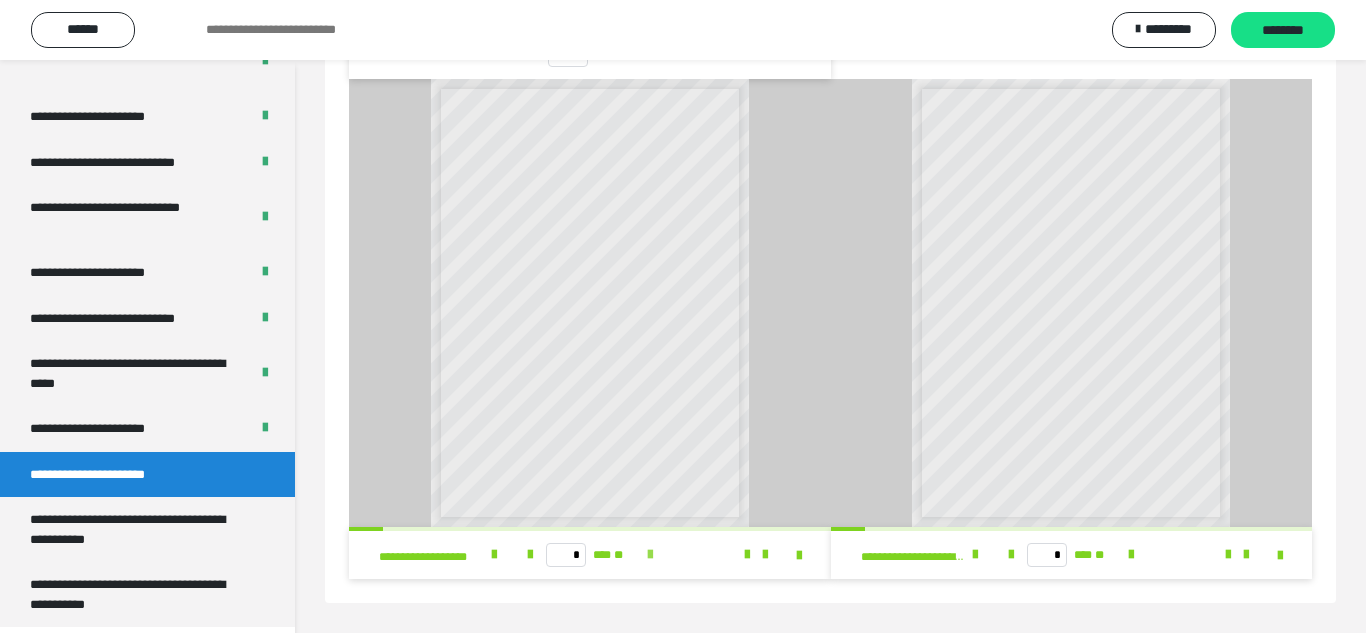 click at bounding box center (650, 555) 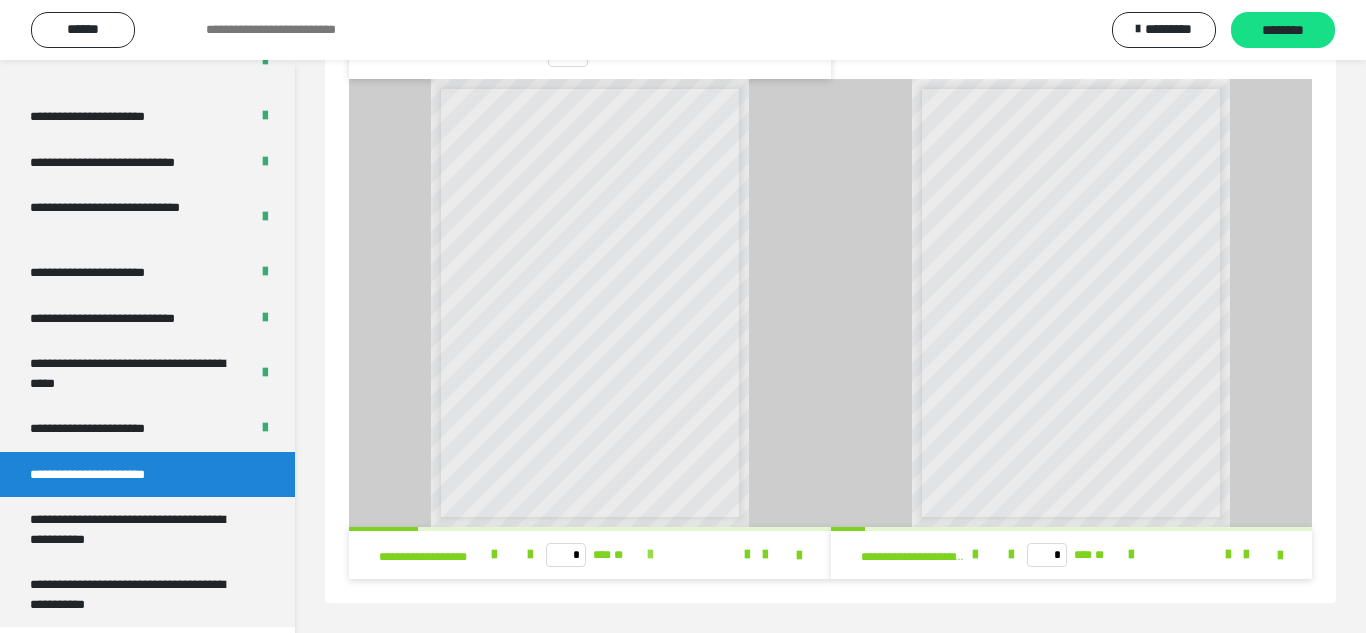 click at bounding box center [650, 555] 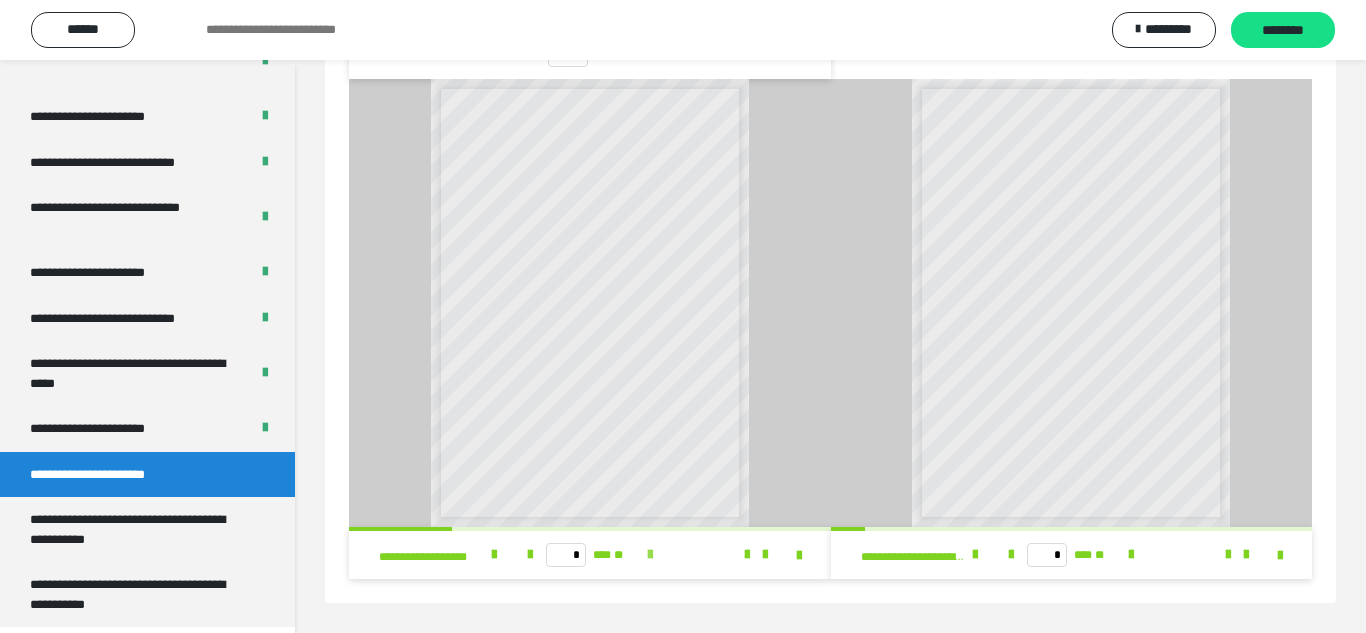 click at bounding box center (650, 555) 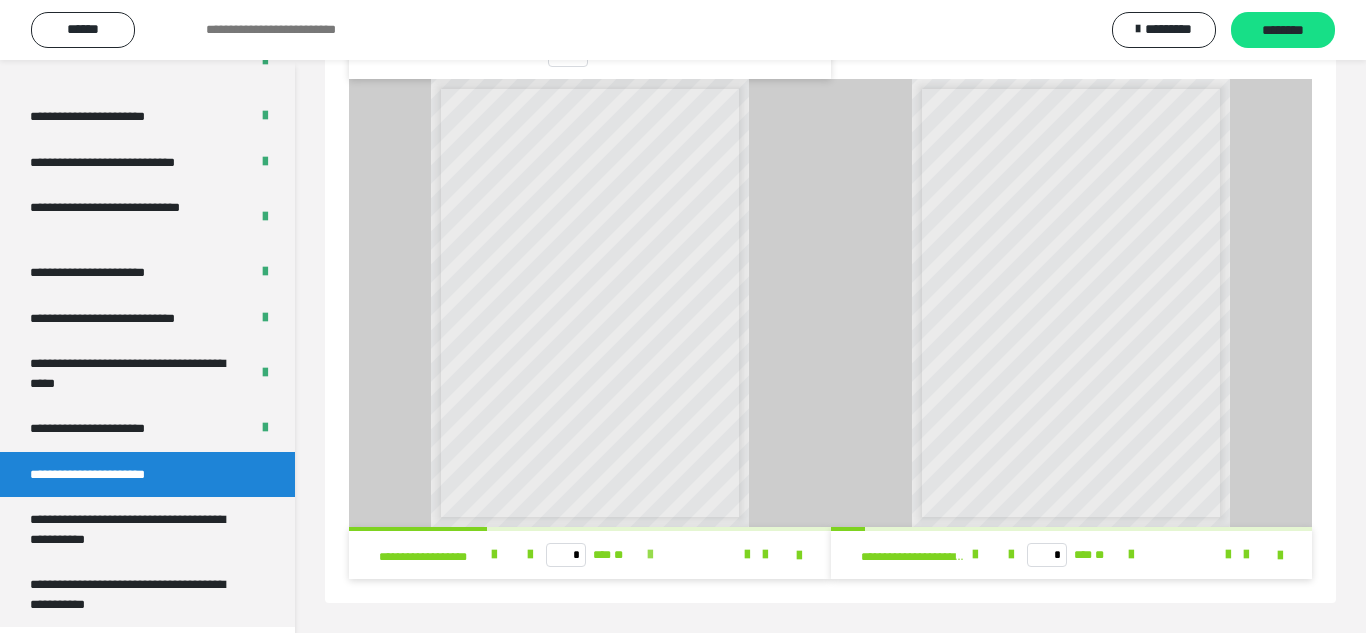 click at bounding box center [650, 555] 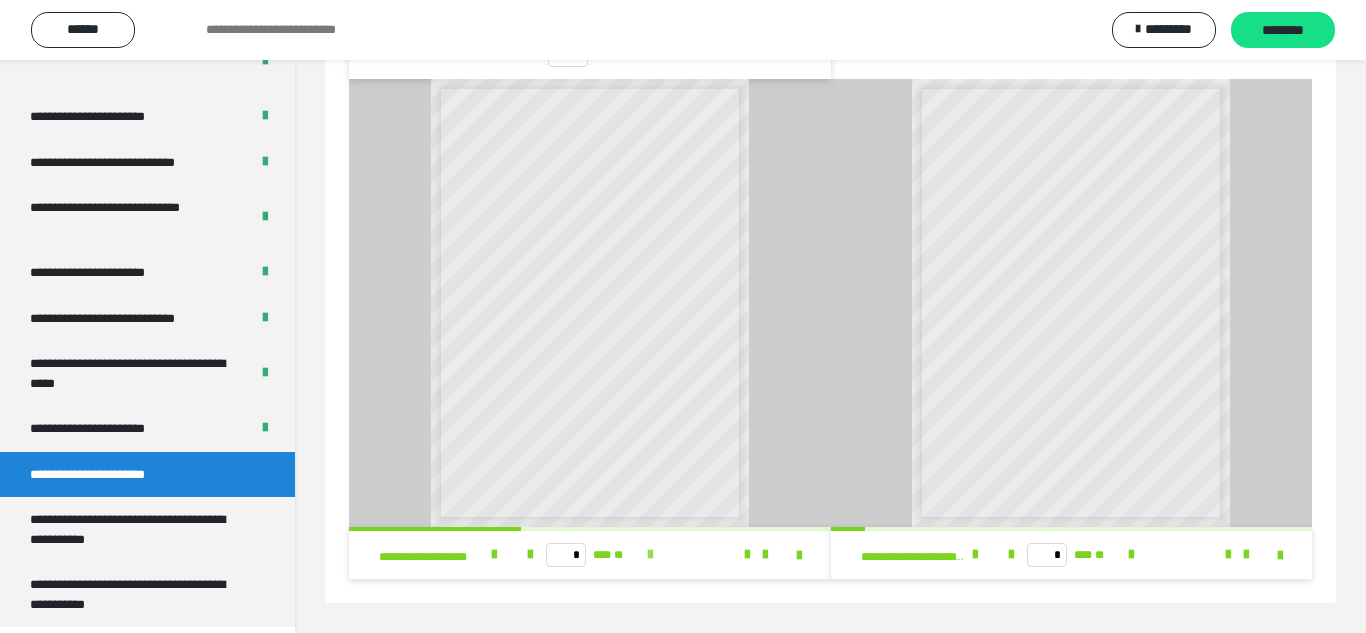 click at bounding box center [650, 555] 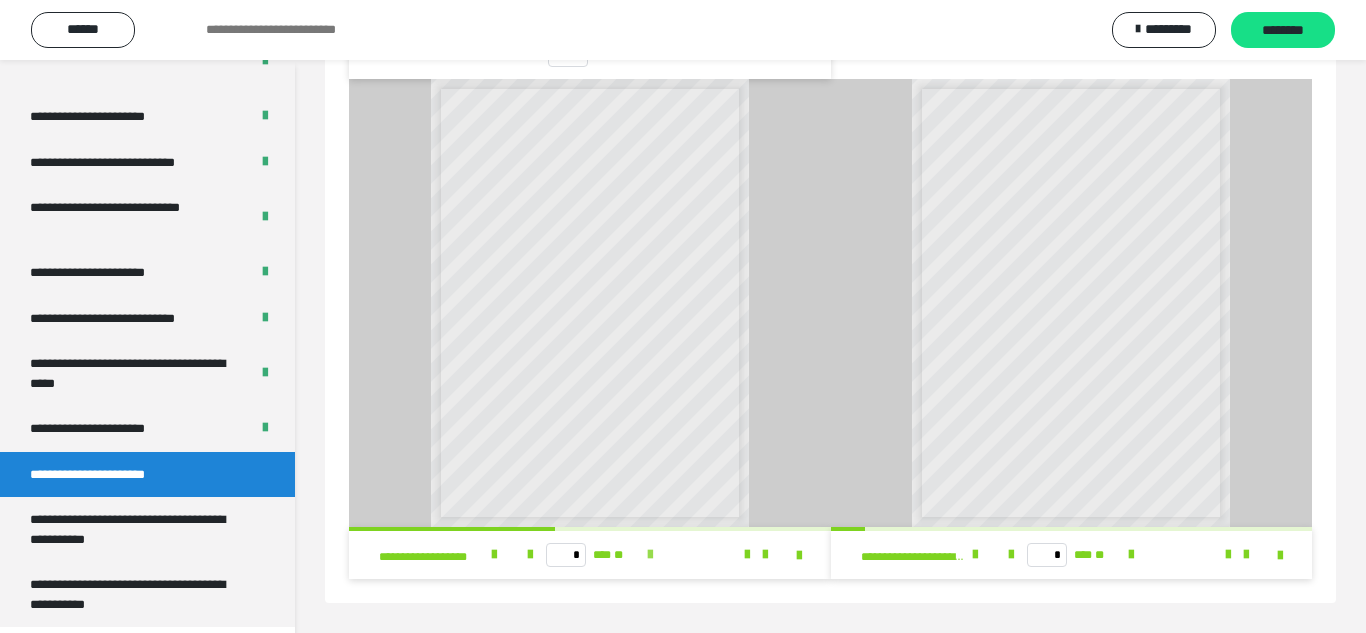 click at bounding box center (650, 555) 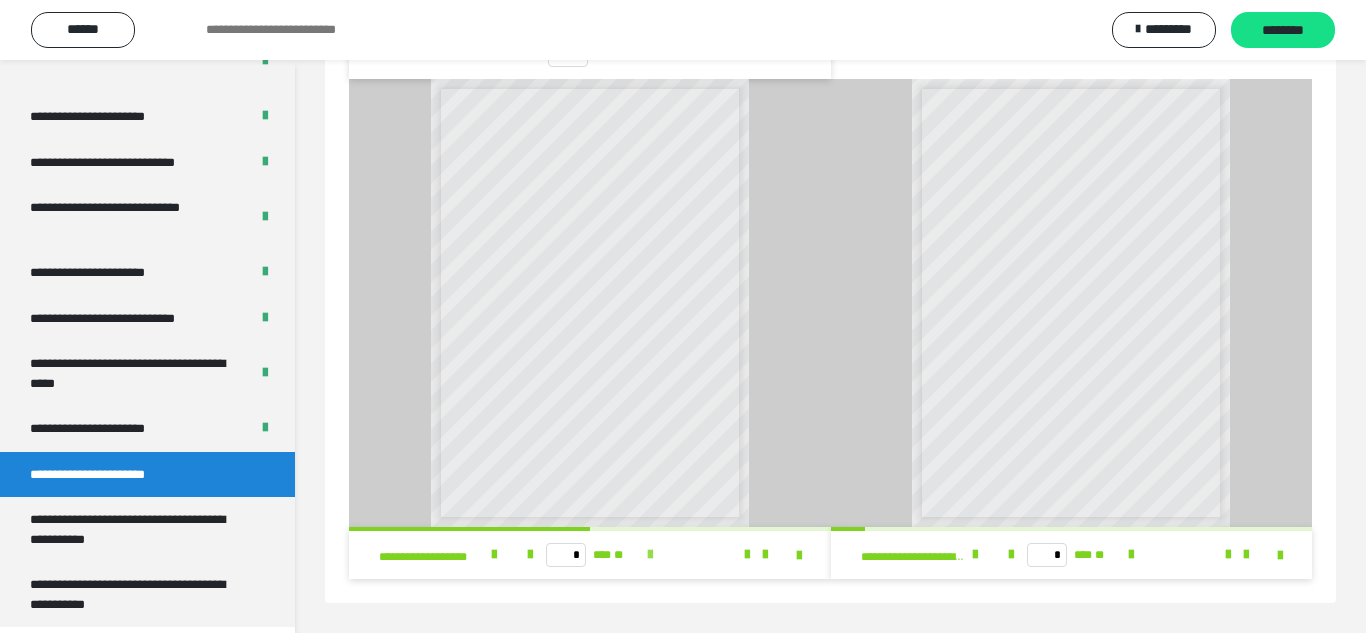 click at bounding box center [650, 555] 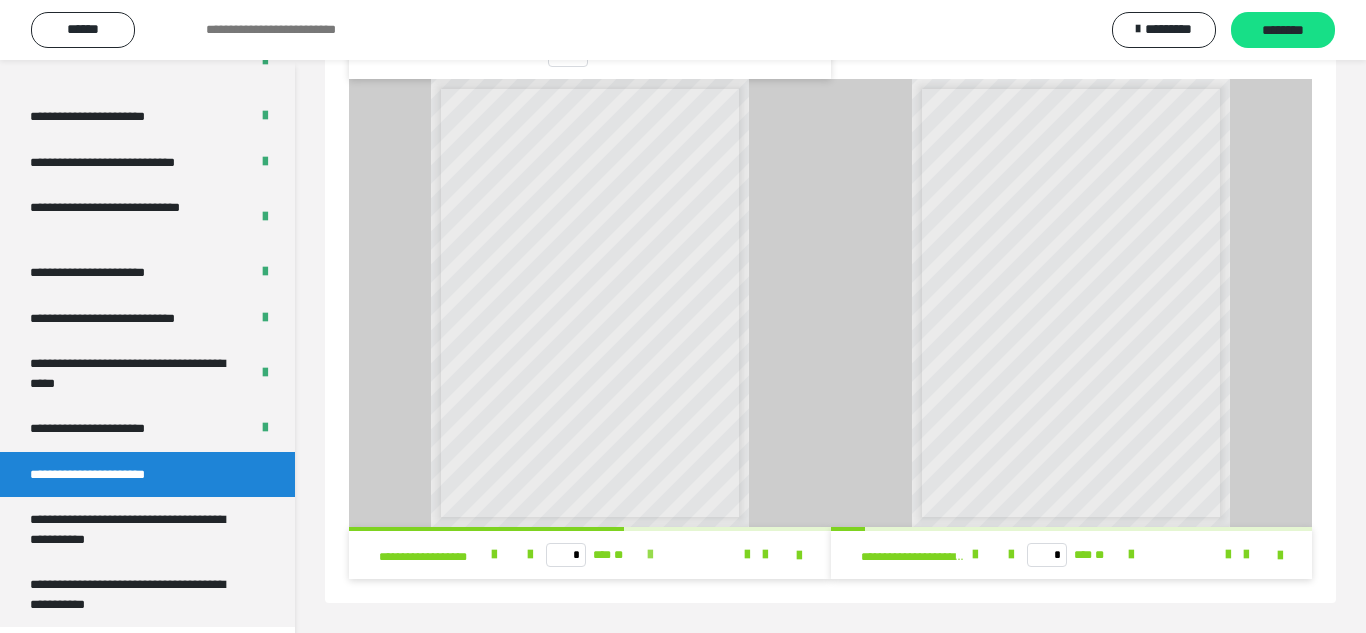 click at bounding box center [650, 555] 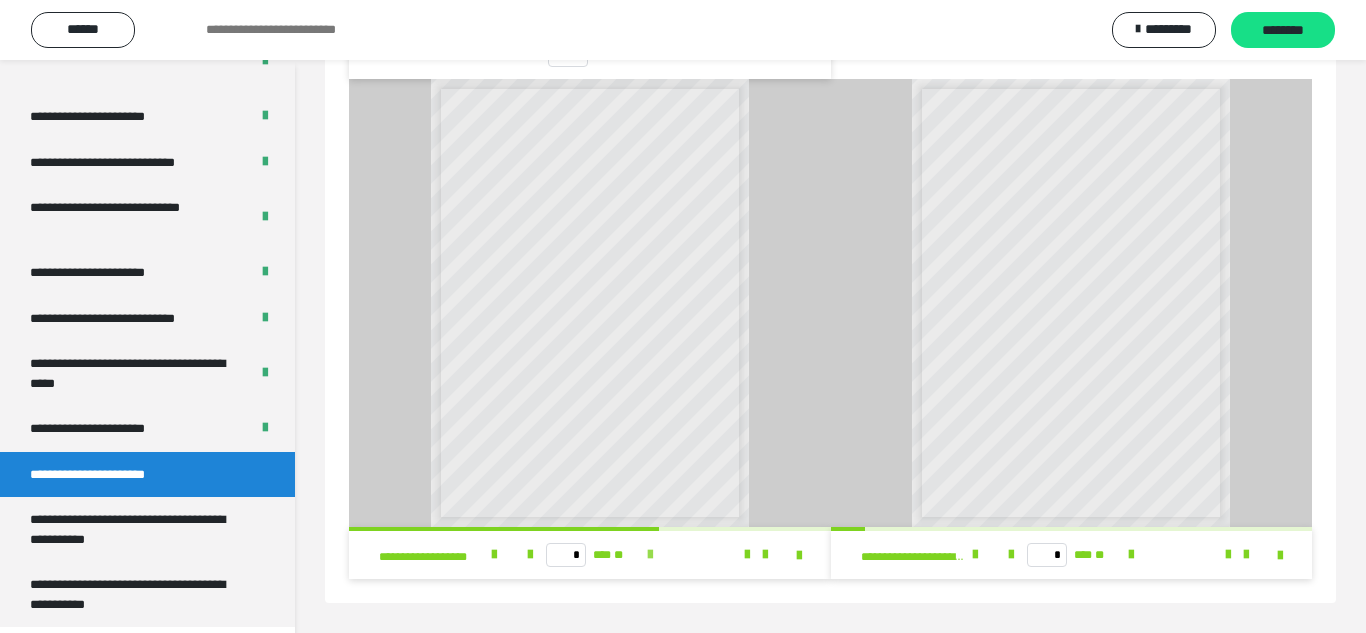 click at bounding box center [650, 555] 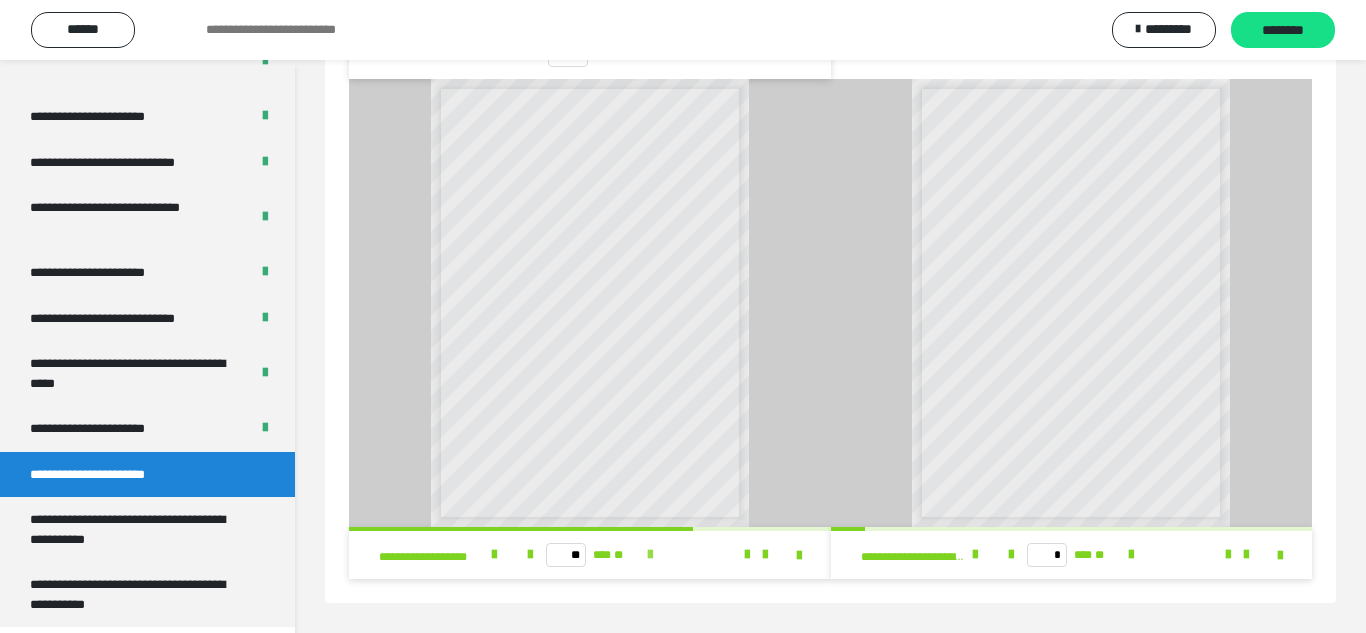 click at bounding box center [650, 555] 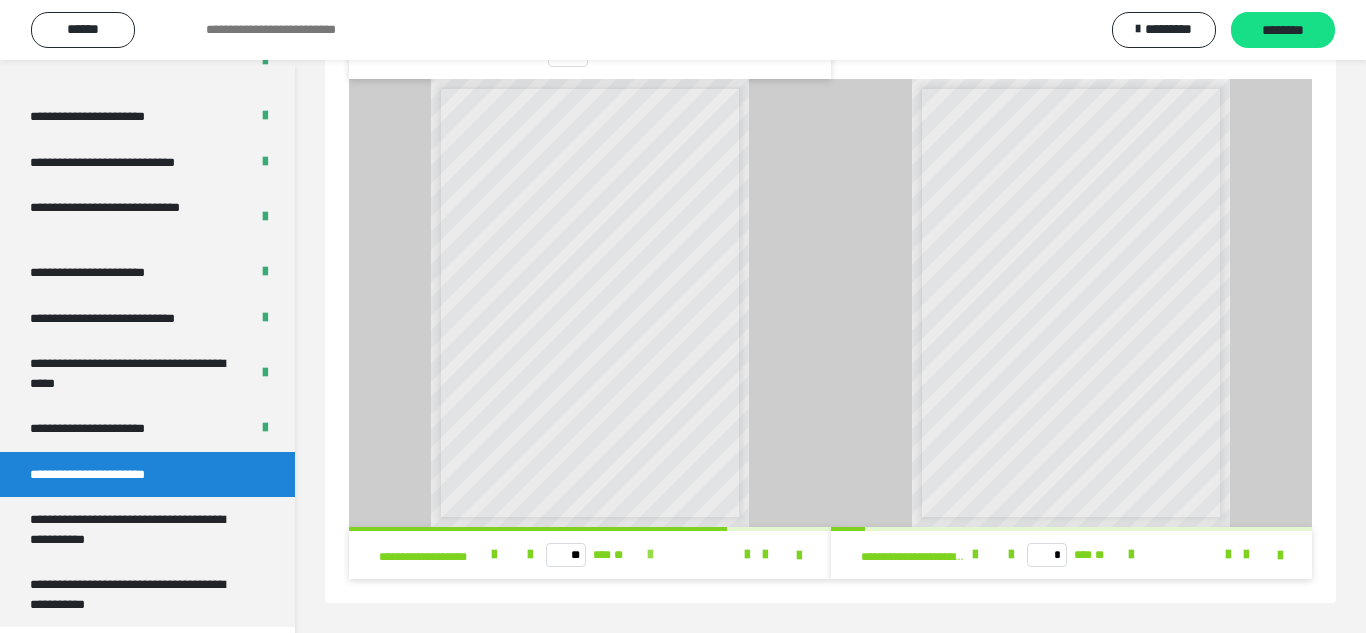 click at bounding box center [650, 555] 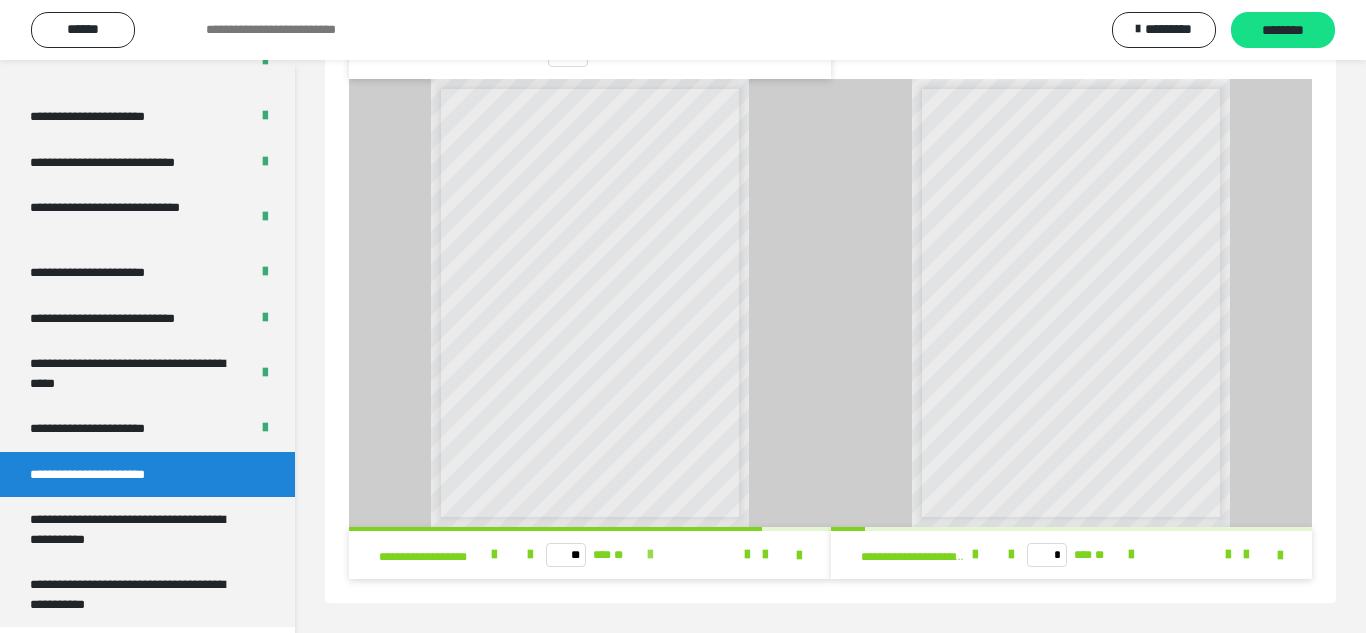 click at bounding box center [650, 555] 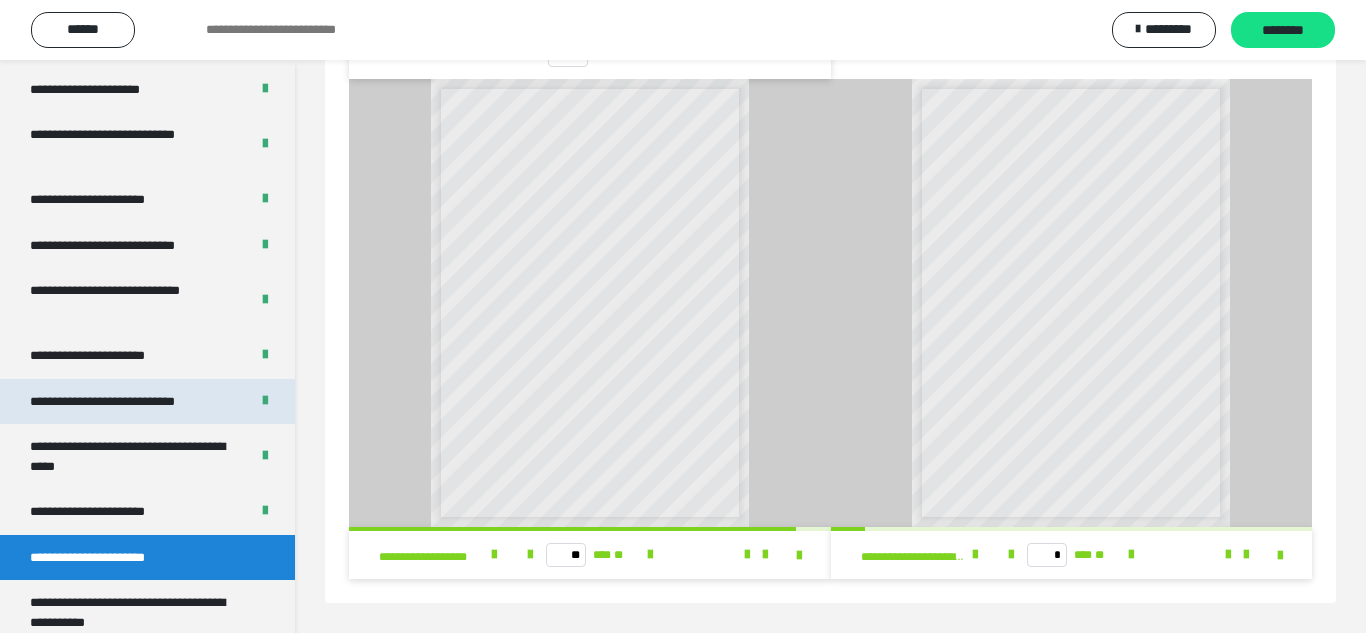 scroll, scrollTop: 3624, scrollLeft: 0, axis: vertical 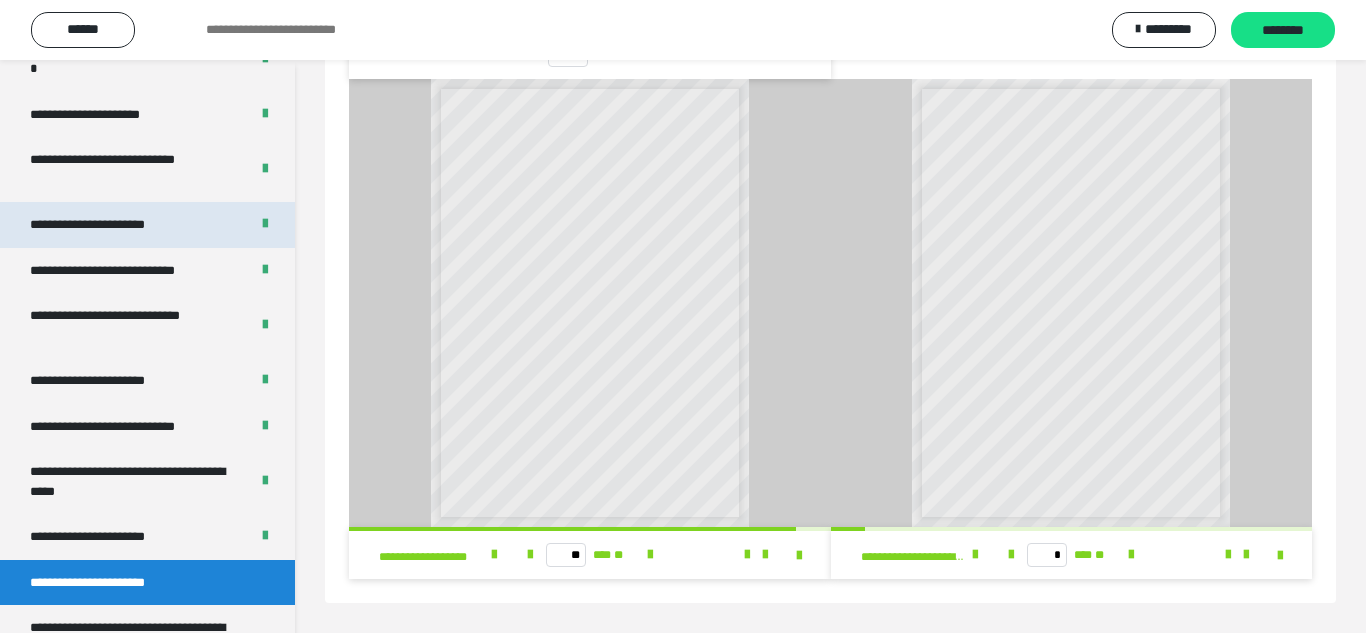 click on "**********" at bounding box center (111, 225) 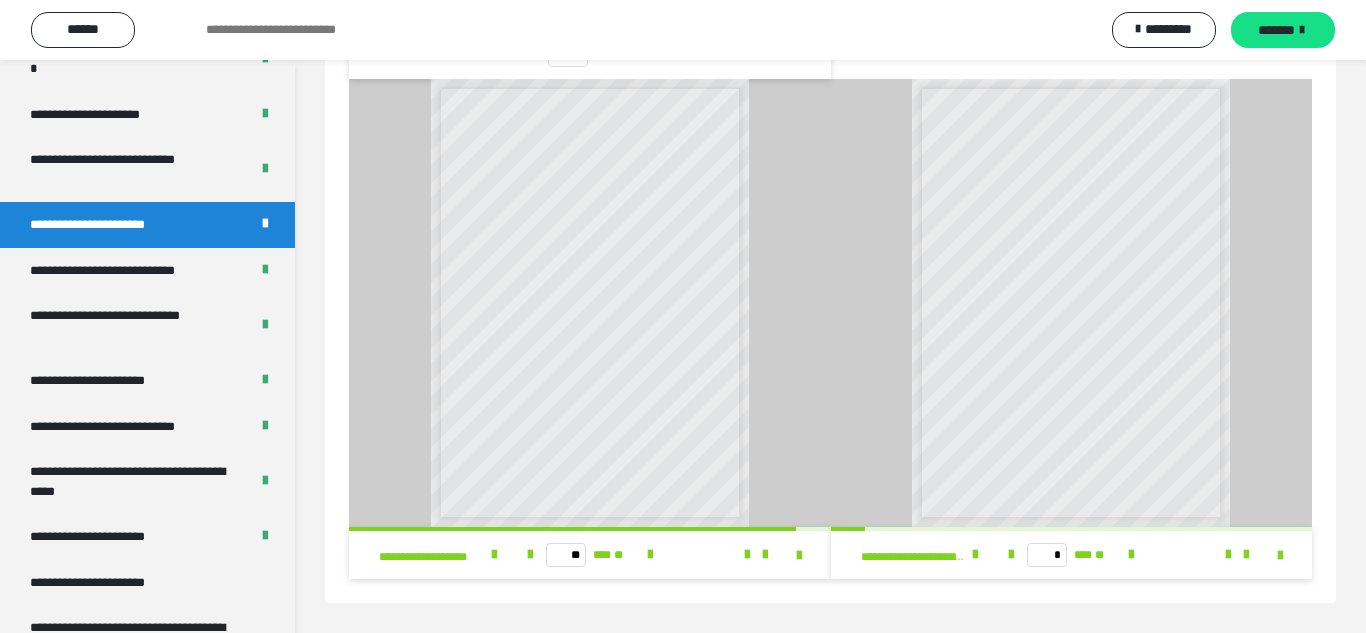 scroll, scrollTop: 62, scrollLeft: 0, axis: vertical 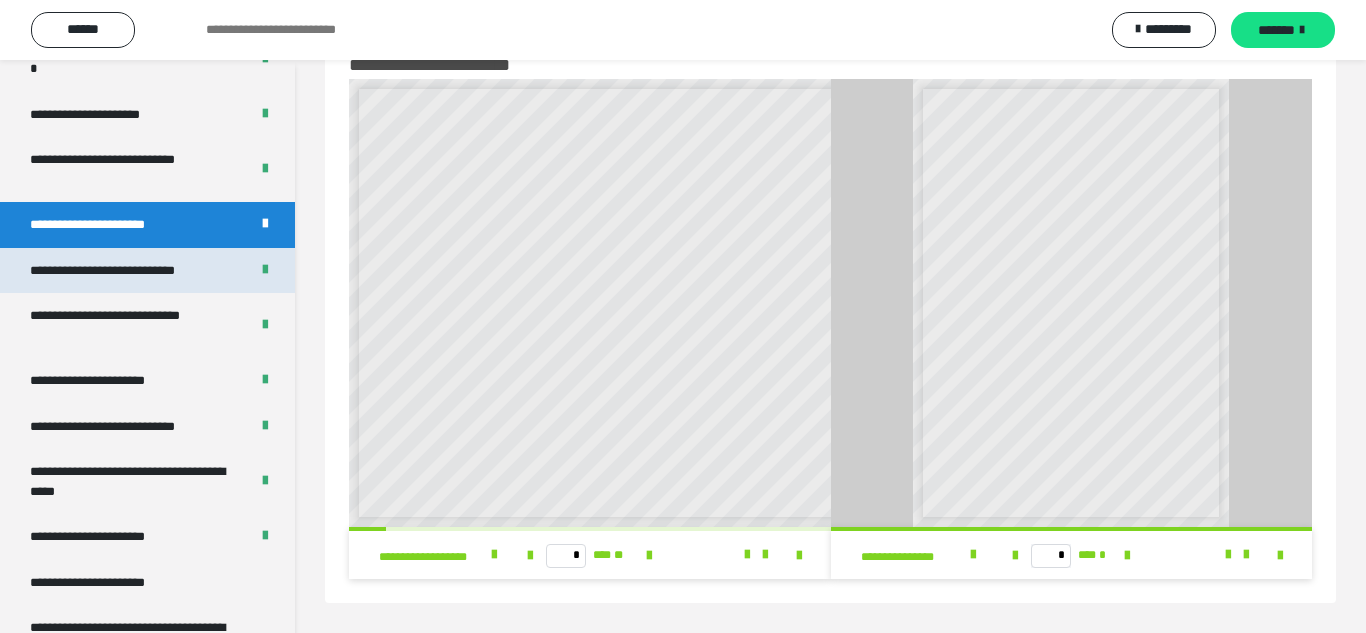 click at bounding box center (265, 271) 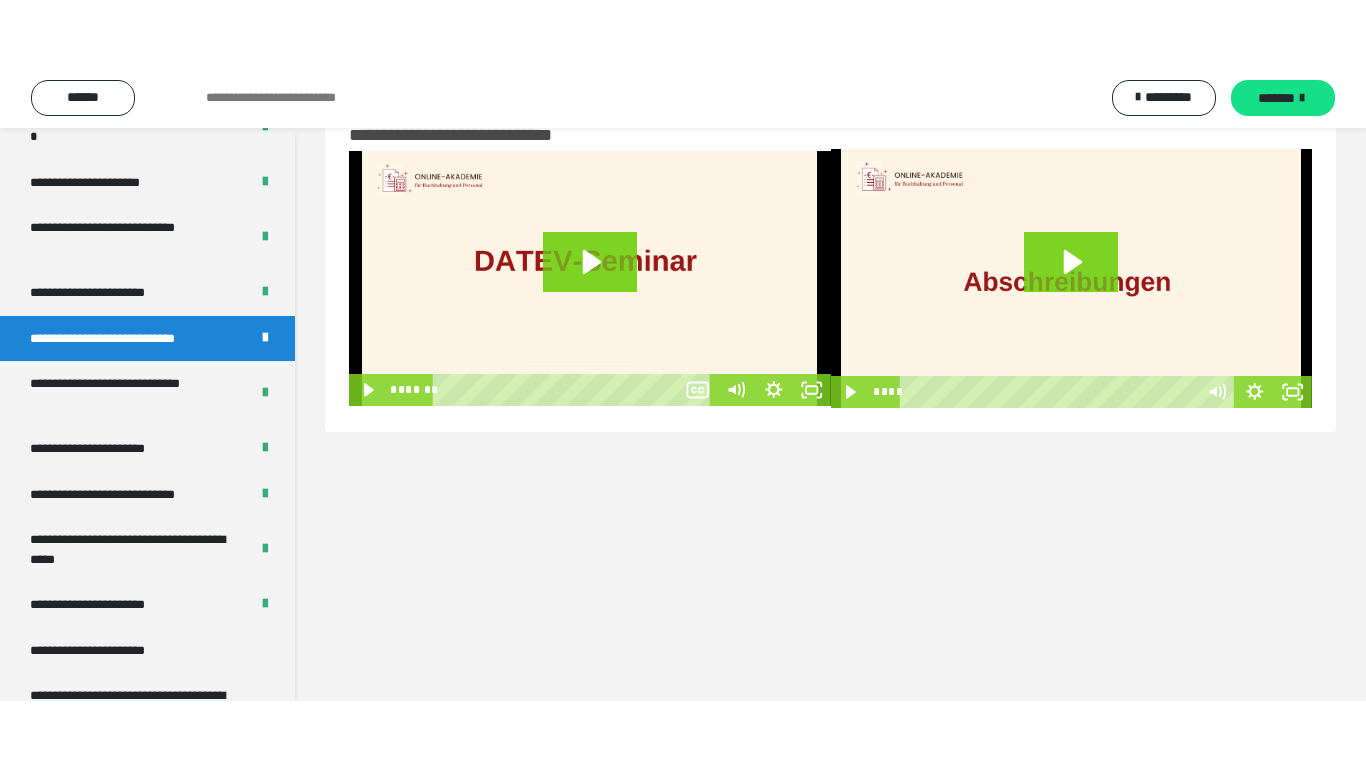 scroll, scrollTop: 60, scrollLeft: 0, axis: vertical 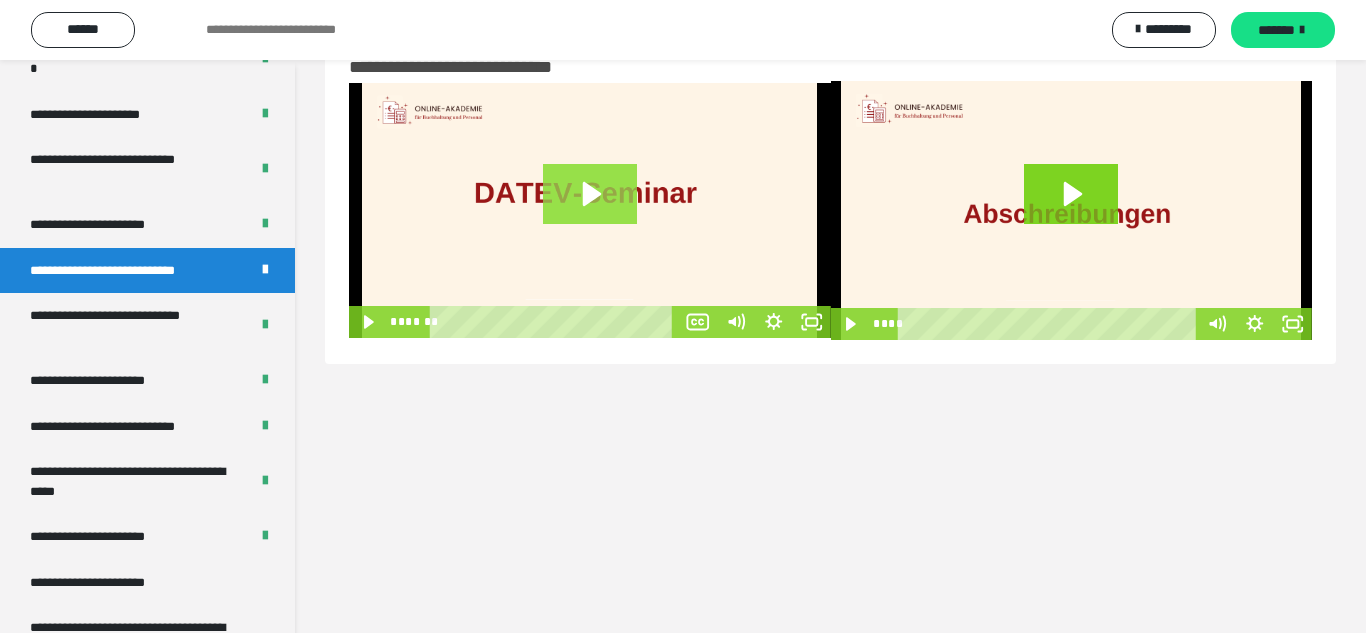 click 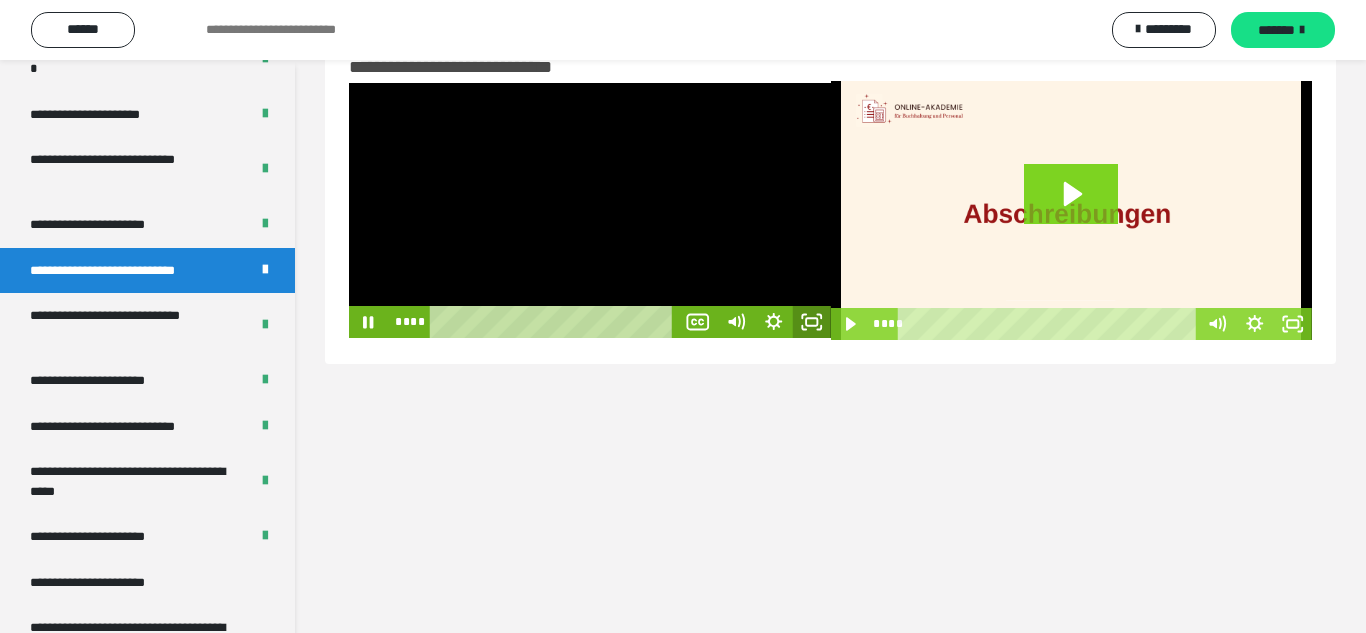 click 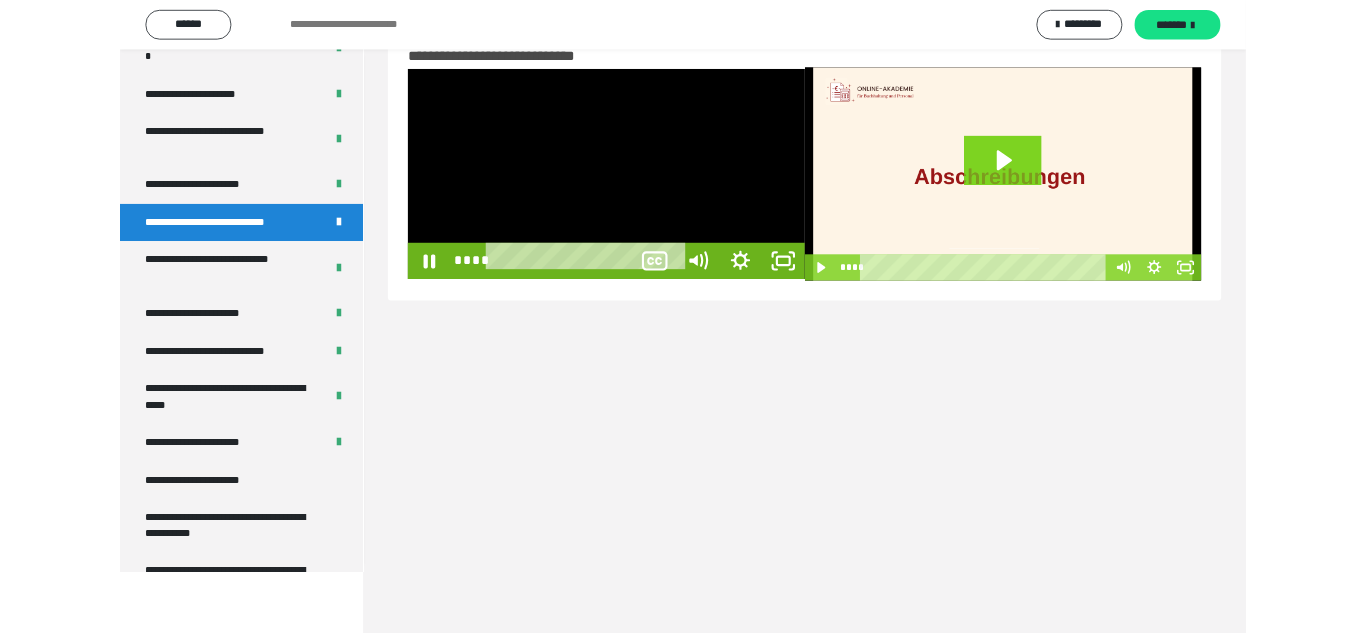 scroll, scrollTop: 3597, scrollLeft: 0, axis: vertical 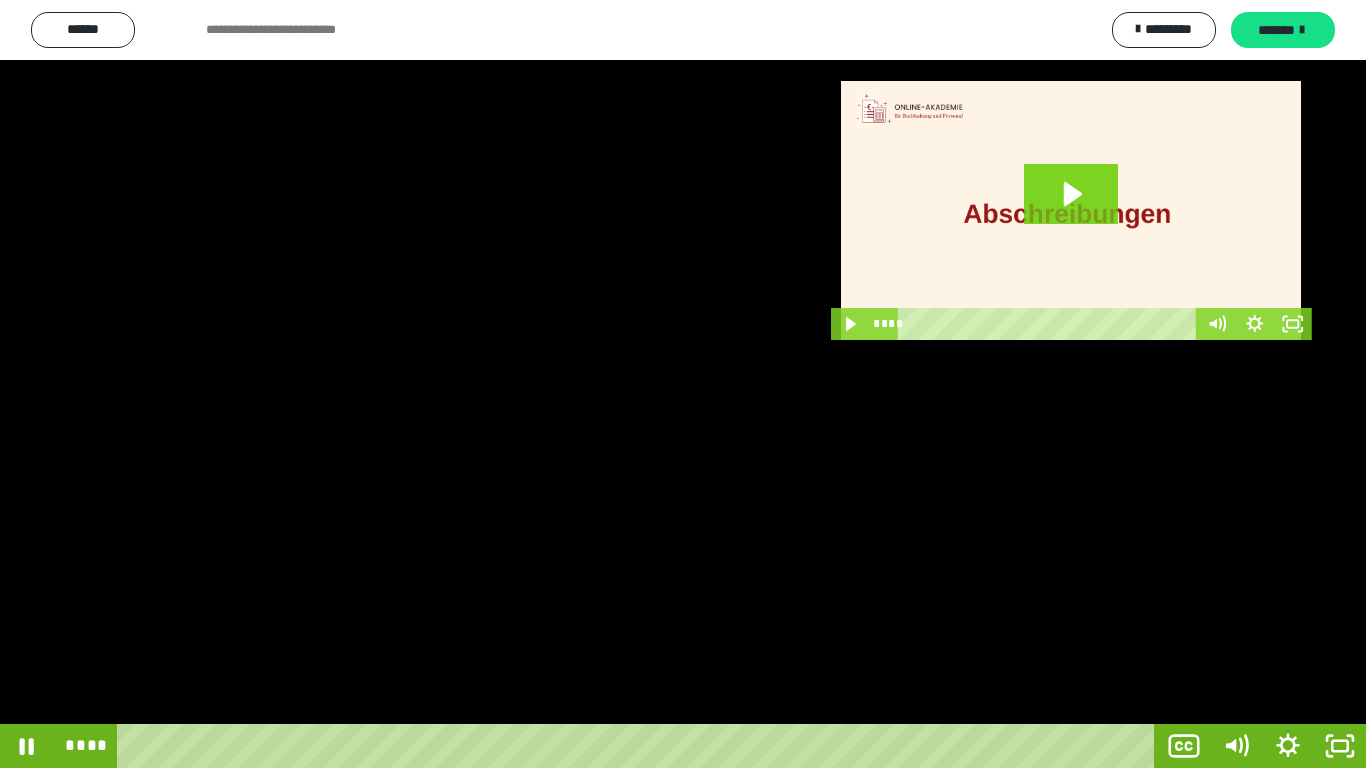 click at bounding box center [683, 384] 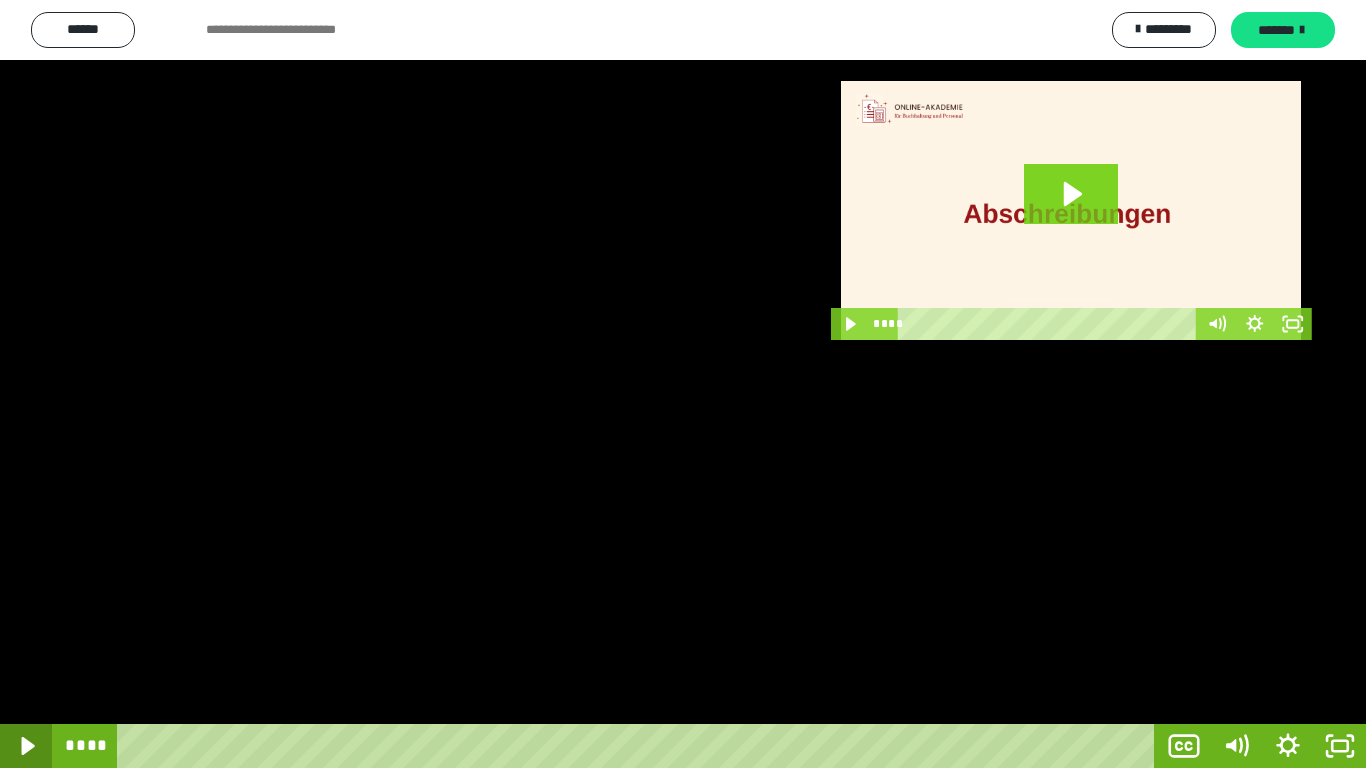 click 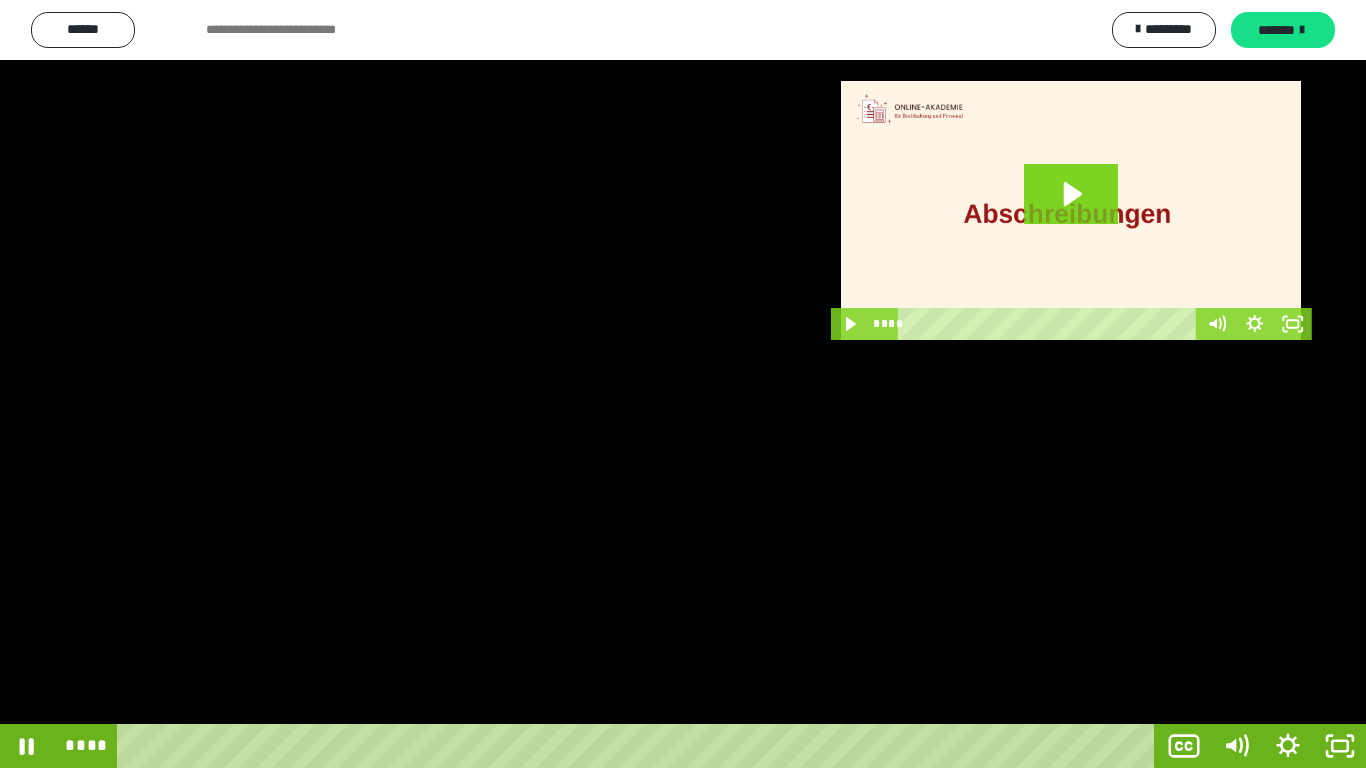 click at bounding box center (683, 384) 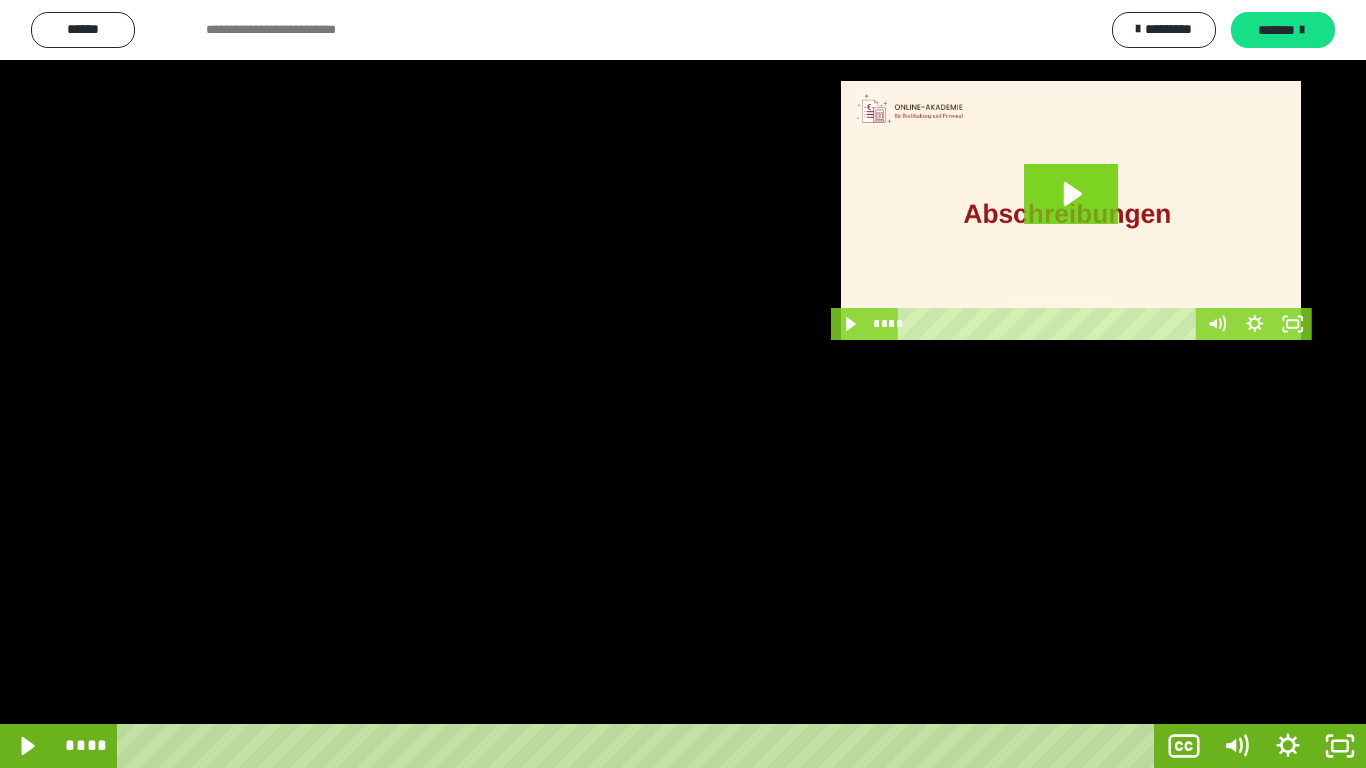 click at bounding box center (683, 384) 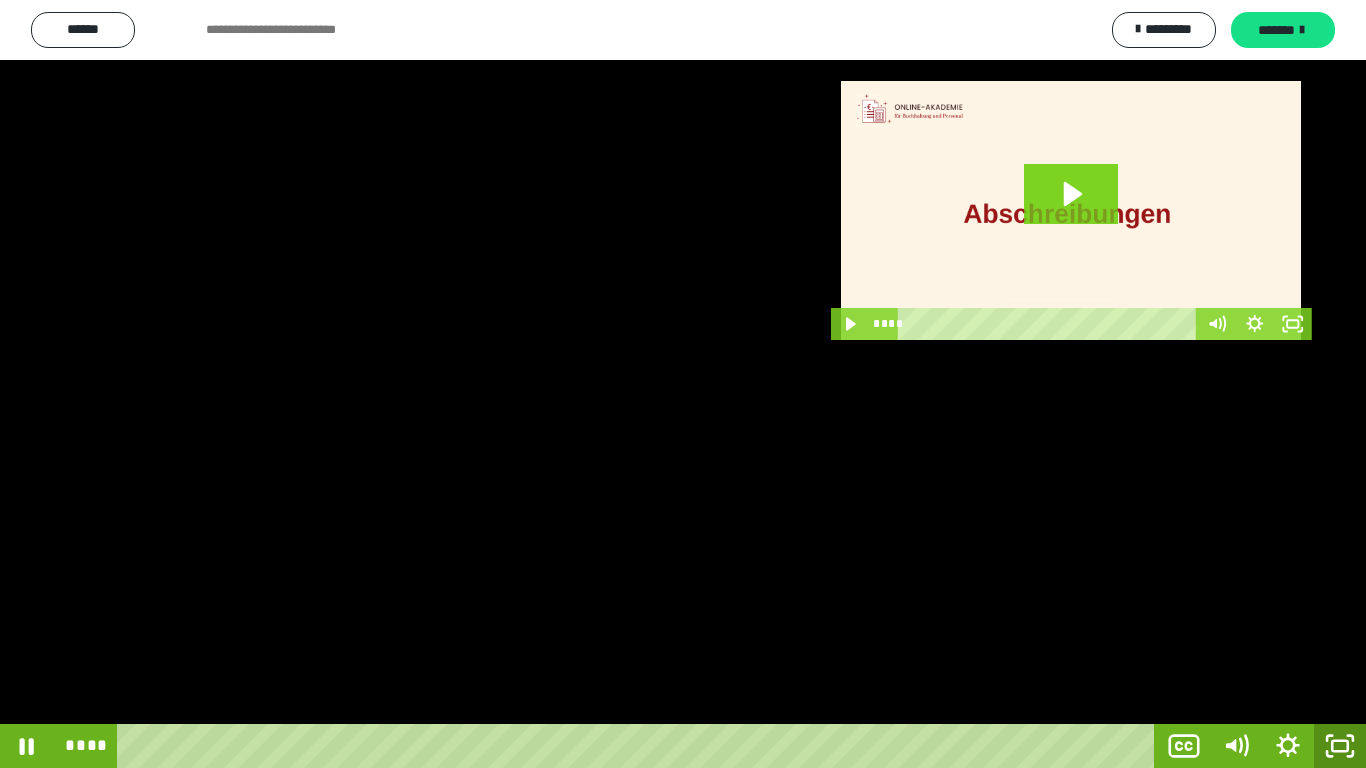 click 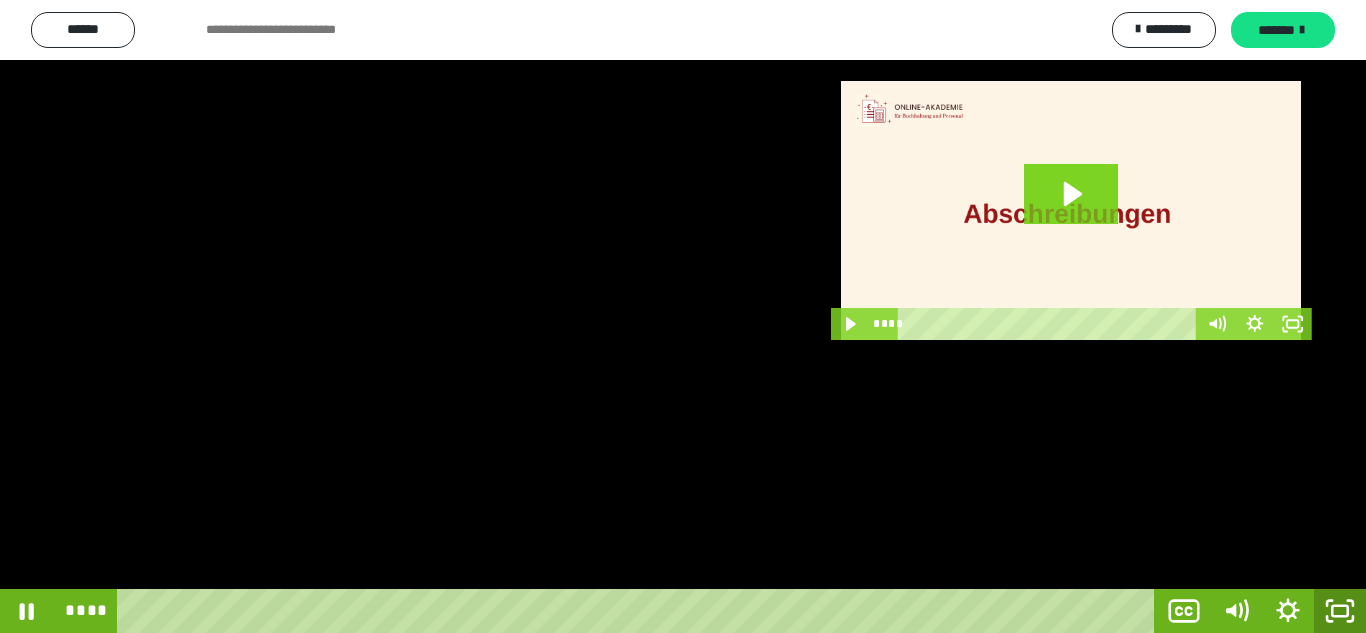 scroll, scrollTop: 3624, scrollLeft: 0, axis: vertical 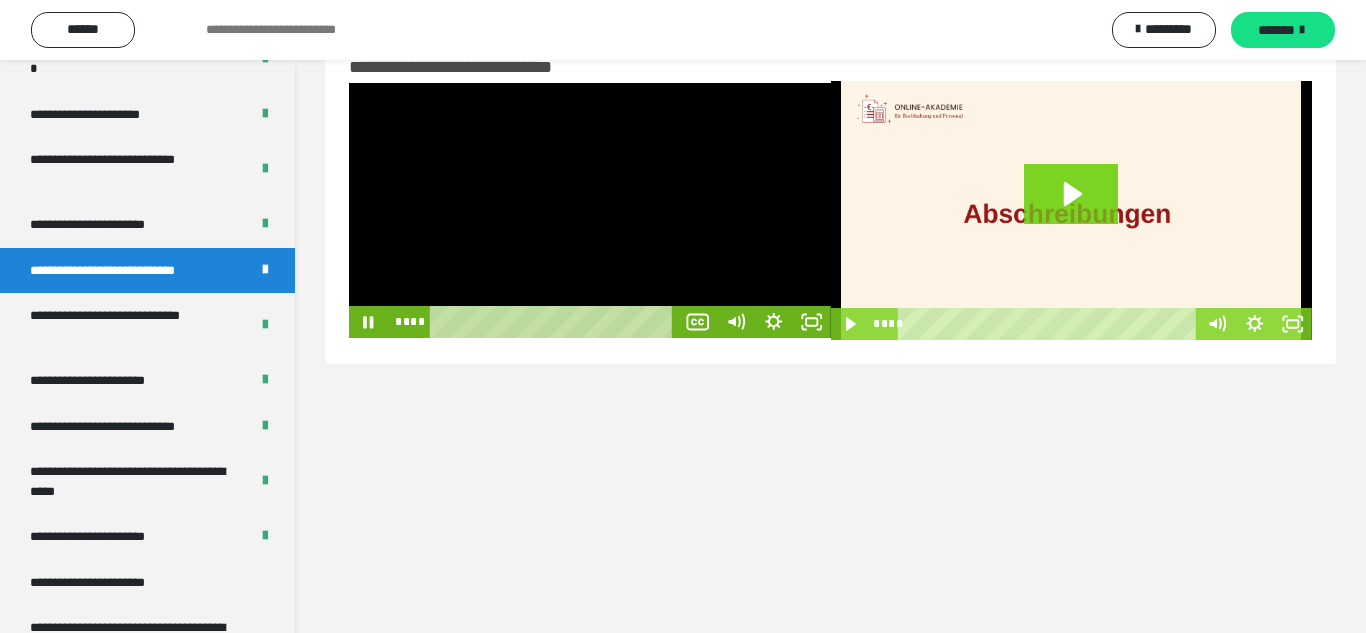 click at bounding box center (590, 211) 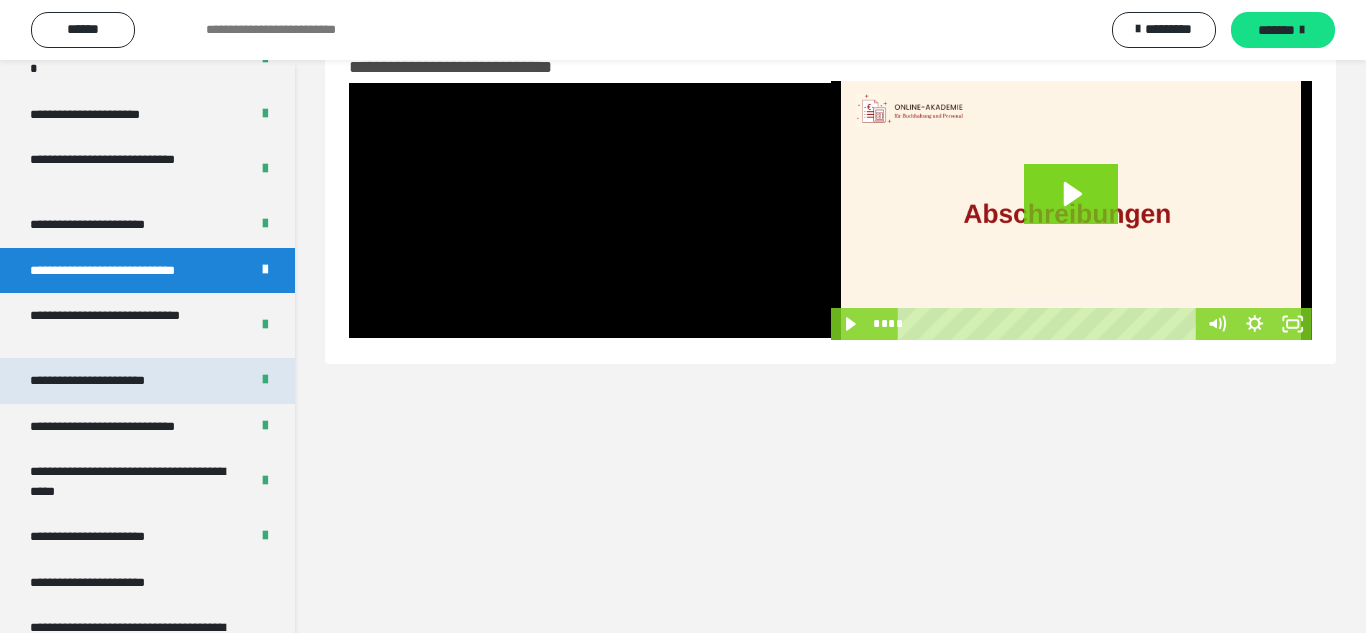 click on "**********" at bounding box center [109, 381] 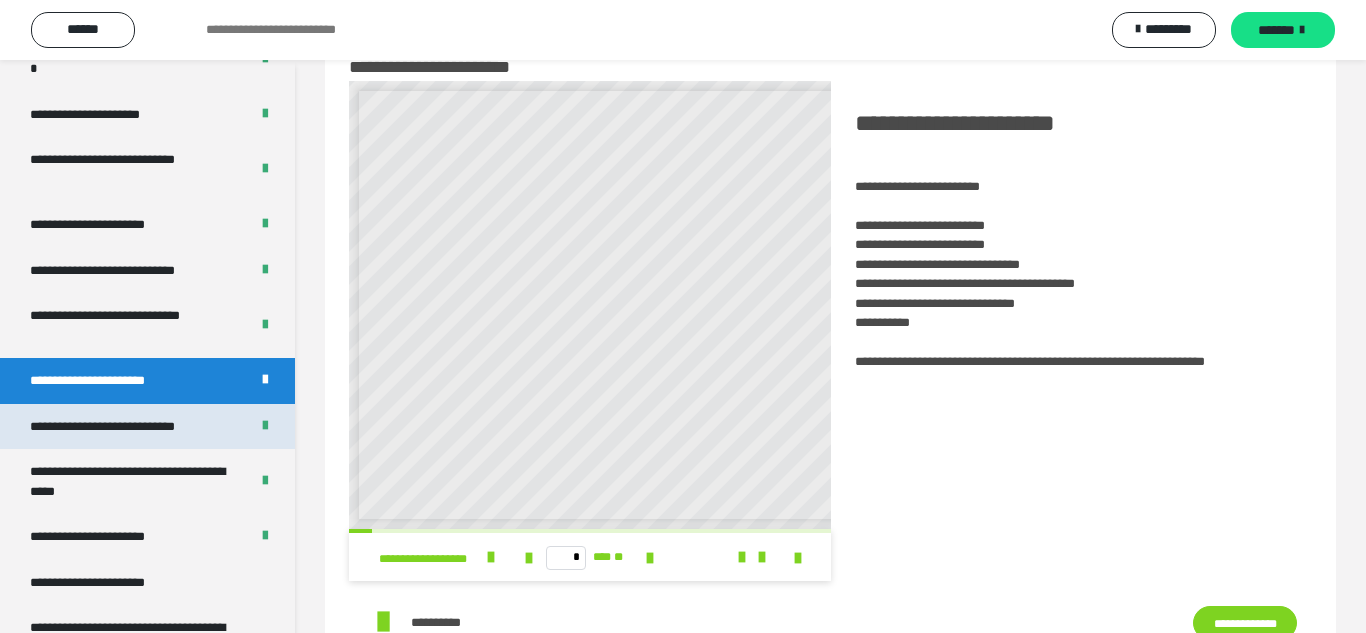 click on "**********" at bounding box center [129, 427] 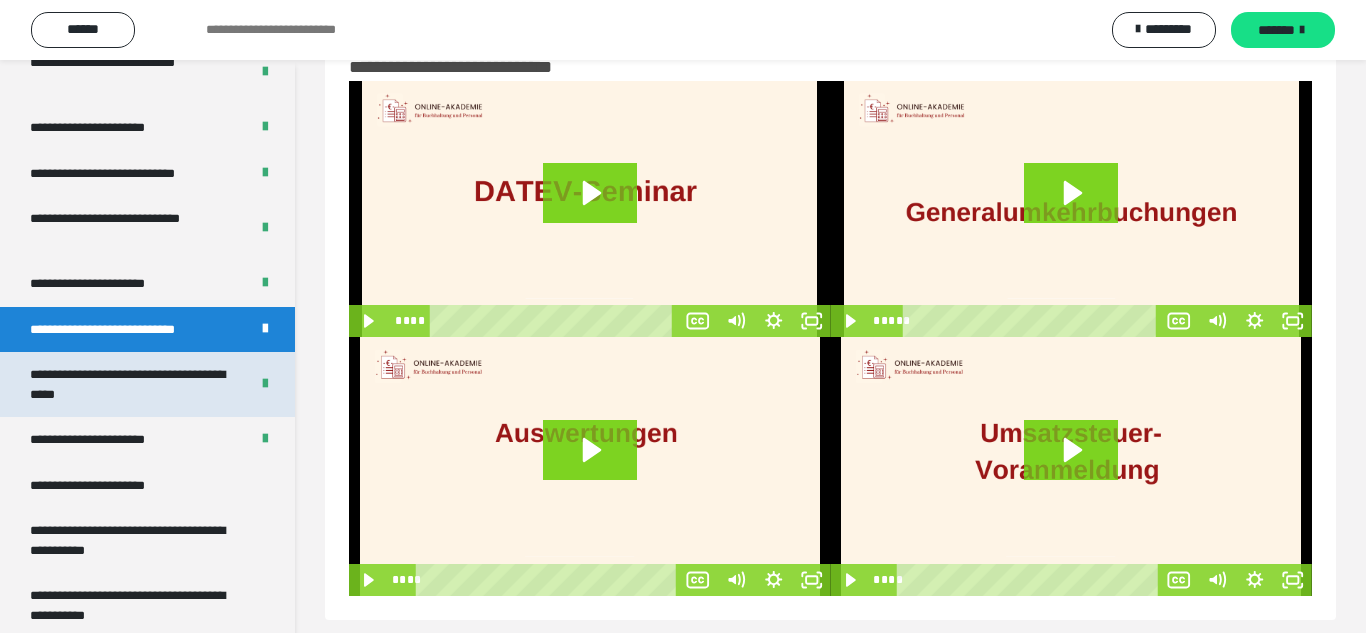scroll, scrollTop: 3732, scrollLeft: 0, axis: vertical 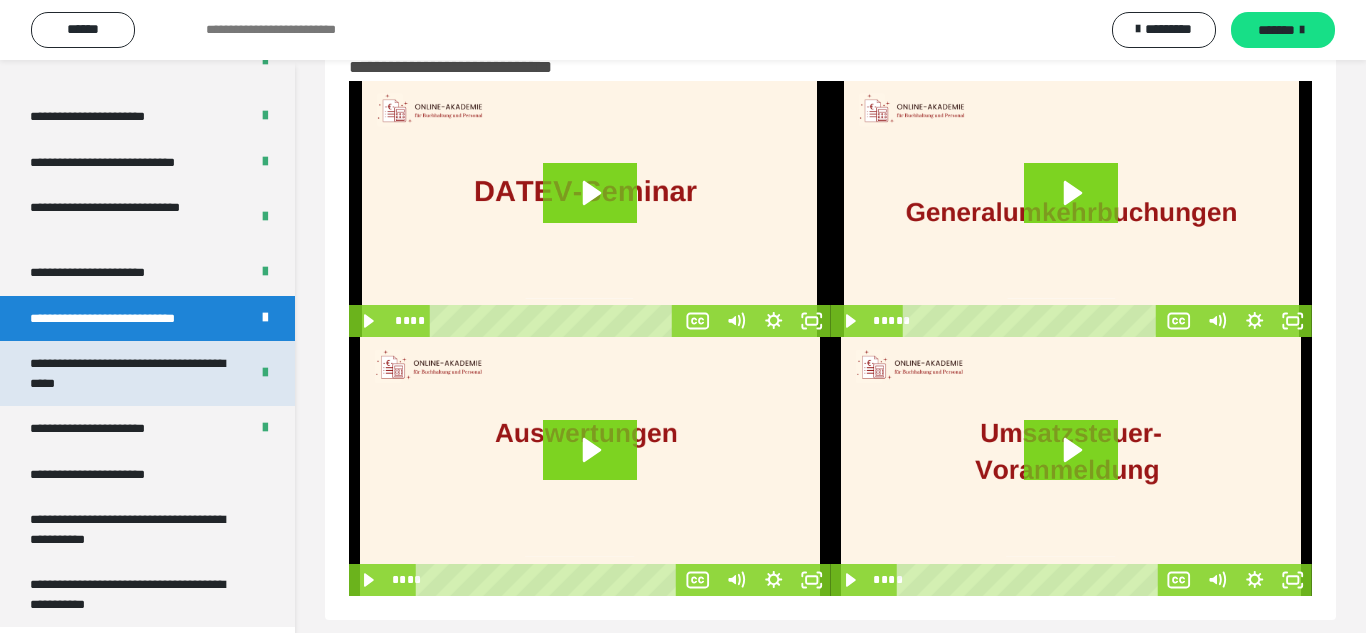 click on "**********" at bounding box center [131, 373] 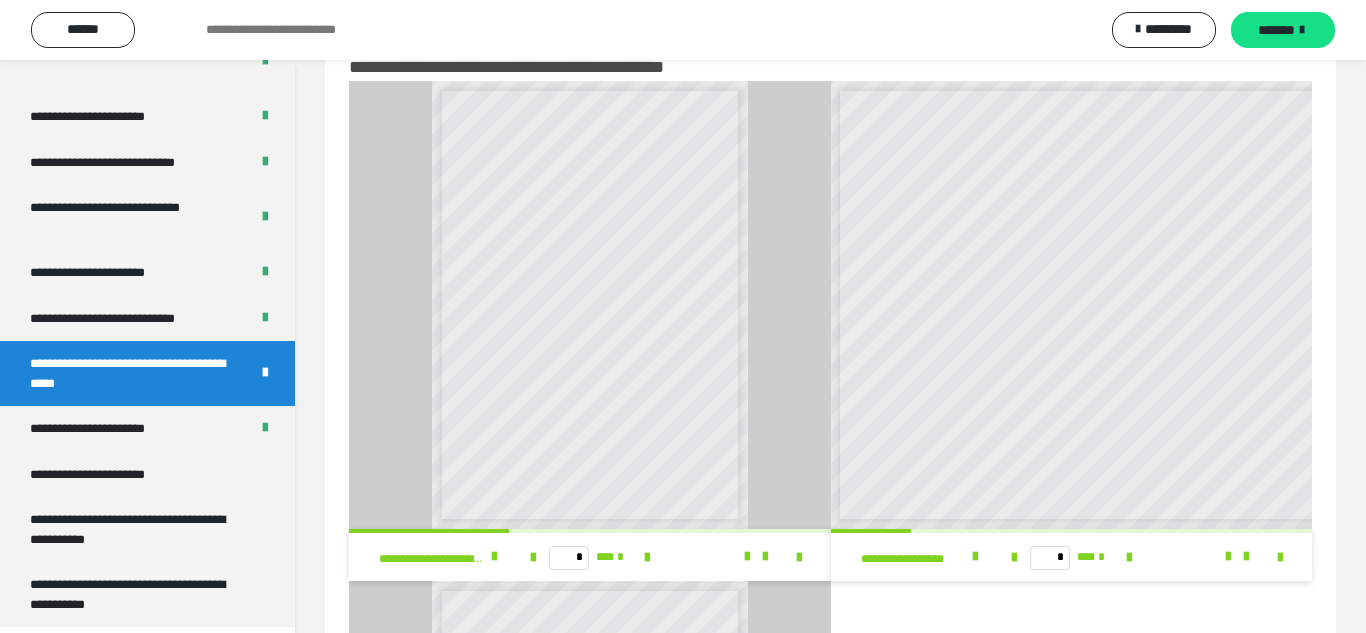 scroll, scrollTop: 562, scrollLeft: 0, axis: vertical 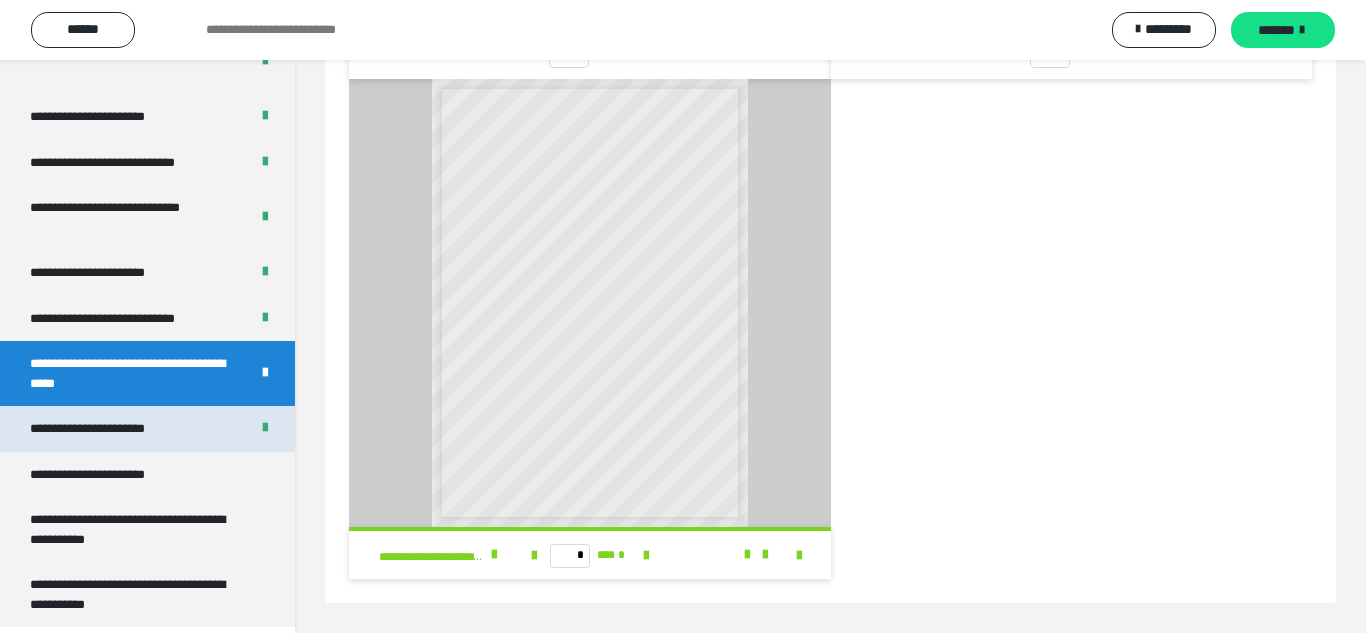 click on "**********" at bounding box center [147, 429] 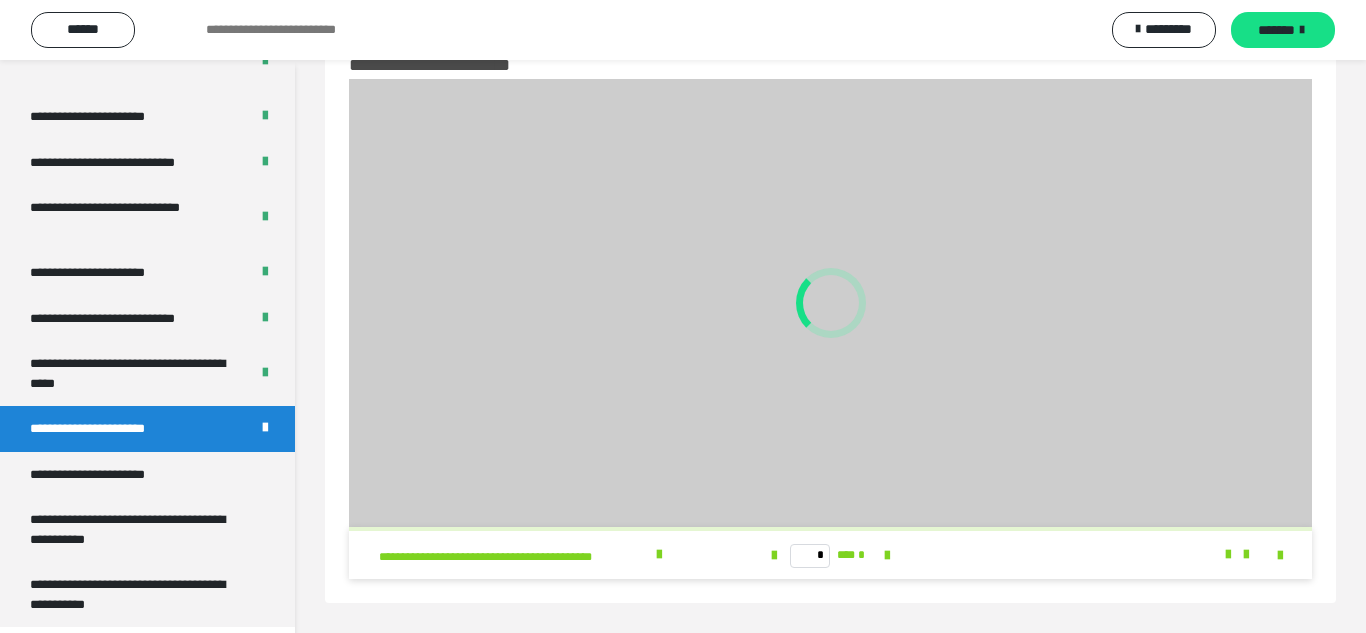 scroll, scrollTop: 62, scrollLeft: 0, axis: vertical 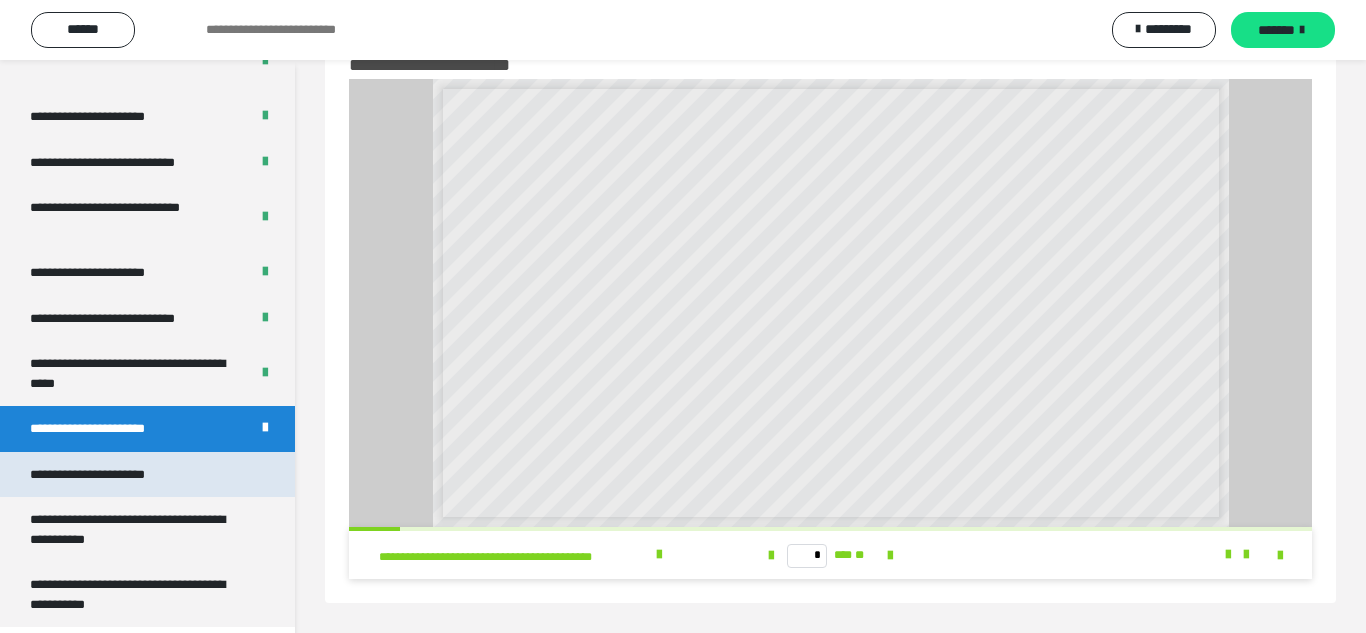 click on "**********" at bounding box center (111, 475) 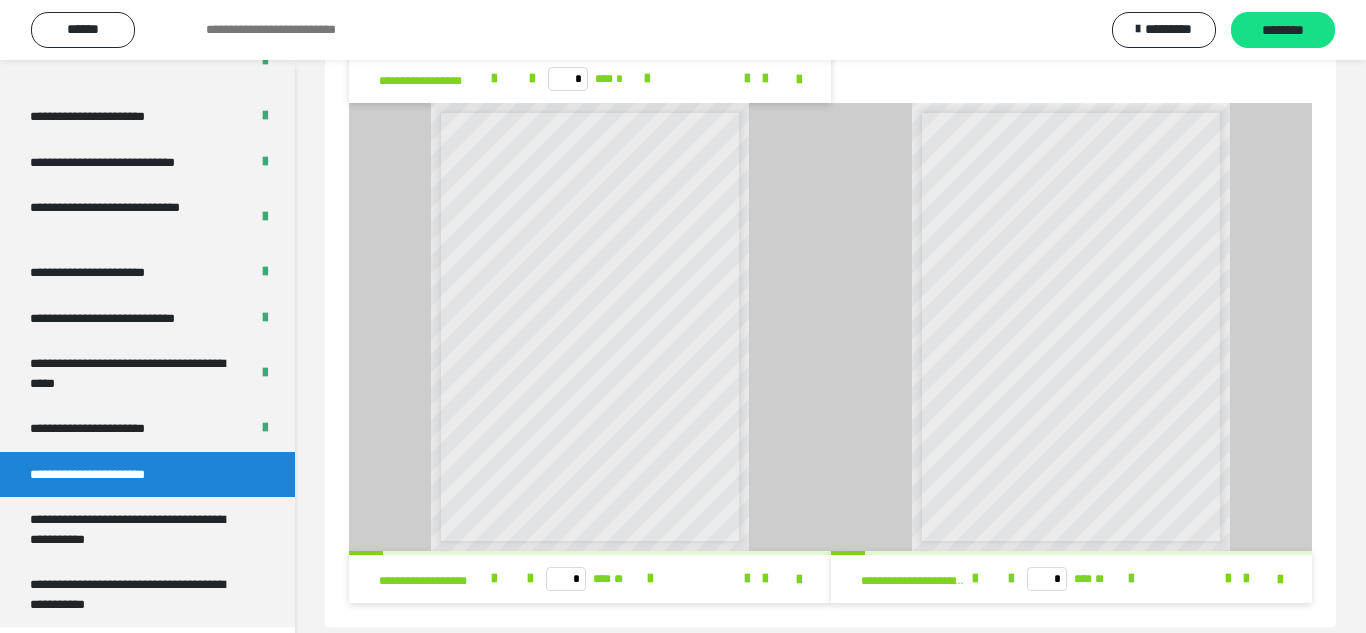 scroll, scrollTop: 2255, scrollLeft: 0, axis: vertical 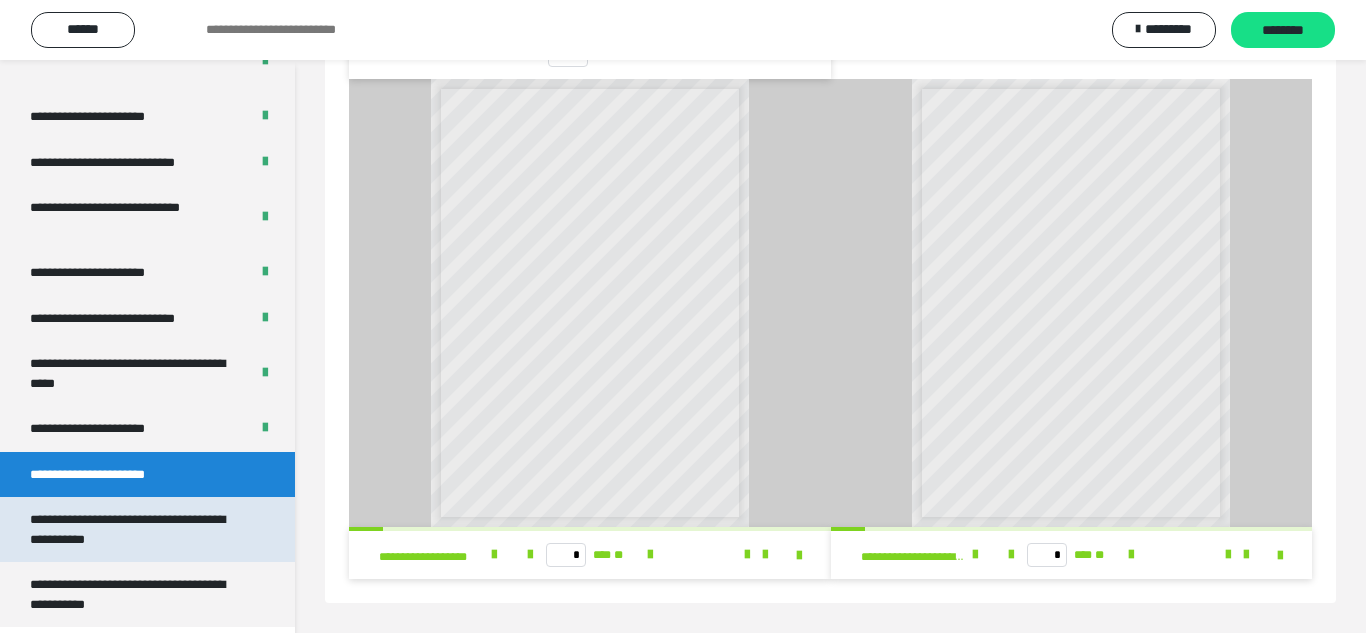 click on "**********" at bounding box center (139, 529) 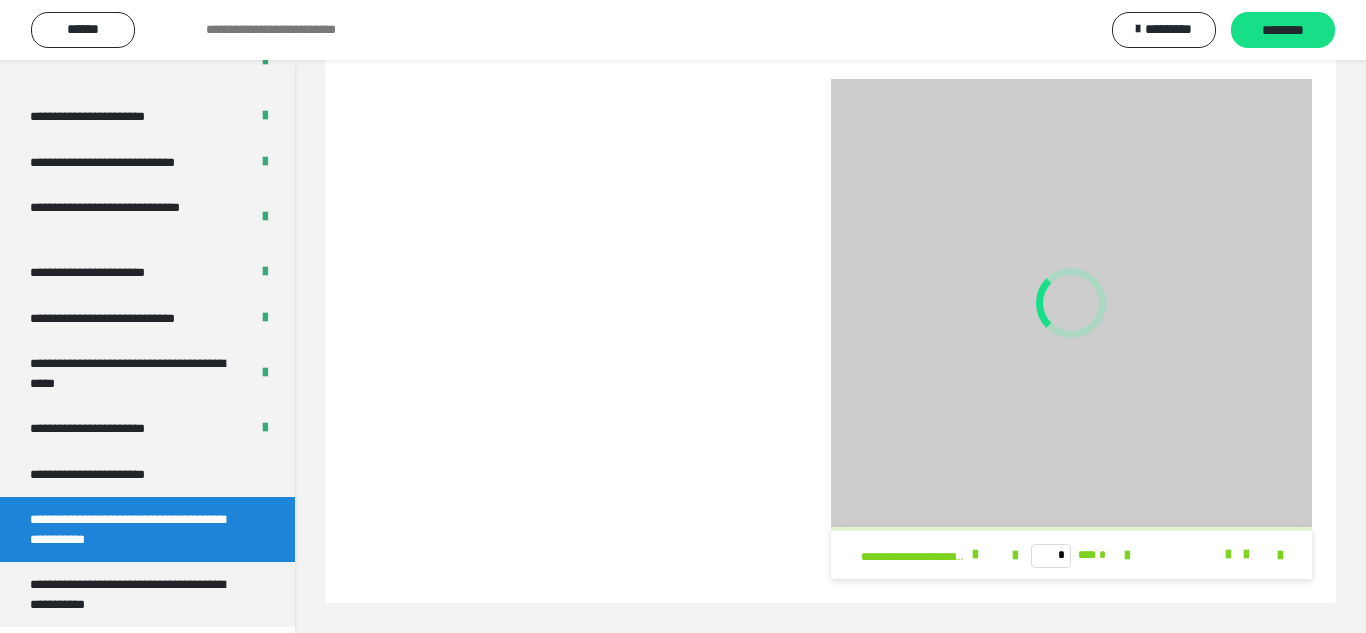scroll, scrollTop: 268, scrollLeft: 0, axis: vertical 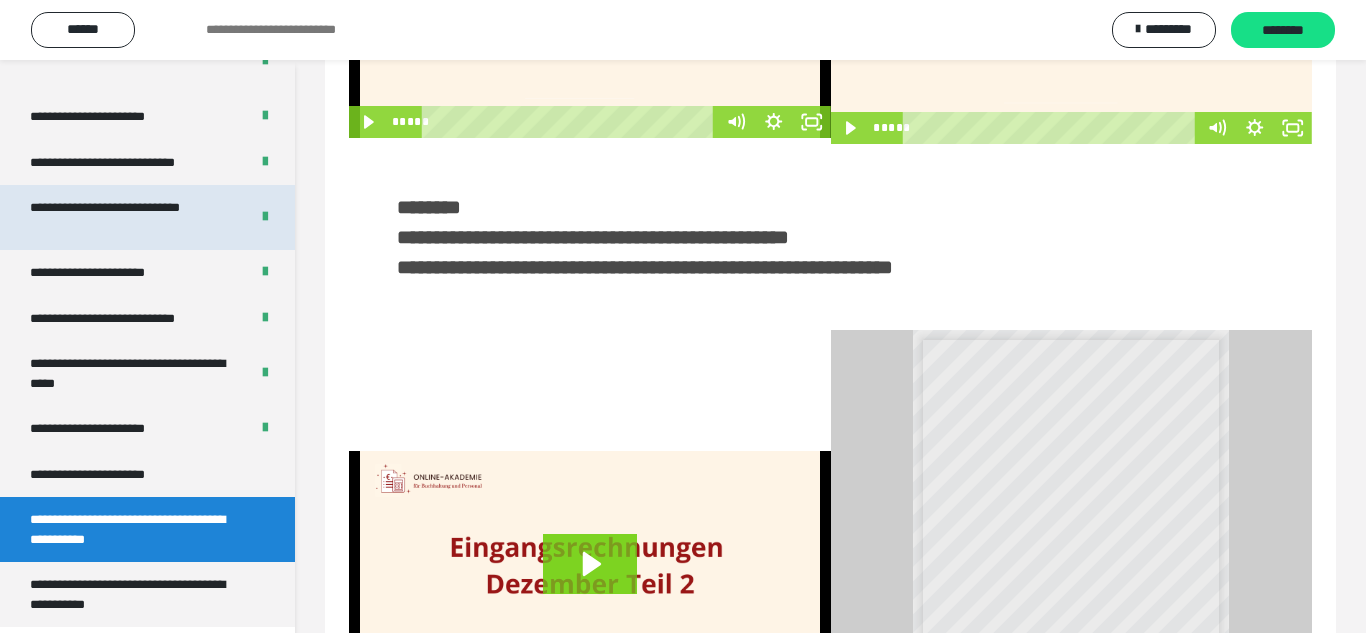 click on "**********" at bounding box center [131, 217] 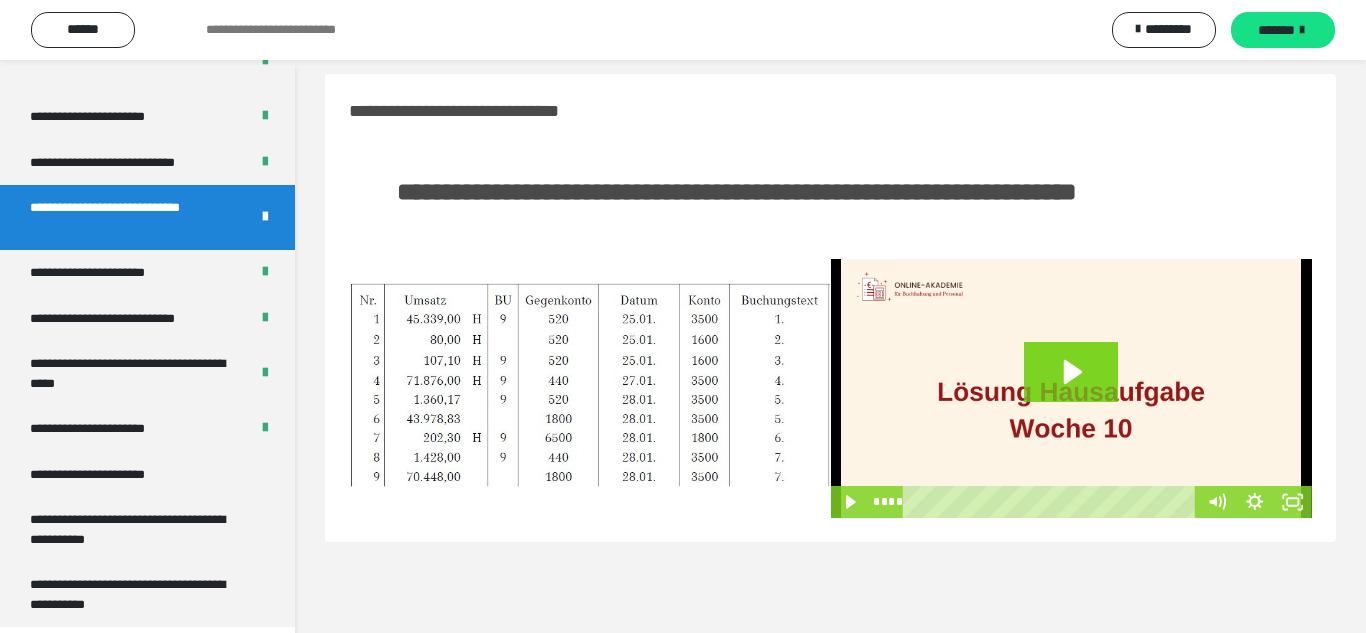 scroll, scrollTop: 0, scrollLeft: 0, axis: both 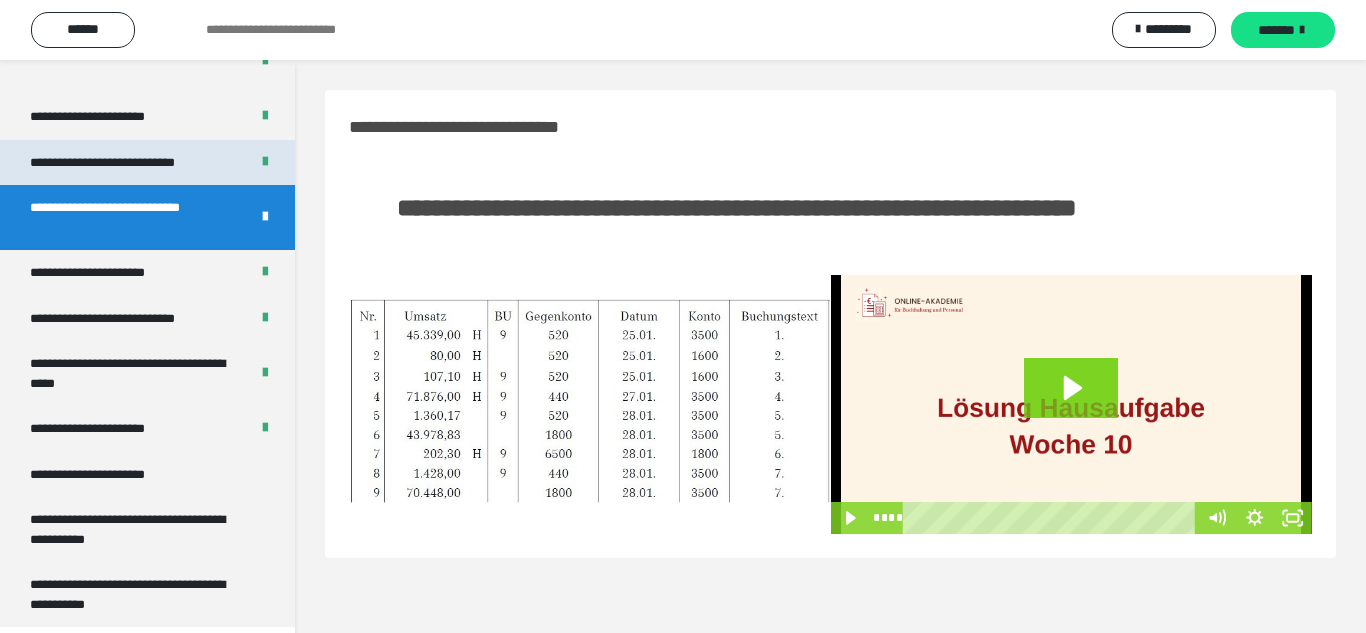 click on "**********" at bounding box center (131, 163) 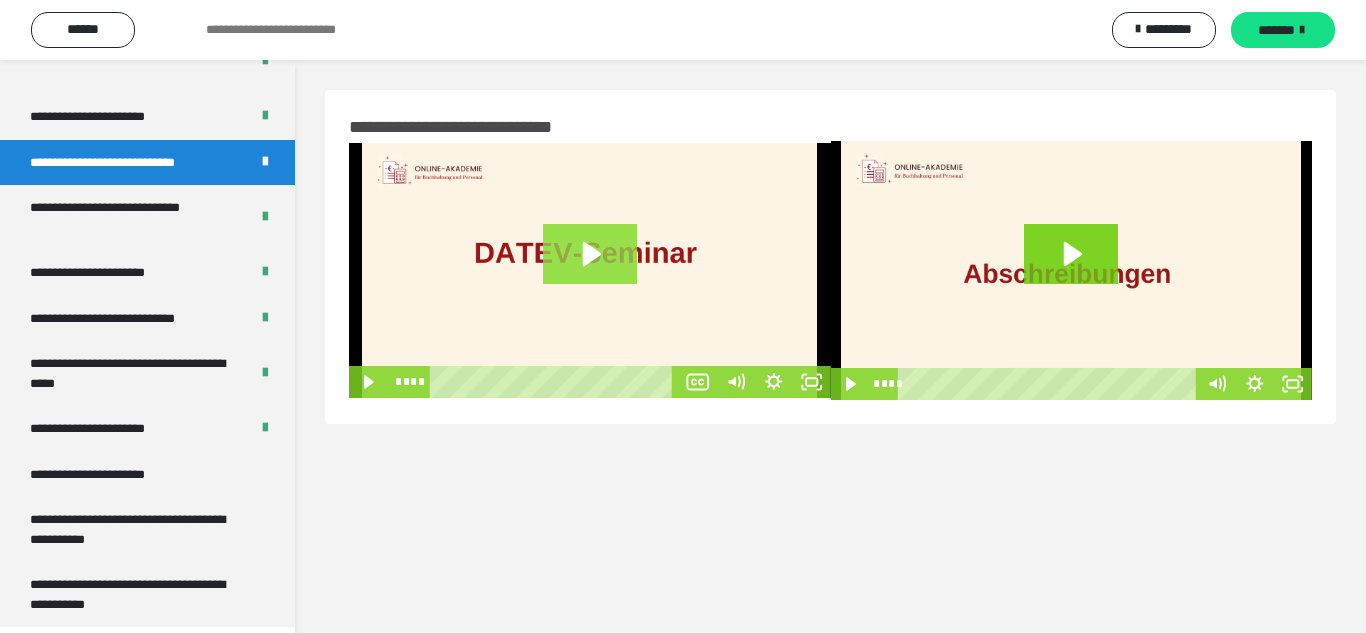 click 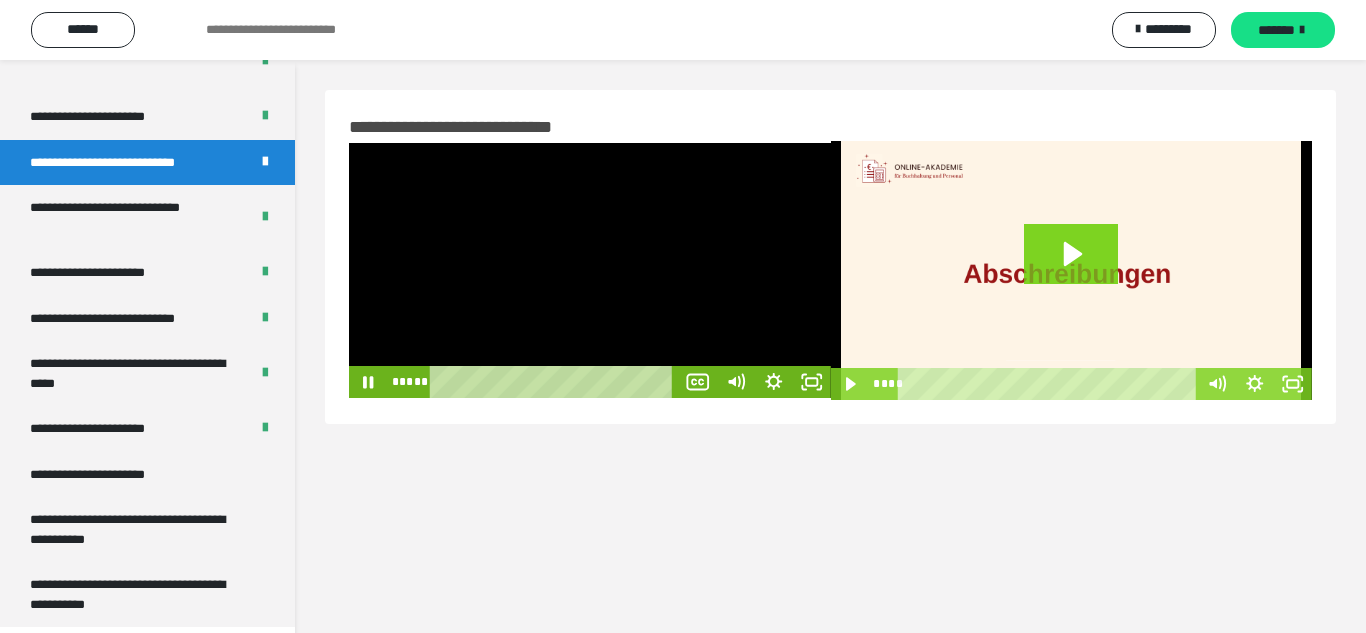 click at bounding box center (590, 271) 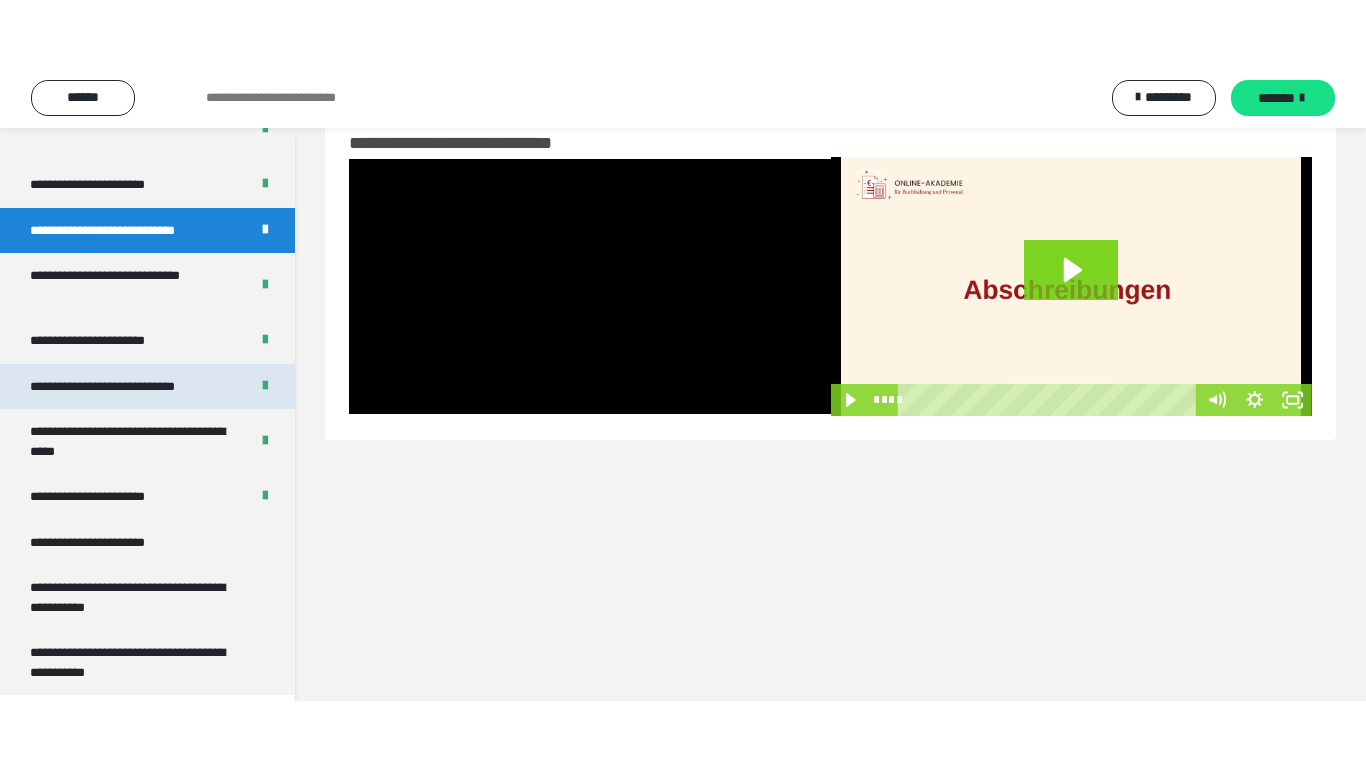 scroll, scrollTop: 60, scrollLeft: 0, axis: vertical 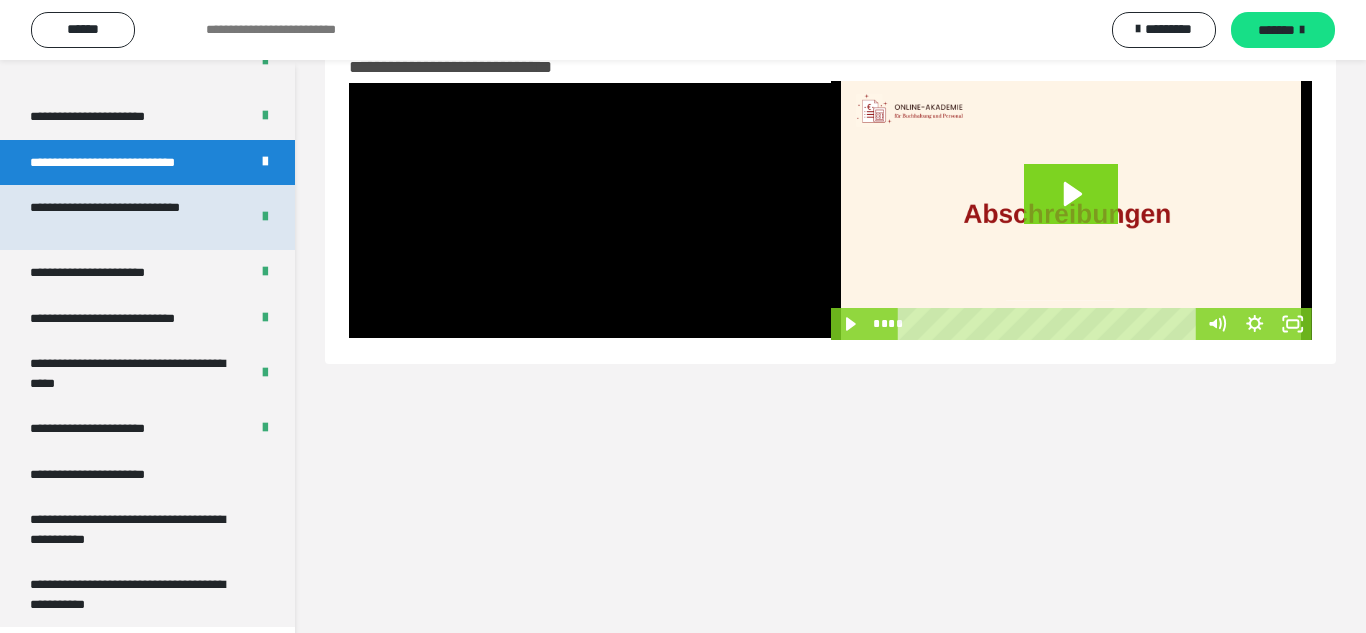 click on "**********" at bounding box center [131, 217] 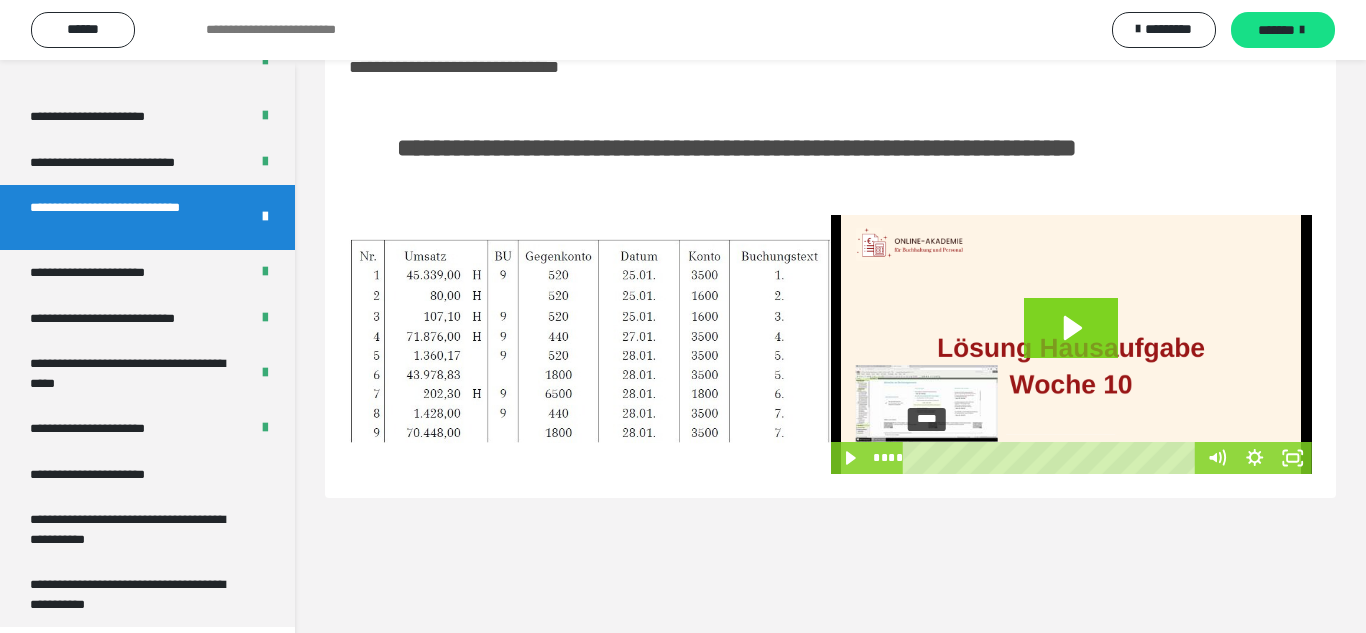 click at bounding box center (927, 457) 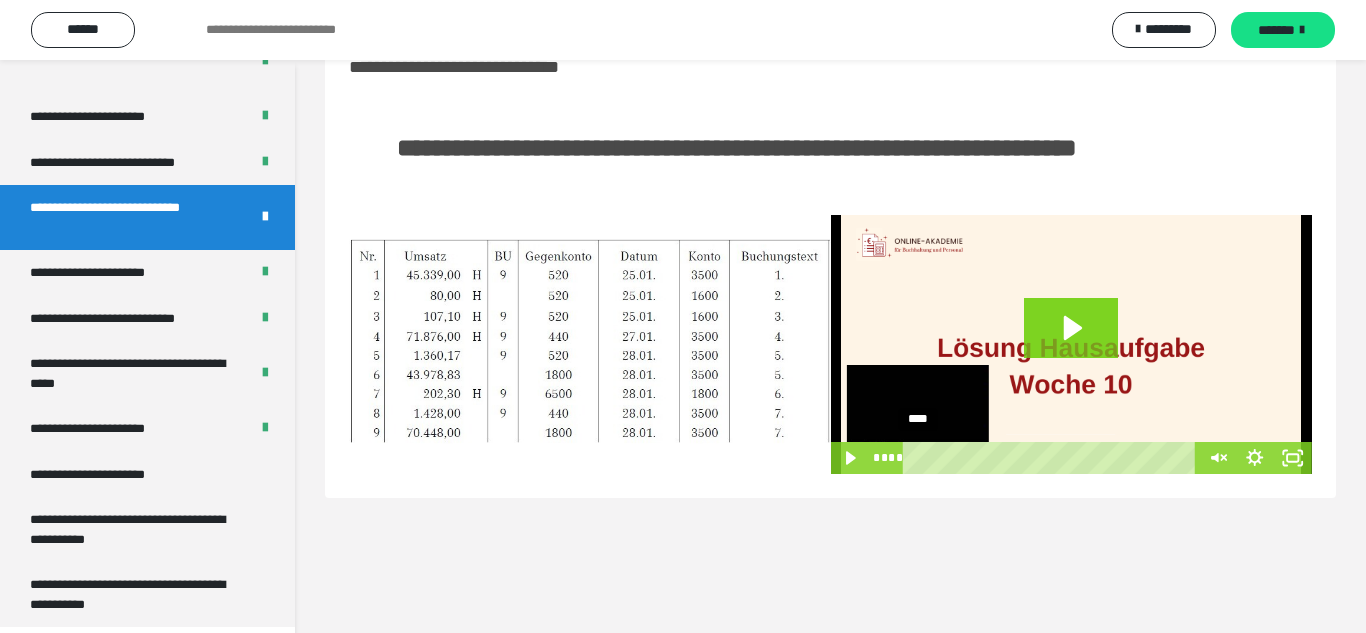 click on "****" at bounding box center [1052, 458] 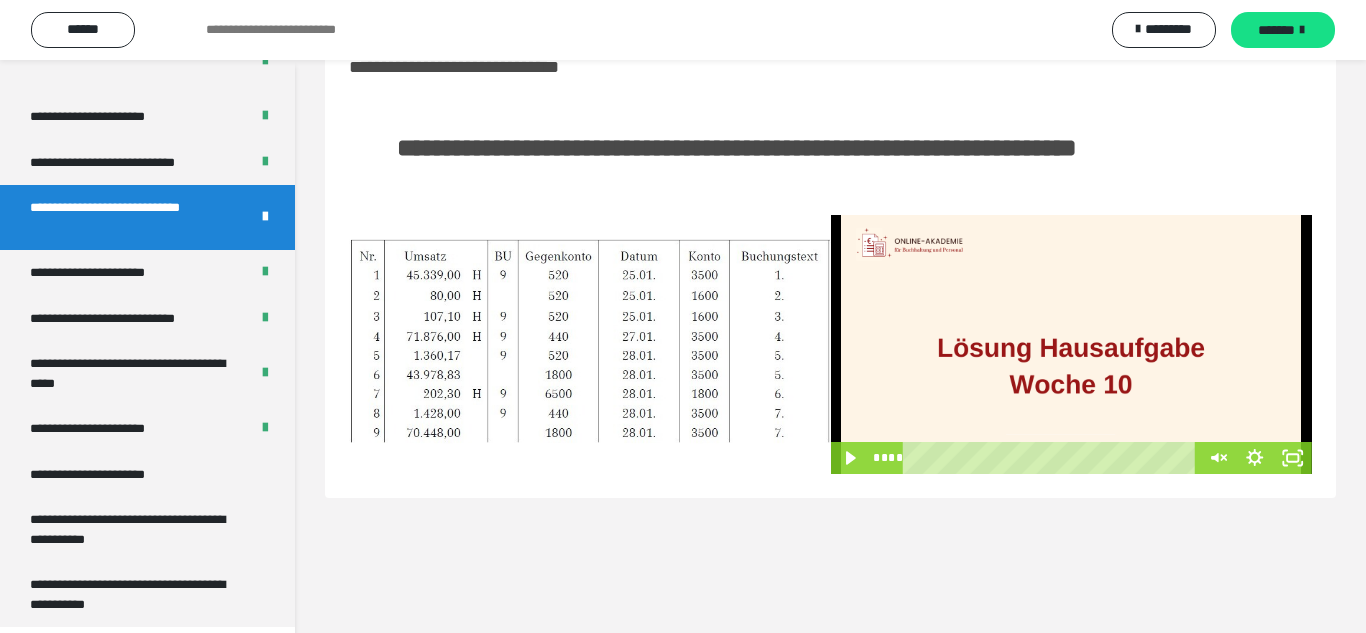 click at bounding box center [1072, 344] 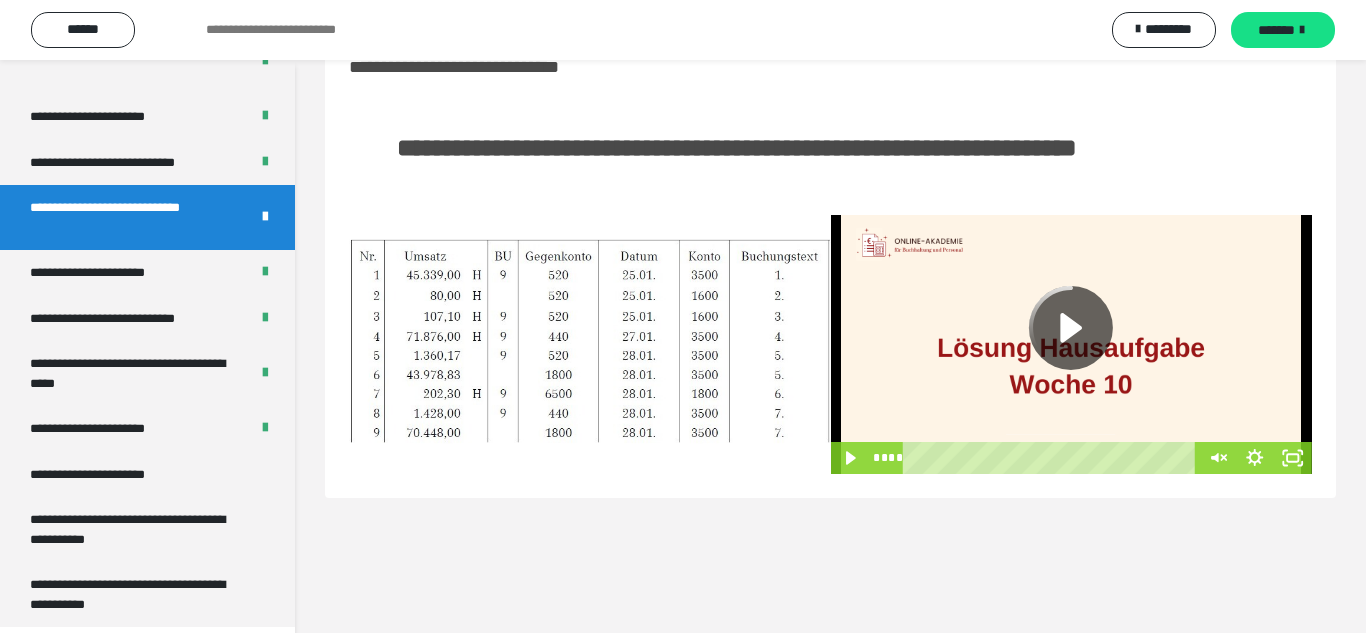 click at bounding box center [1072, 344] 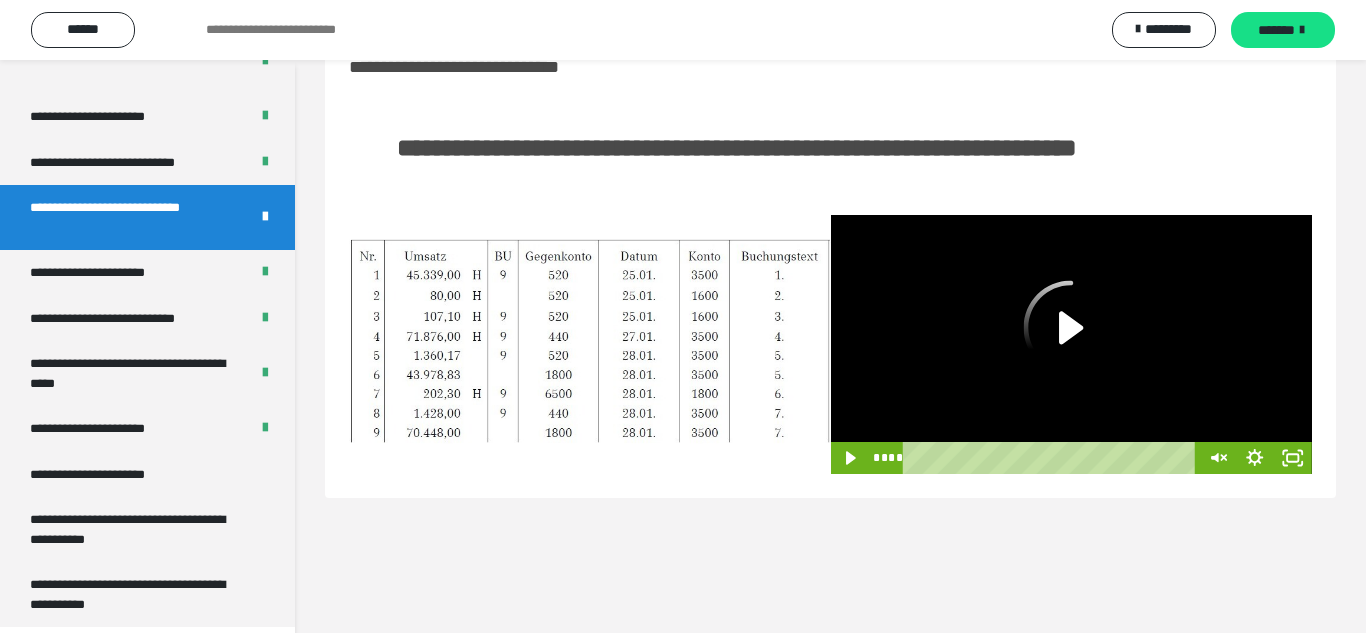 click 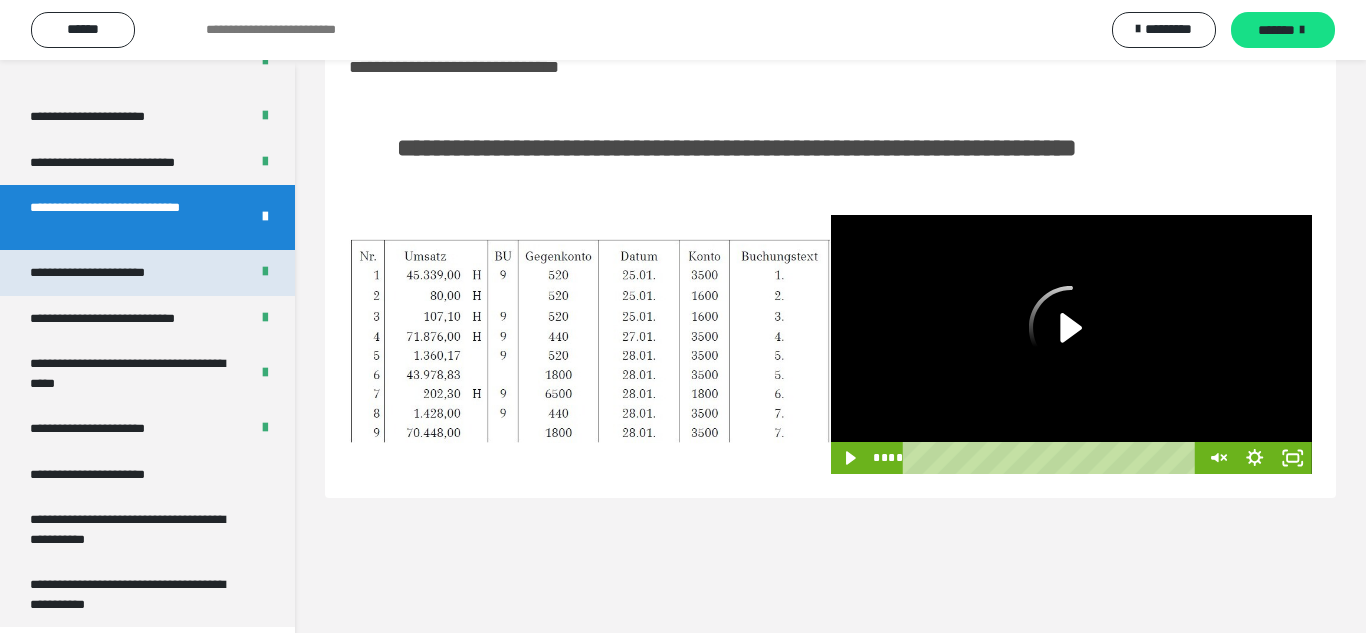 click on "**********" at bounding box center (147, 273) 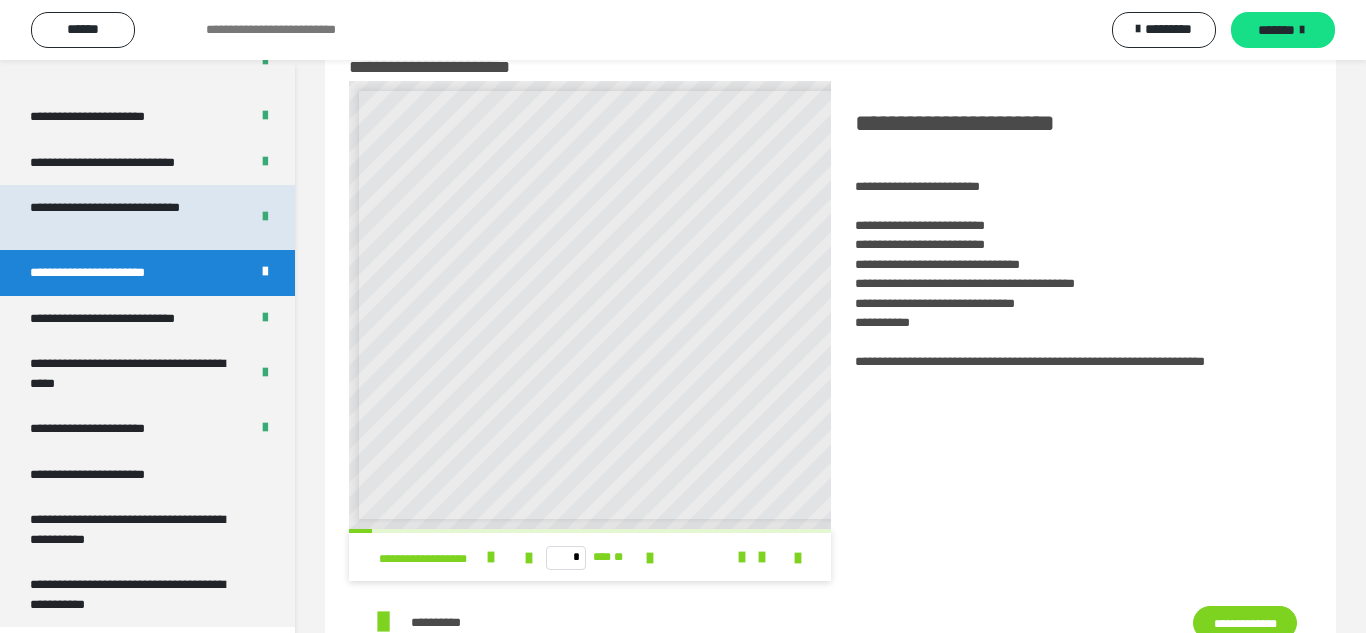 click on "**********" at bounding box center (131, 217) 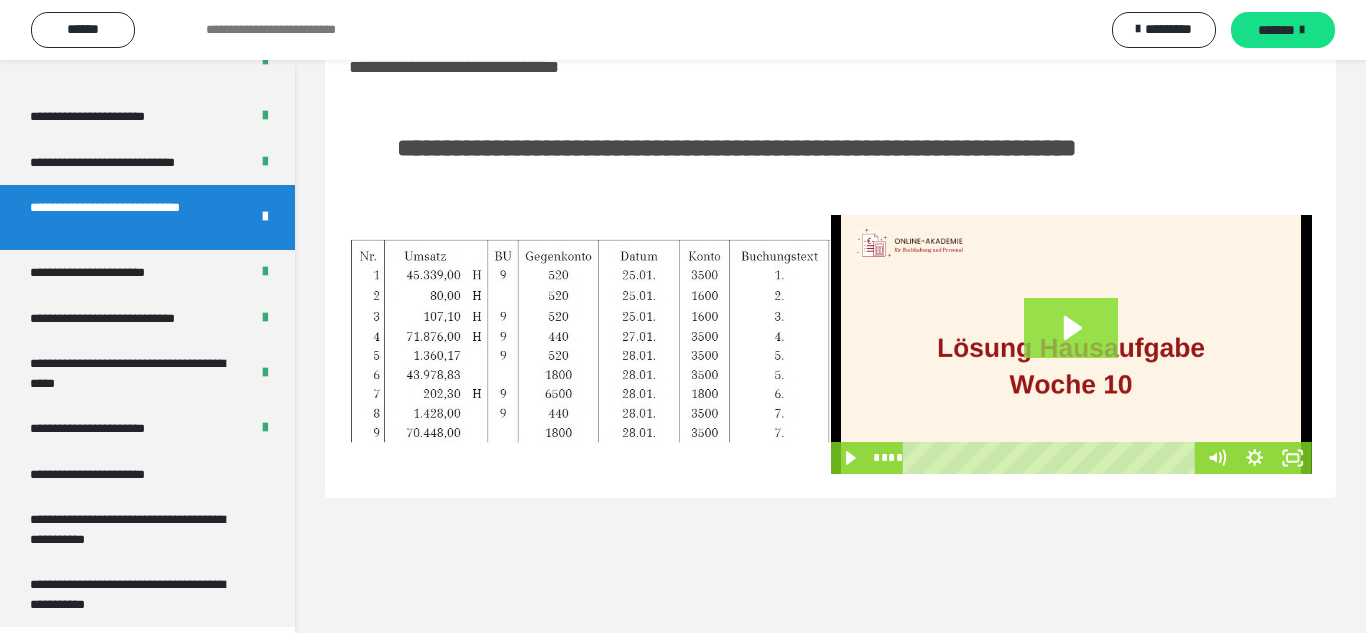 click 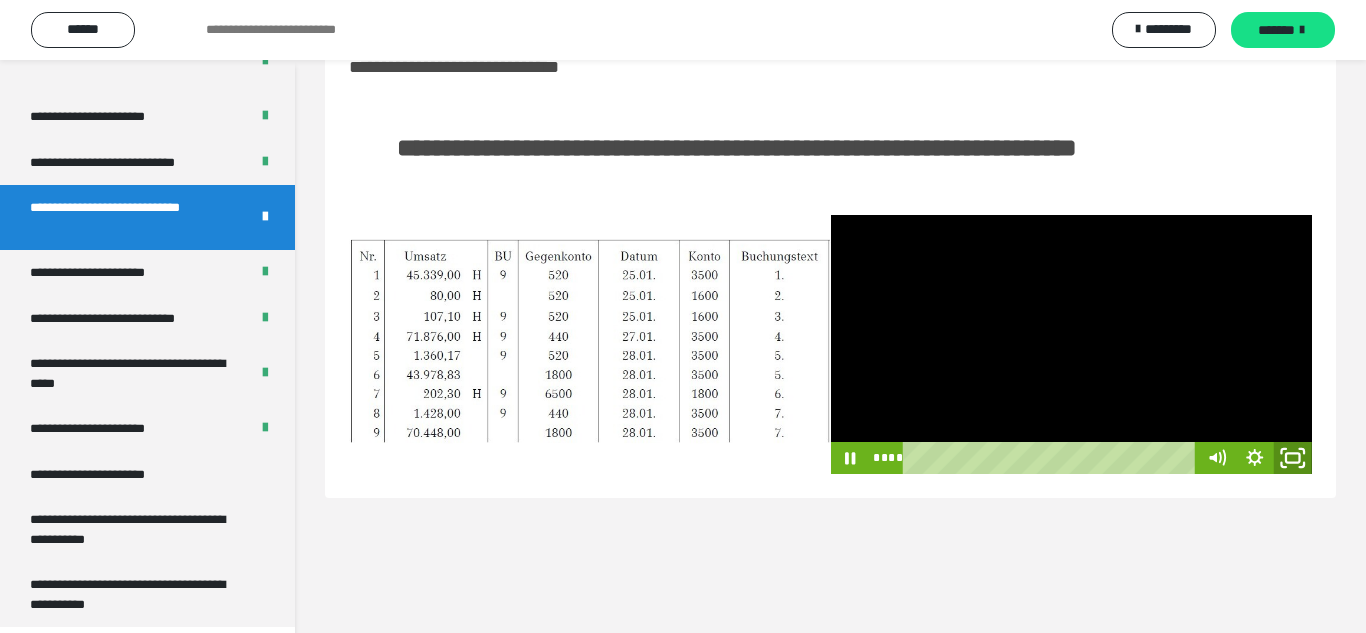 click 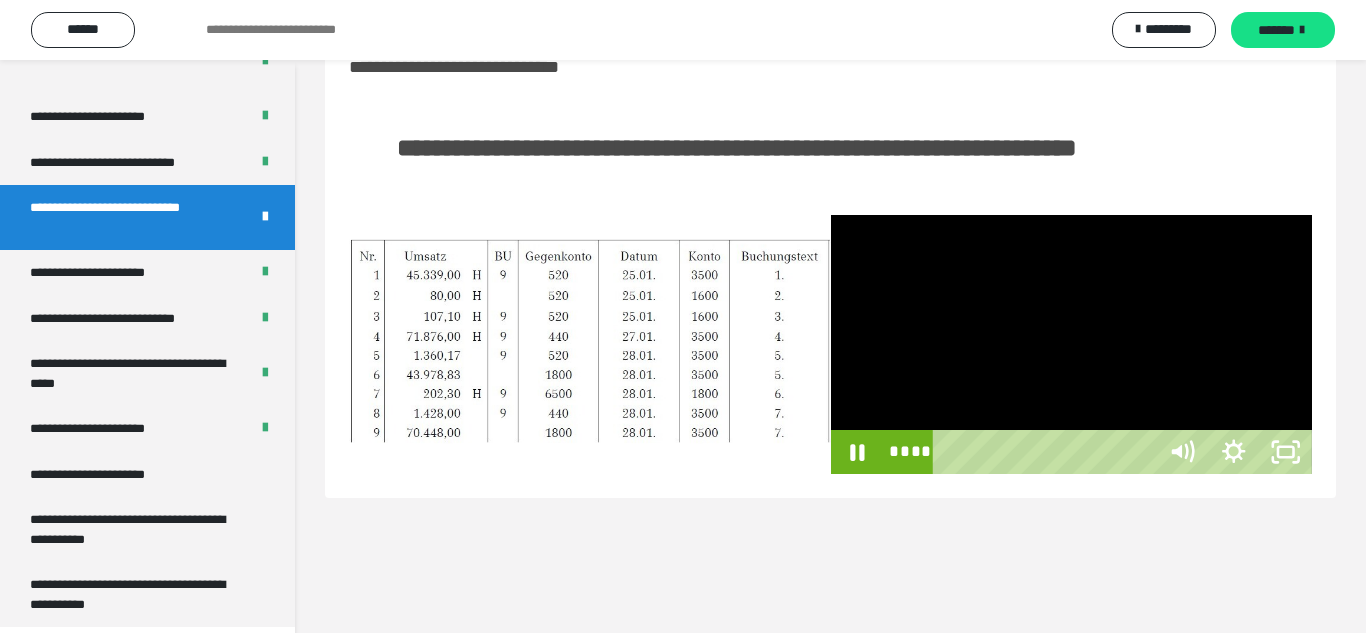 scroll, scrollTop: 3597, scrollLeft: 0, axis: vertical 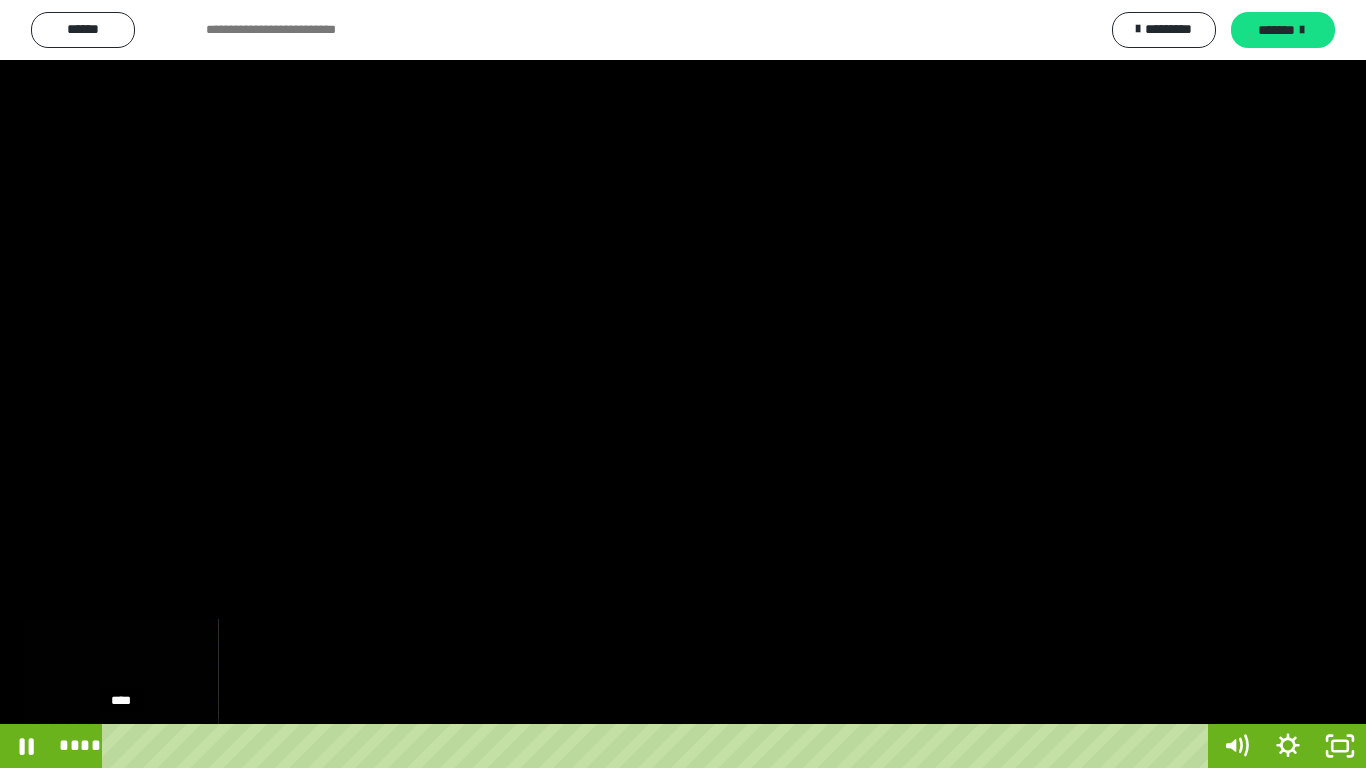 click on "****" at bounding box center [659, 746] 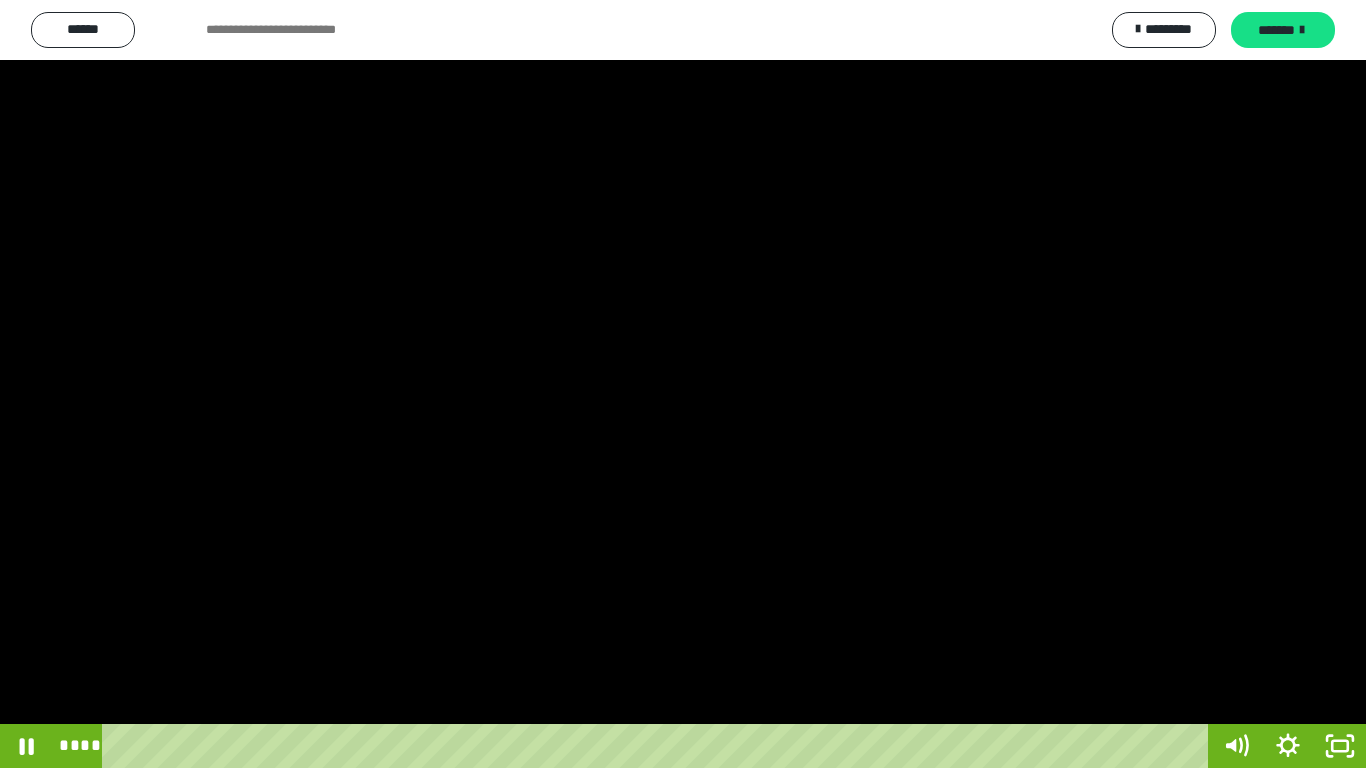 click at bounding box center (683, 384) 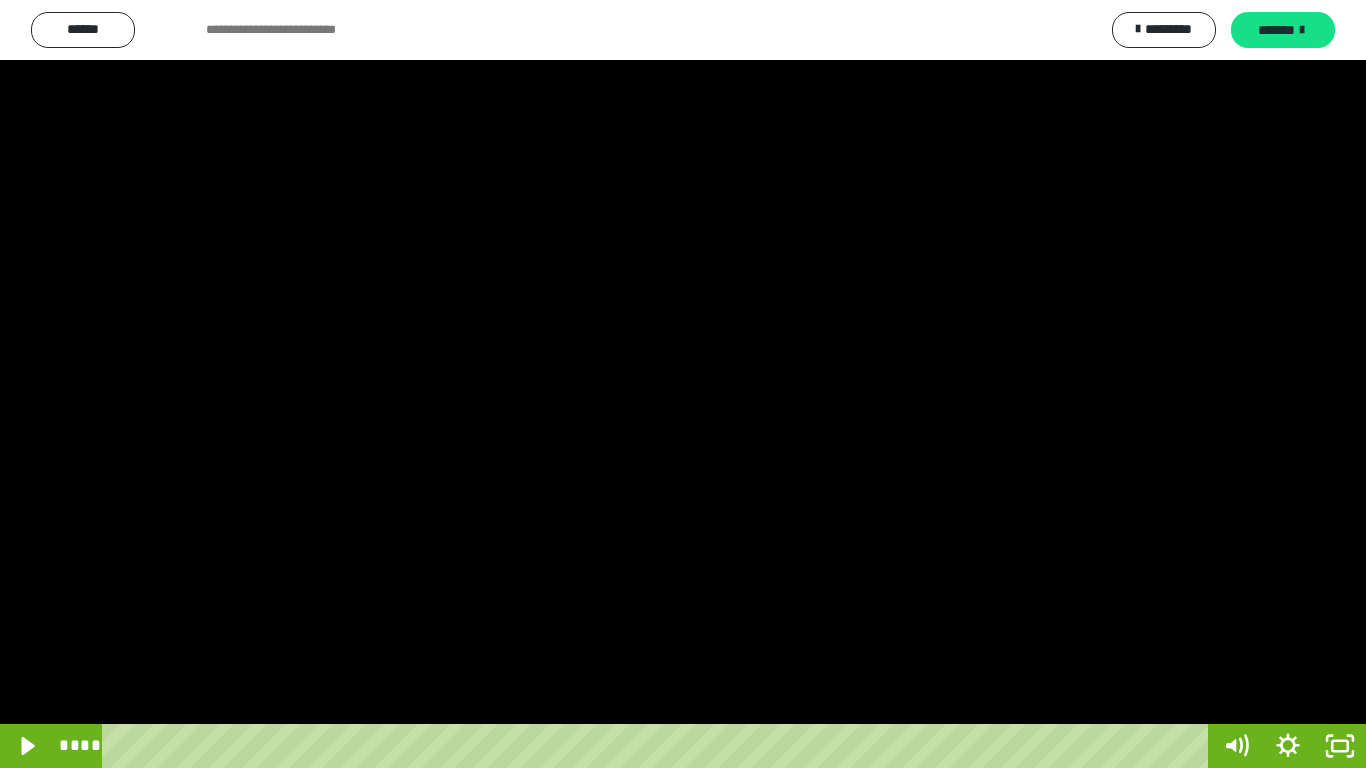 click at bounding box center [683, 384] 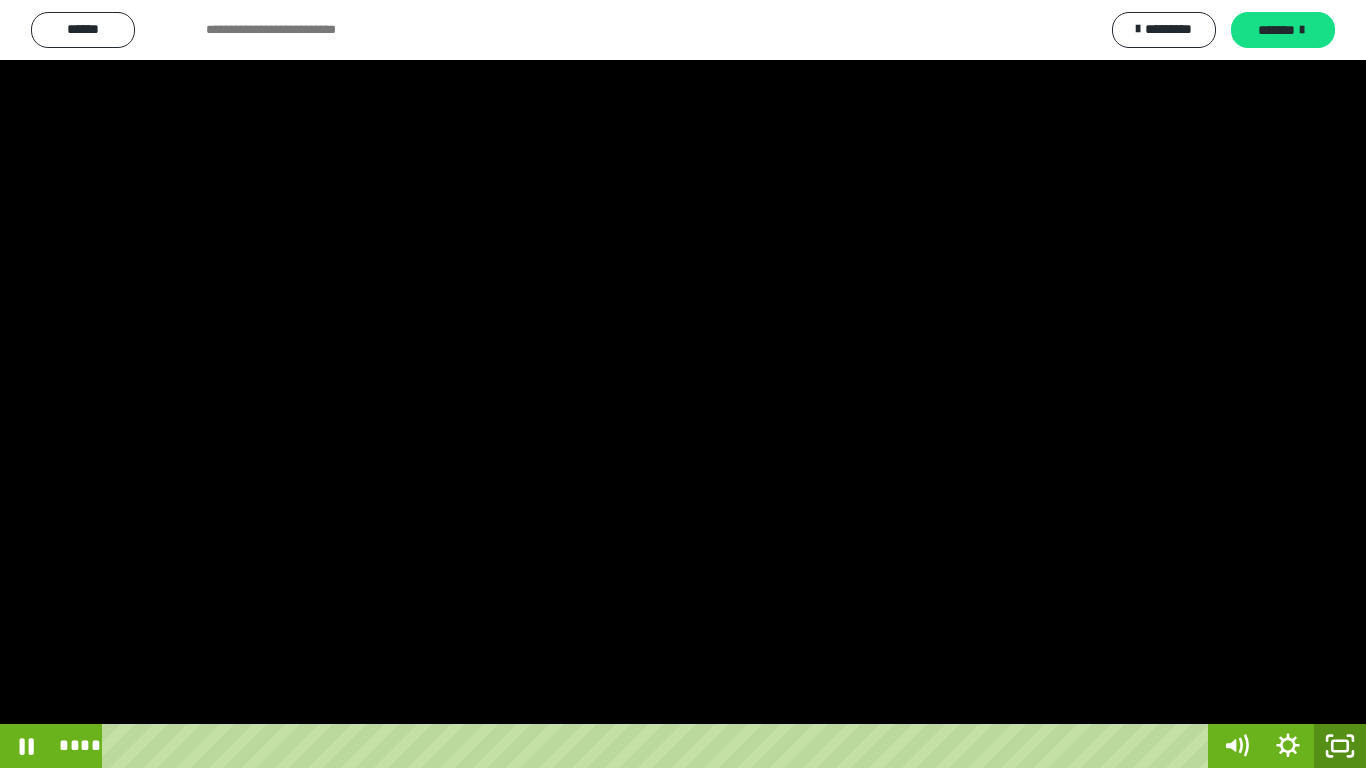 click 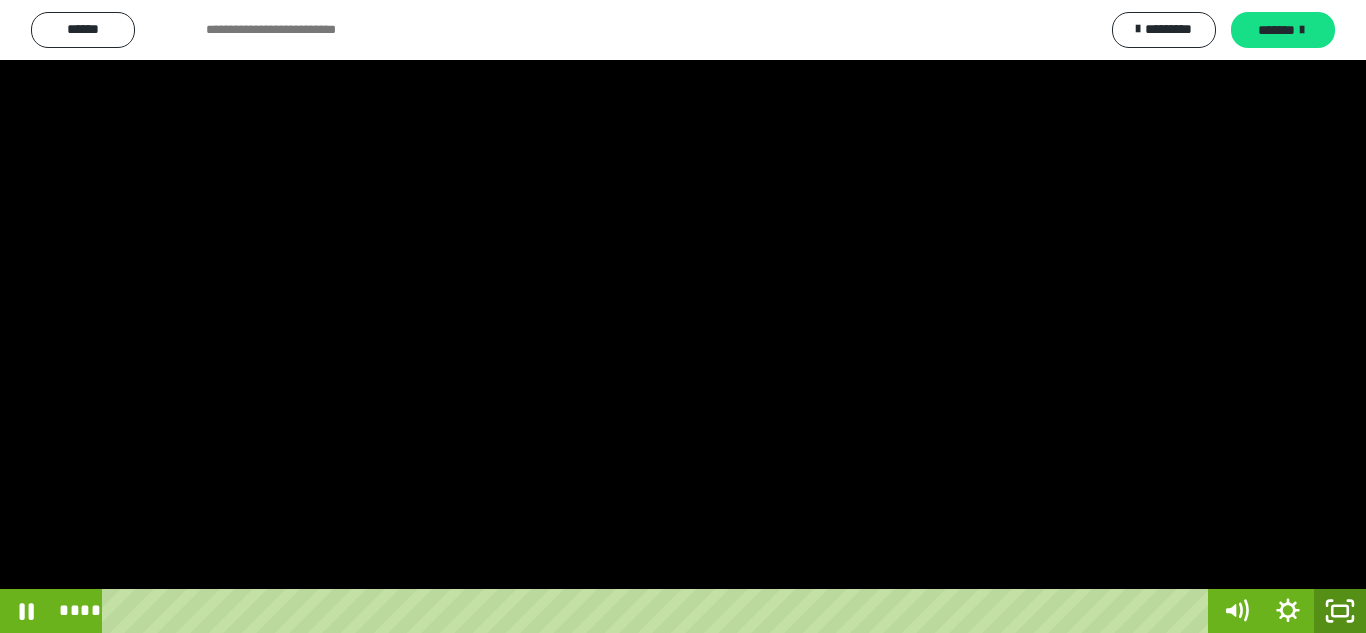 scroll, scrollTop: 3732, scrollLeft: 0, axis: vertical 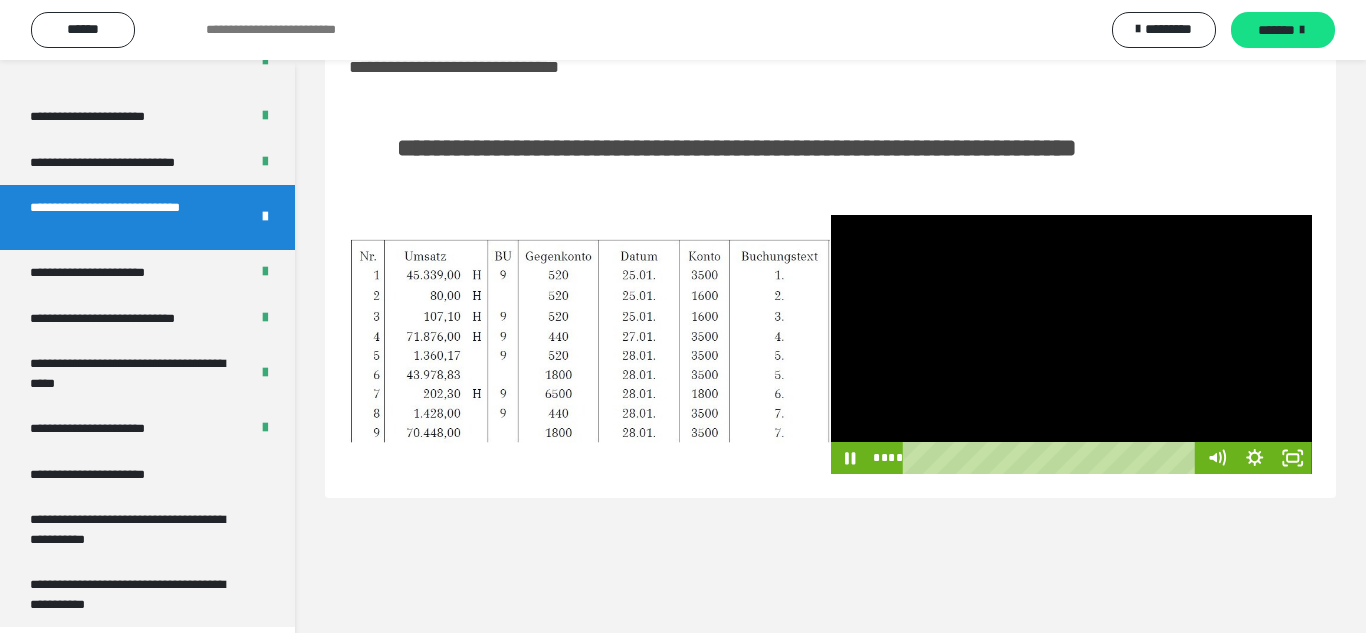 click at bounding box center [1072, 344] 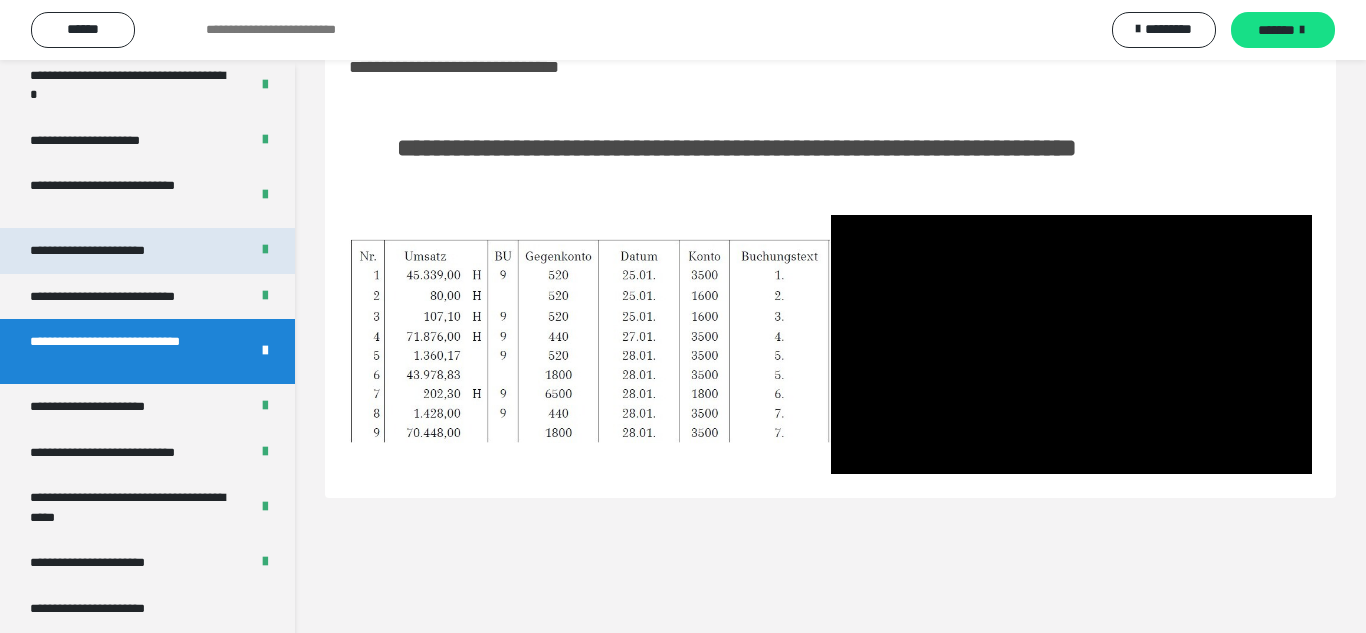 scroll, scrollTop: 3590, scrollLeft: 0, axis: vertical 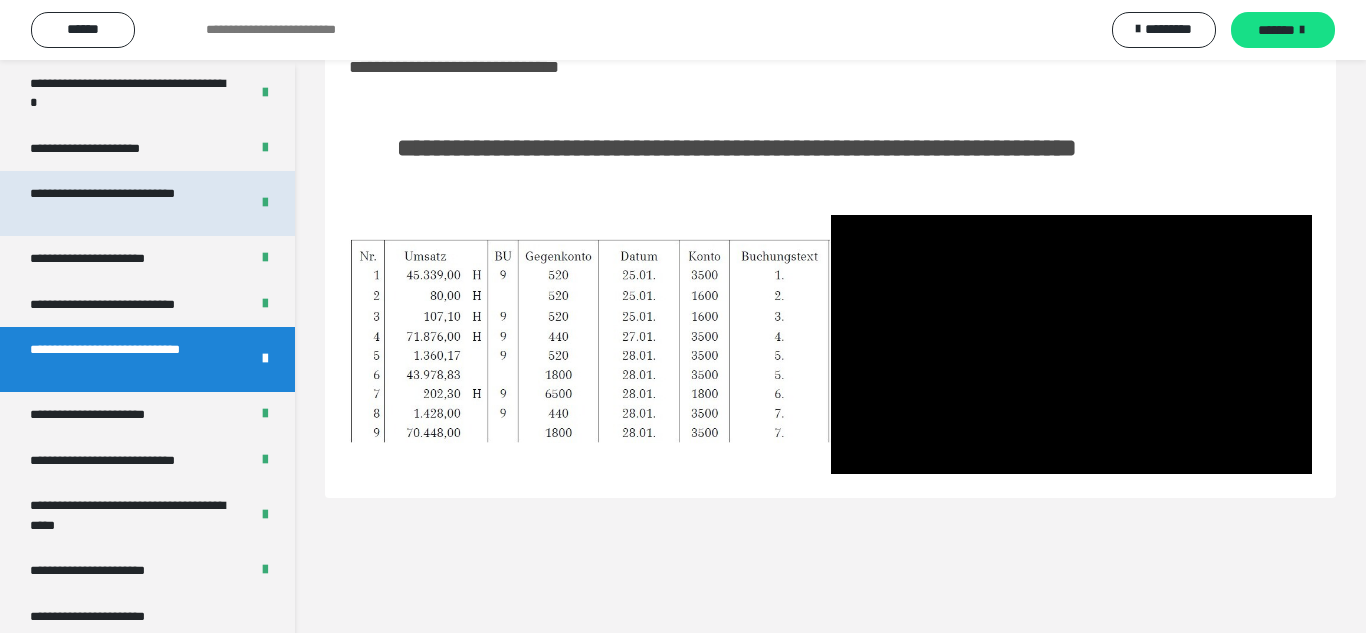 click on "**********" at bounding box center (131, 203) 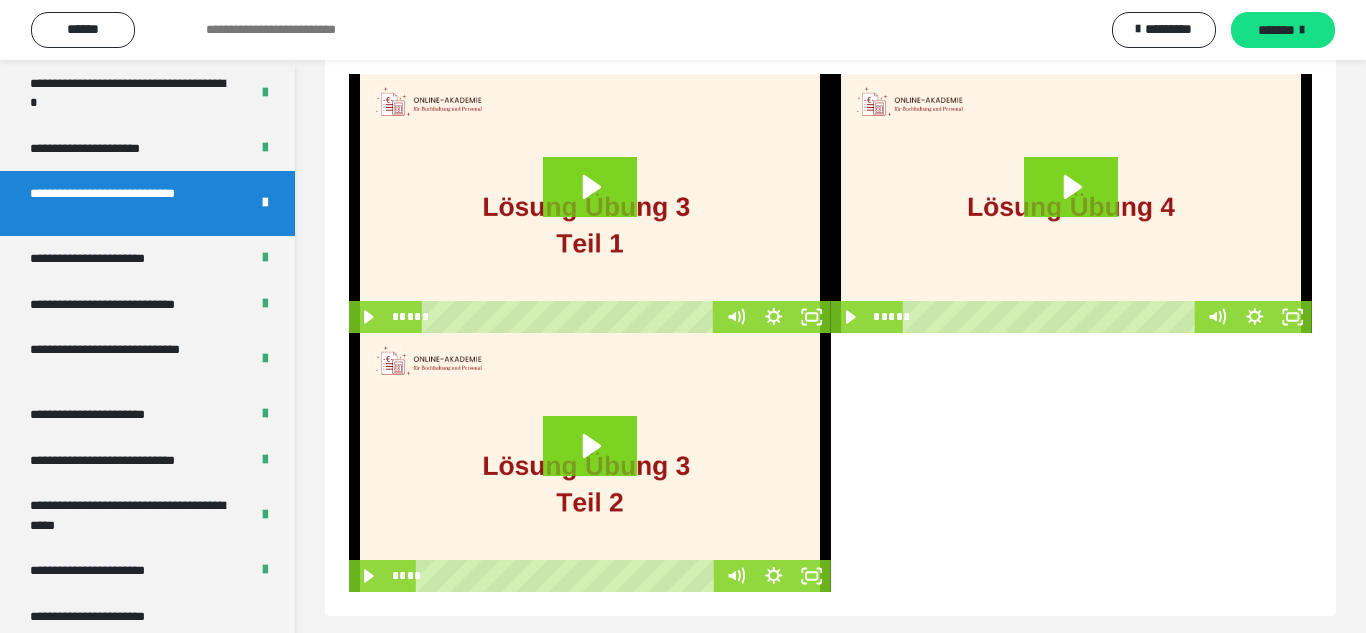 scroll, scrollTop: 163, scrollLeft: 0, axis: vertical 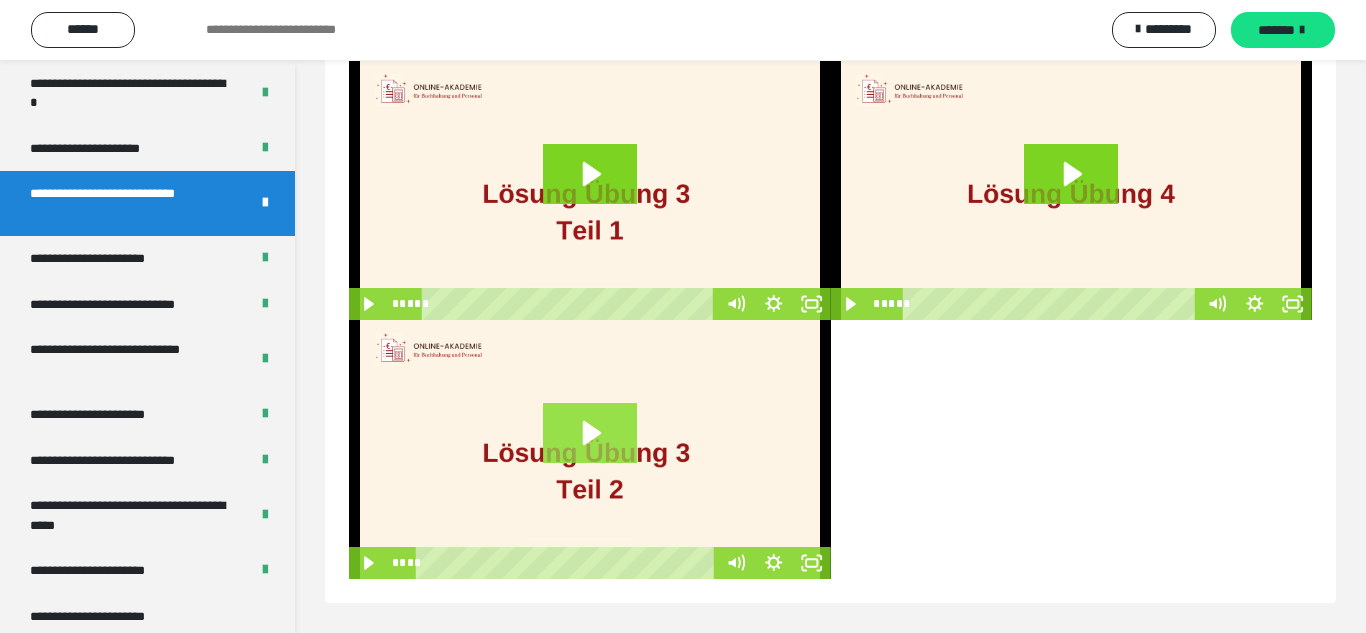 click 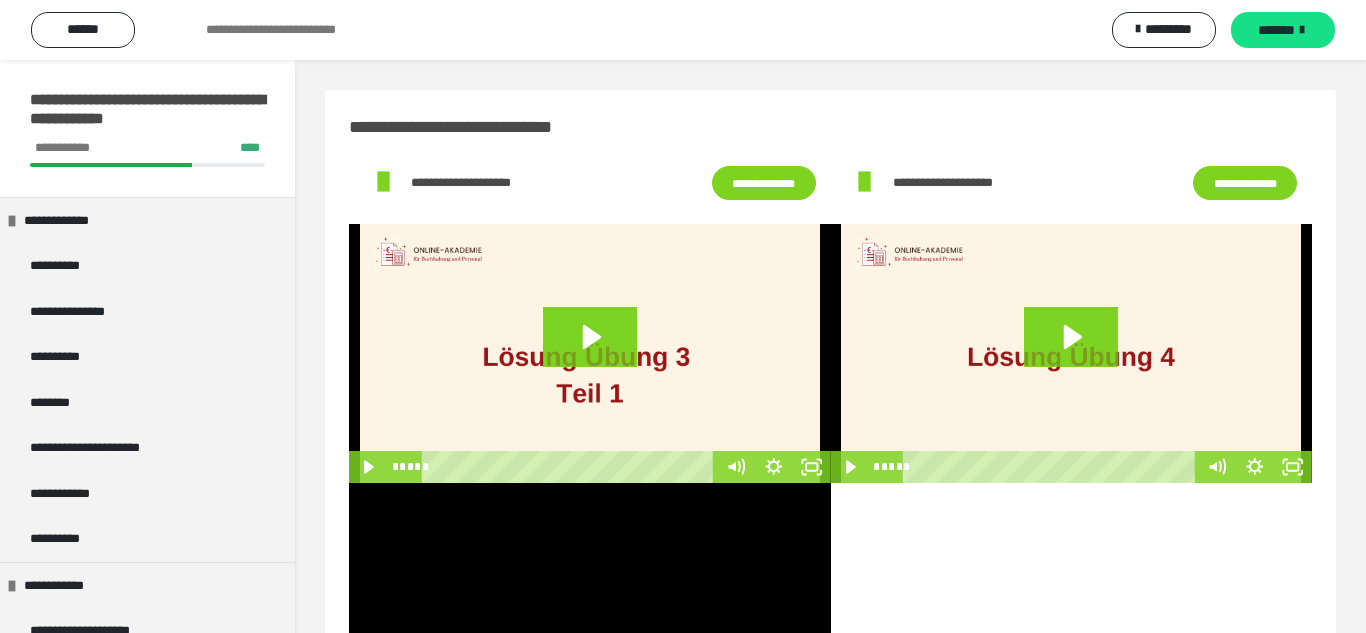 scroll, scrollTop: 163, scrollLeft: 0, axis: vertical 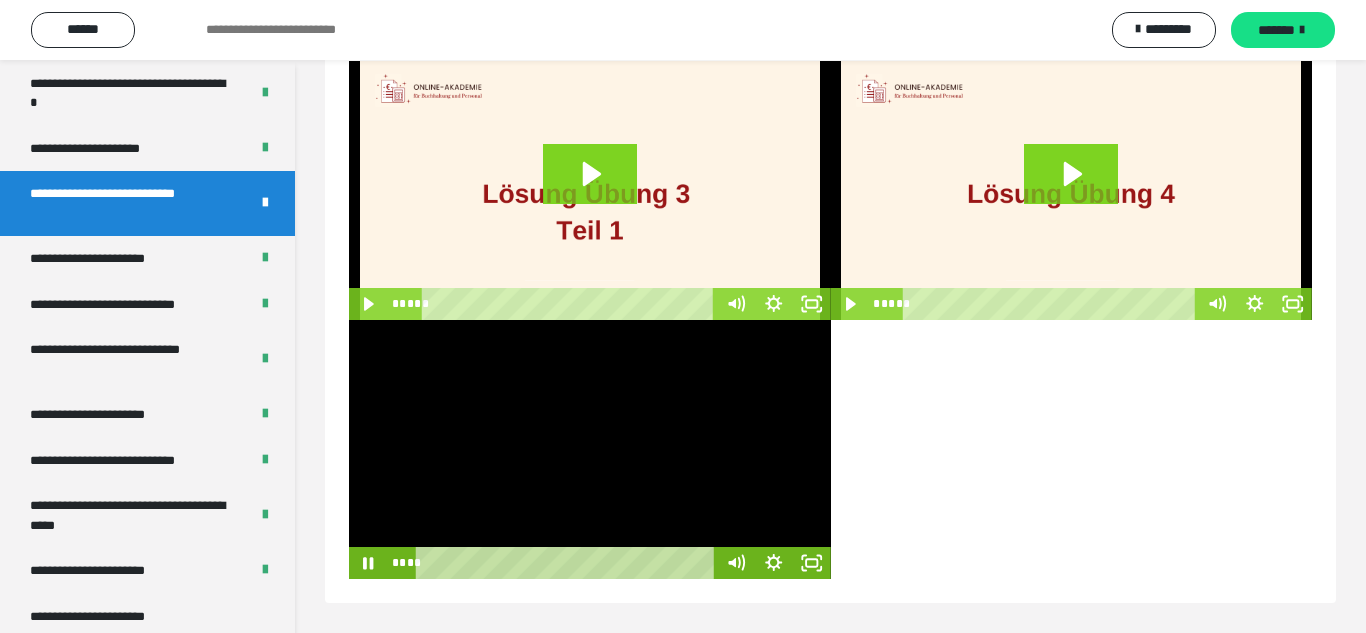 click at bounding box center [590, 449] 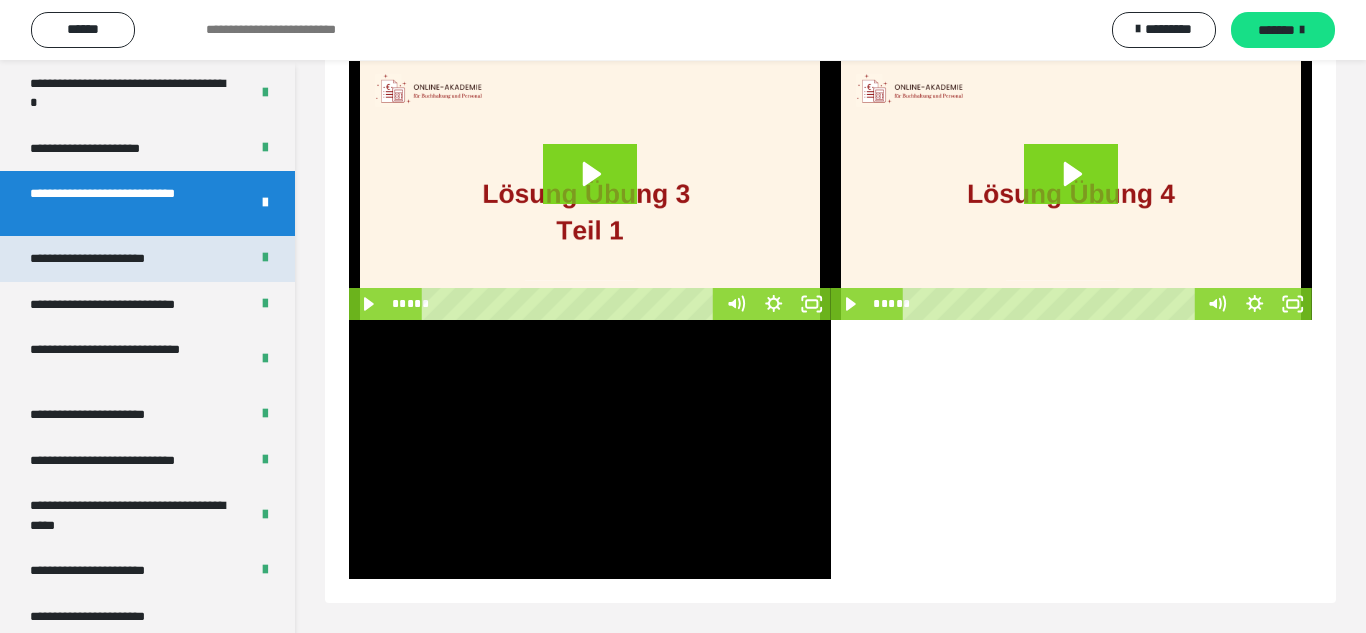 click on "**********" at bounding box center (147, 259) 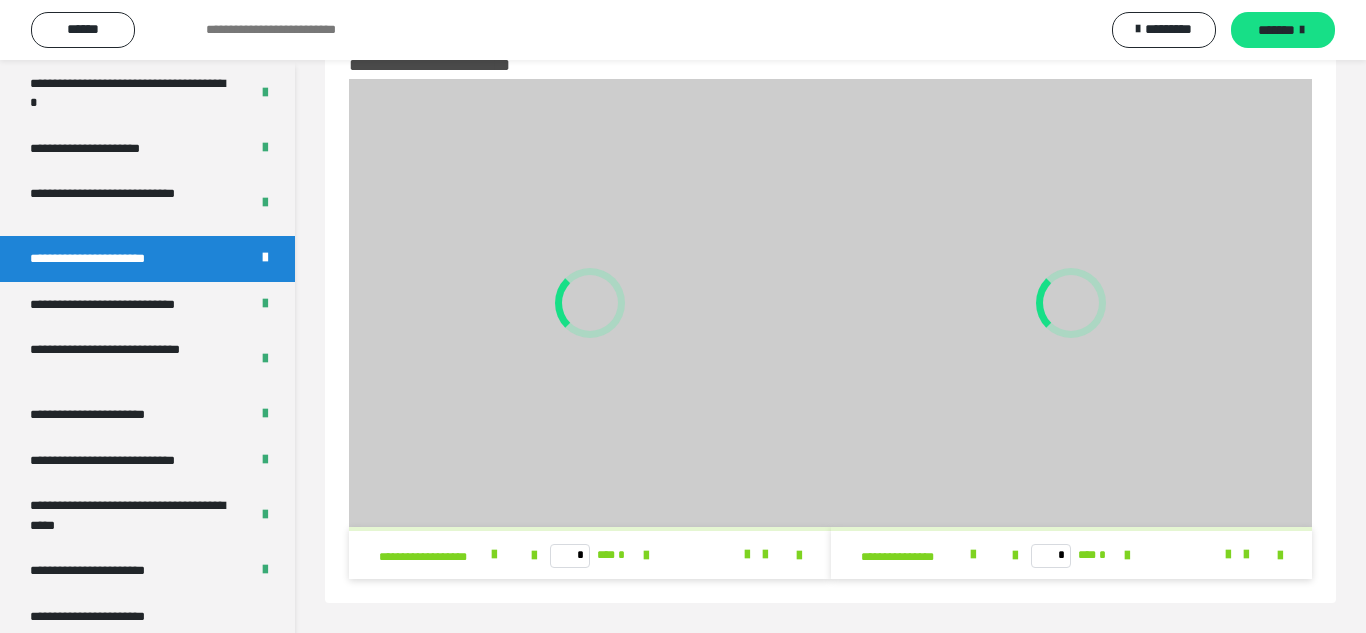 scroll, scrollTop: 62, scrollLeft: 0, axis: vertical 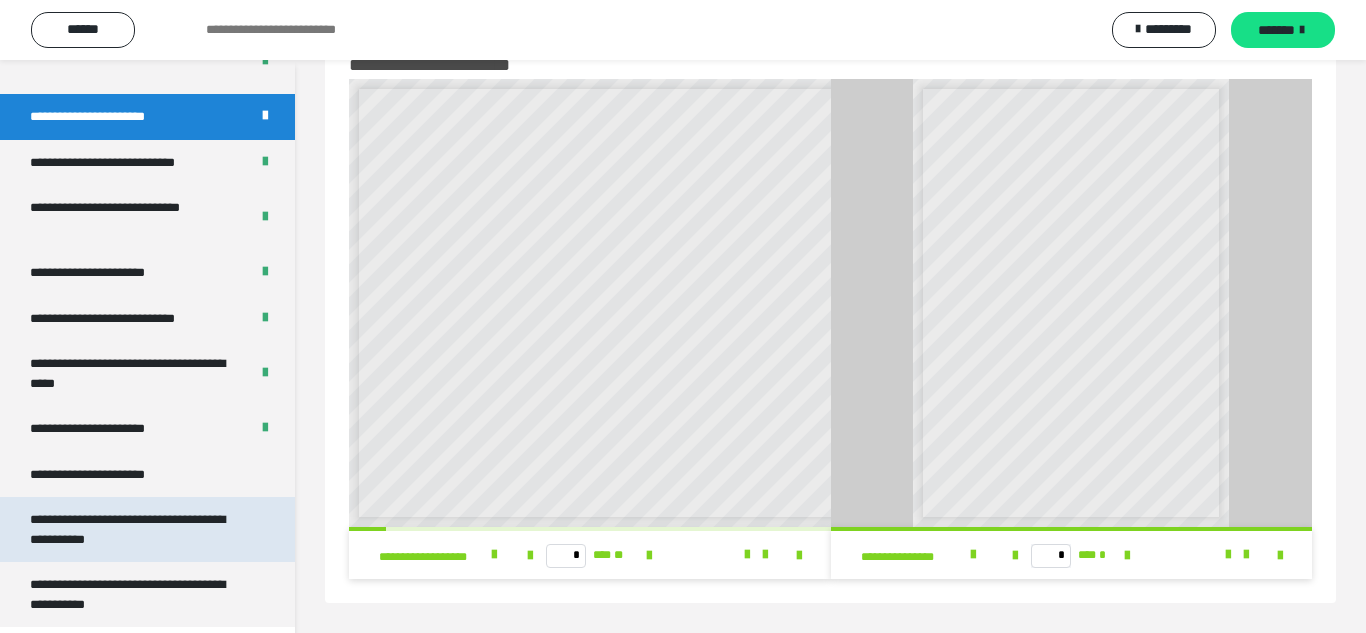 click on "**********" at bounding box center [147, 529] 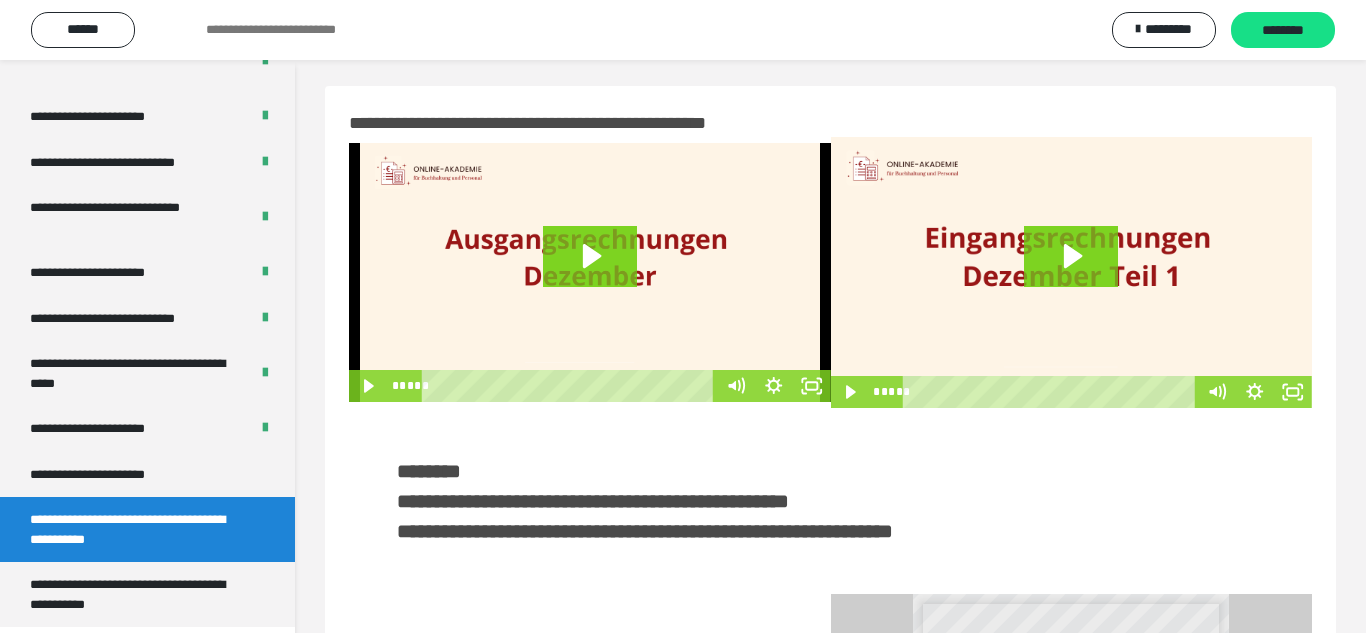 scroll, scrollTop: 0, scrollLeft: 0, axis: both 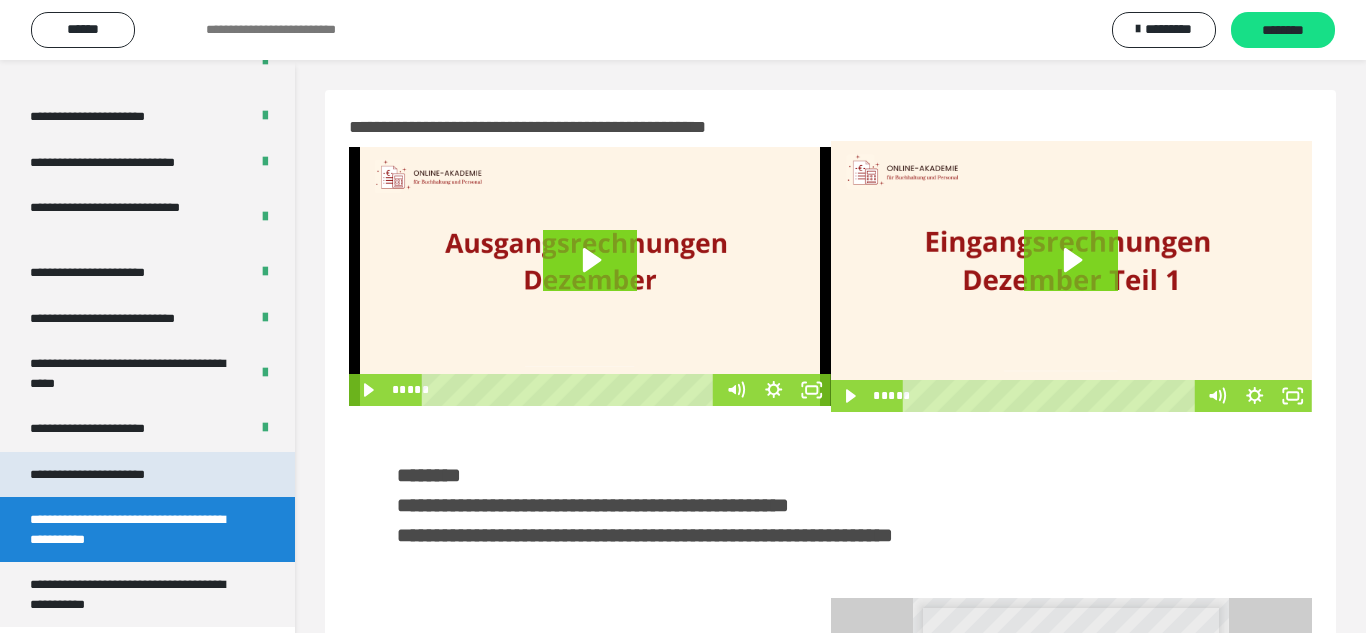 click on "**********" at bounding box center (111, 475) 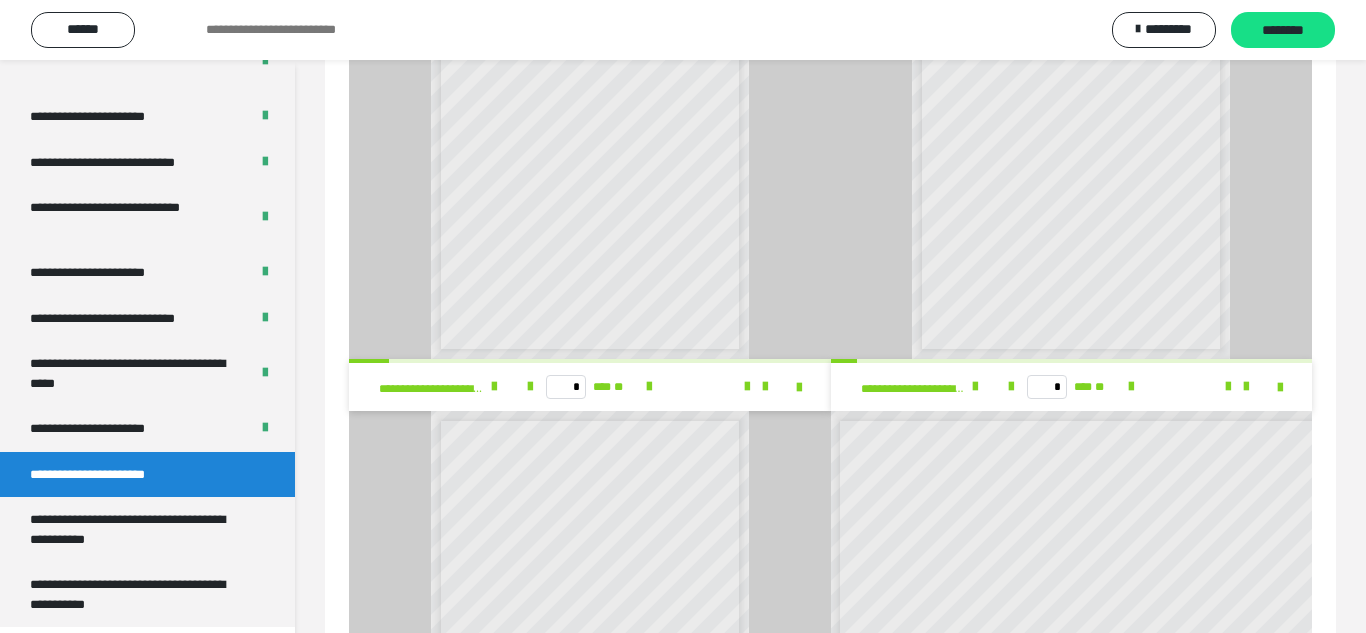 scroll, scrollTop: 964, scrollLeft: 0, axis: vertical 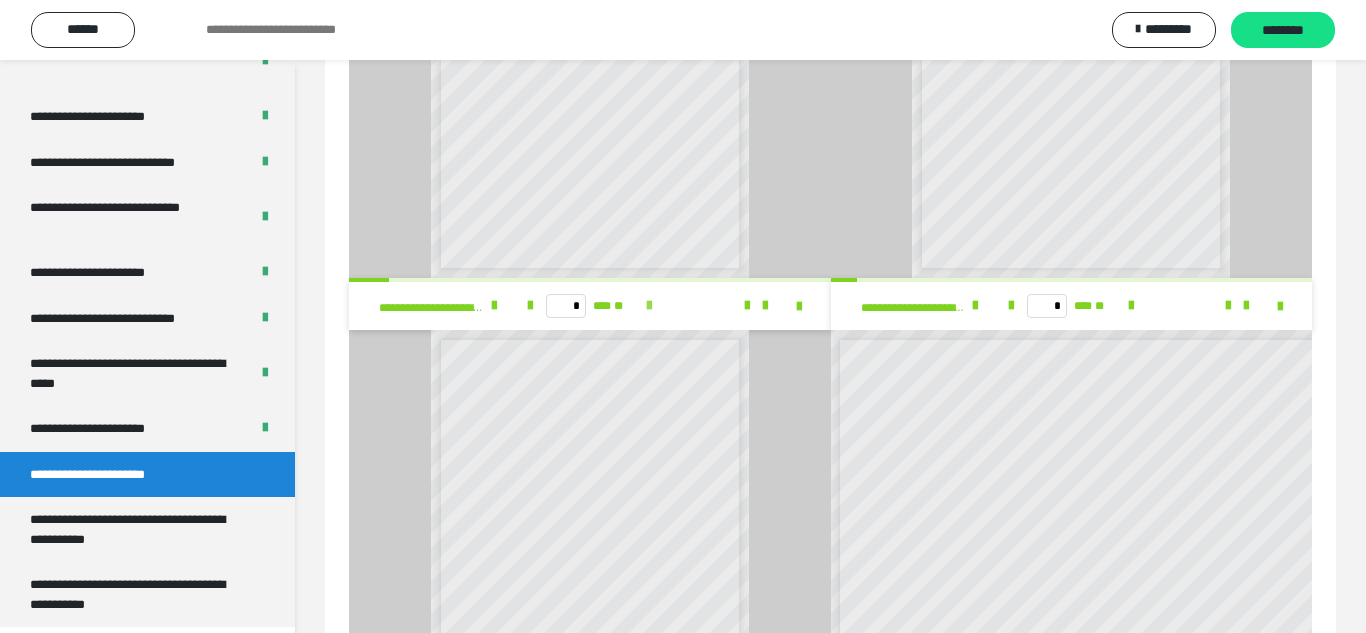 click at bounding box center [649, 306] 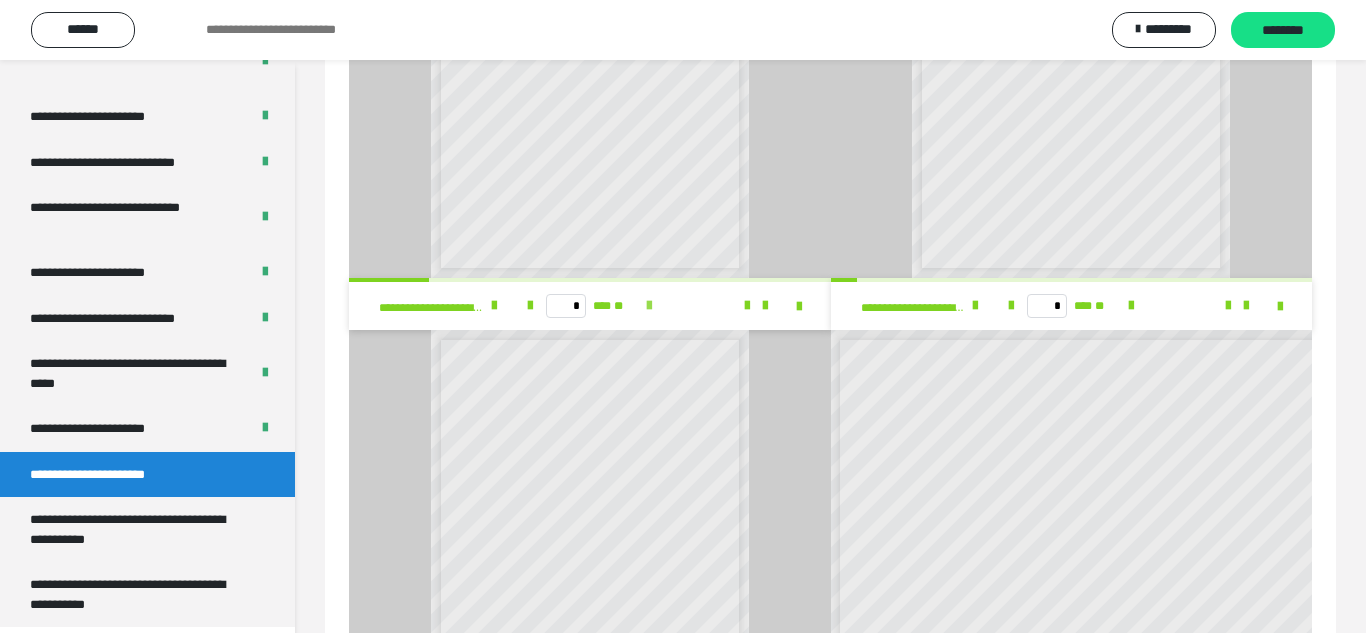 click at bounding box center [649, 306] 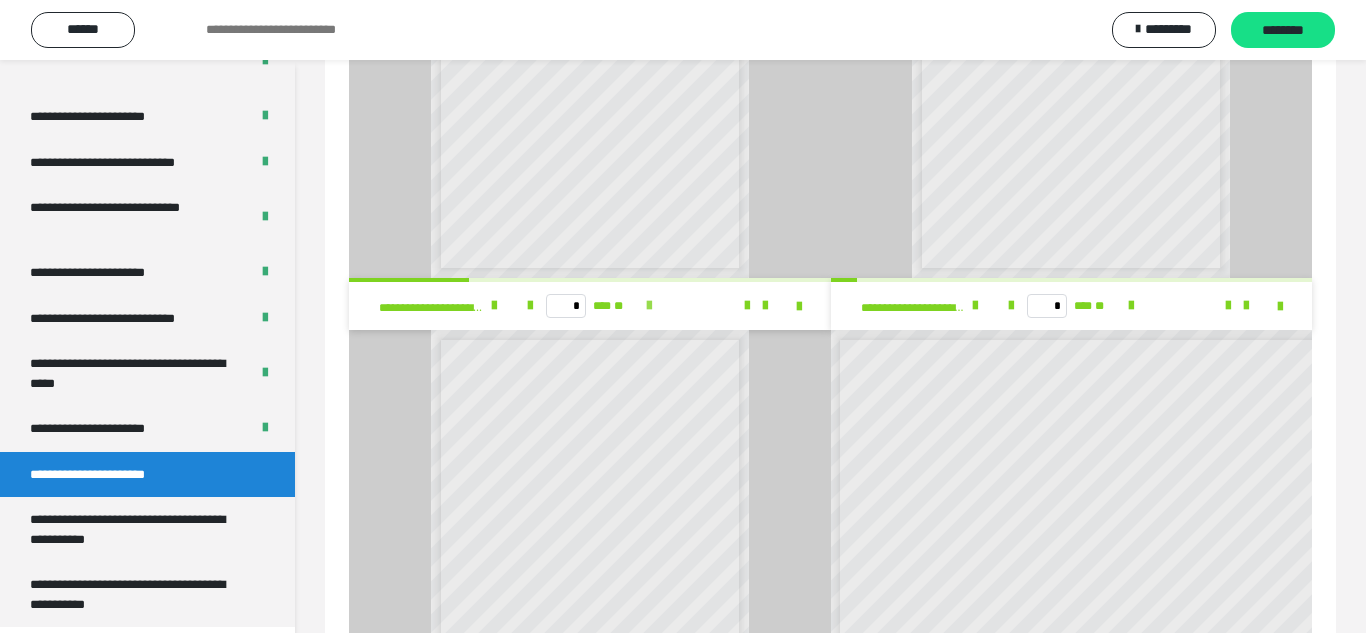 click at bounding box center (649, 306) 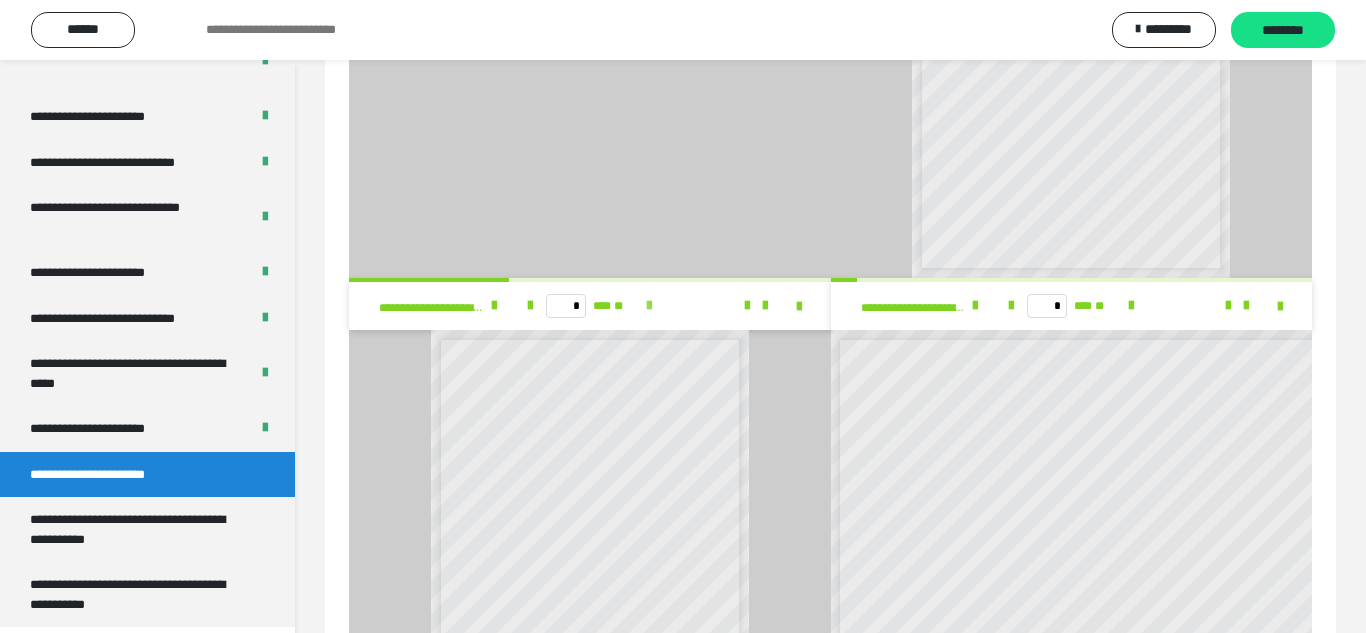 click at bounding box center (649, 306) 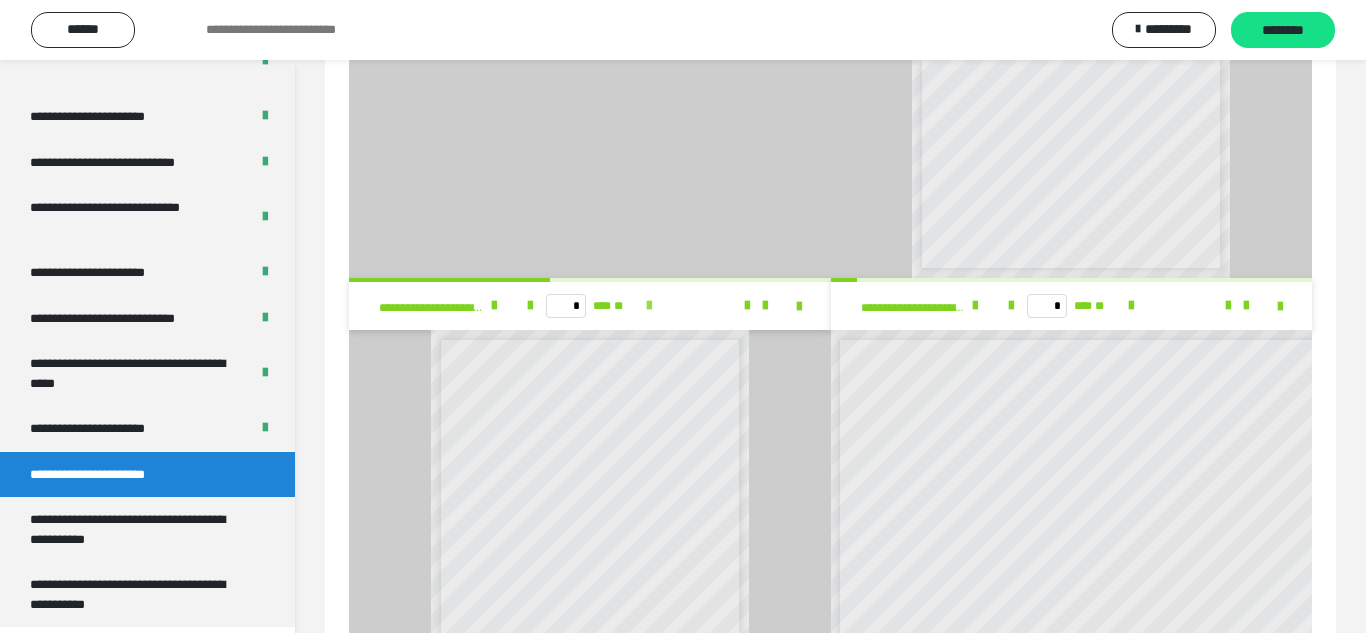 click at bounding box center [649, 306] 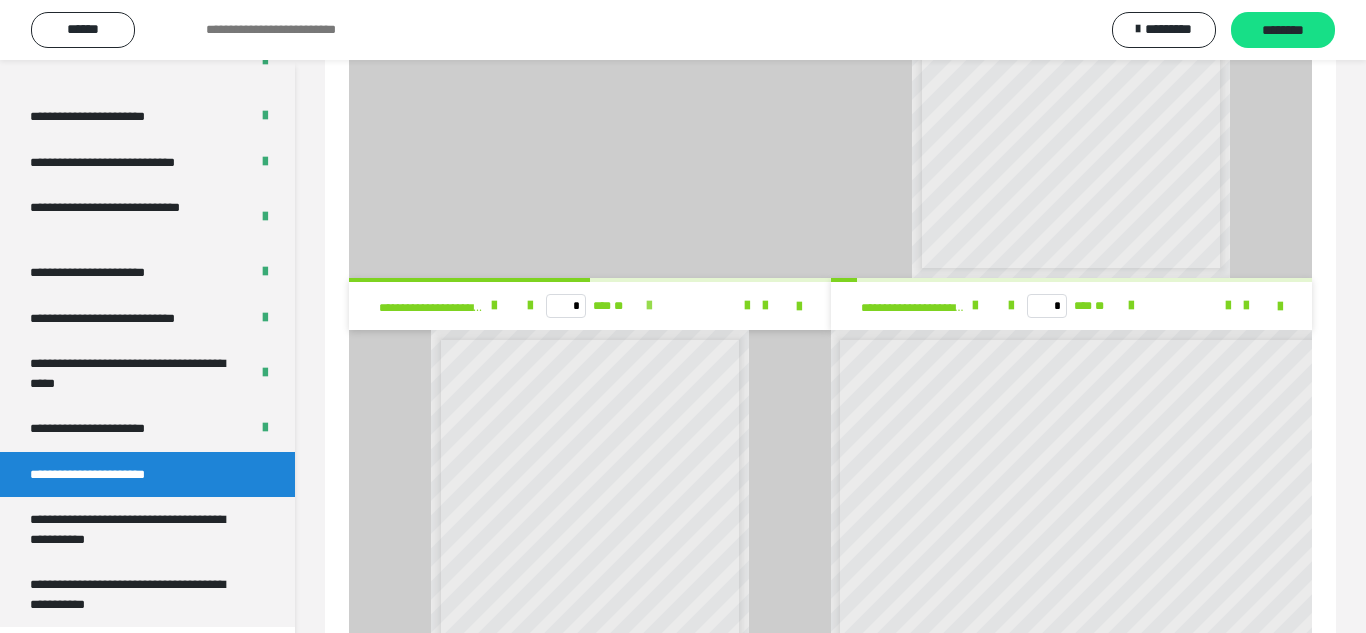 click at bounding box center [649, 306] 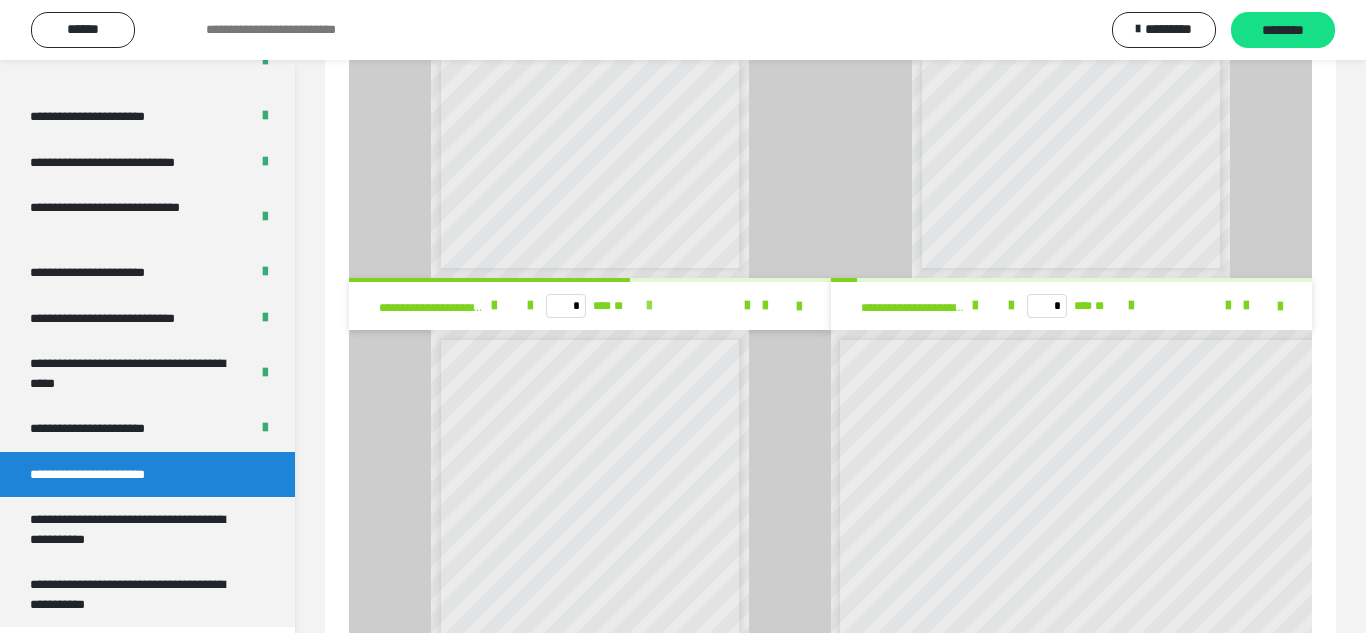 click at bounding box center [649, 306] 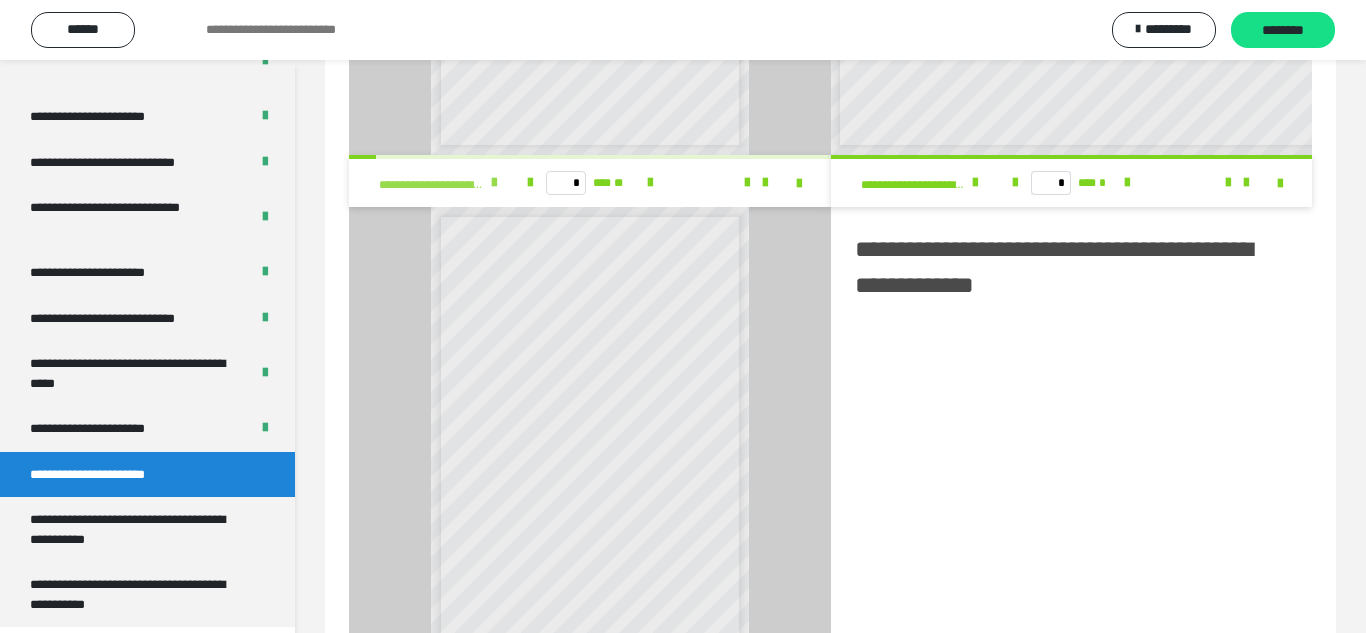scroll, scrollTop: 1589, scrollLeft: 0, axis: vertical 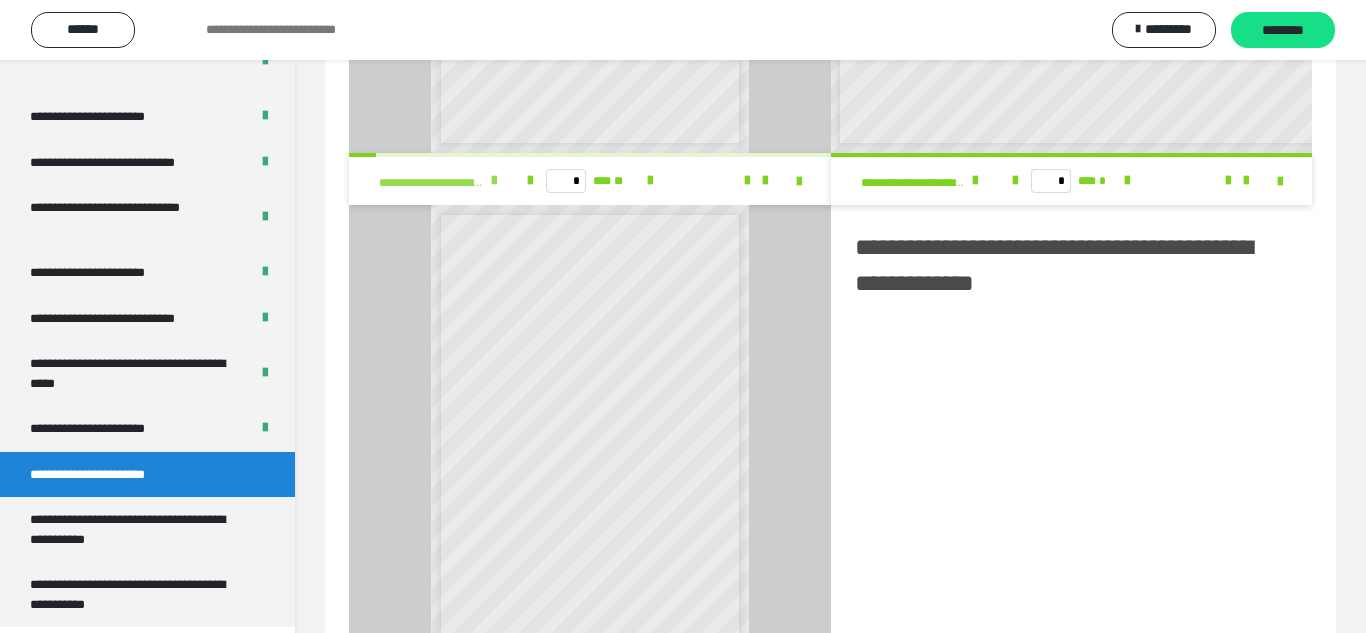 click at bounding box center [494, 181] 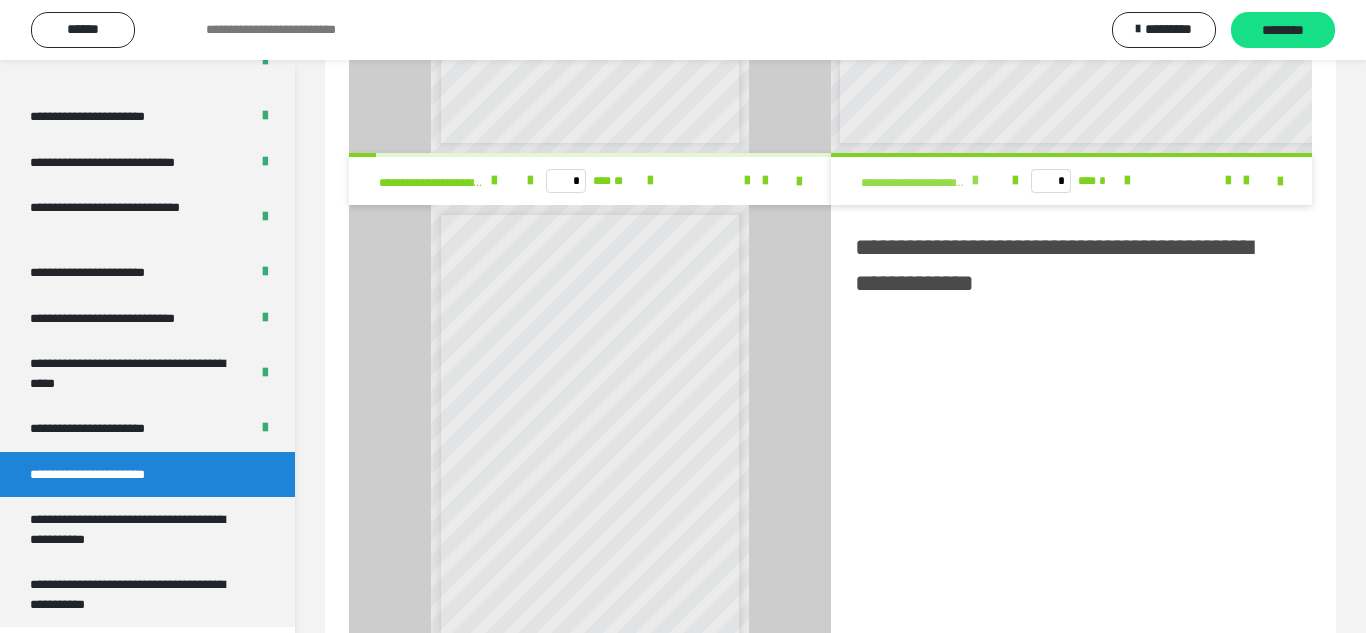 click on "**********" at bounding box center [925, 181] 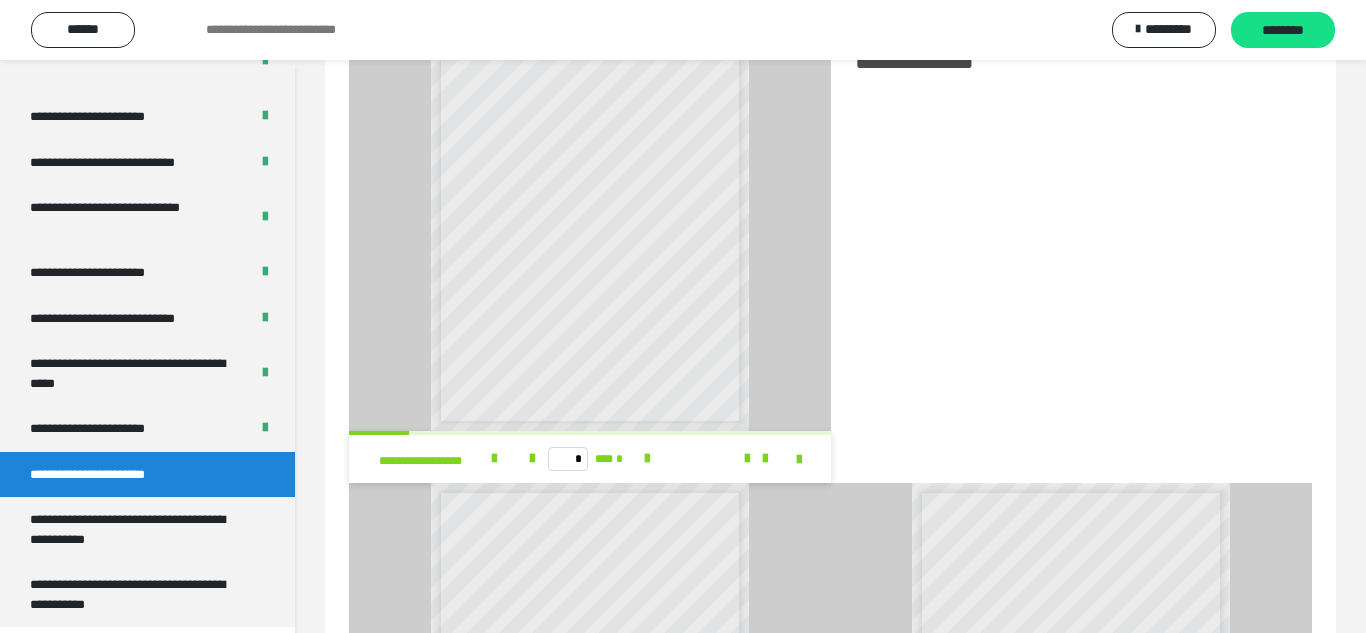 scroll, scrollTop: 1892, scrollLeft: 0, axis: vertical 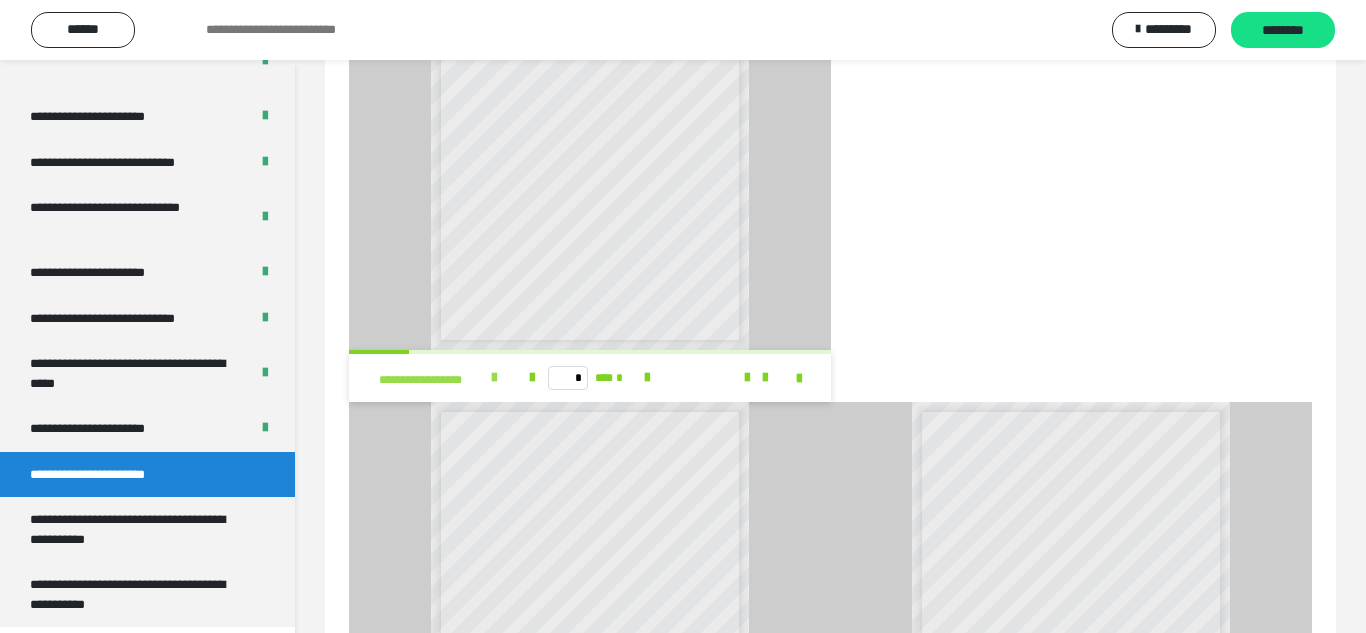 click at bounding box center [494, 378] 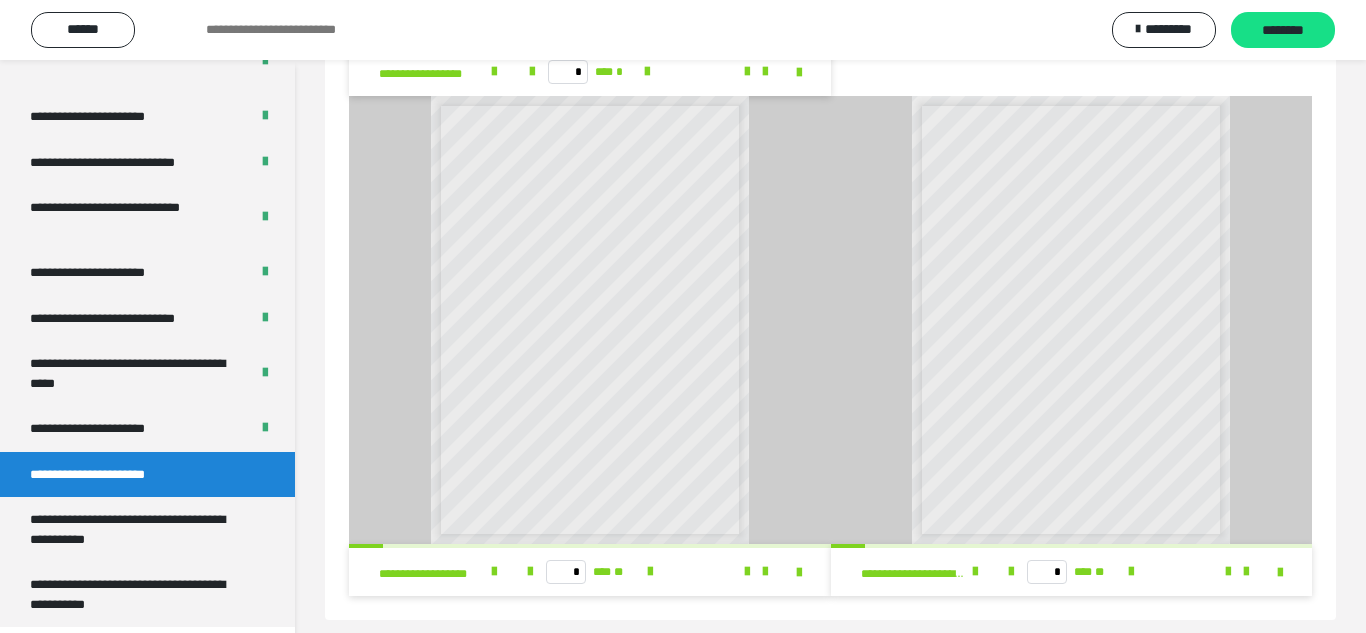 scroll, scrollTop: 2255, scrollLeft: 0, axis: vertical 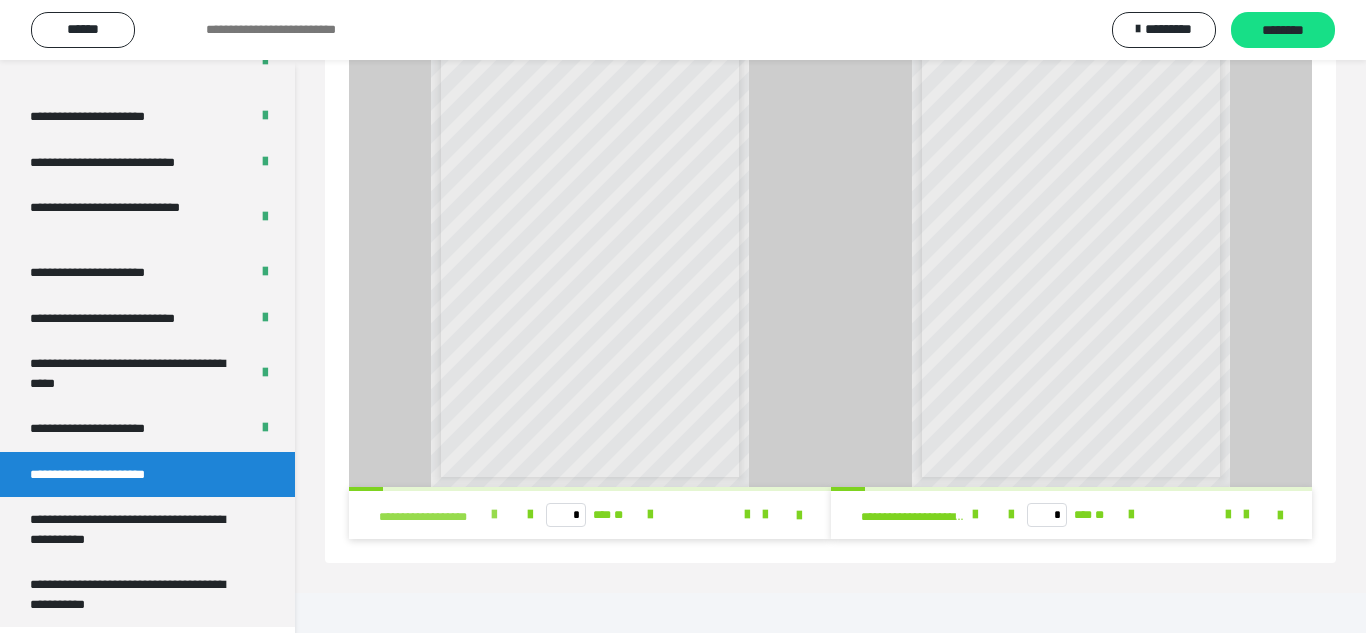 click at bounding box center [494, 515] 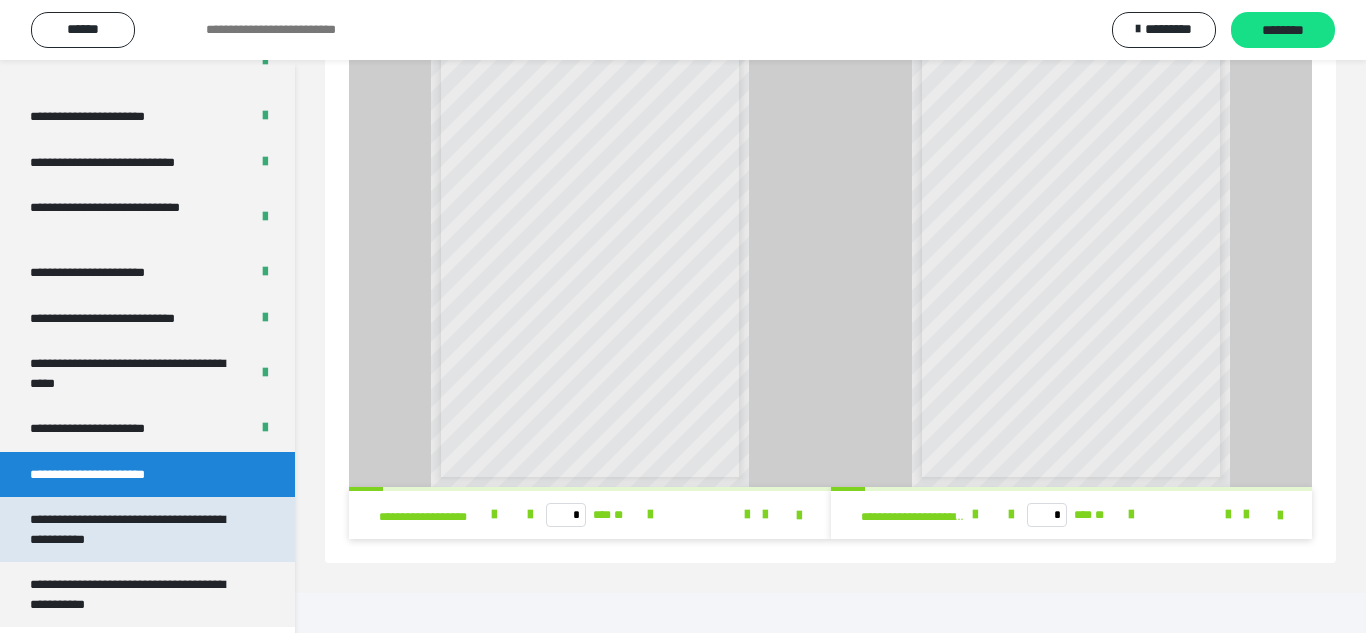 click on "**********" at bounding box center (139, 529) 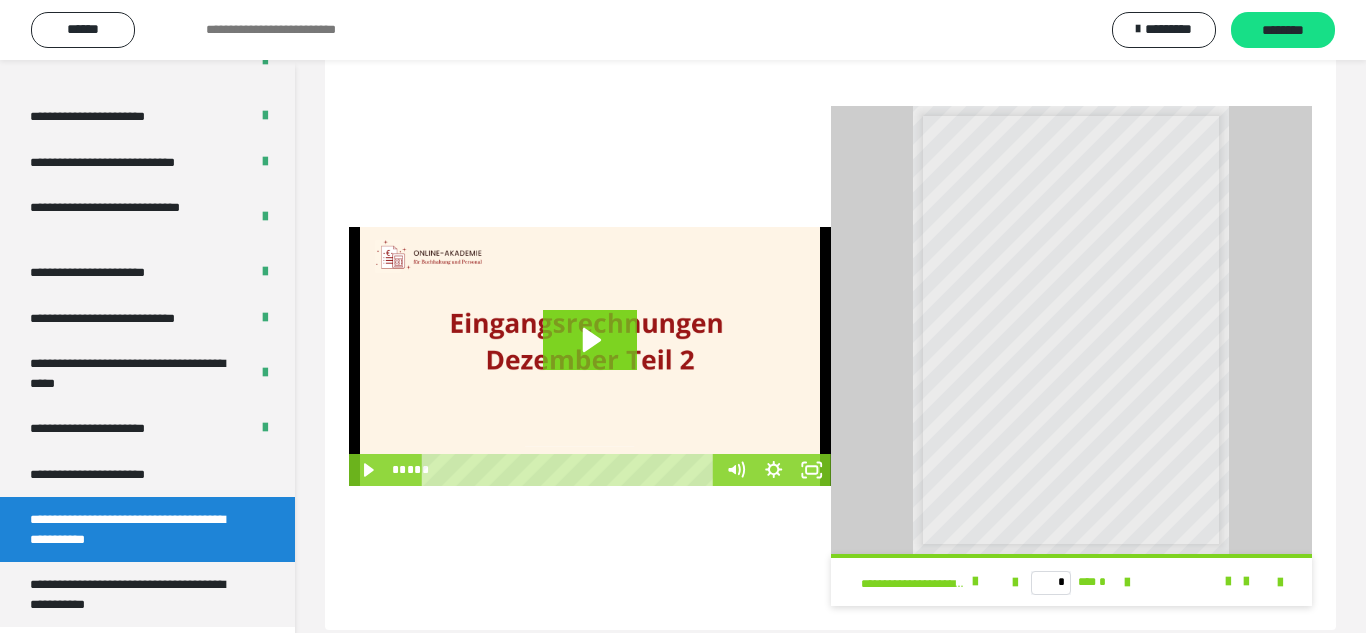 scroll, scrollTop: 519, scrollLeft: 0, axis: vertical 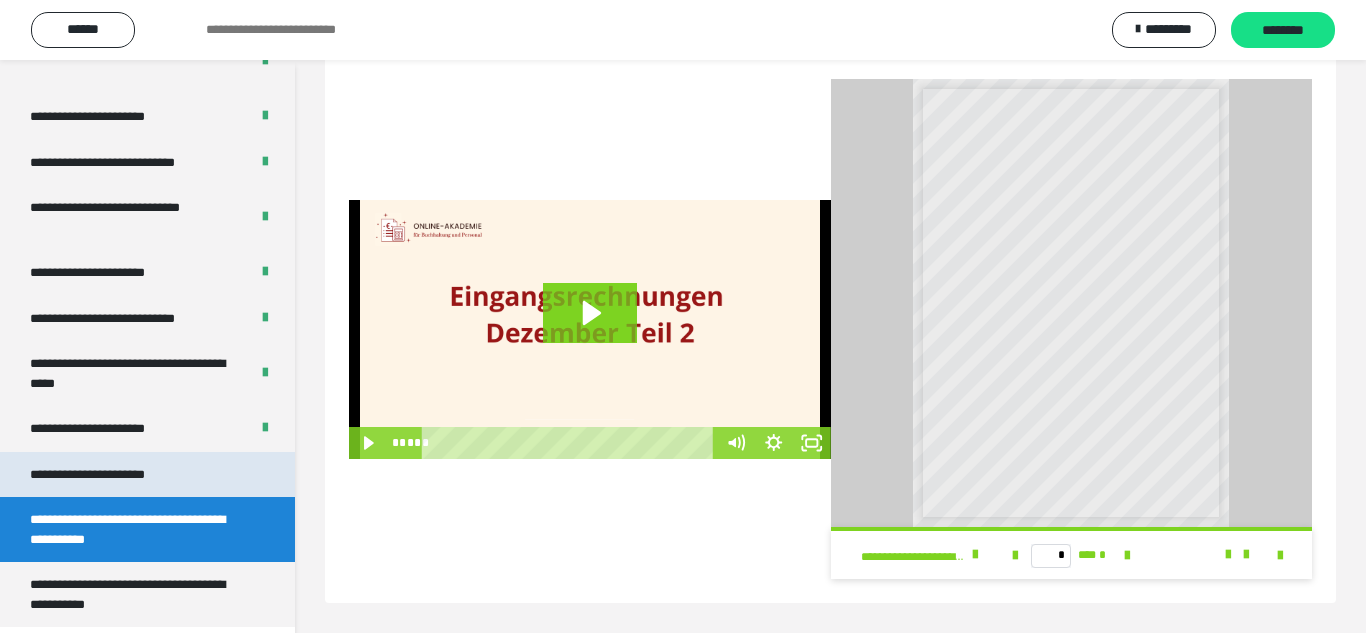 click on "**********" at bounding box center [111, 475] 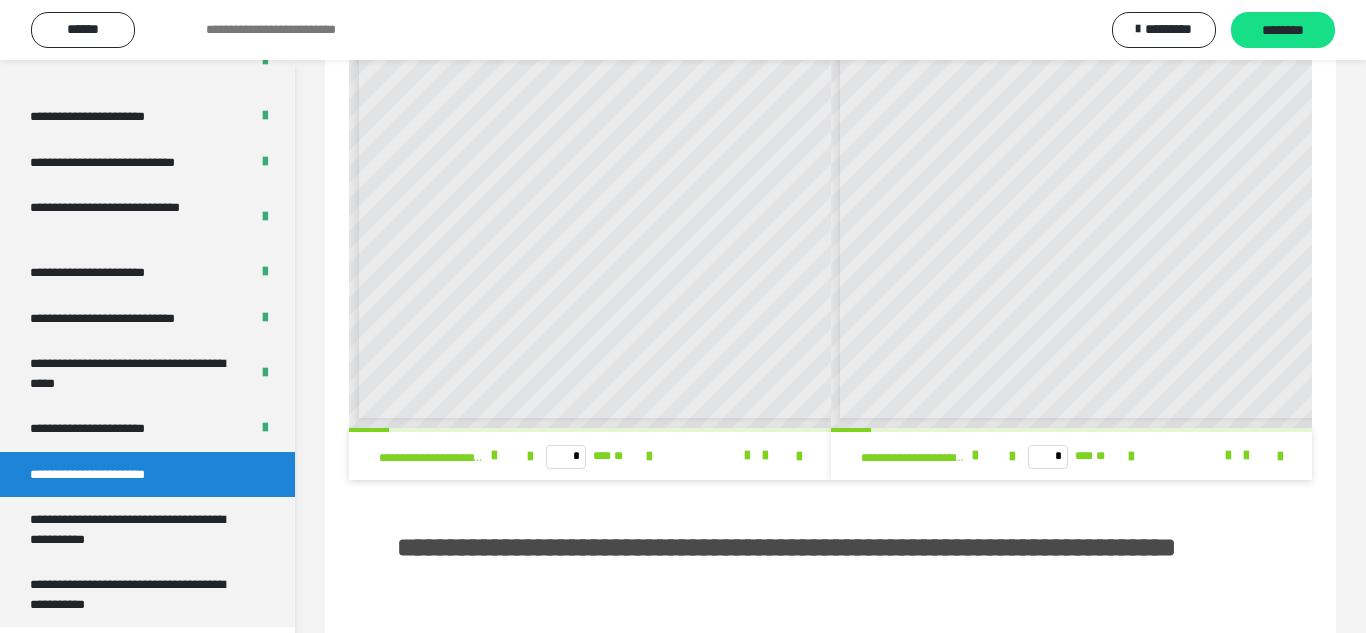 scroll, scrollTop: 128, scrollLeft: 0, axis: vertical 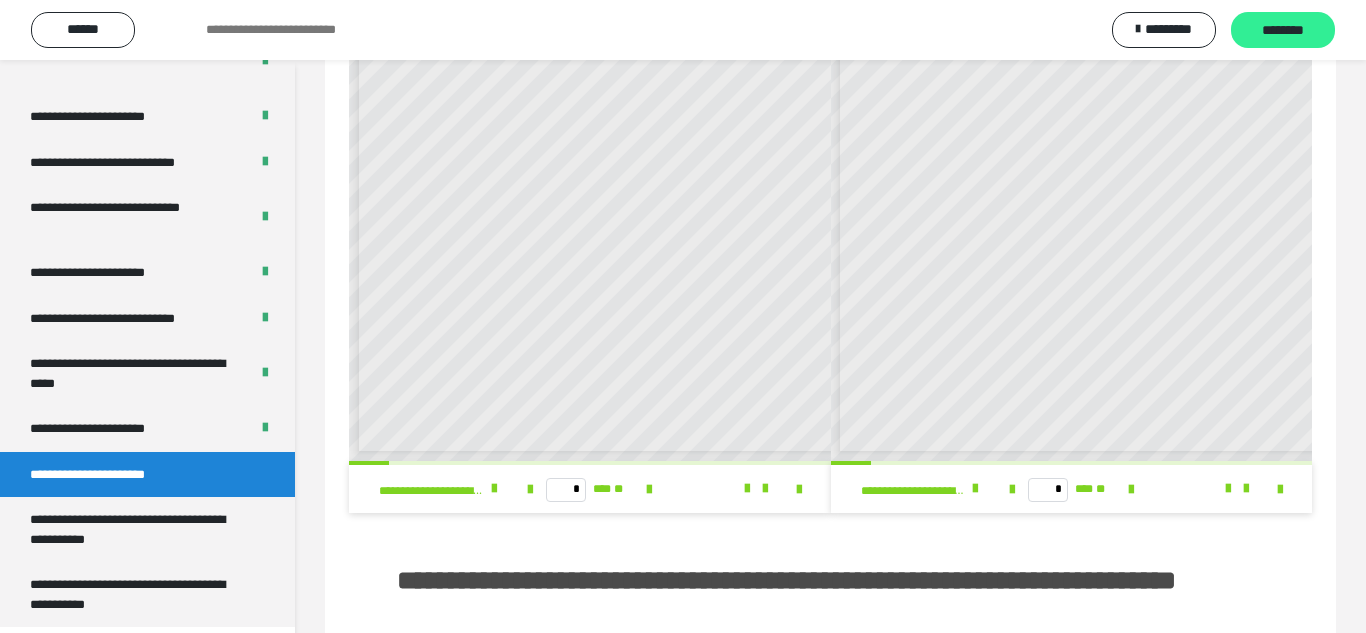 click on "********" at bounding box center (1283, 31) 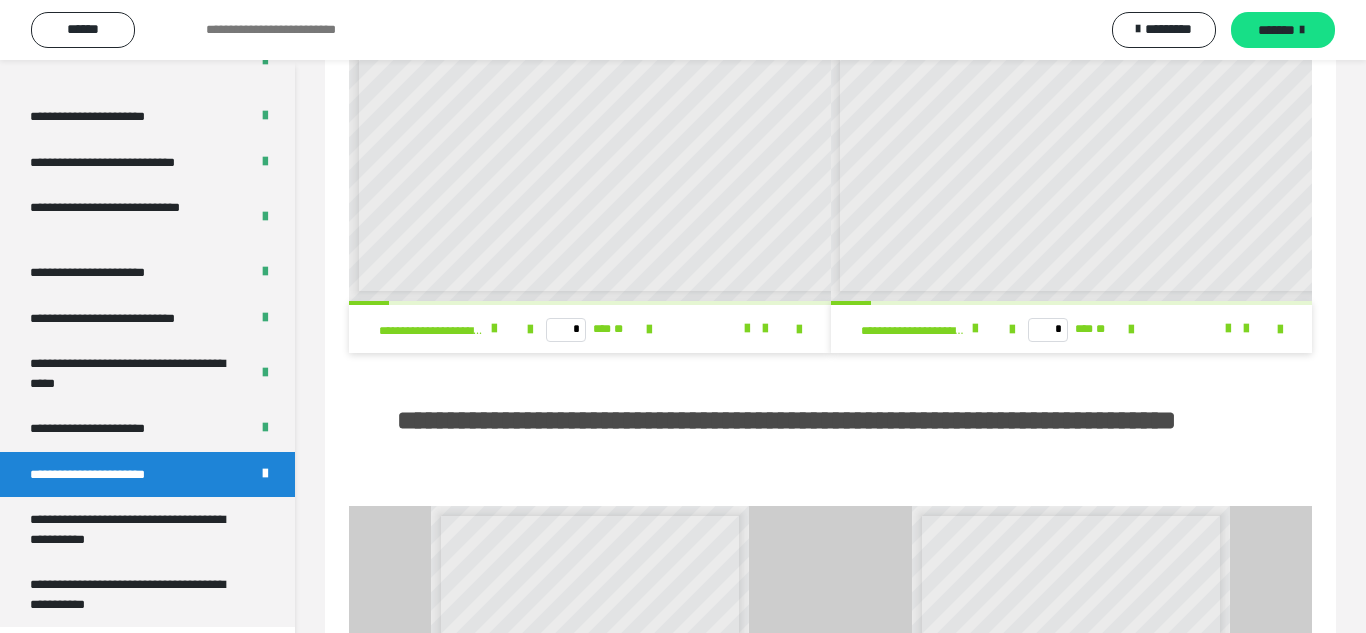 scroll, scrollTop: 349, scrollLeft: 0, axis: vertical 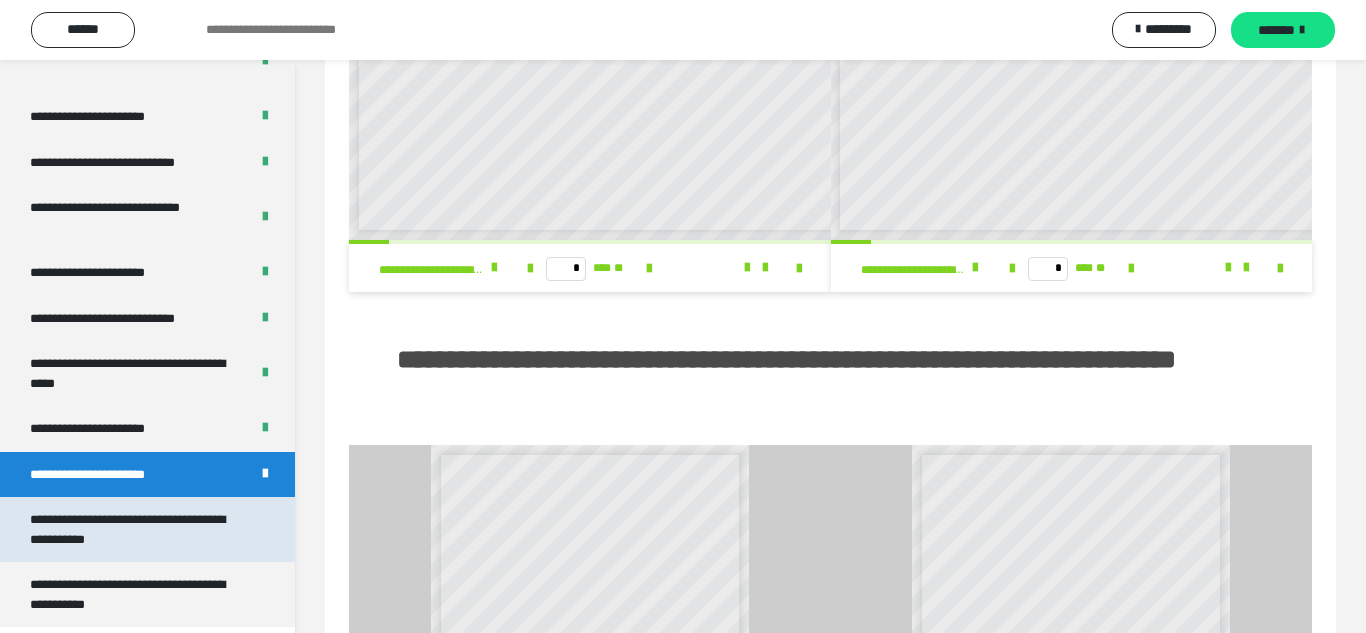 click on "**********" at bounding box center [139, 529] 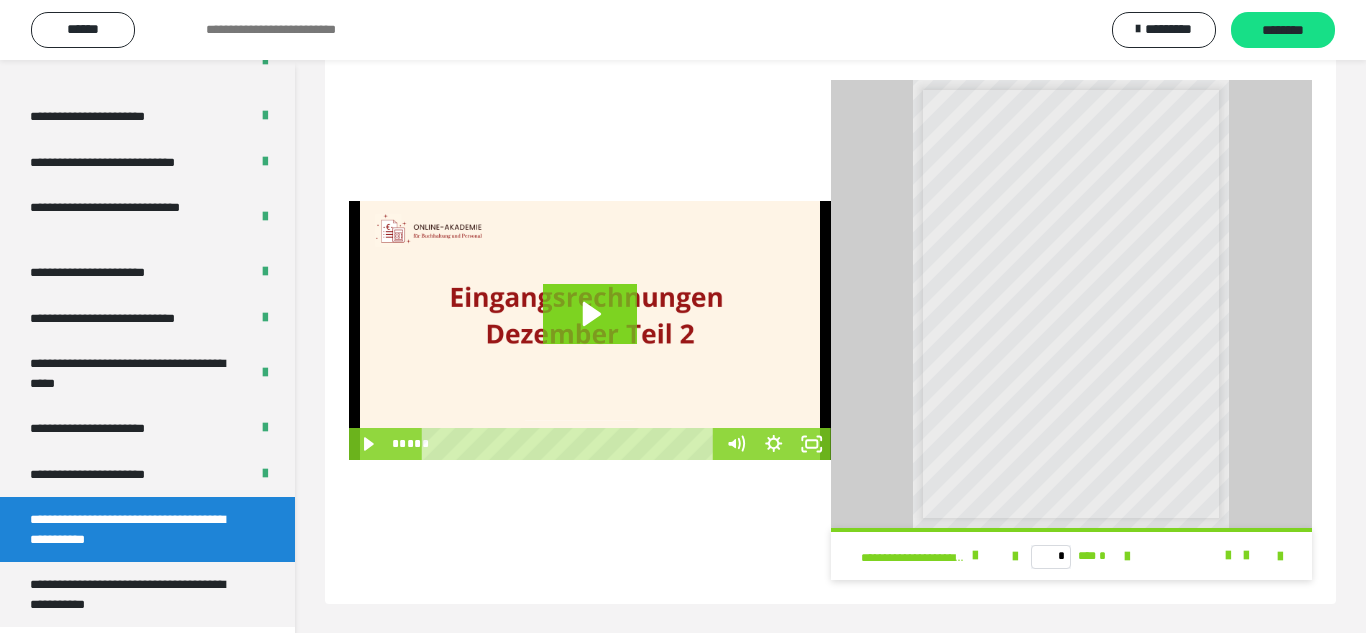 scroll, scrollTop: 519, scrollLeft: 0, axis: vertical 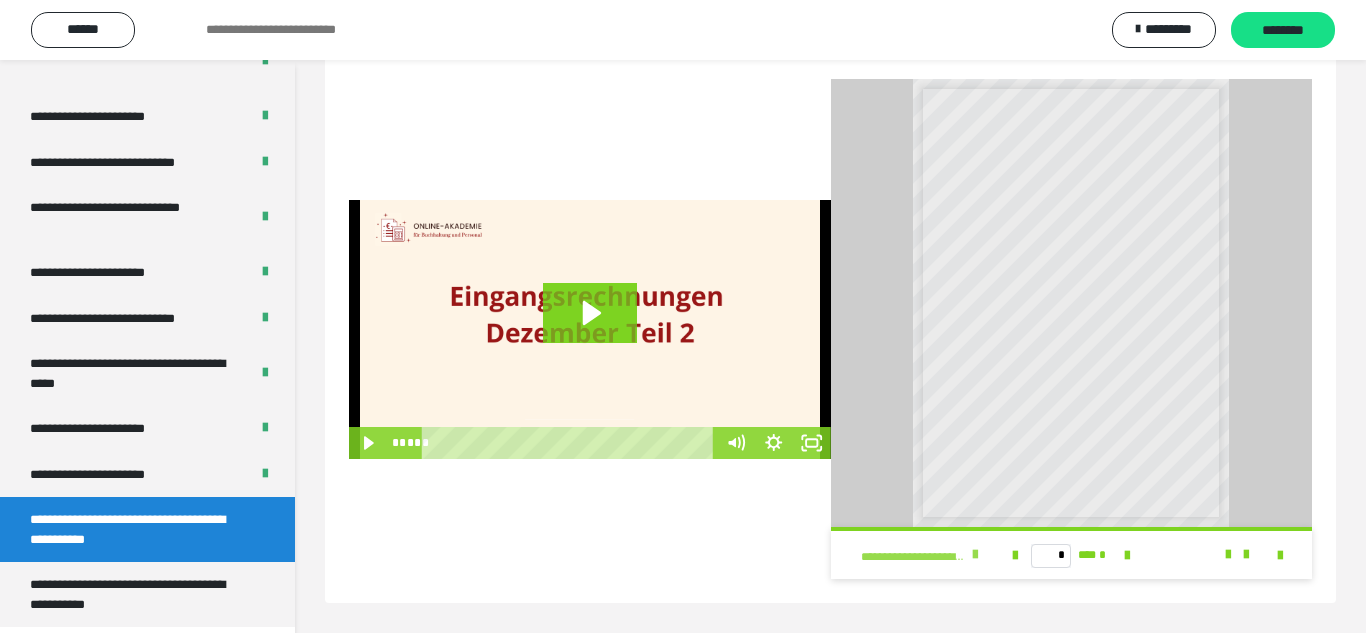 click at bounding box center (975, 555) 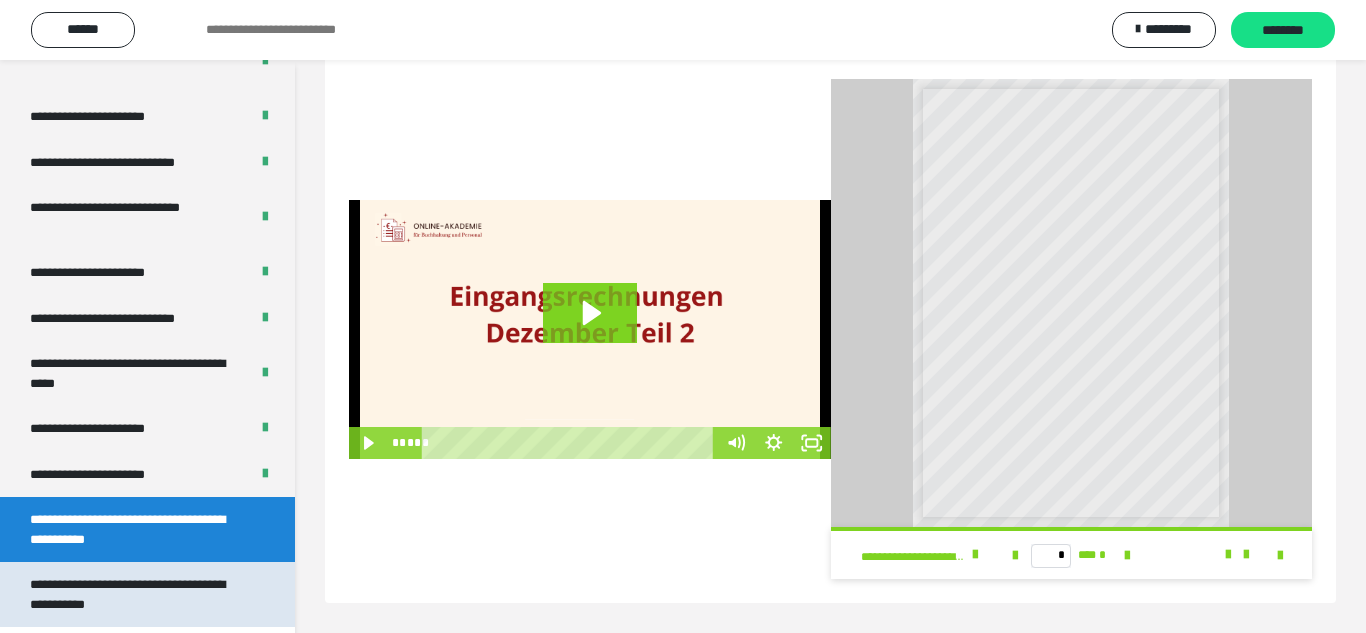 click on "**********" at bounding box center (139, 594) 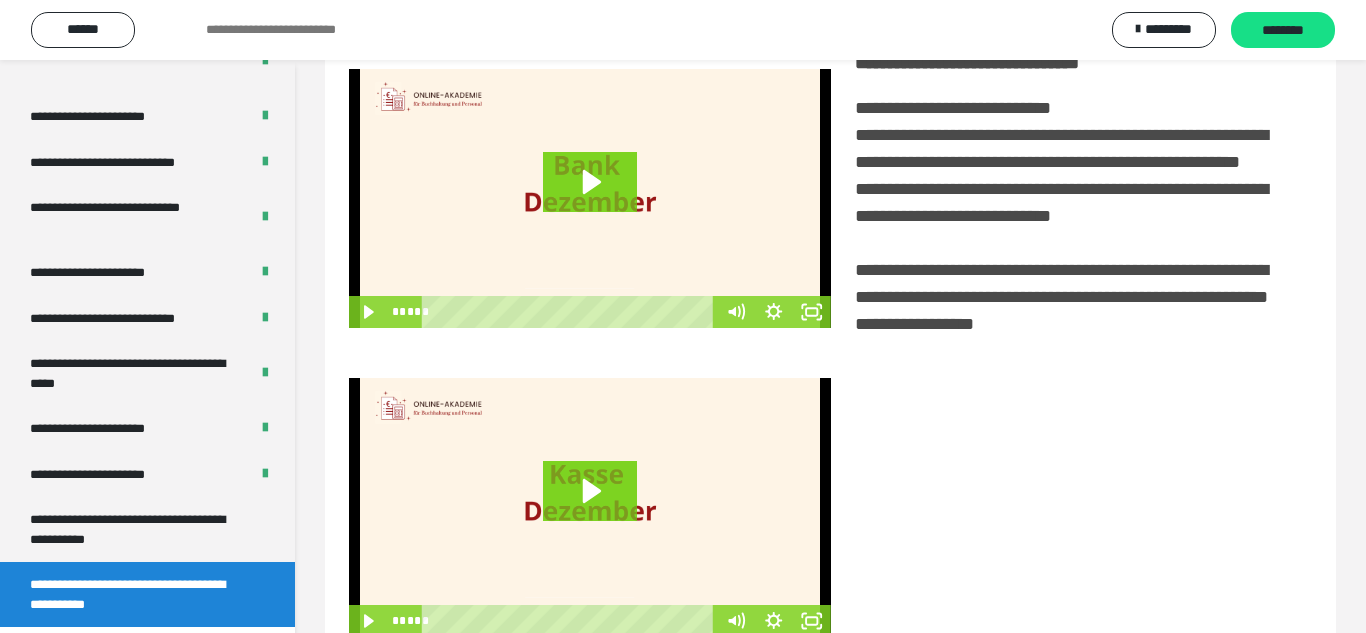 scroll, scrollTop: 111, scrollLeft: 0, axis: vertical 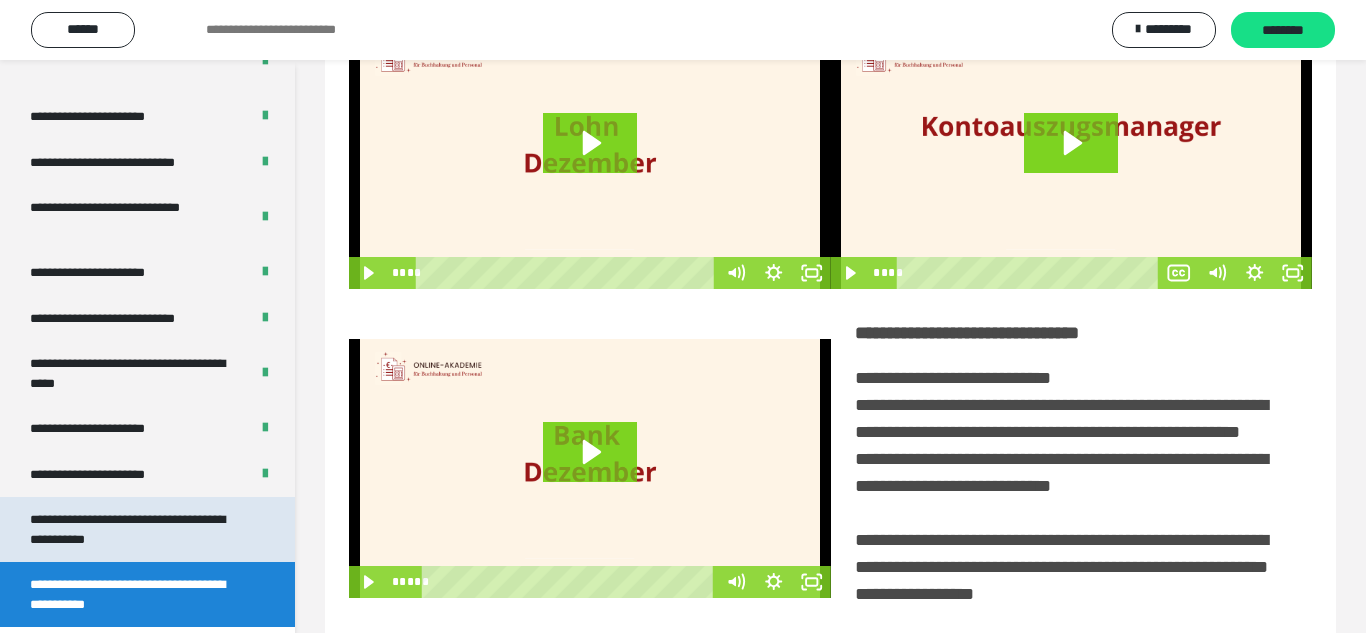 click on "**********" at bounding box center (139, 529) 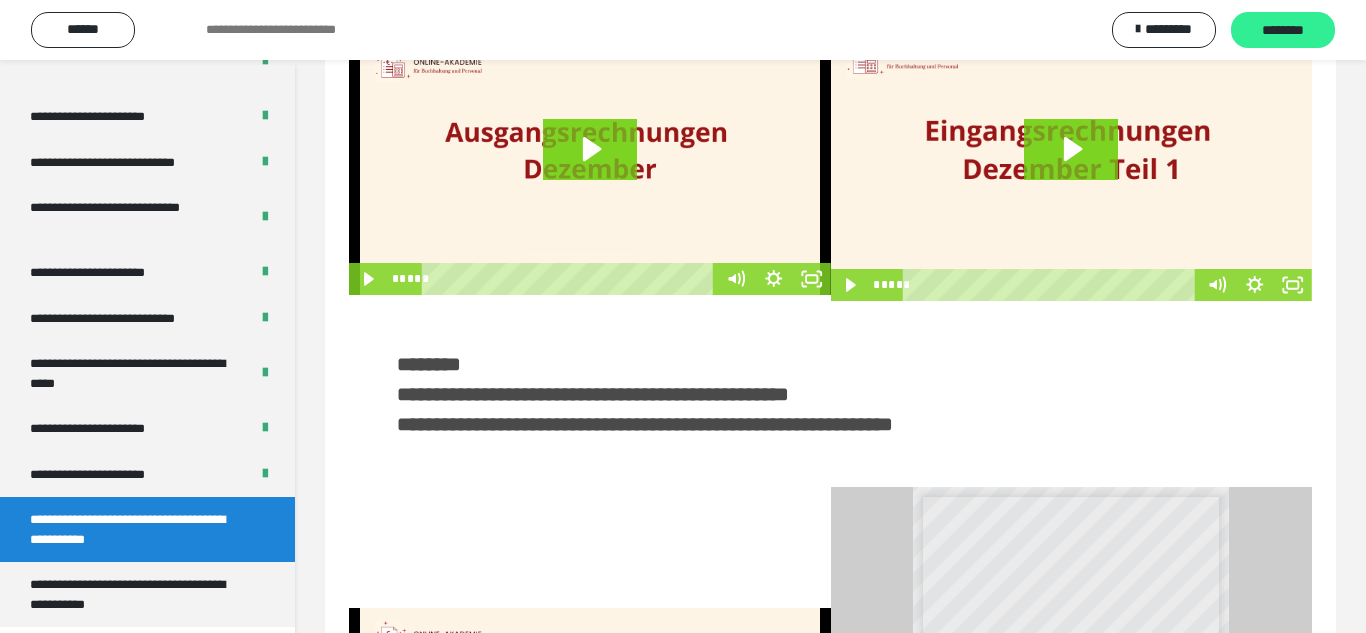 click on "********" at bounding box center [1283, 31] 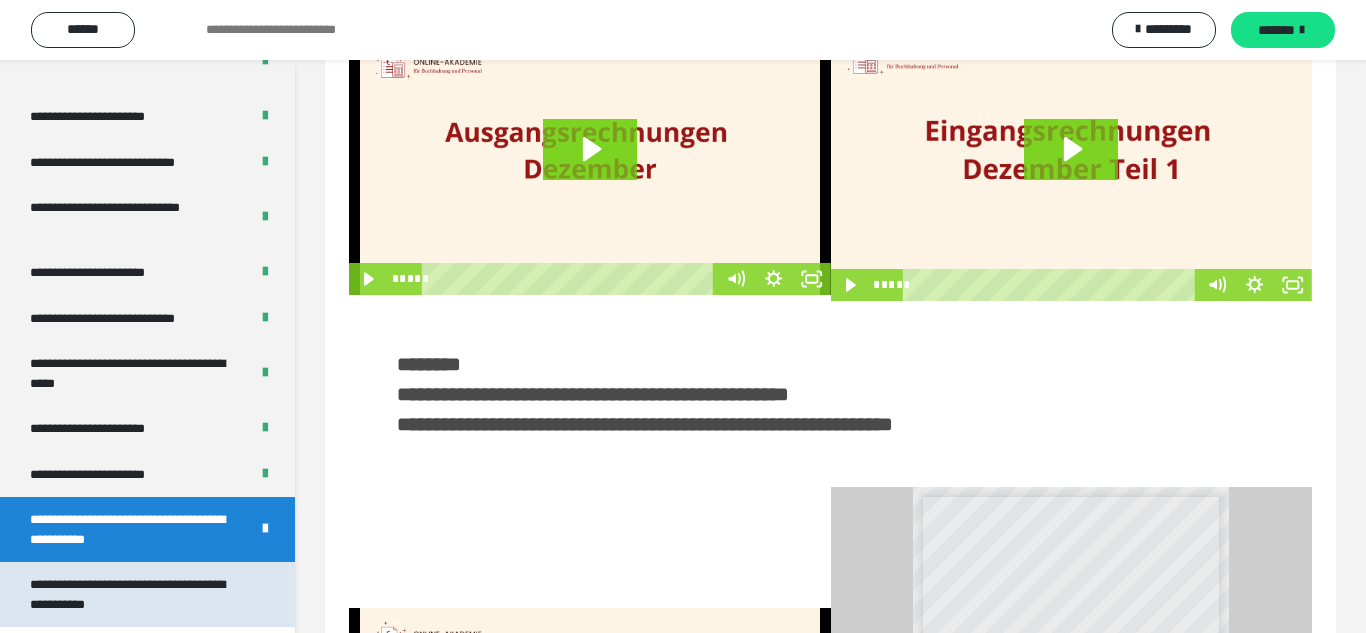 click on "**********" at bounding box center (139, 594) 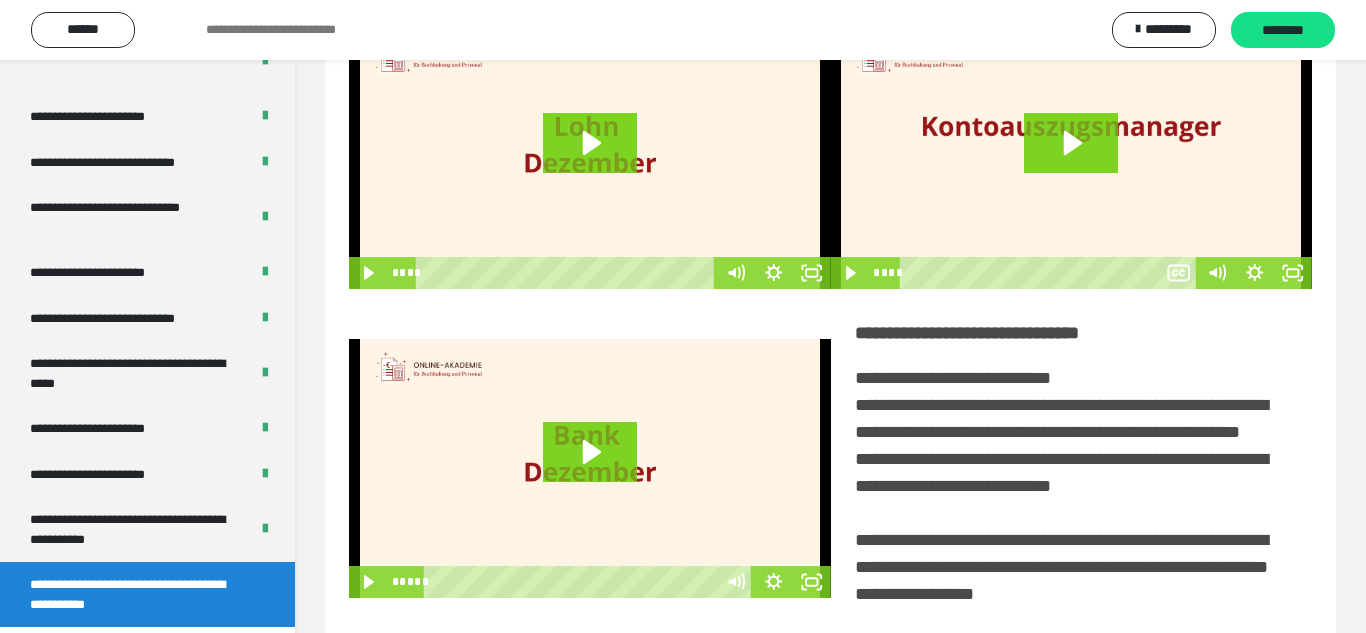 scroll, scrollTop: 60, scrollLeft: 0, axis: vertical 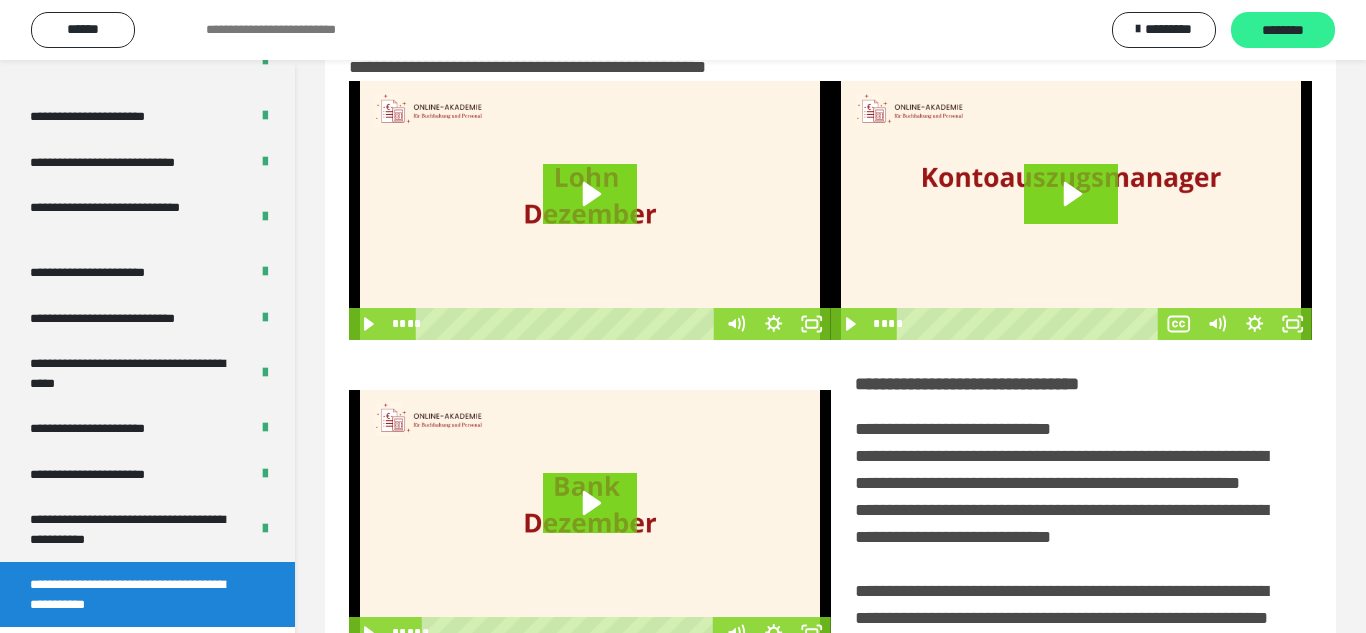click on "********" at bounding box center (1283, 31) 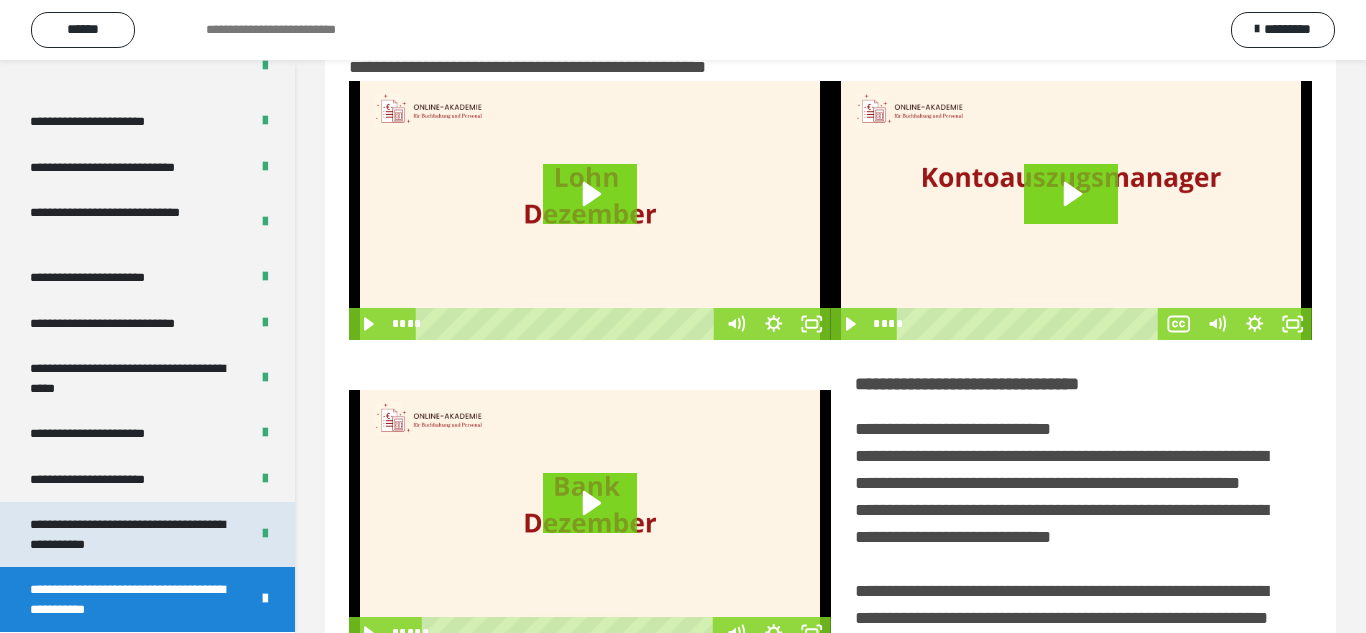 scroll, scrollTop: 3732, scrollLeft: 0, axis: vertical 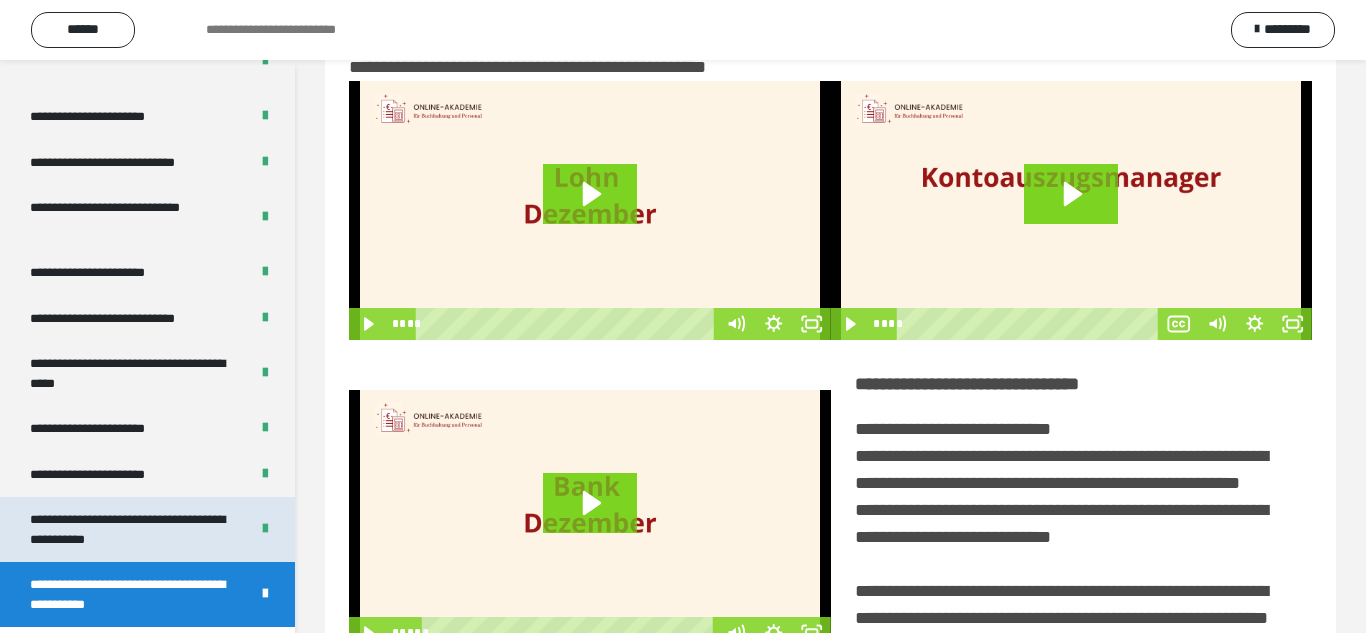 click on "**********" at bounding box center (131, 529) 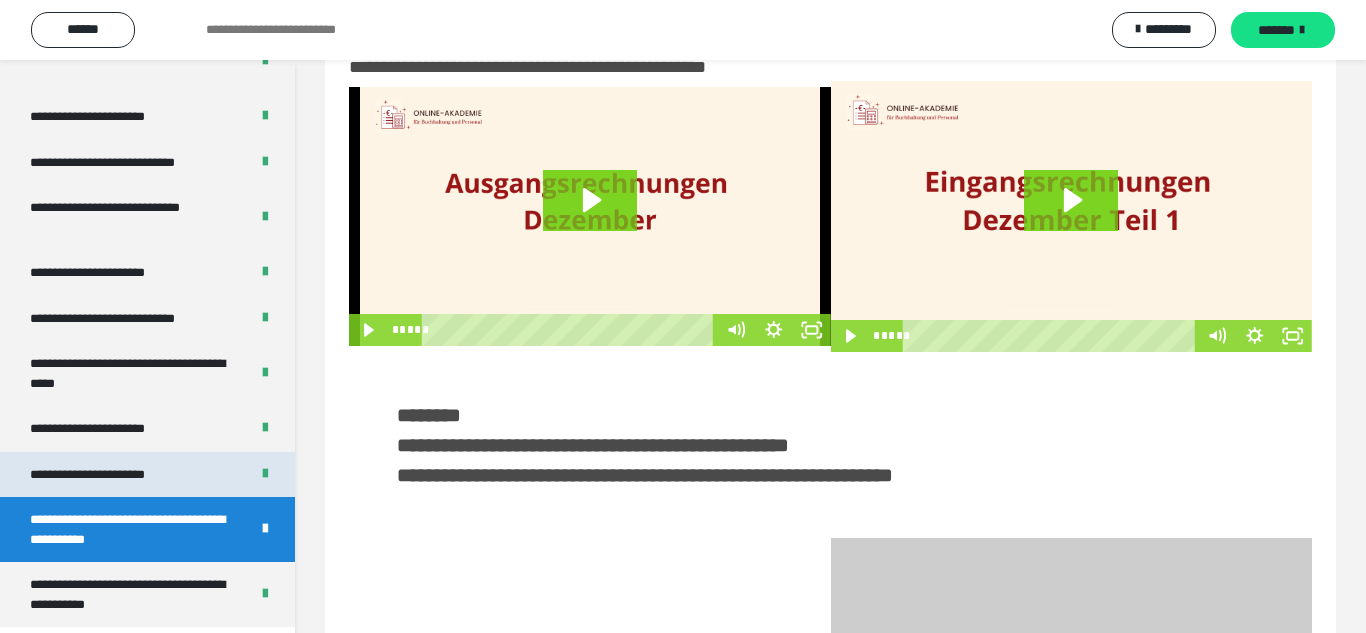 click at bounding box center (265, 474) 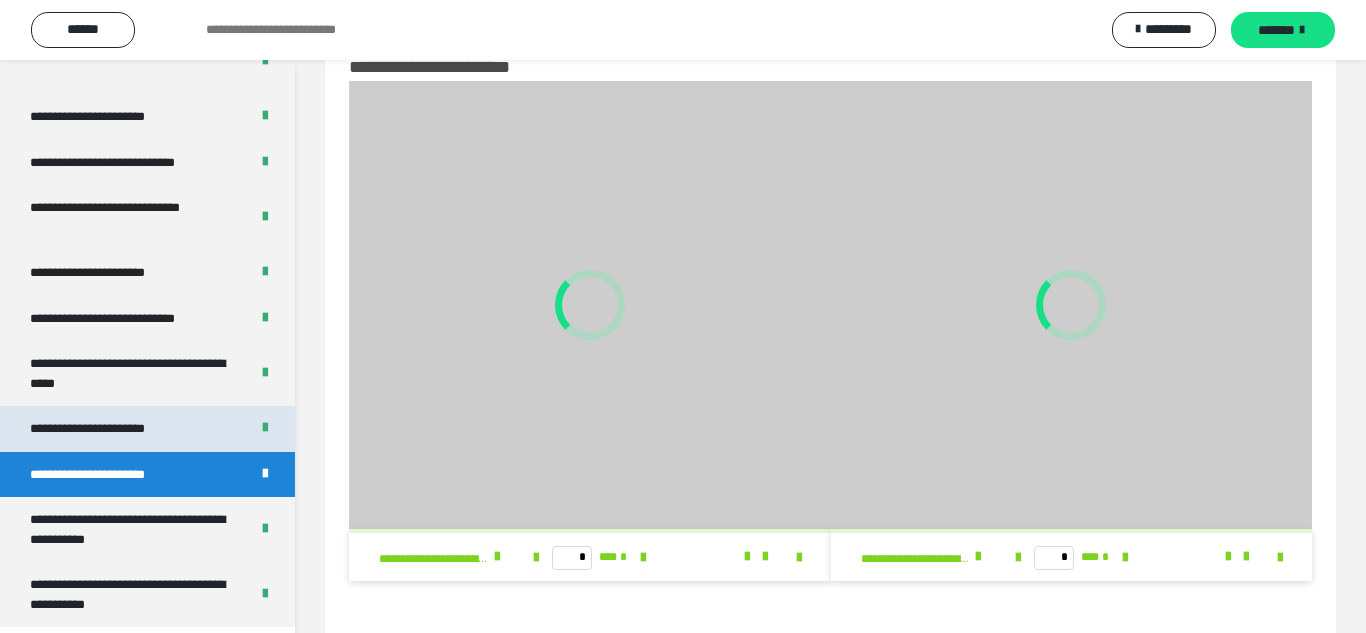 click on "**********" at bounding box center [147, 429] 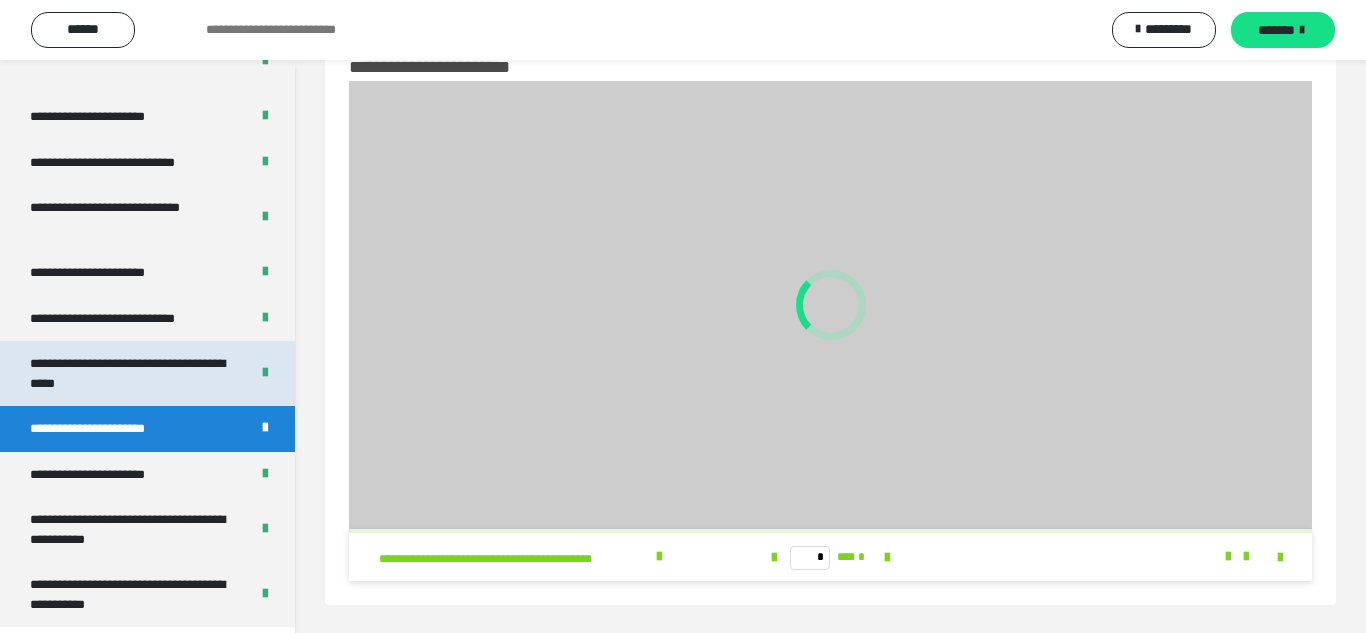 click at bounding box center [265, 374] 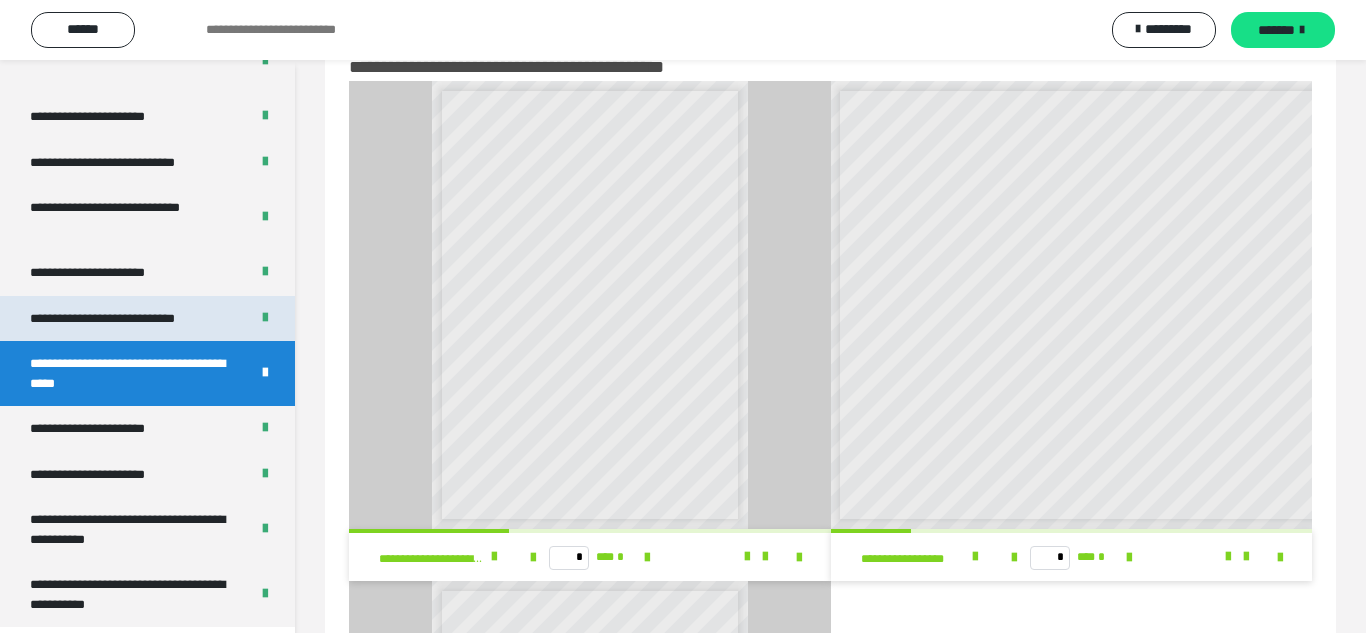 click at bounding box center [265, 318] 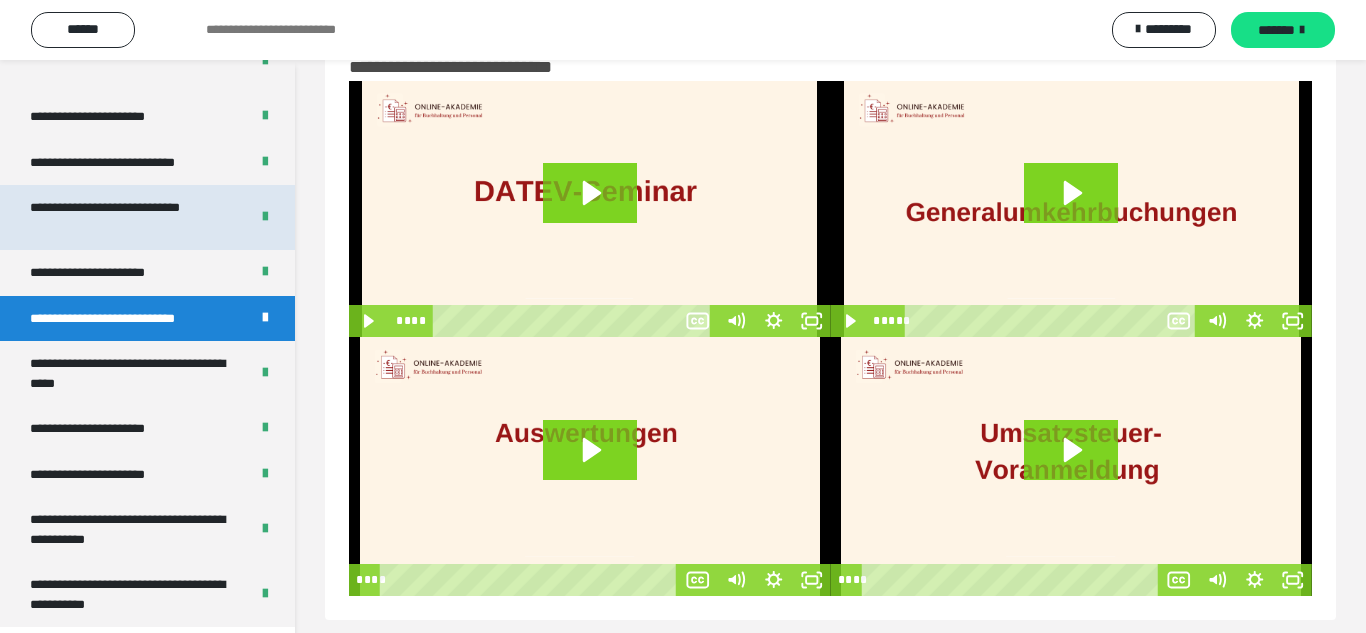 click at bounding box center [265, 218] 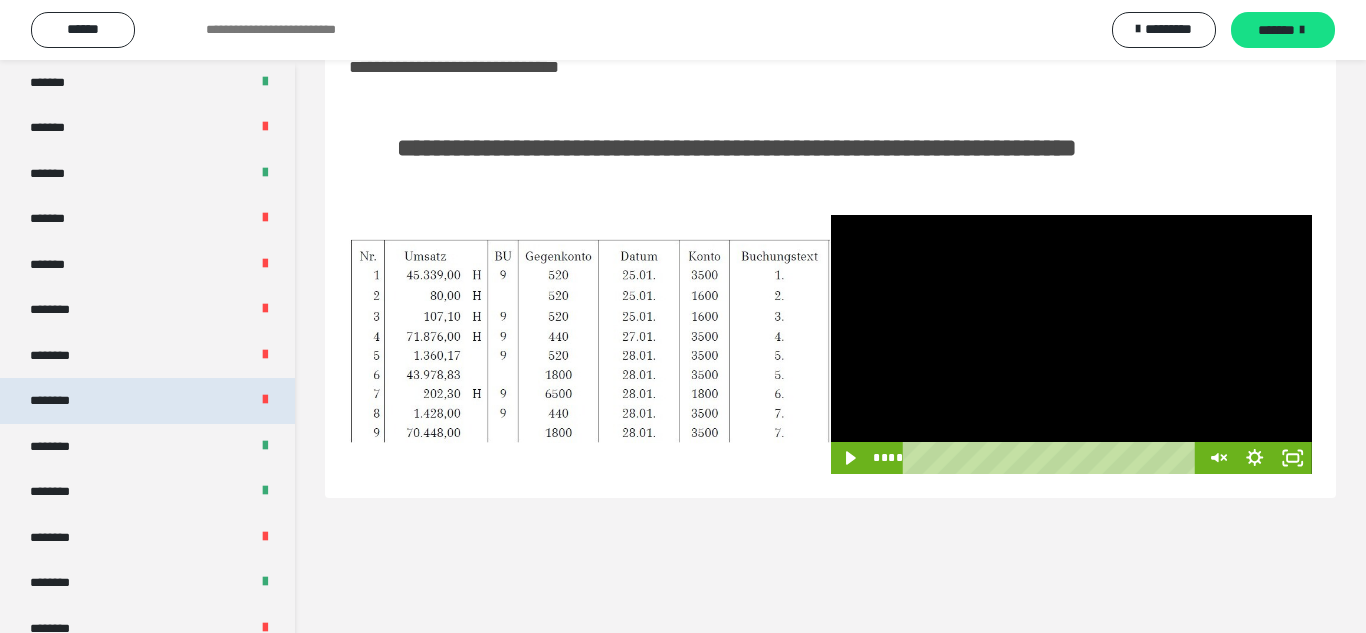 scroll, scrollTop: 861, scrollLeft: 0, axis: vertical 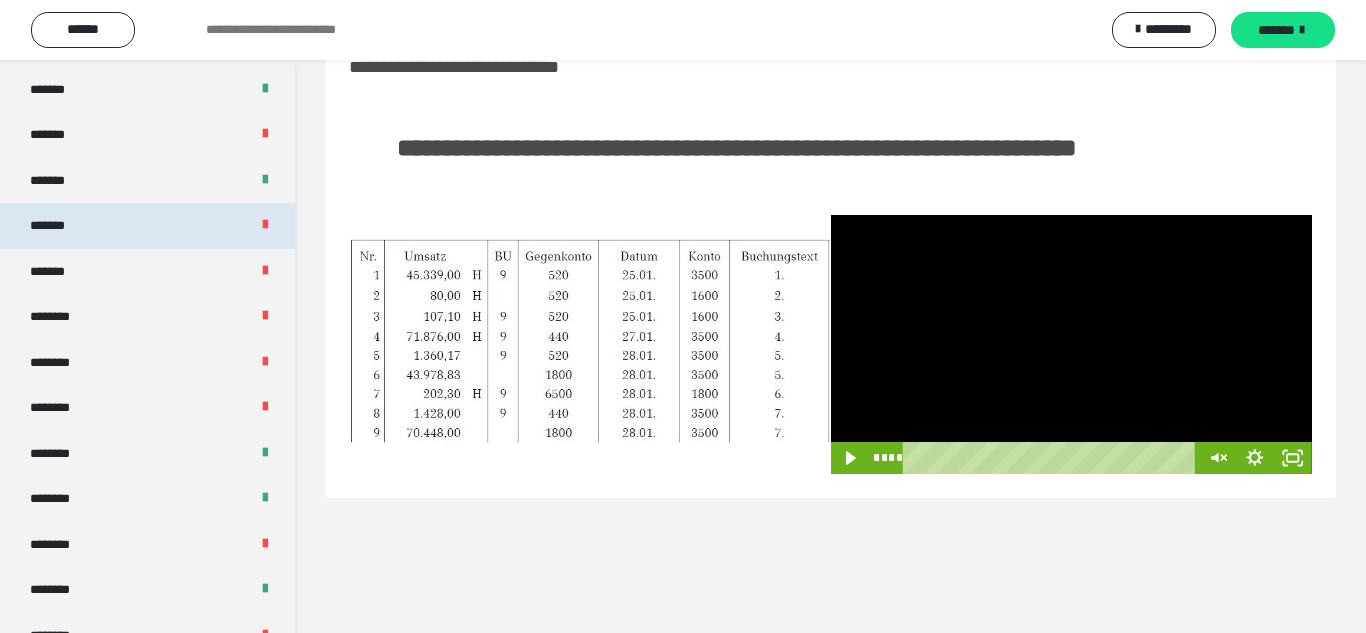 click on "*******" at bounding box center (147, 226) 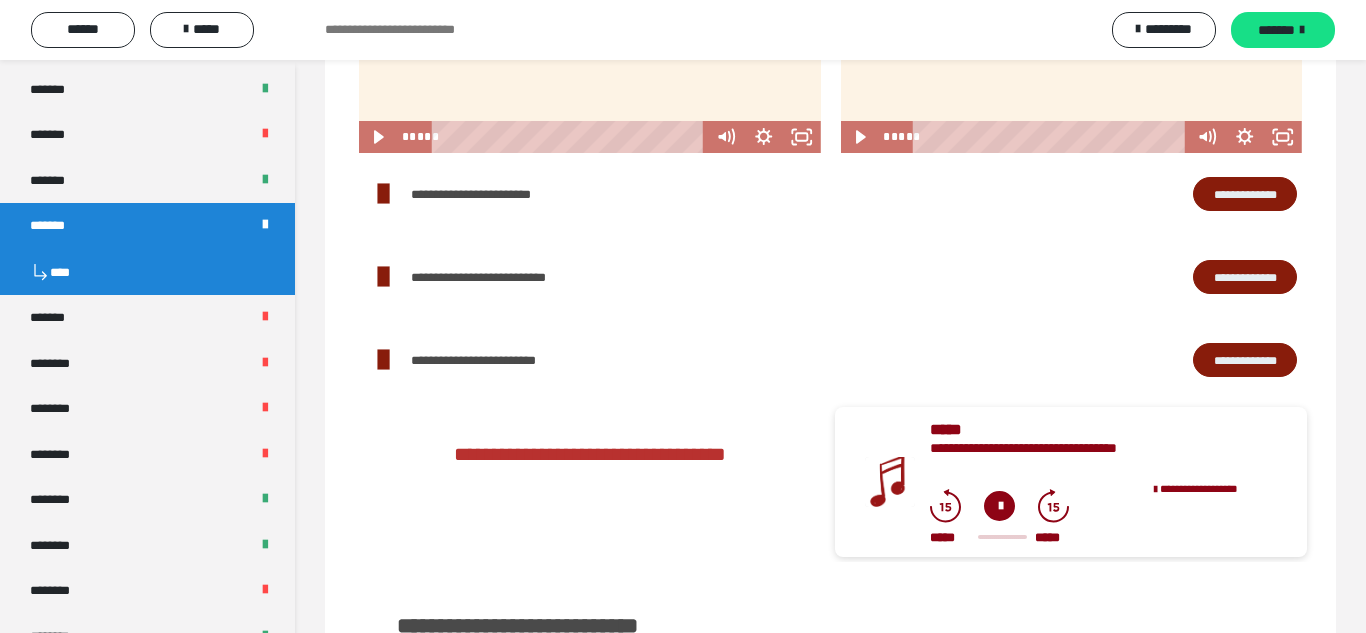 scroll, scrollTop: 1703, scrollLeft: 0, axis: vertical 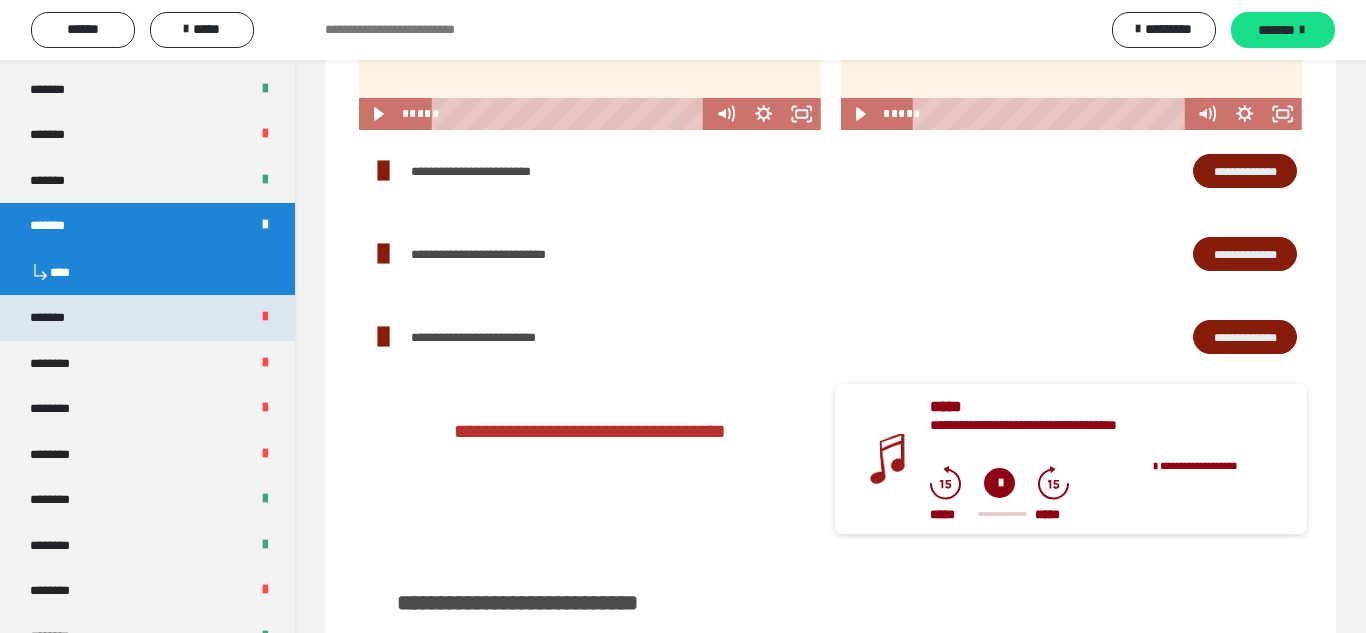 click on "*******" at bounding box center (147, 318) 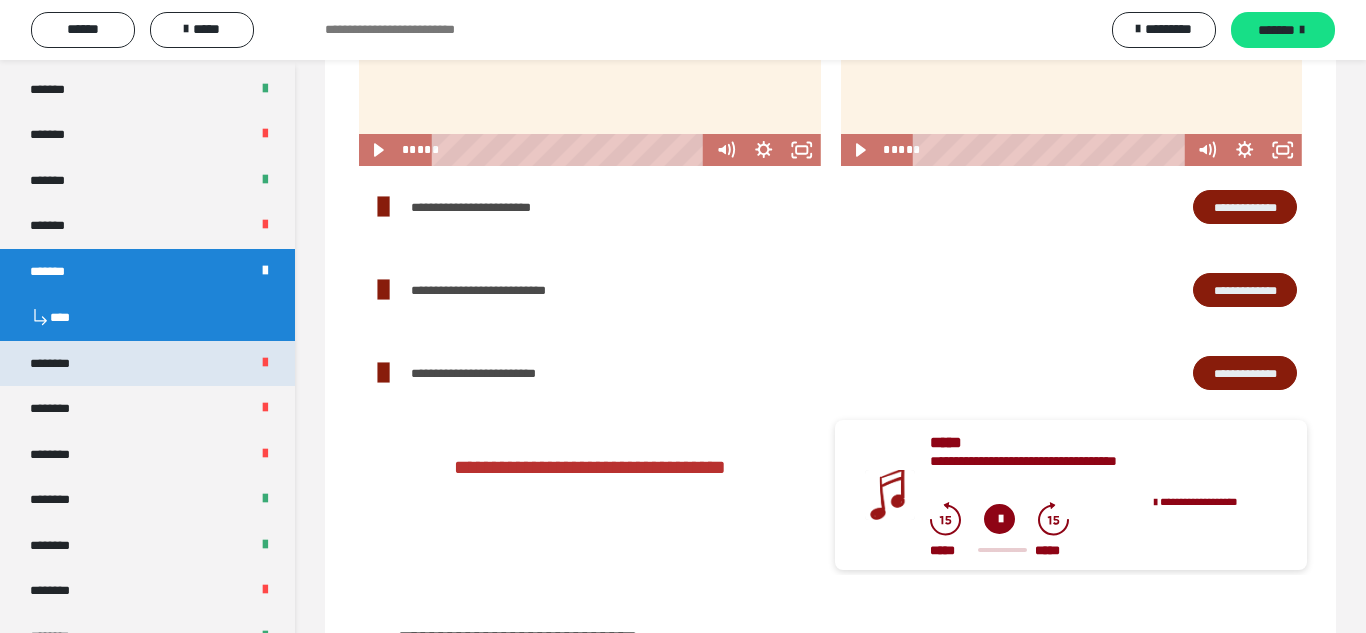 scroll, scrollTop: 1739, scrollLeft: 0, axis: vertical 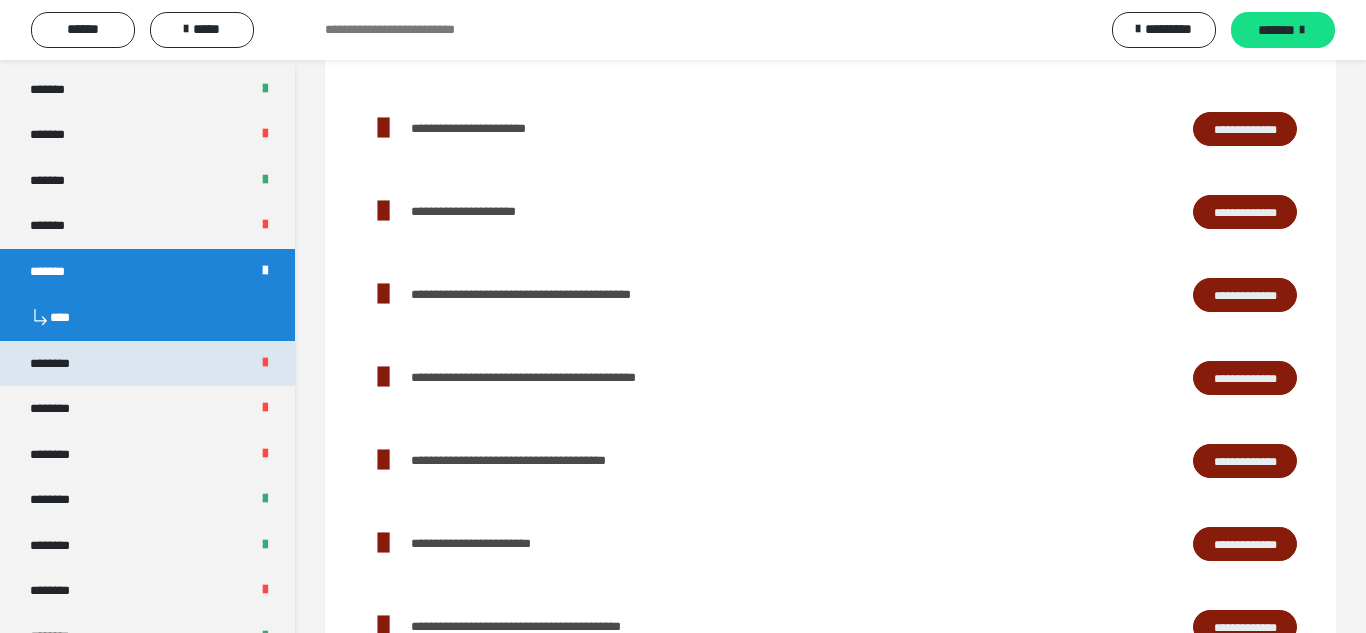 click on "********" at bounding box center (147, 364) 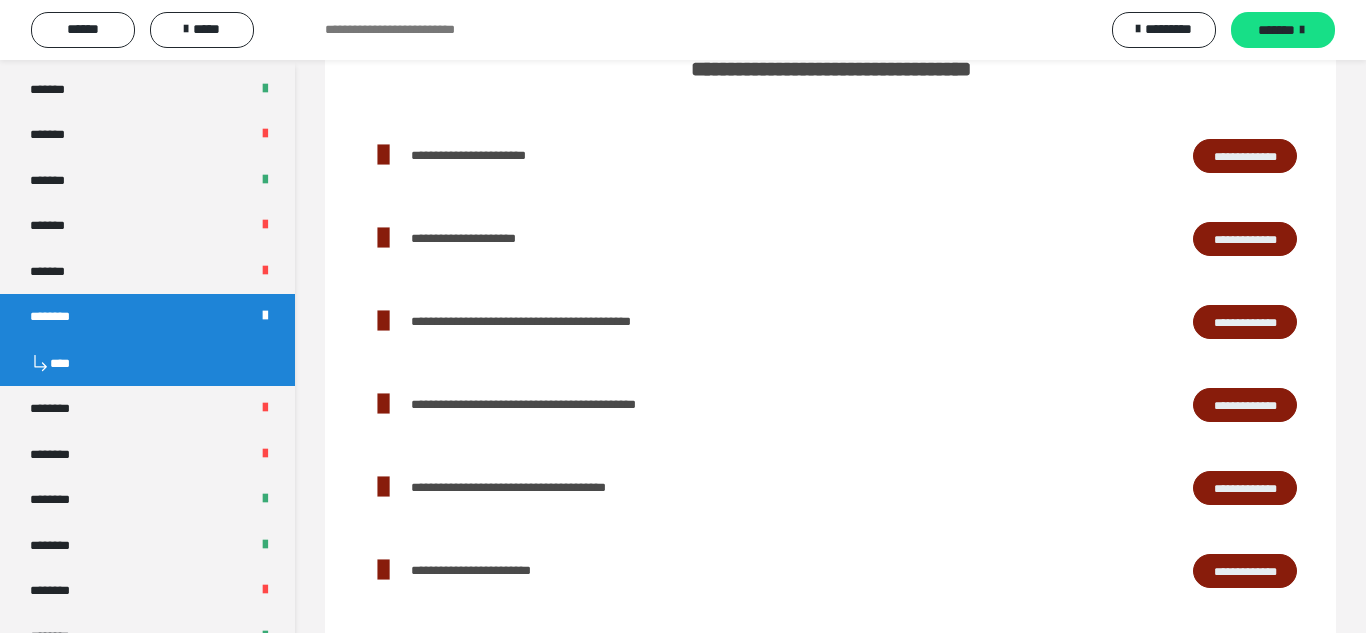 scroll, scrollTop: 1766, scrollLeft: 0, axis: vertical 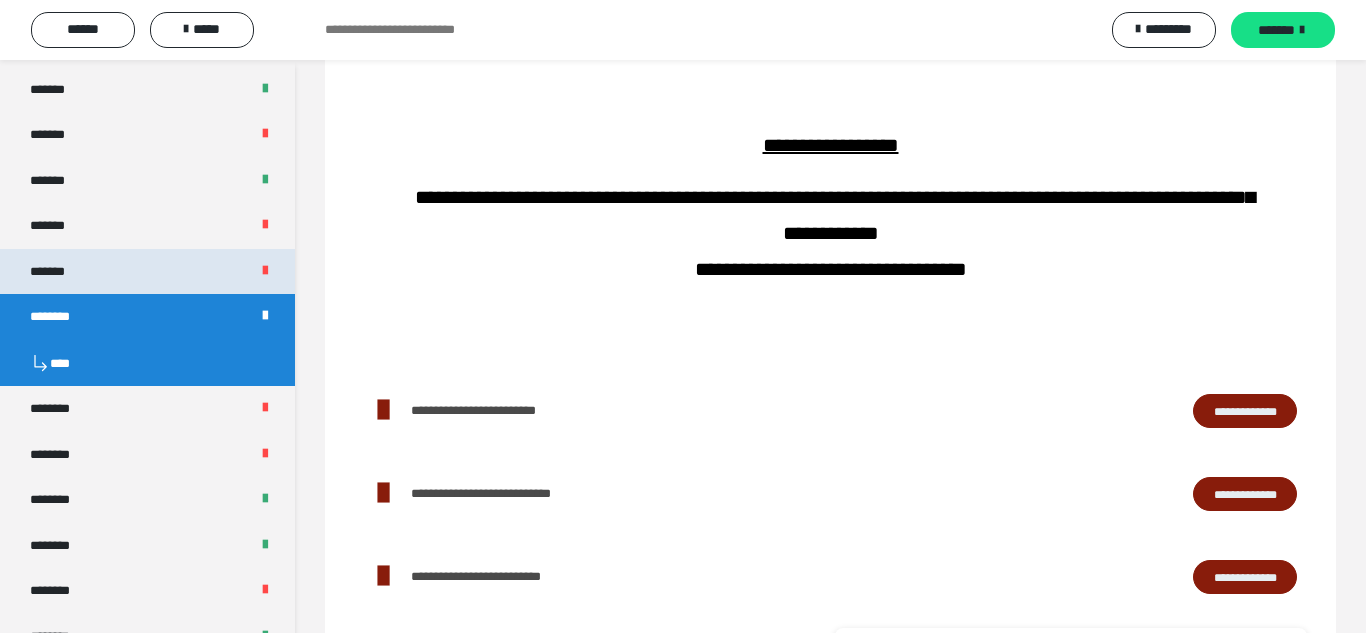 click on "*******" at bounding box center (147, 272) 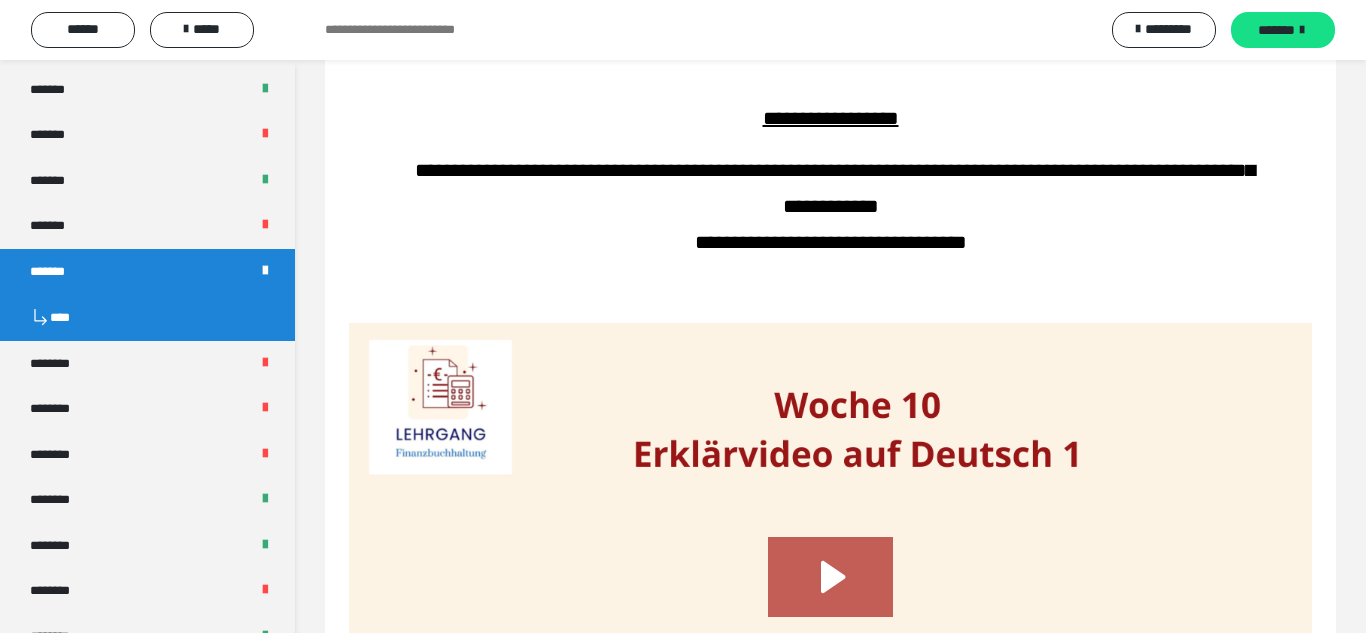 scroll, scrollTop: 1739, scrollLeft: 0, axis: vertical 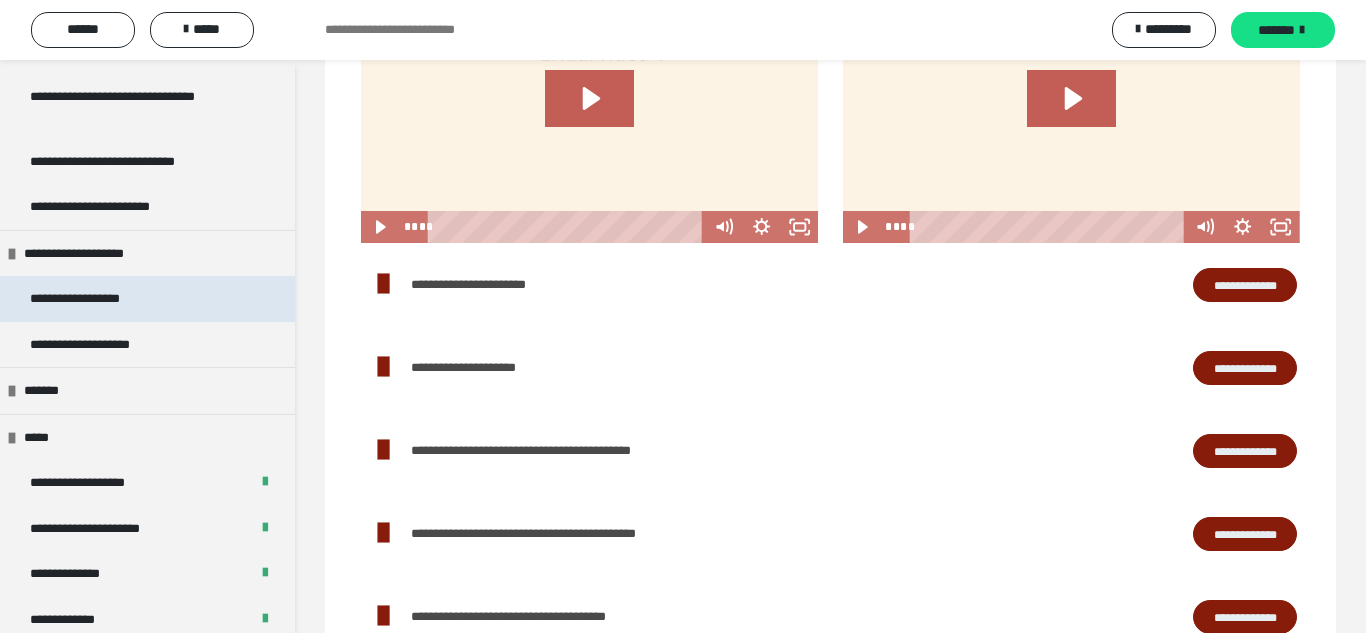 click on "**********" at bounding box center [98, 299] 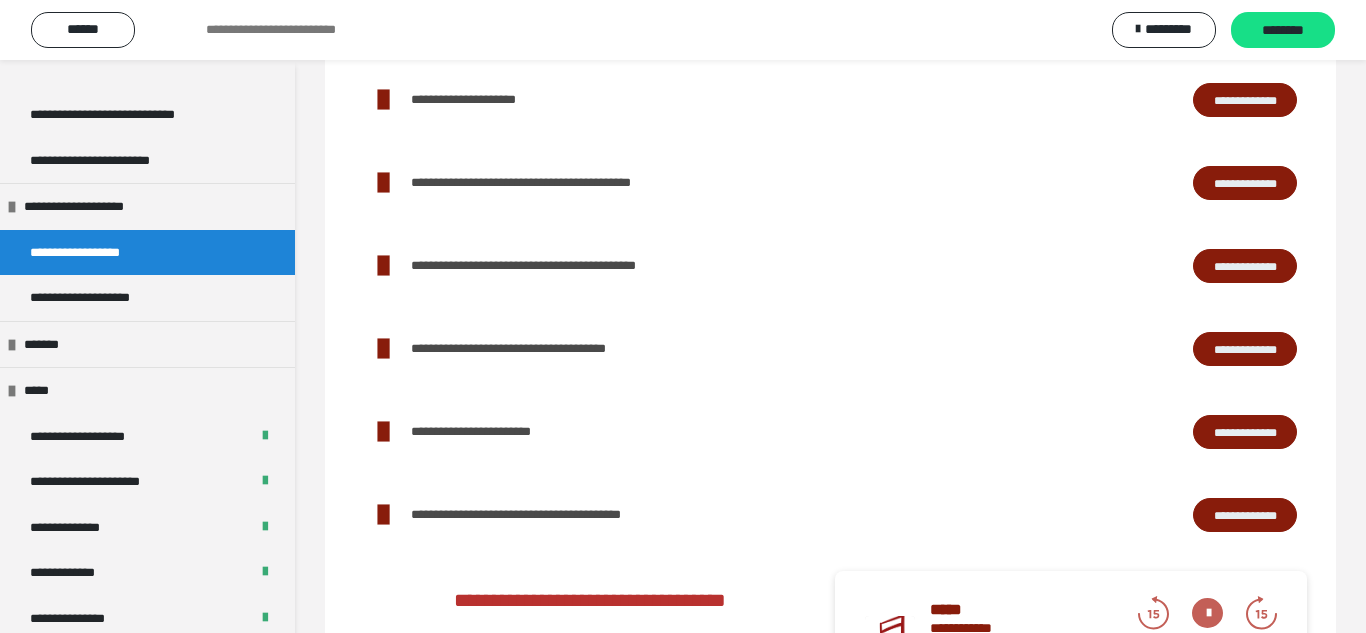 scroll, scrollTop: 1529, scrollLeft: 0, axis: vertical 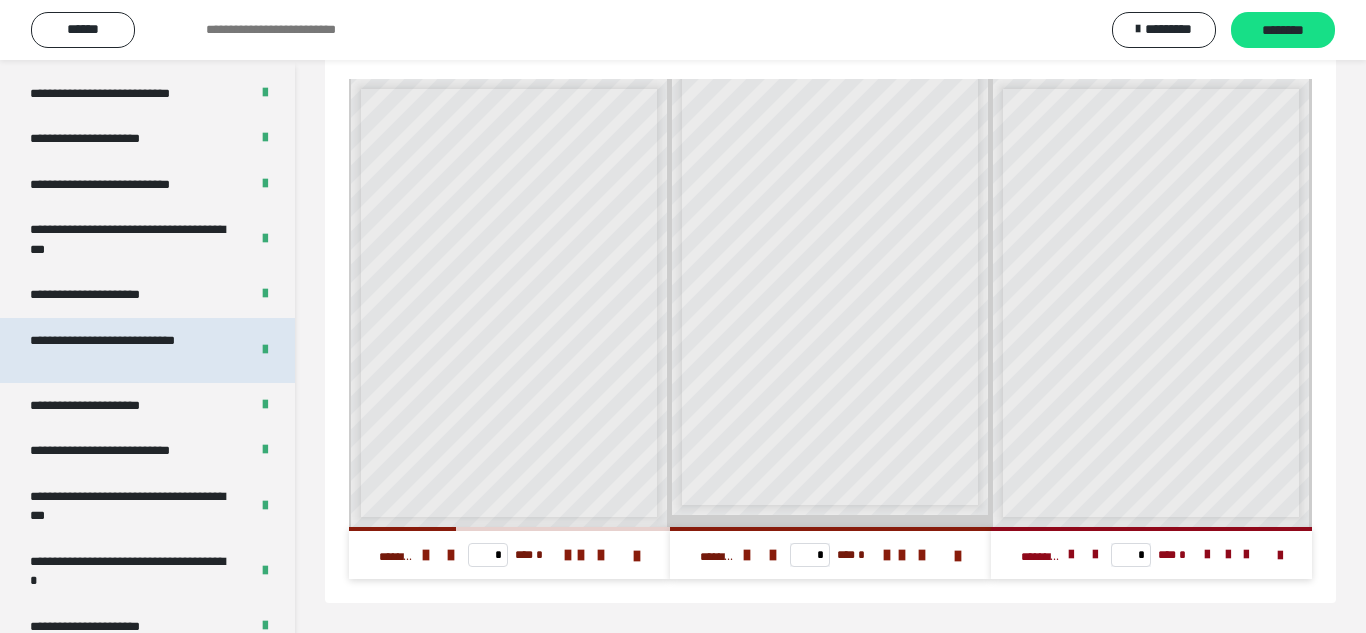 click on "**********" at bounding box center [131, 350] 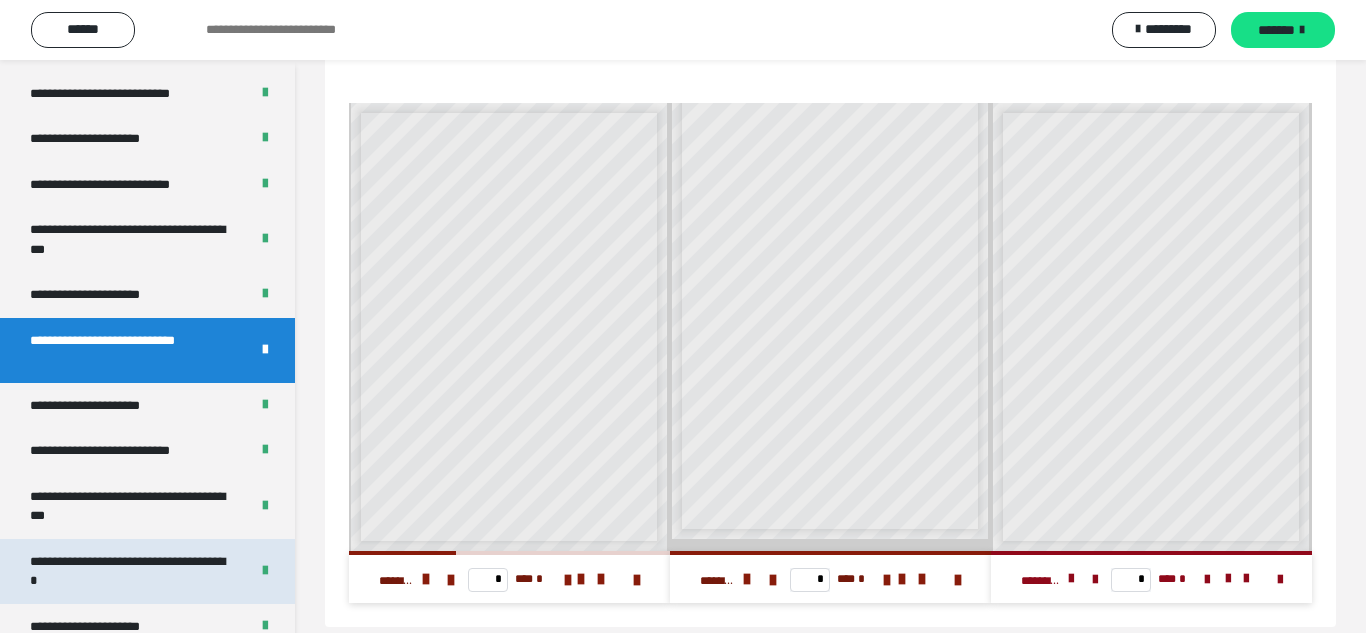 scroll, scrollTop: 60, scrollLeft: 0, axis: vertical 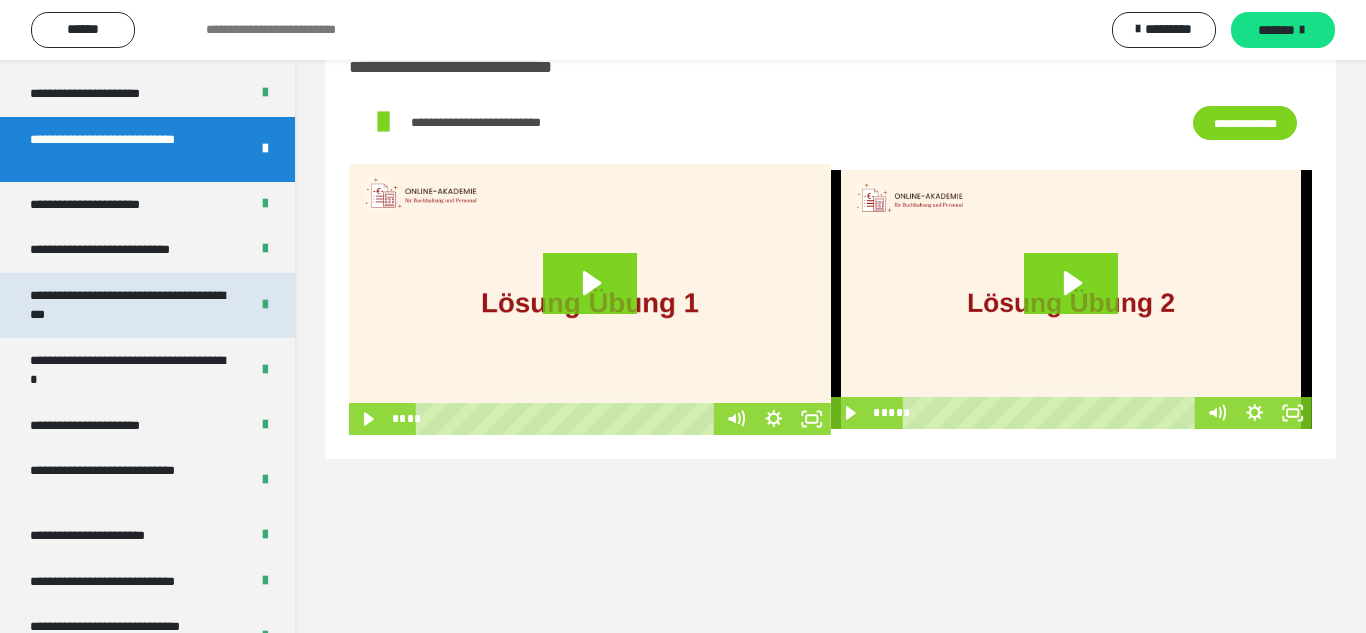 click on "**********" at bounding box center (131, 305) 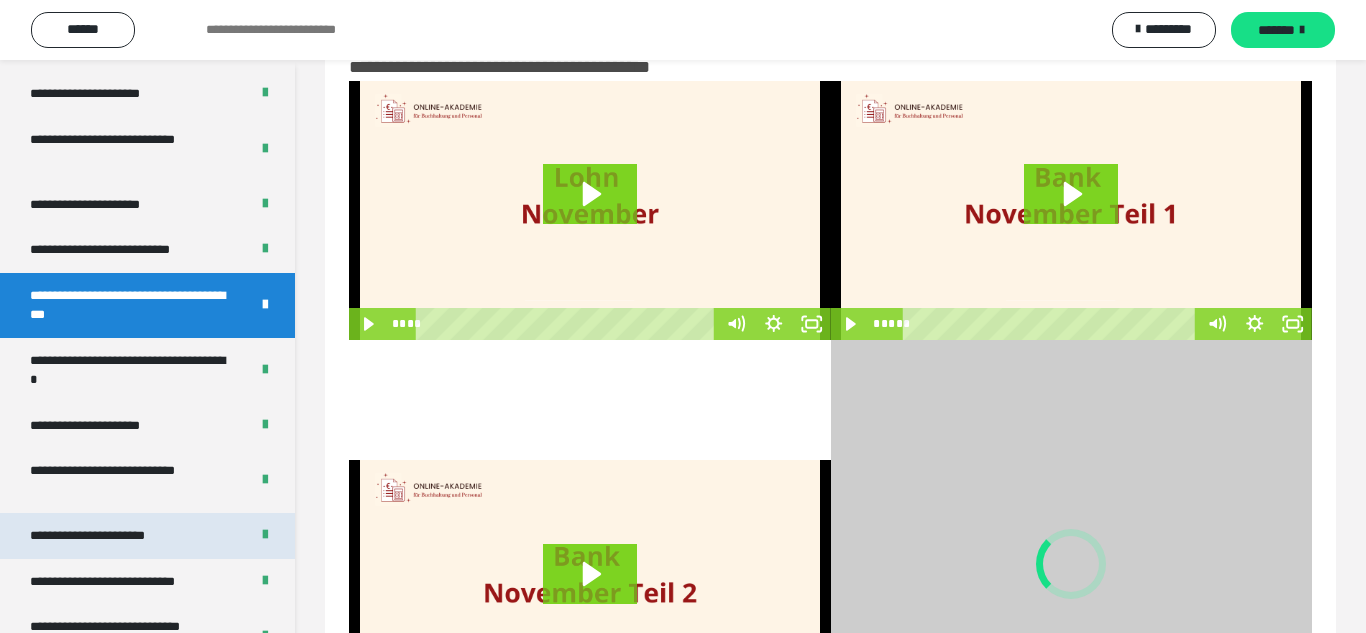 click on "**********" at bounding box center (111, 536) 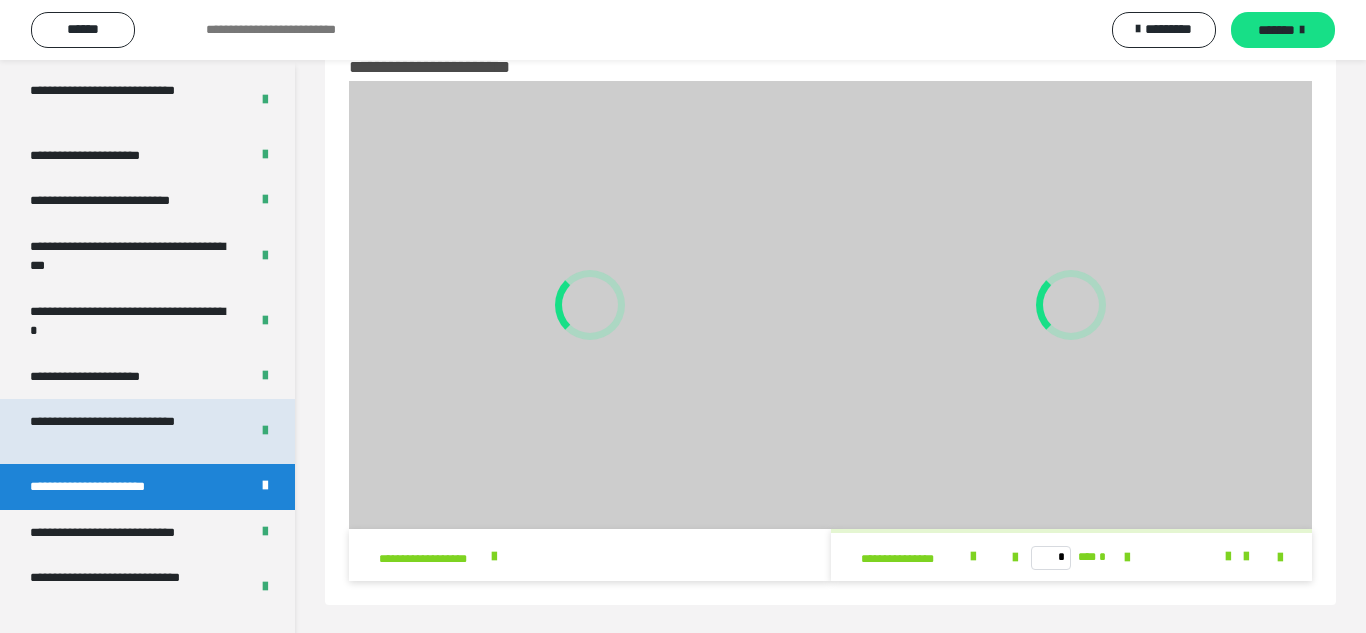 scroll, scrollTop: 3387, scrollLeft: 0, axis: vertical 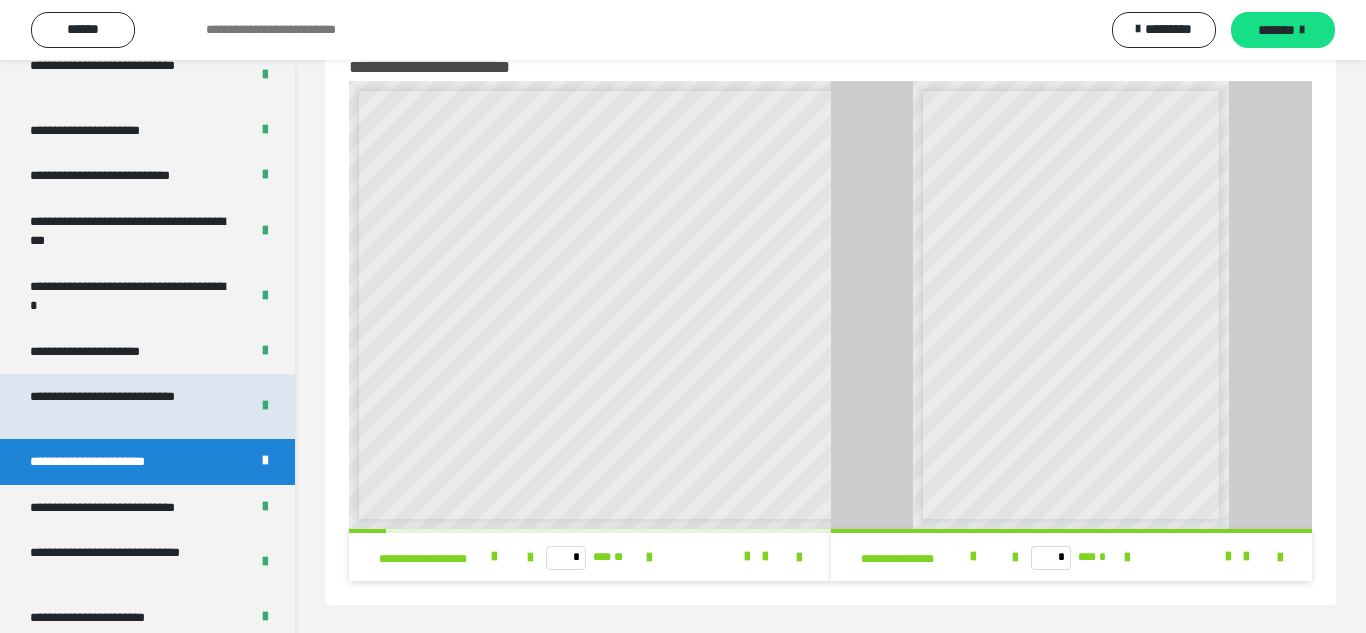 click on "**********" at bounding box center (131, 406) 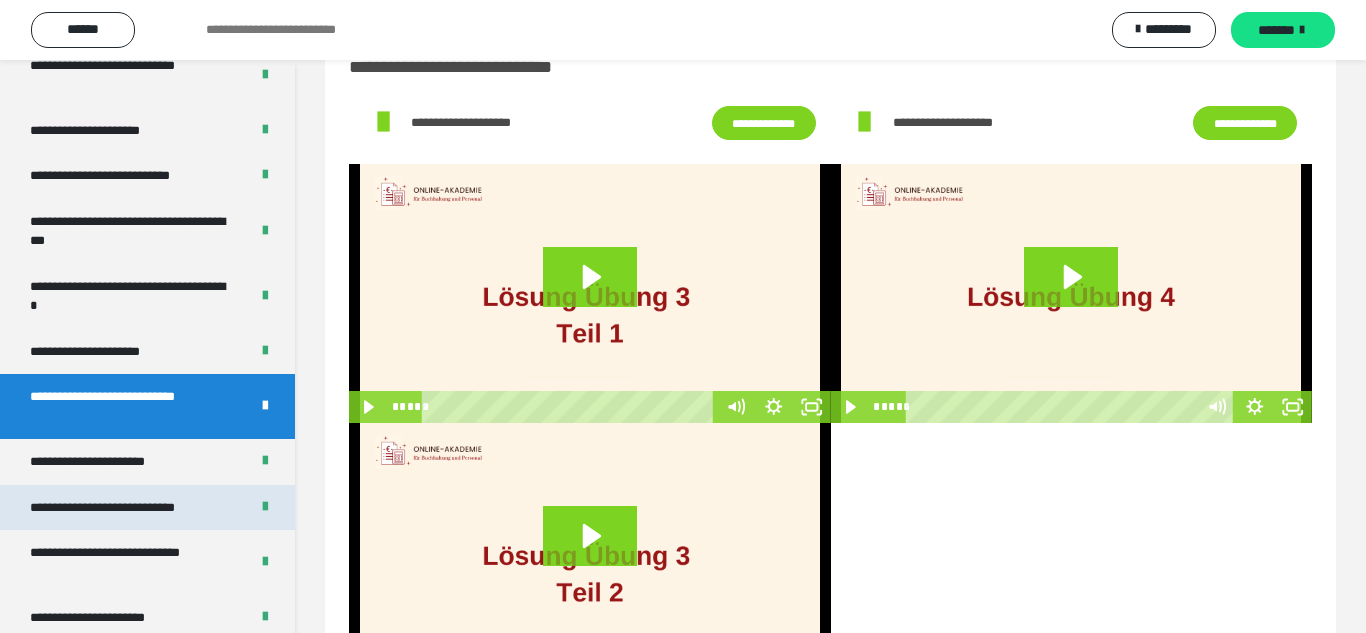 scroll, scrollTop: 3477, scrollLeft: 0, axis: vertical 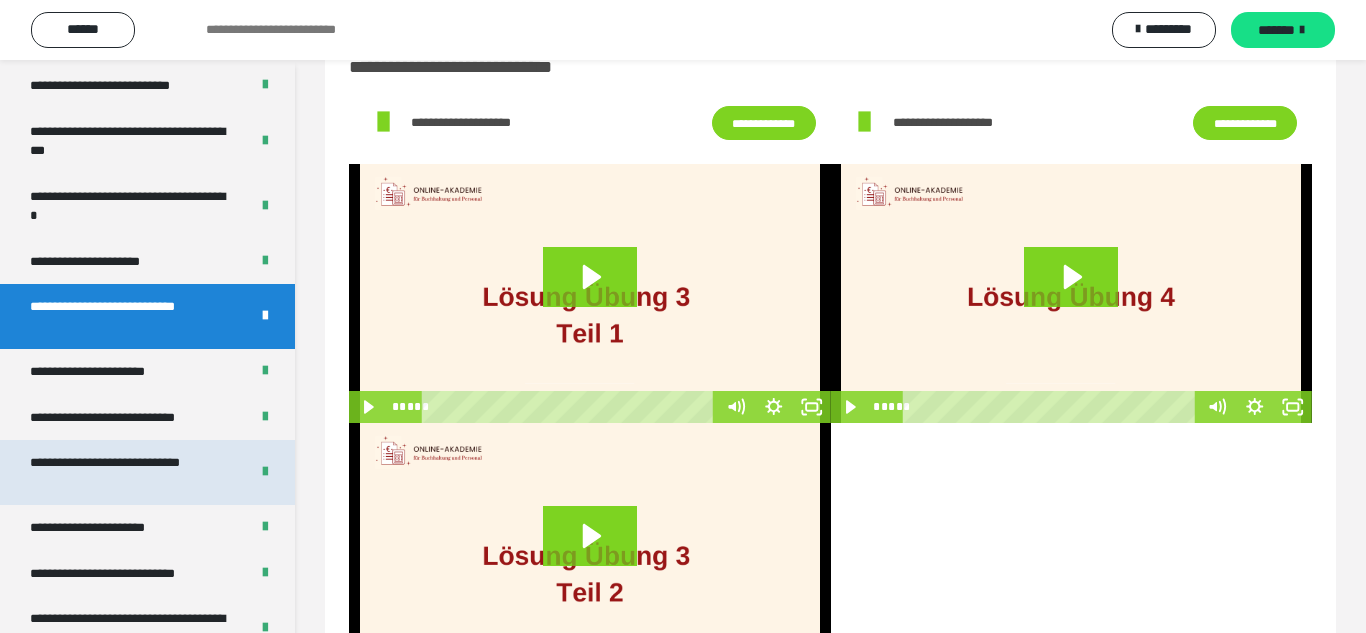 click on "**********" at bounding box center [131, 472] 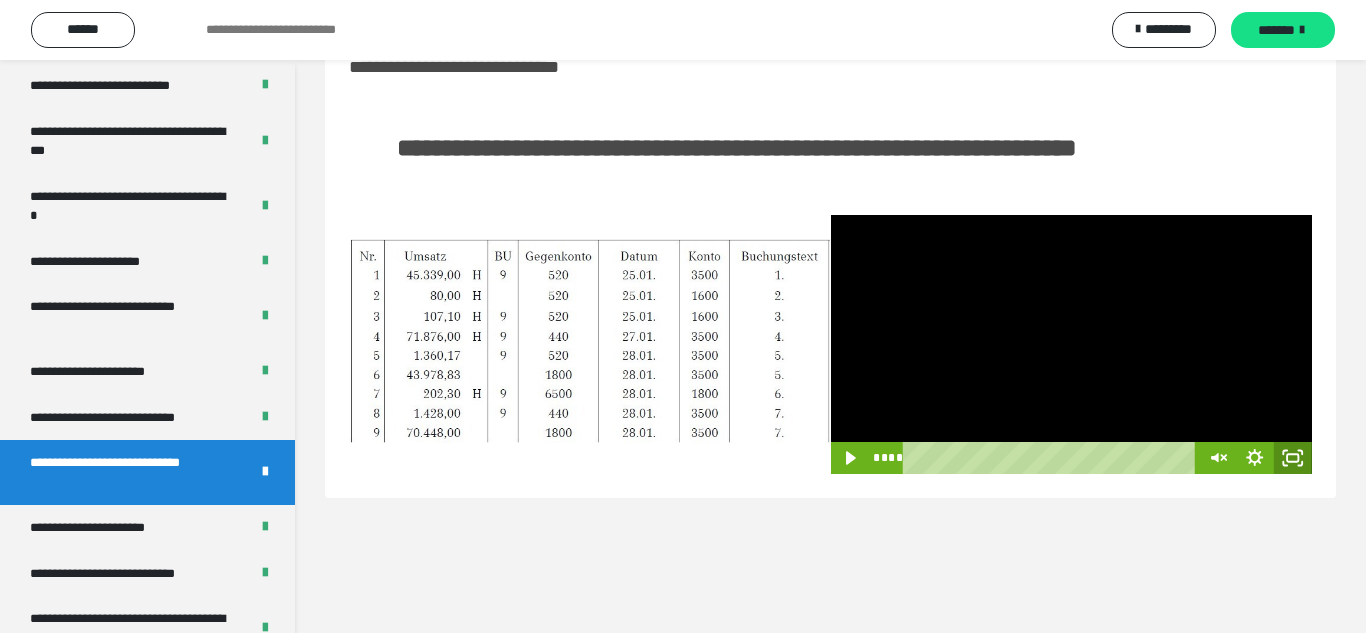 click 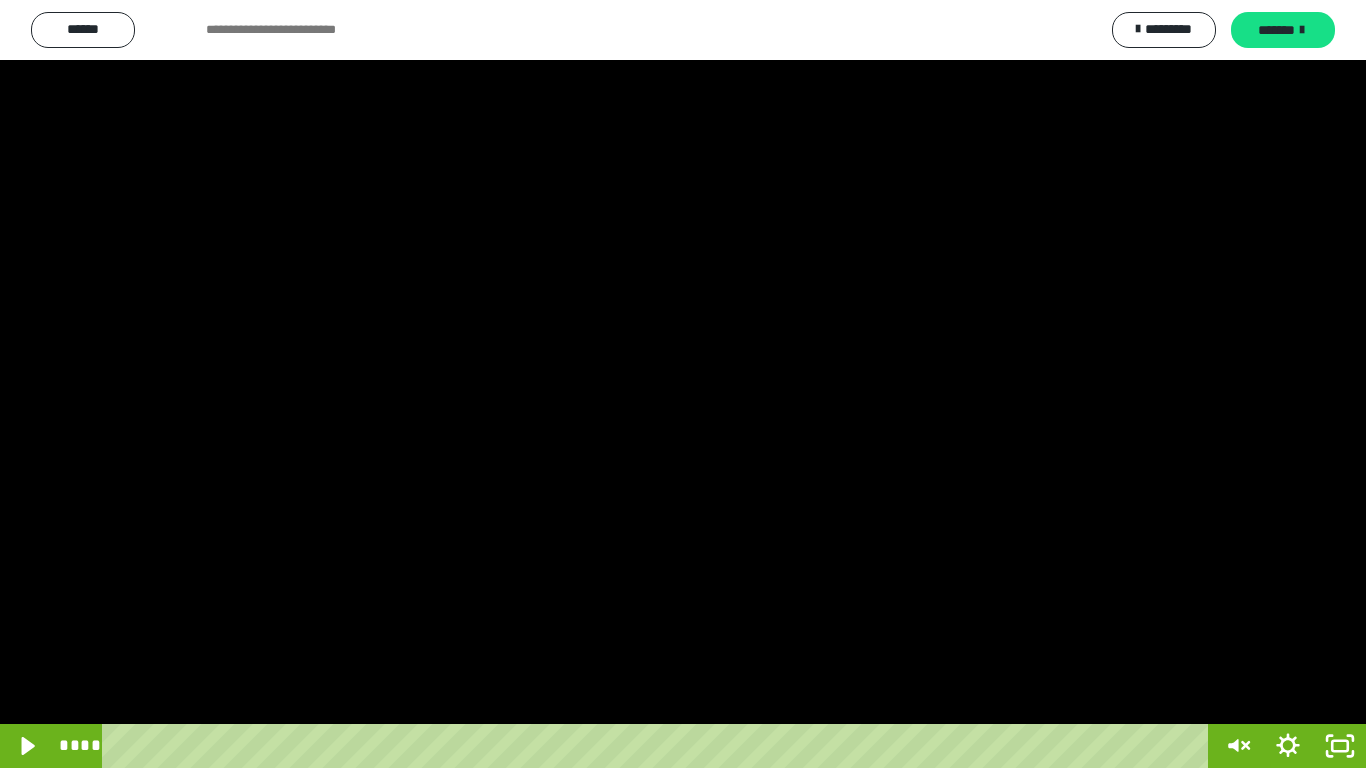 click at bounding box center [683, 384] 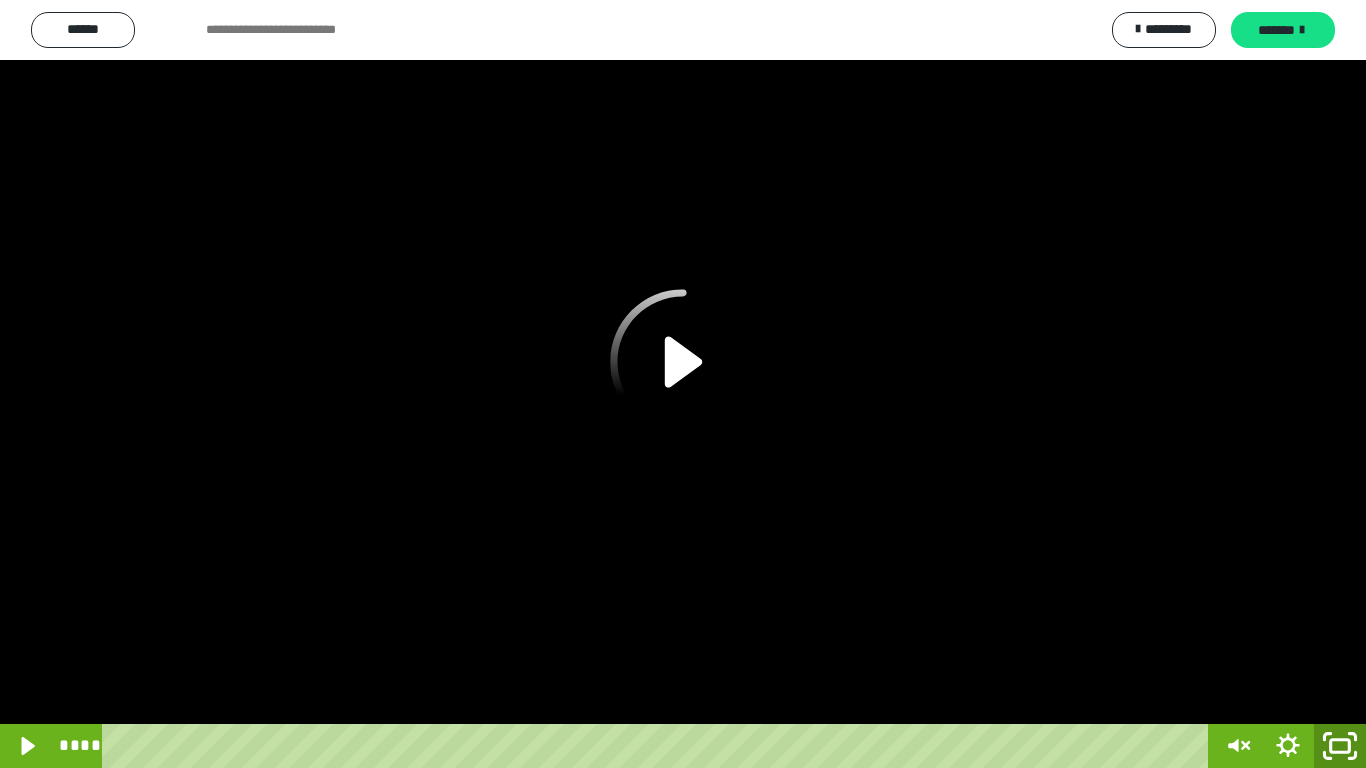 click 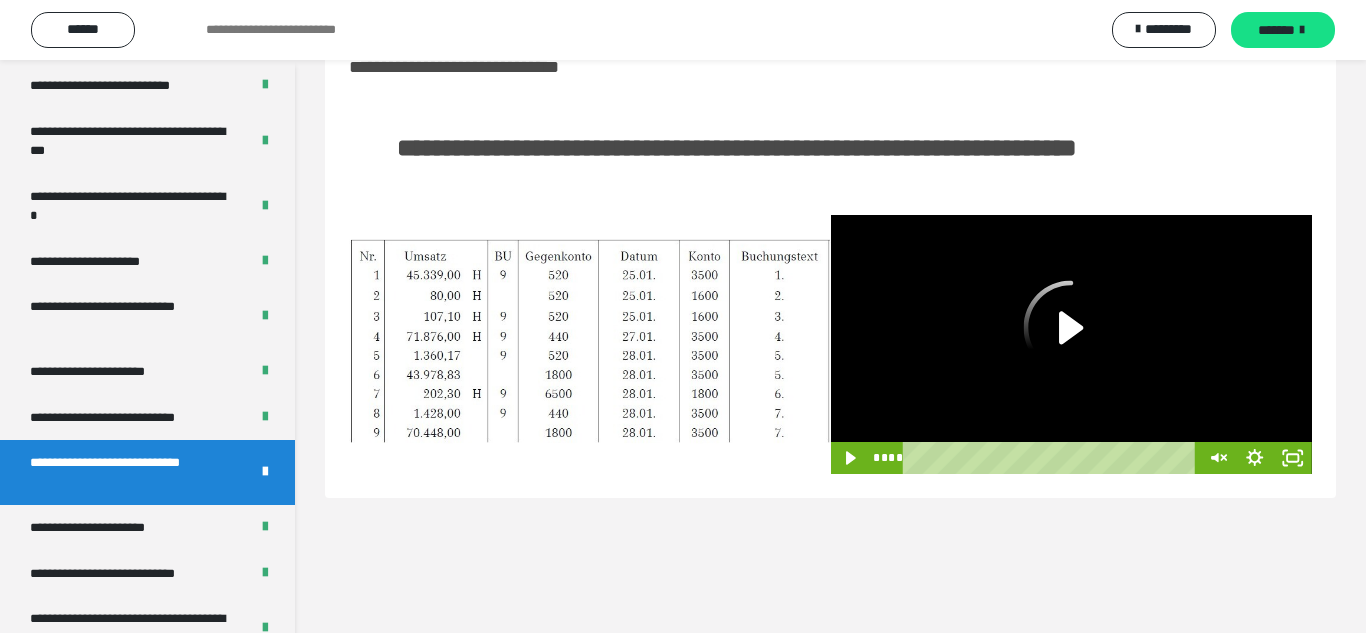 click 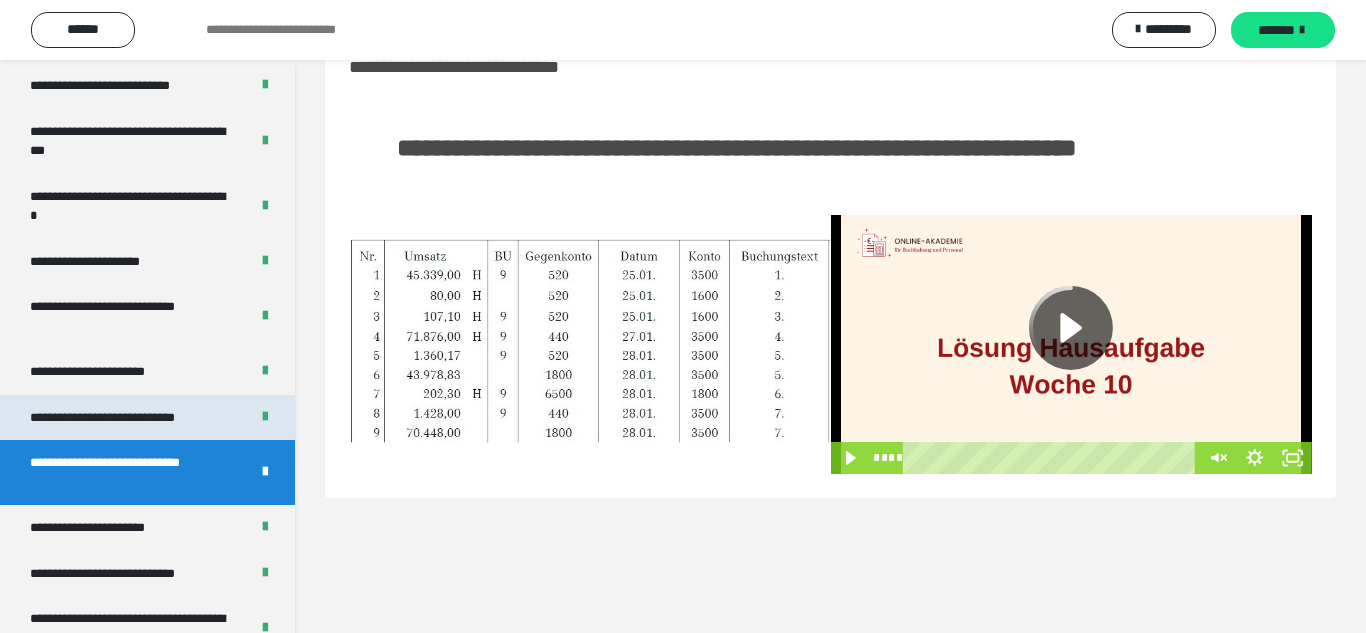 click on "**********" at bounding box center [131, 418] 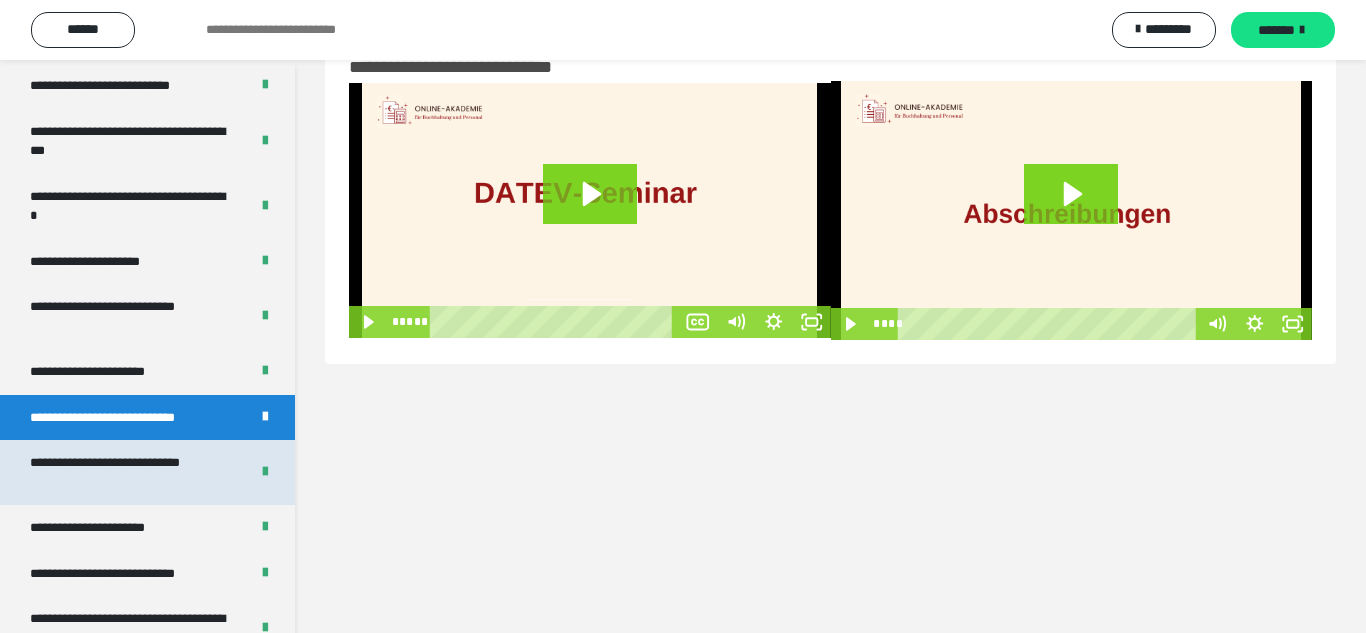 click on "**********" at bounding box center (131, 472) 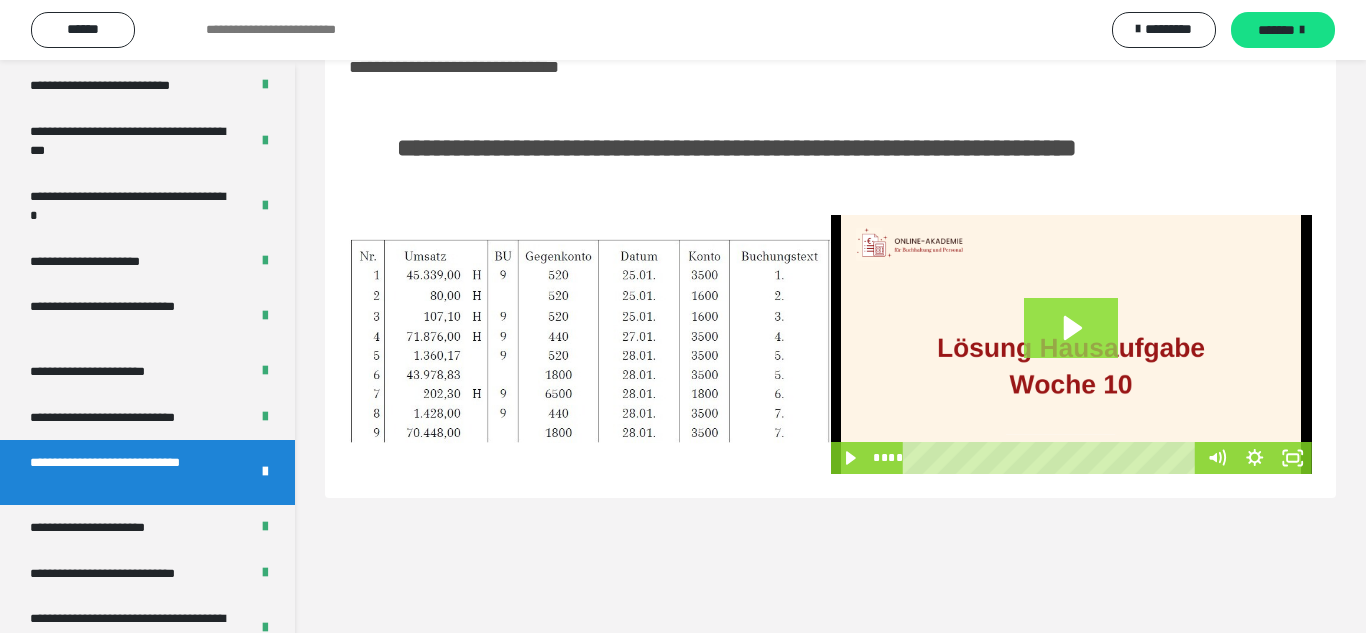 click 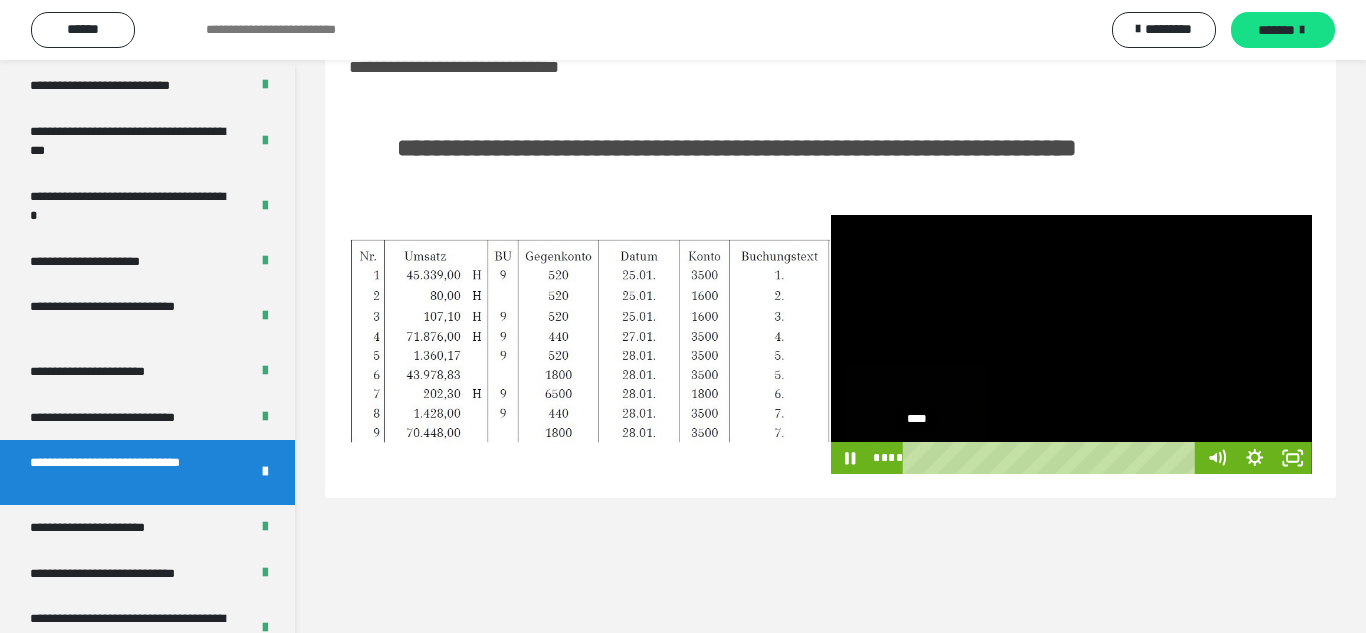 click on "****" at bounding box center [1052, 458] 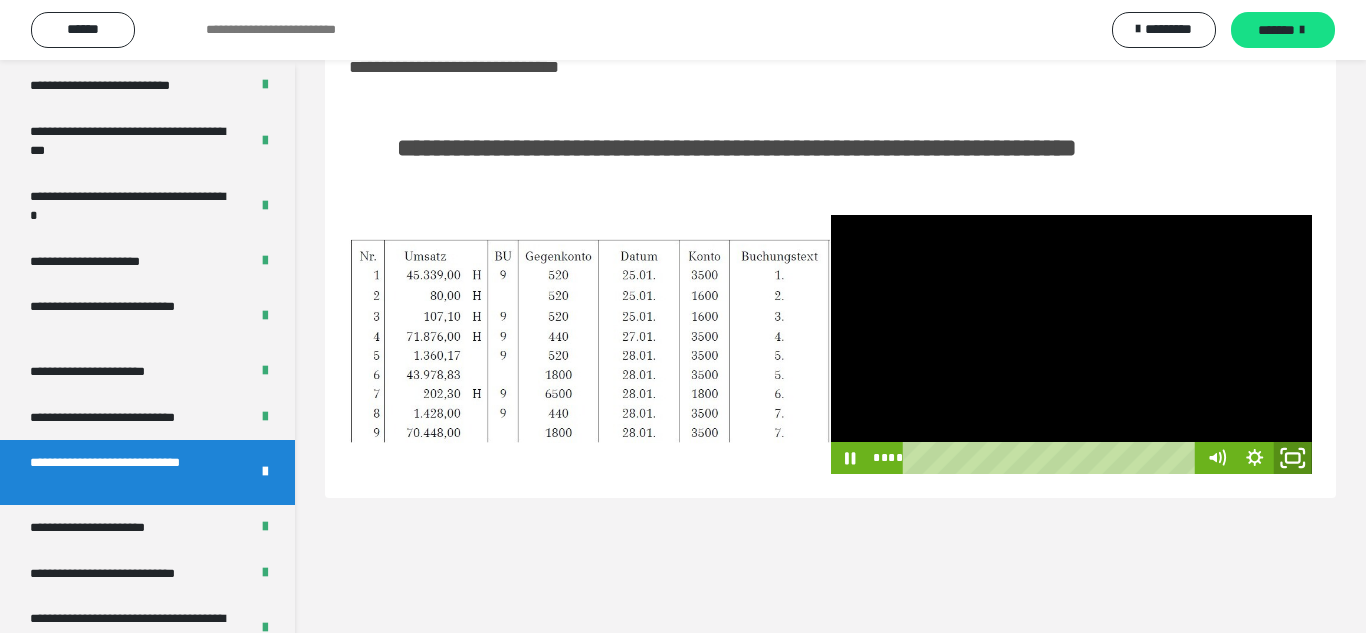 click 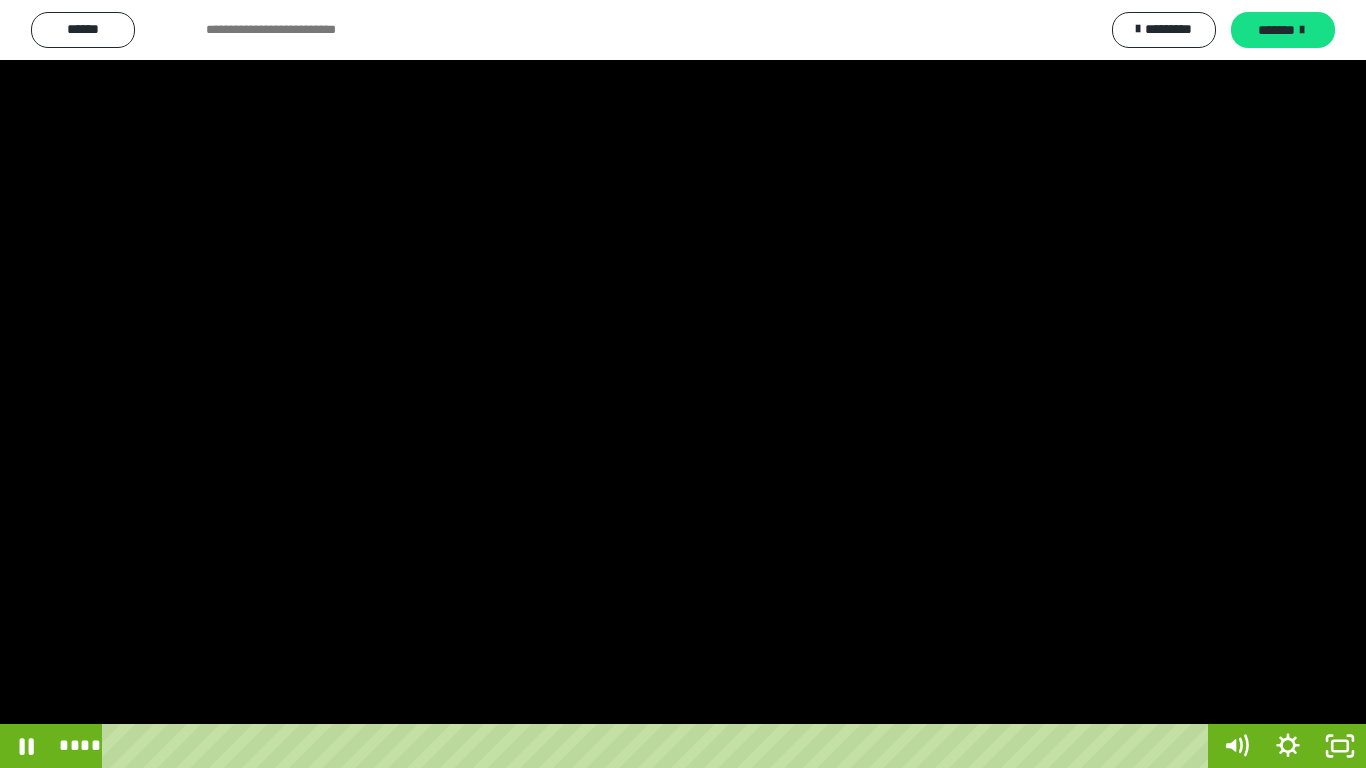 click at bounding box center (683, 384) 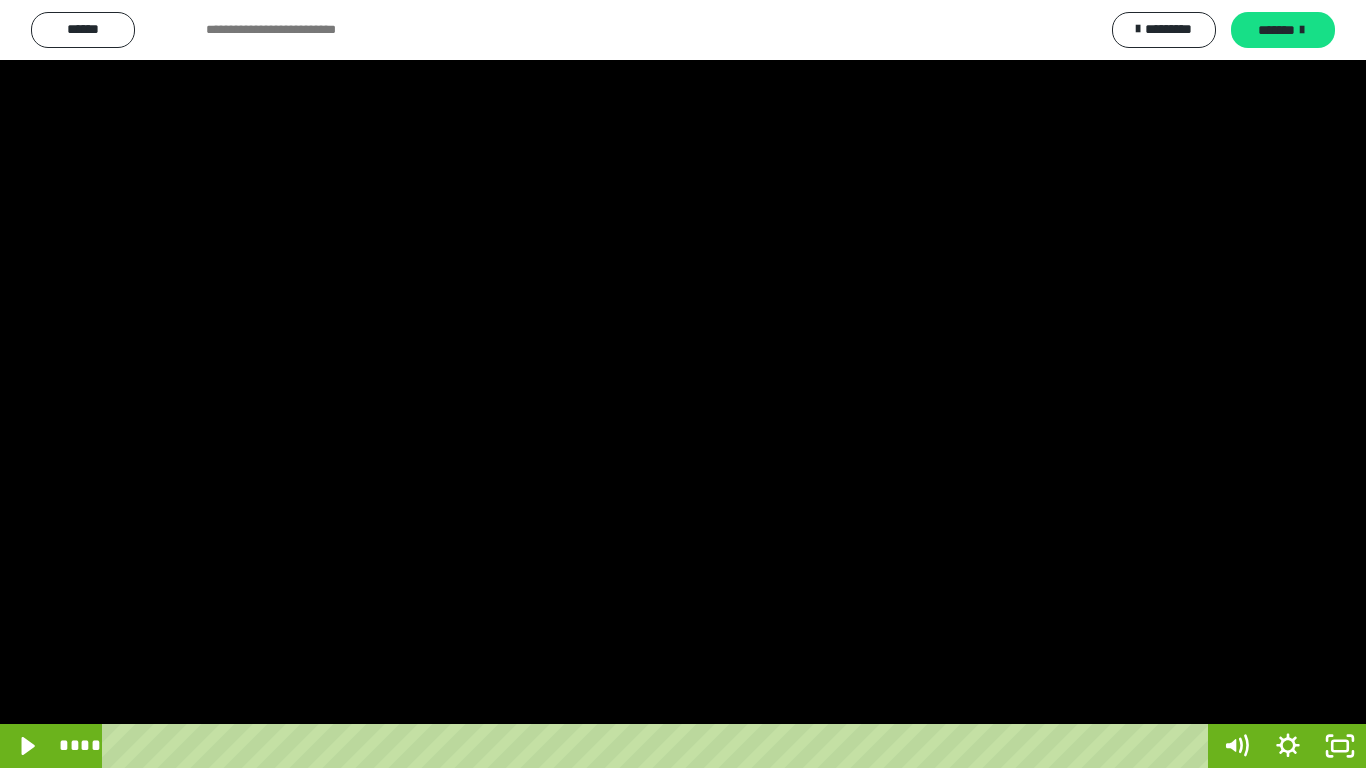 click at bounding box center [683, 384] 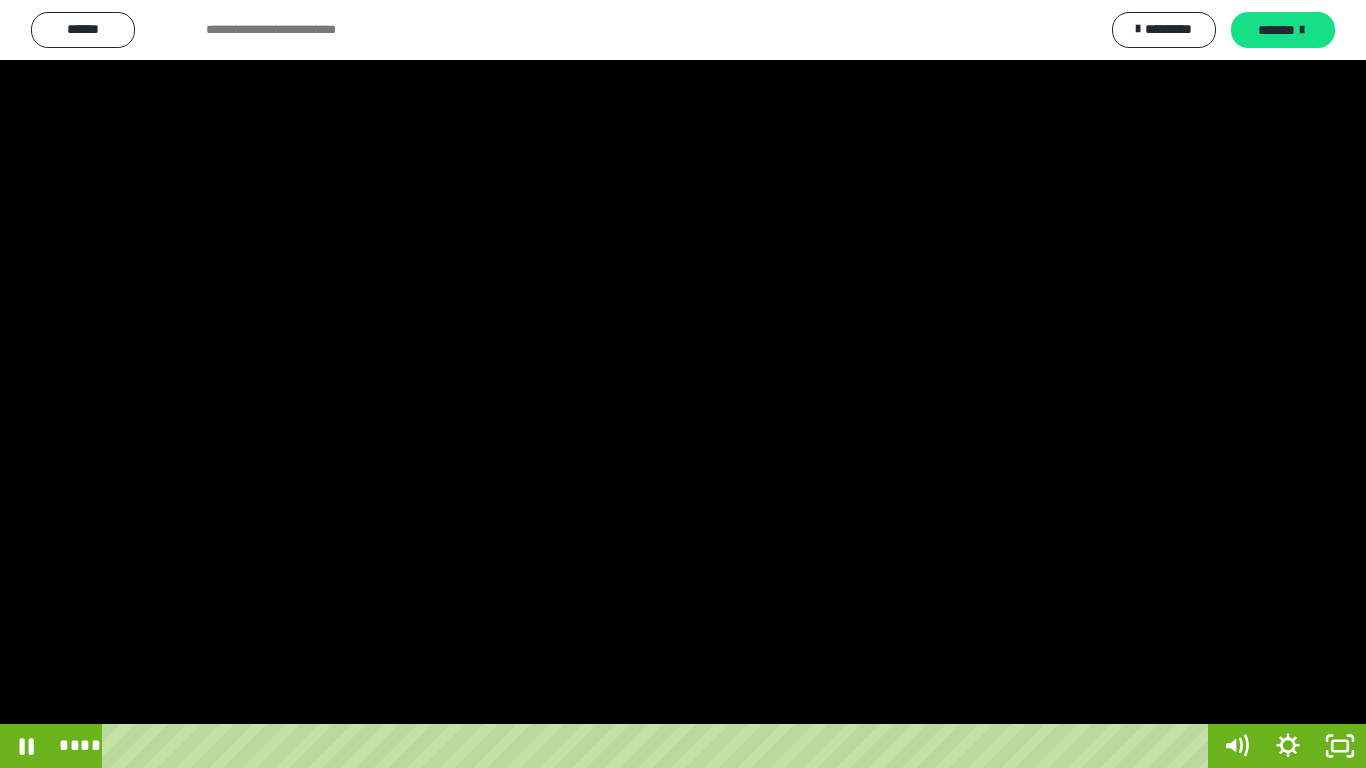 click at bounding box center (683, 384) 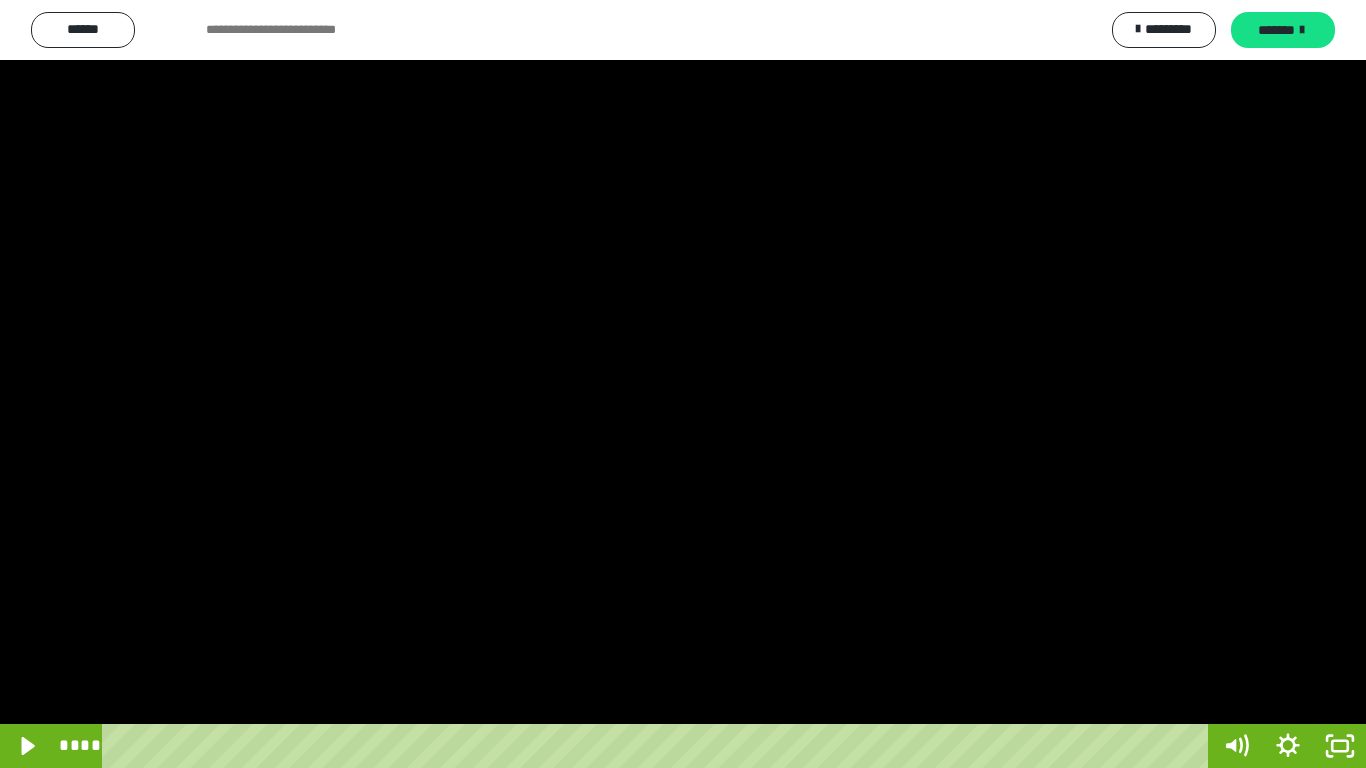 click on "**********" at bounding box center (683, 384) 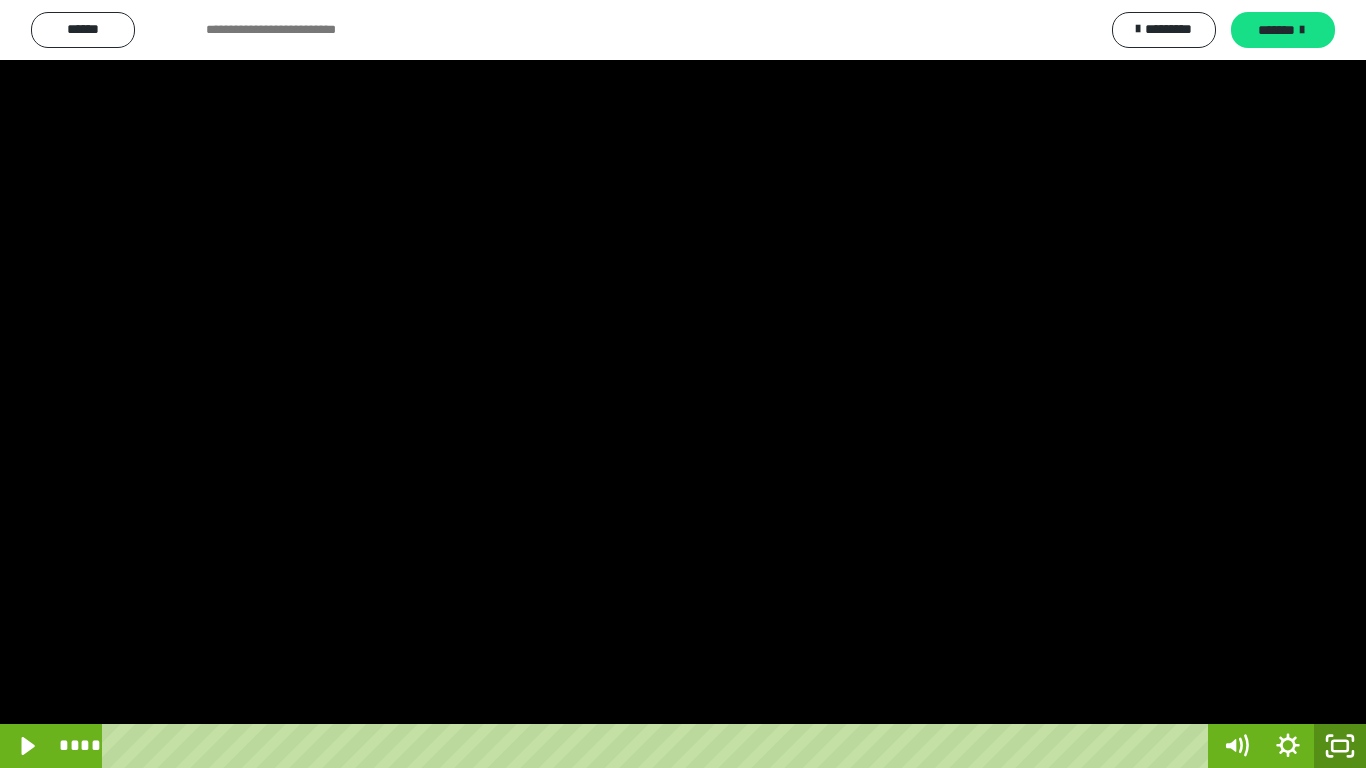 click 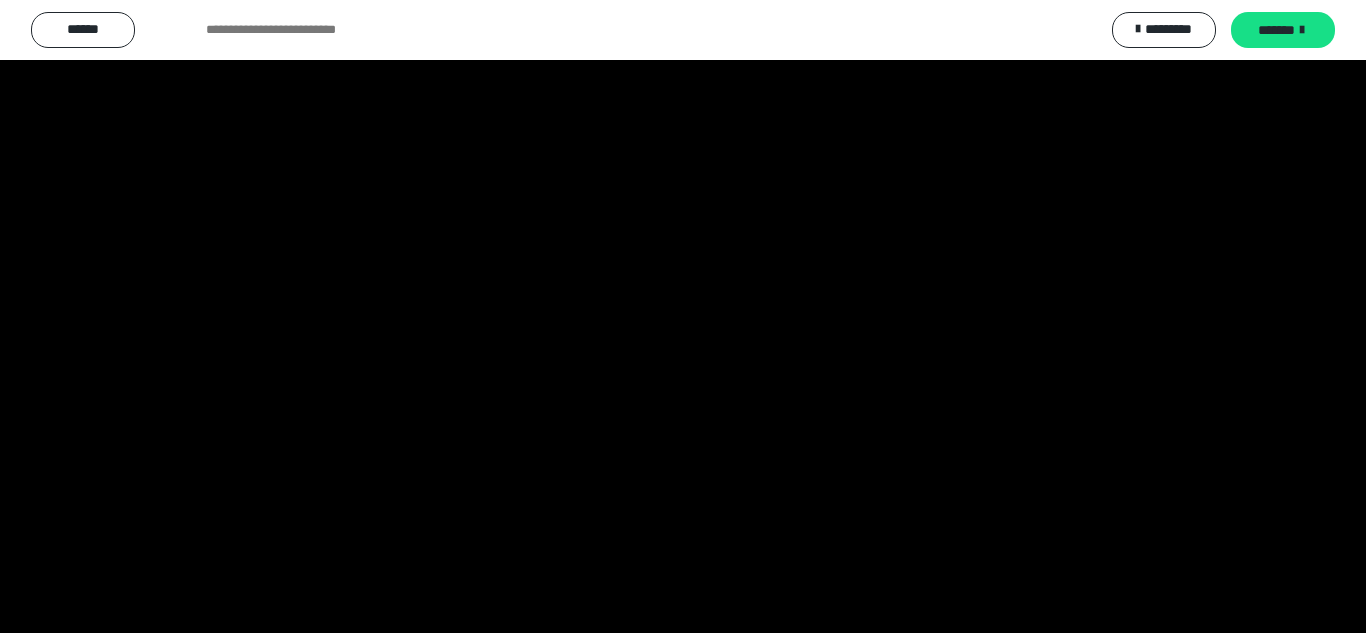 scroll, scrollTop: 0, scrollLeft: 0, axis: both 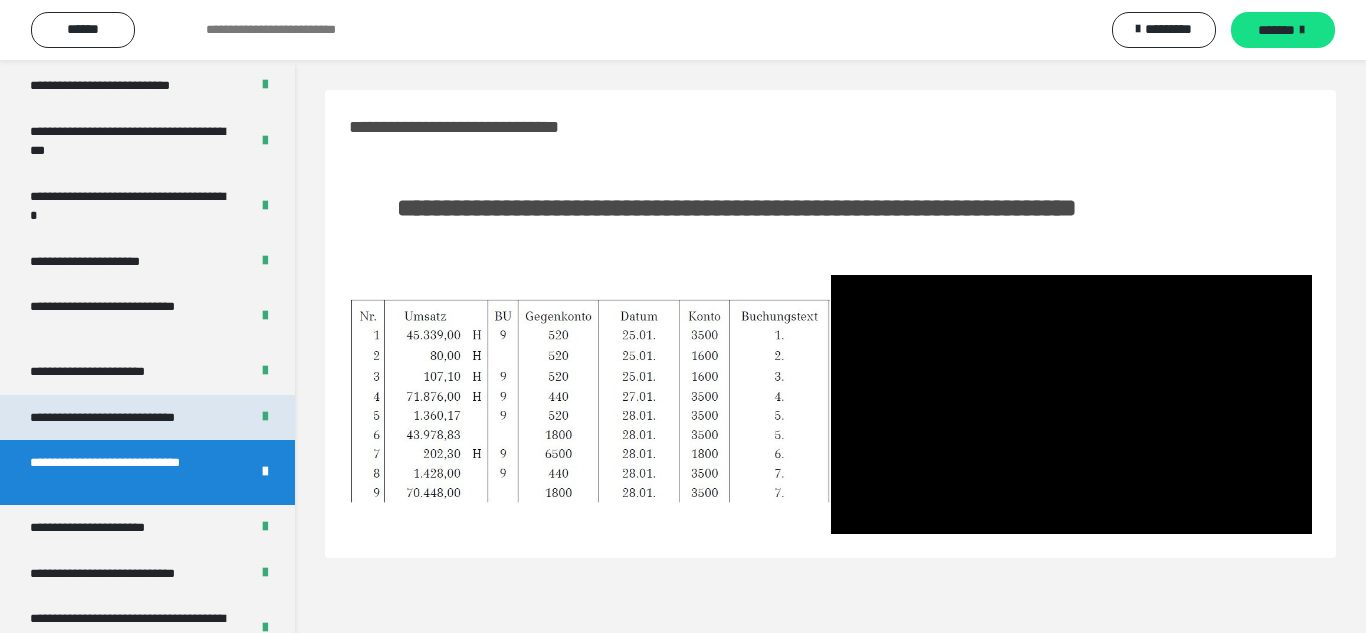 click on "**********" at bounding box center (131, 418) 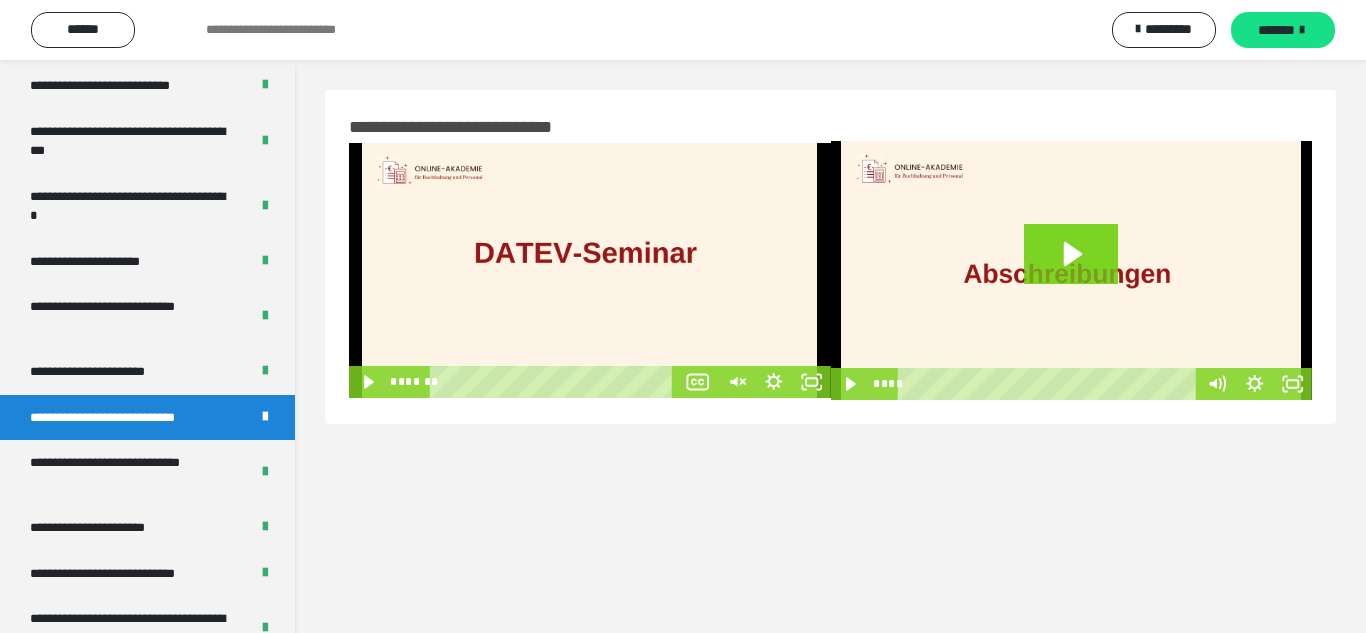 click at bounding box center (590, 271) 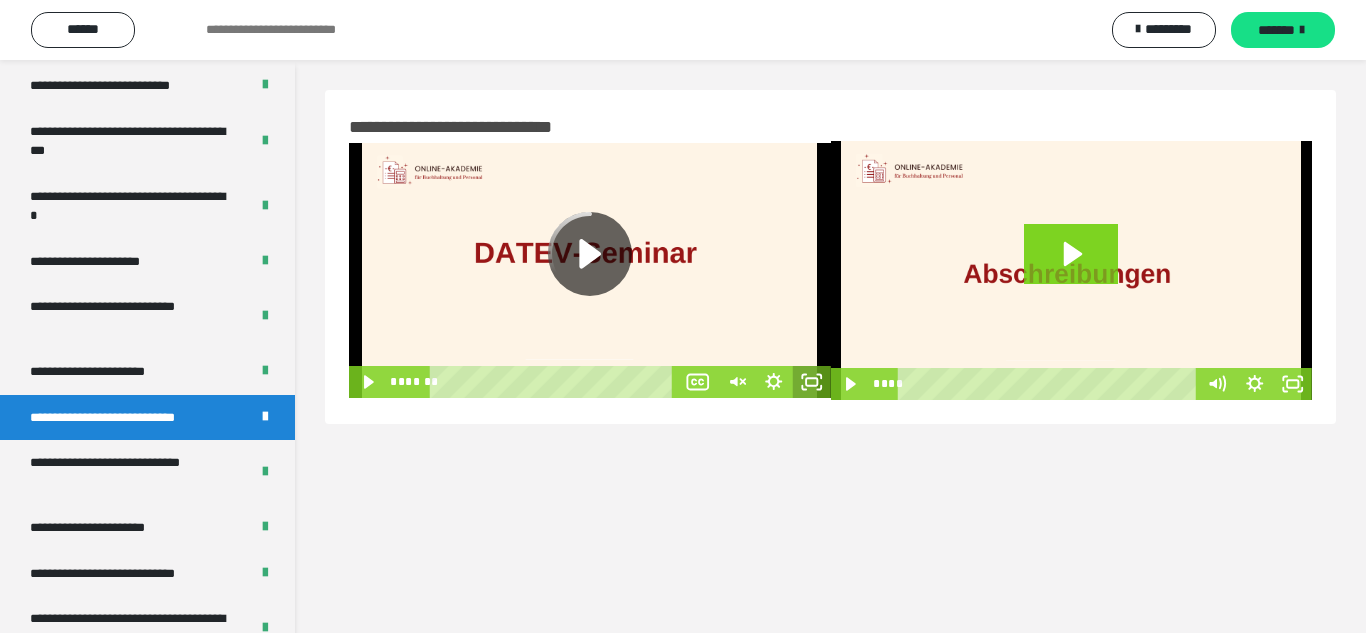 click 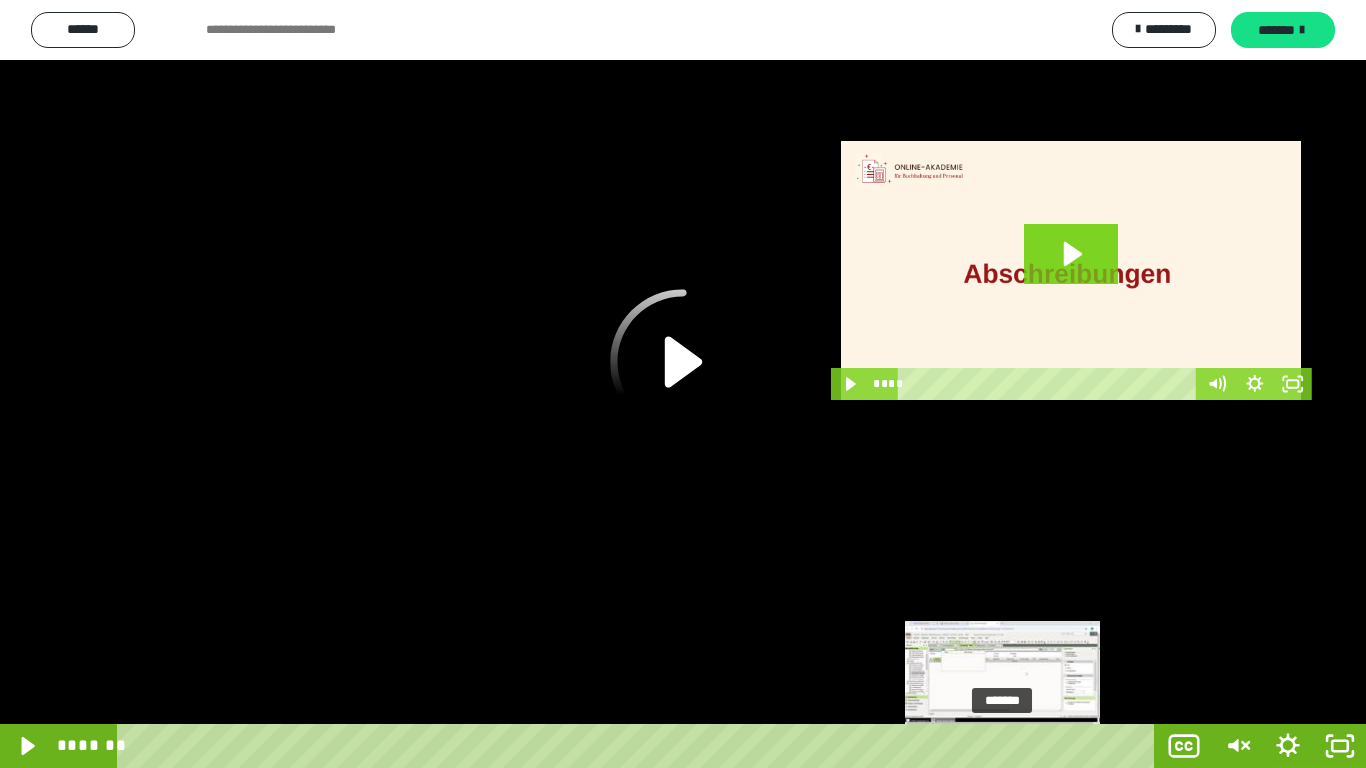 click on "*******" at bounding box center [640, 746] 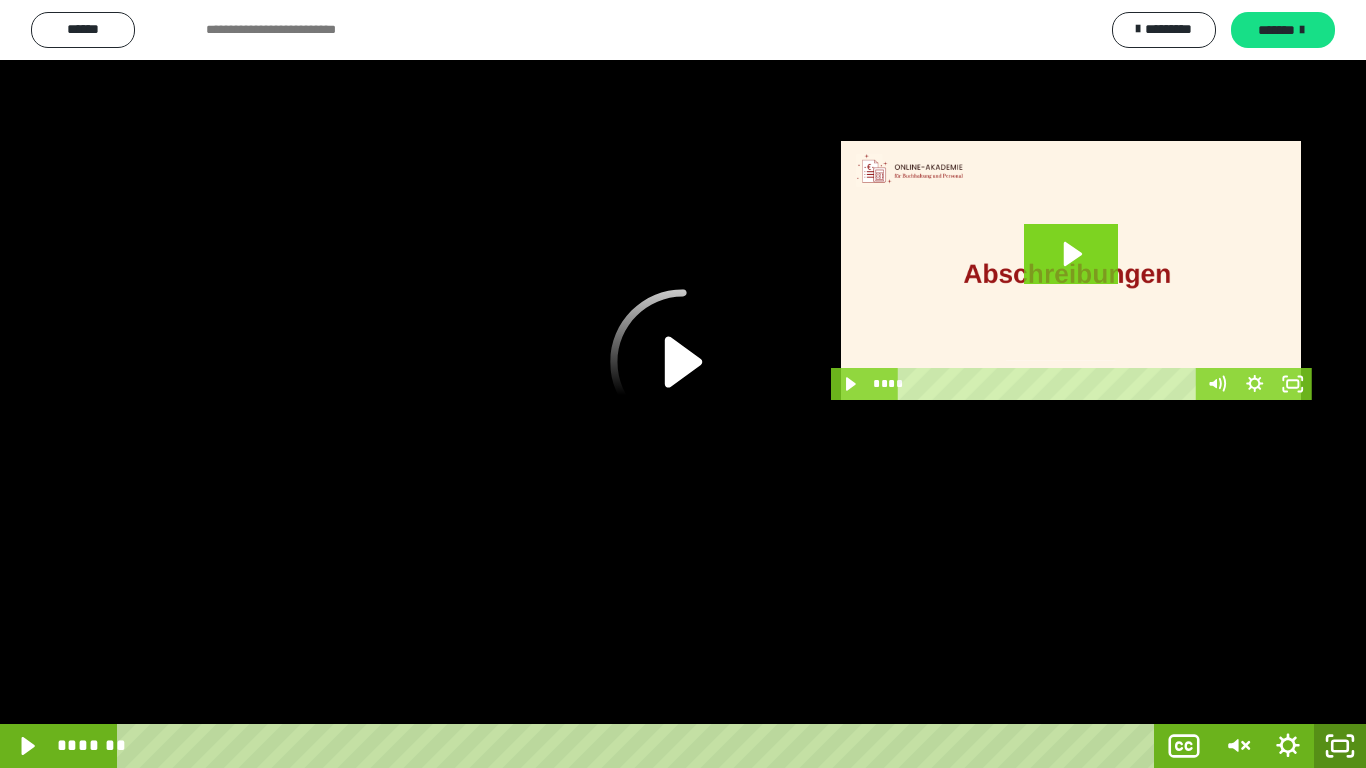 click 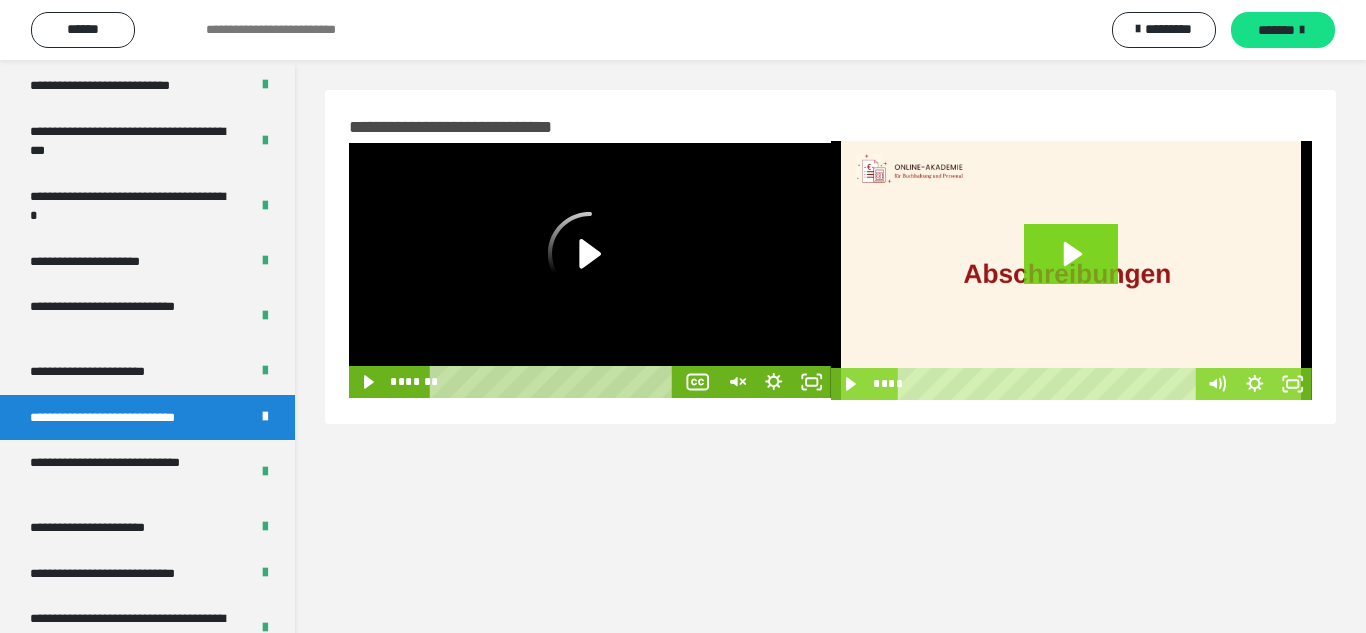 click 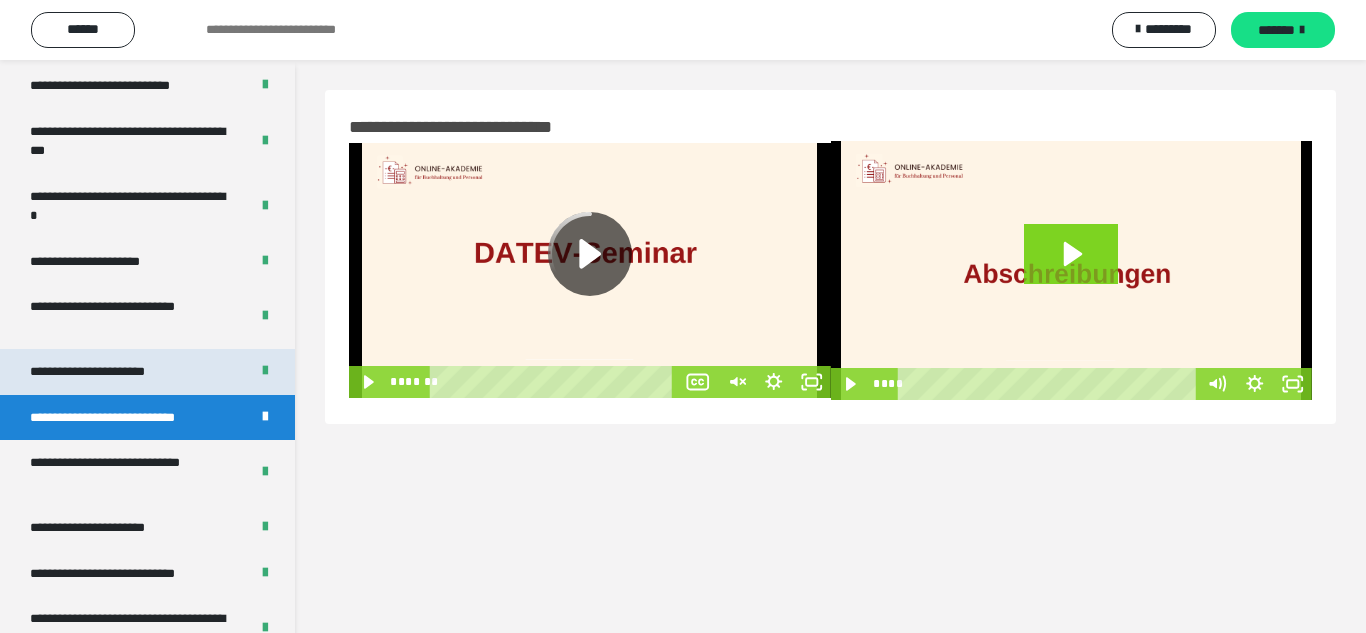 click on "**********" at bounding box center [111, 372] 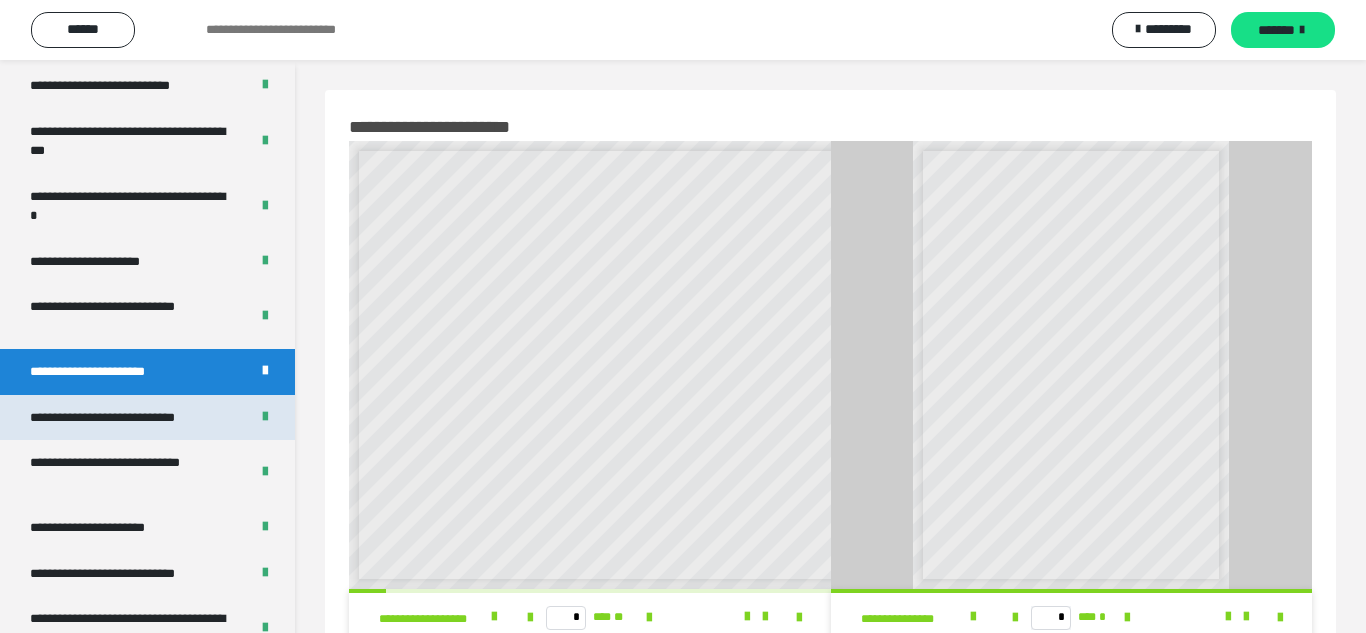 click on "**********" at bounding box center [131, 418] 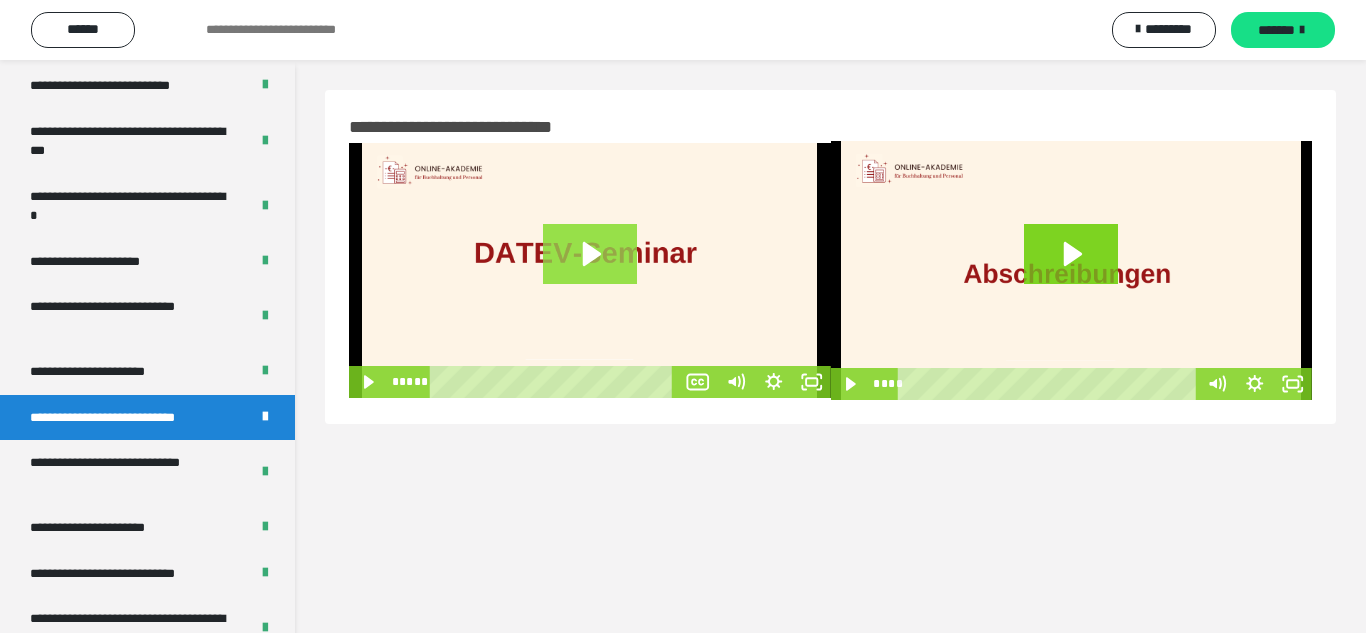 click 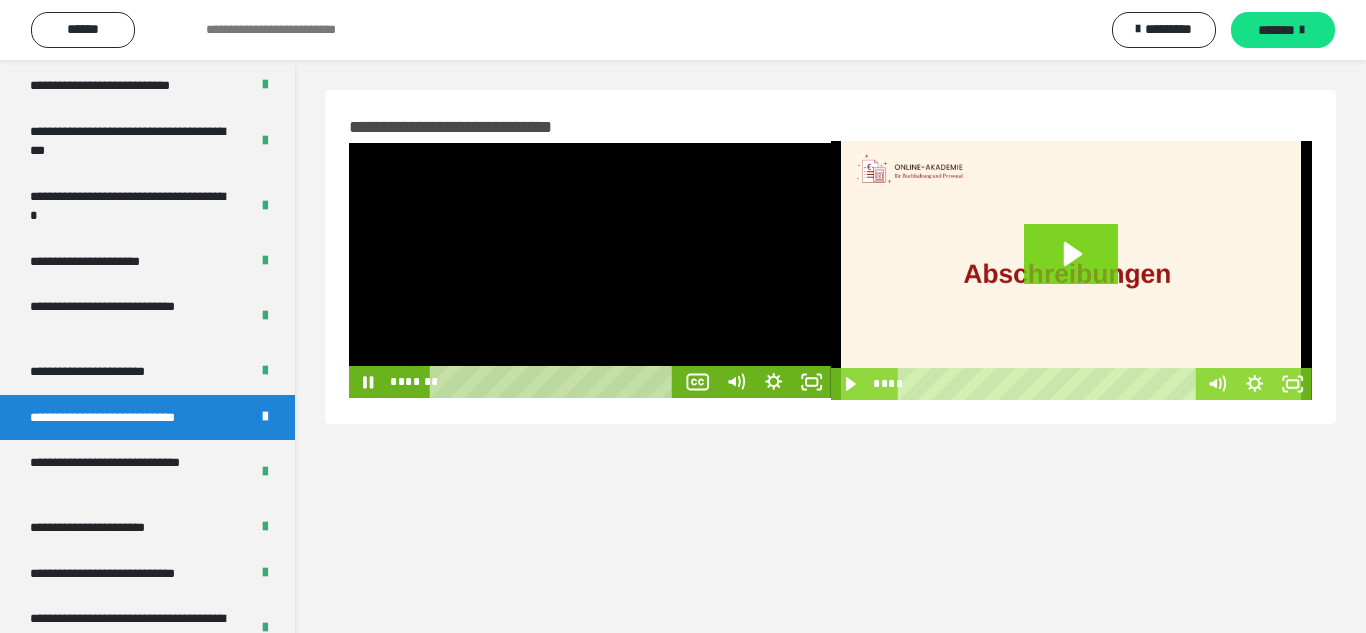 click at bounding box center (590, 271) 